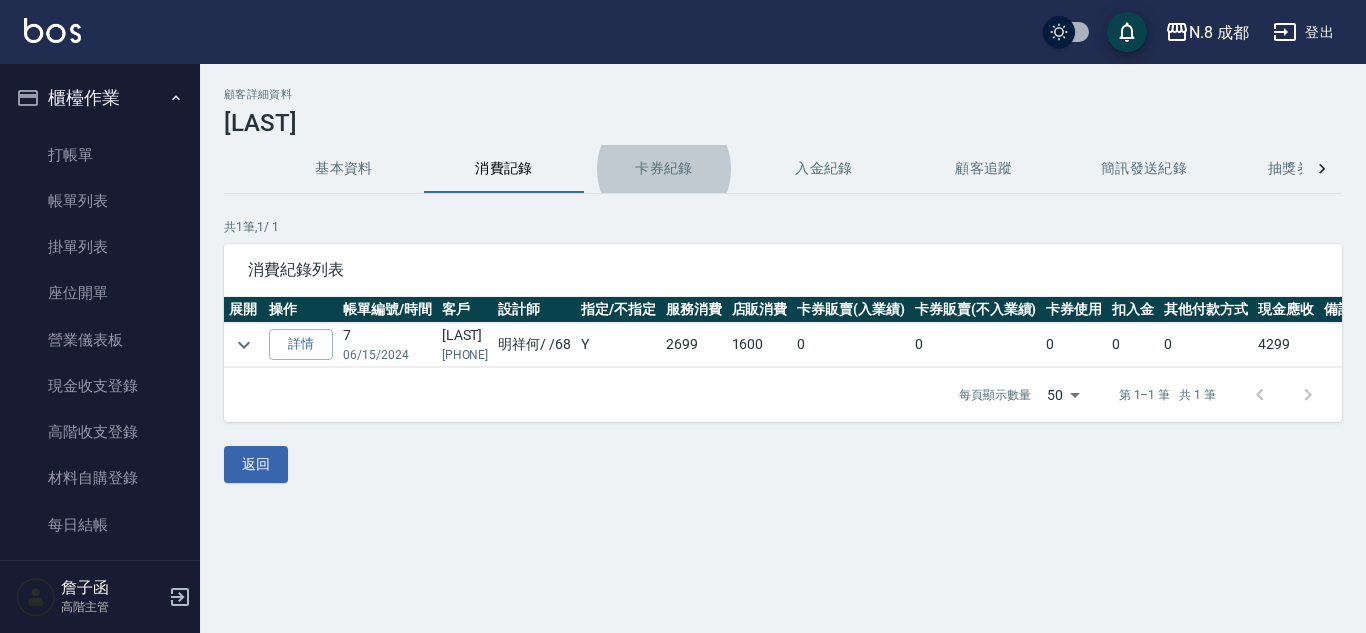 scroll, scrollTop: 0, scrollLeft: 0, axis: both 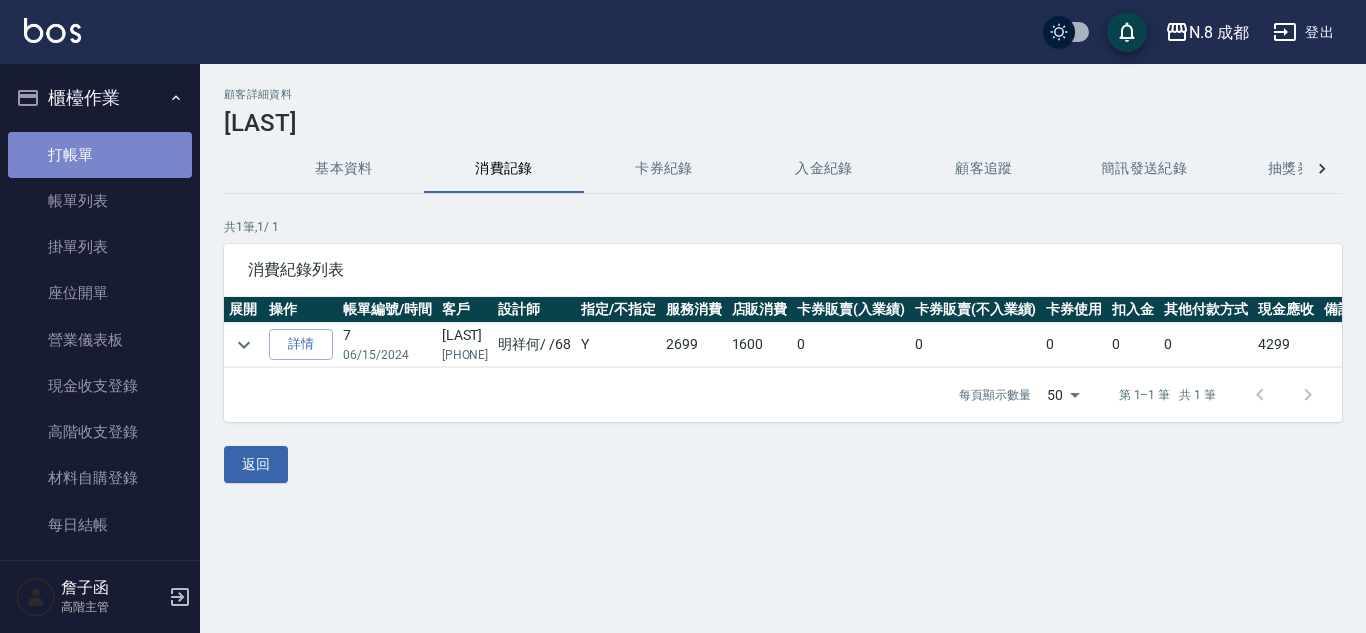 click on "打帳單" at bounding box center [100, 155] 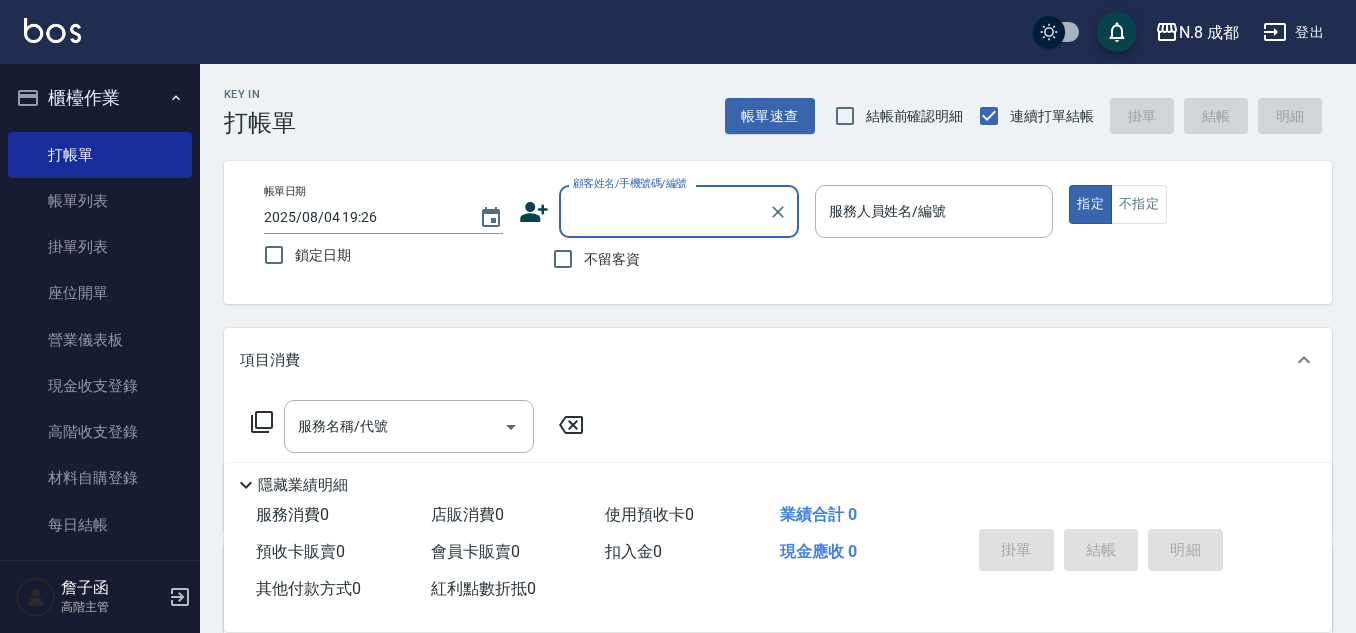 click on "顧客姓名/手機號碼/編號" at bounding box center [664, 211] 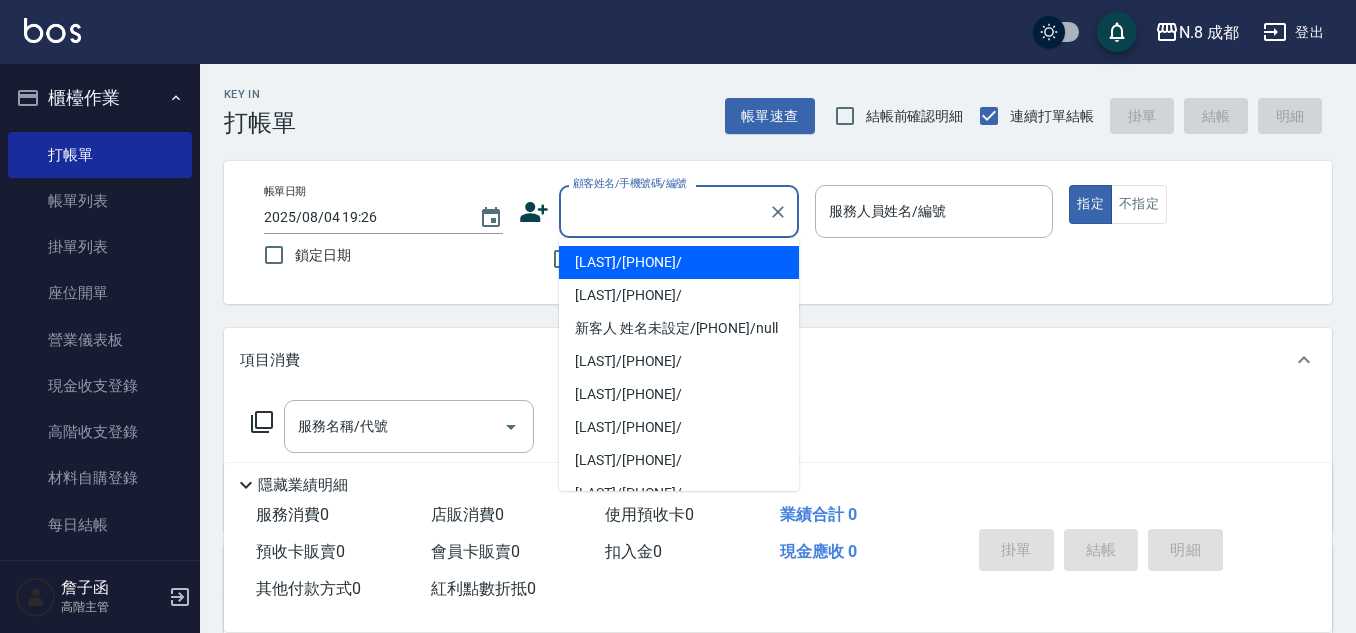 click on "帳單日期 2025/08/04 19:26 鎖定日期" at bounding box center (383, 230) 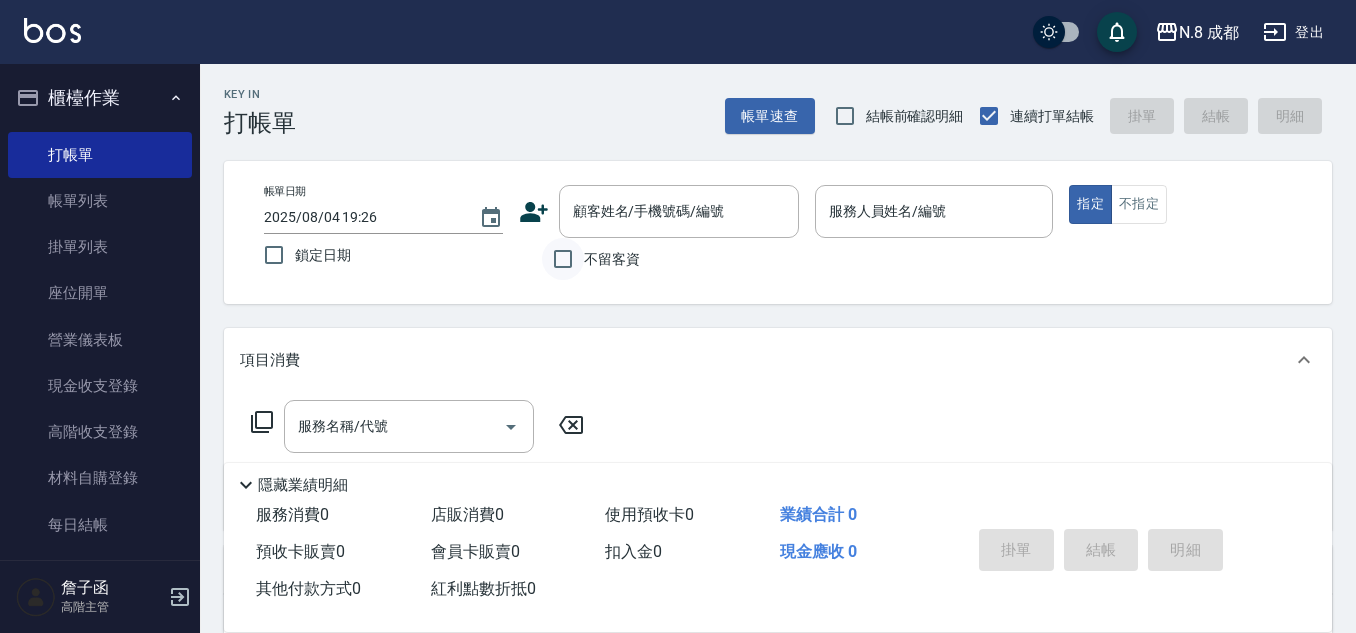click on "不留客資" at bounding box center [563, 259] 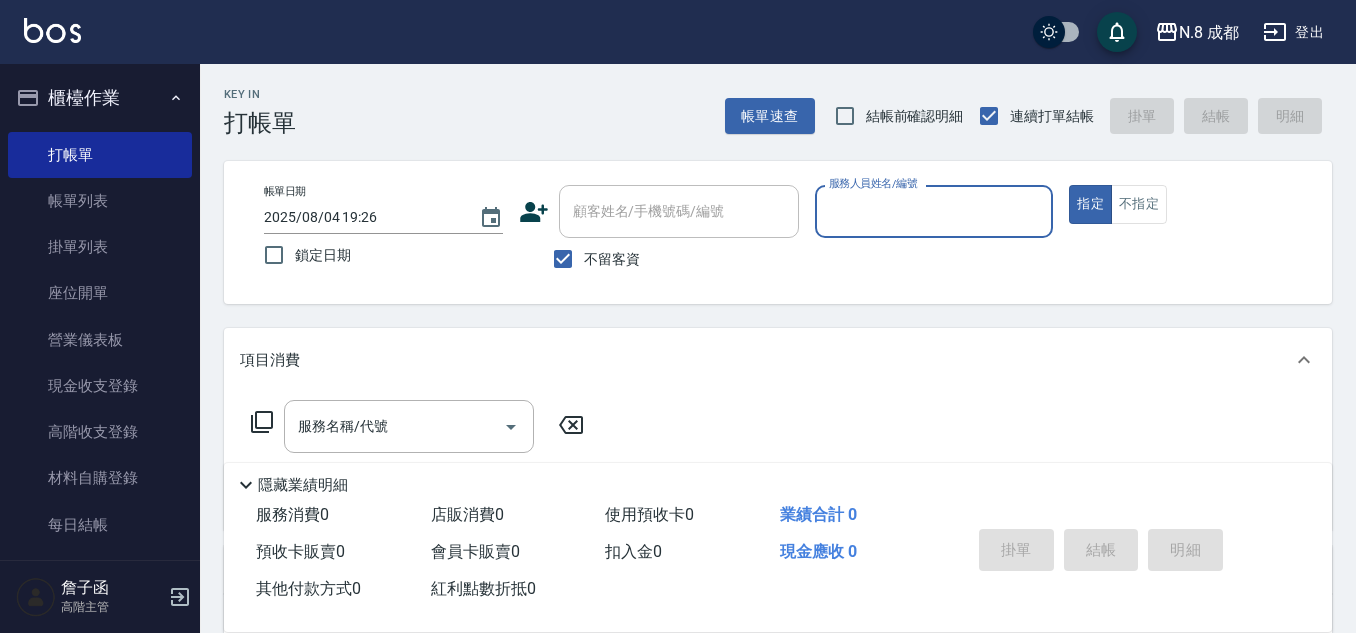 click on "服務人員姓名/編號" at bounding box center [934, 211] 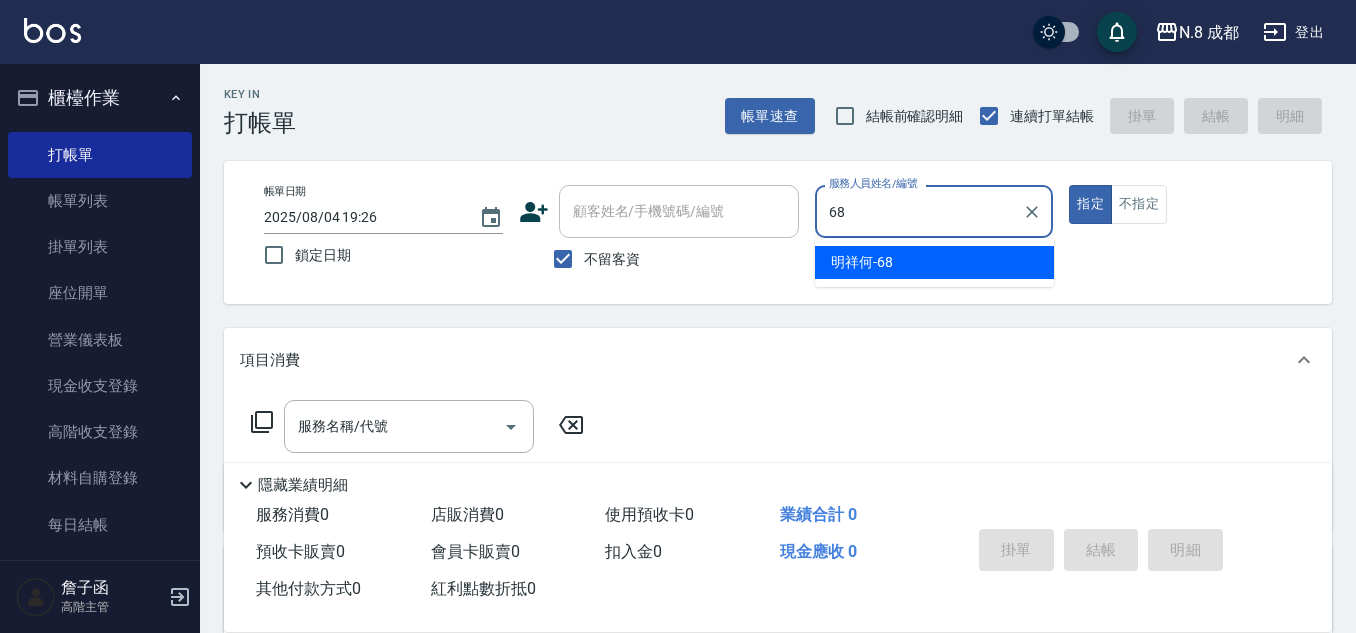 drag, startPoint x: 869, startPoint y: 260, endPoint x: 343, endPoint y: 388, distance: 541.35016 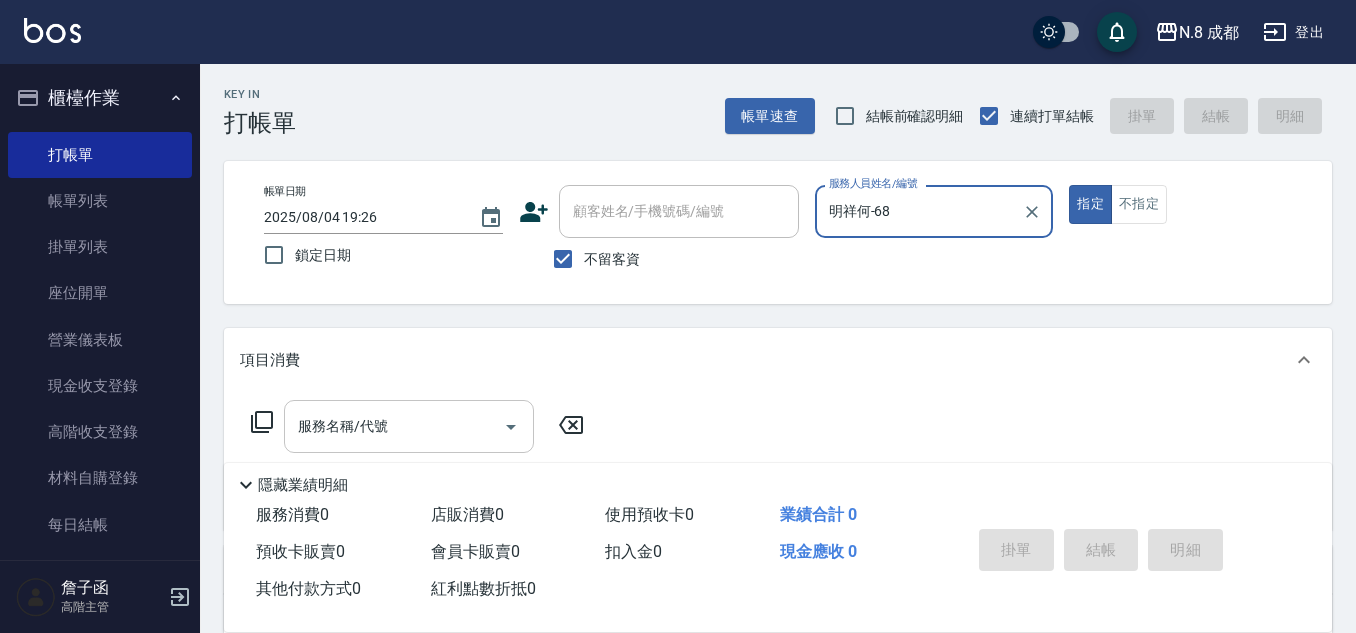 type on "明祥何-68" 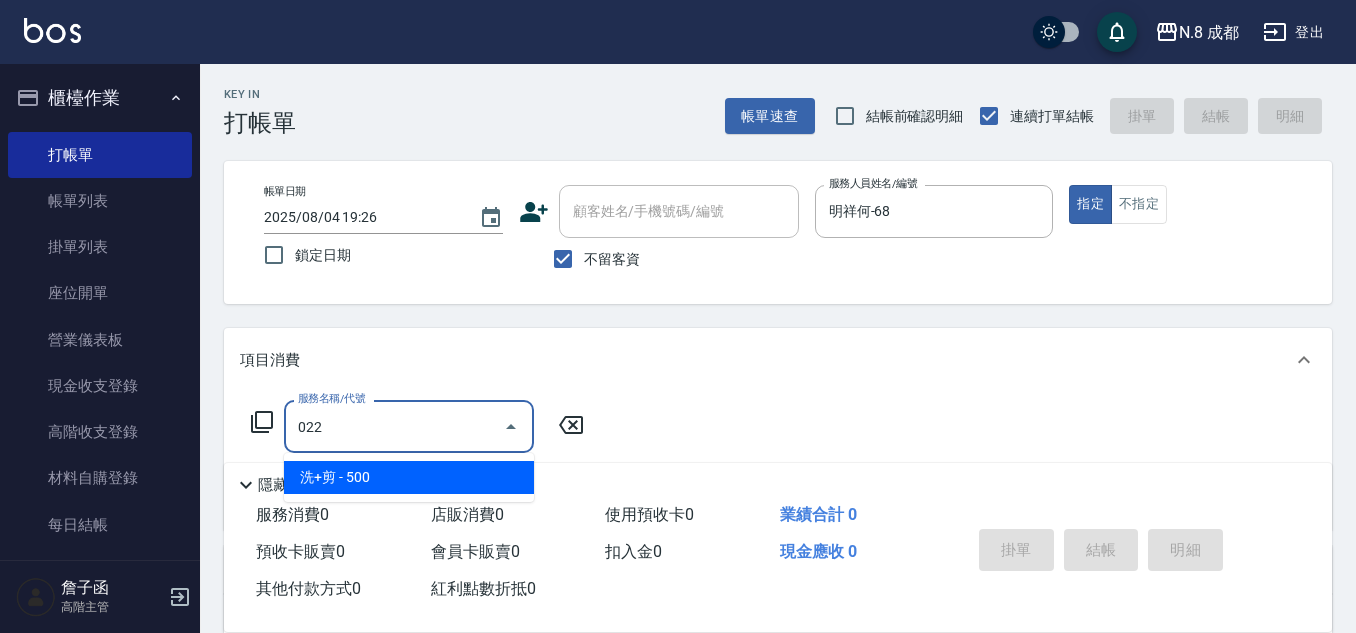 click on "洗+剪 - 500" at bounding box center [409, 477] 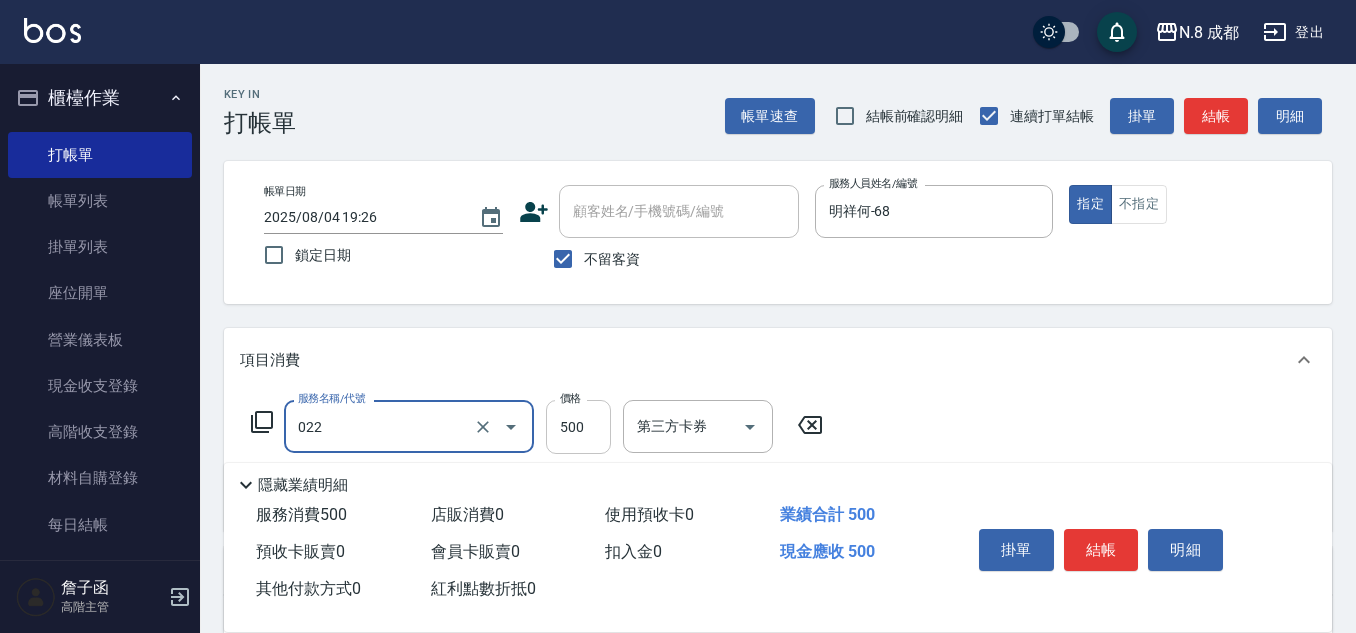 type on "洗+剪(022)" 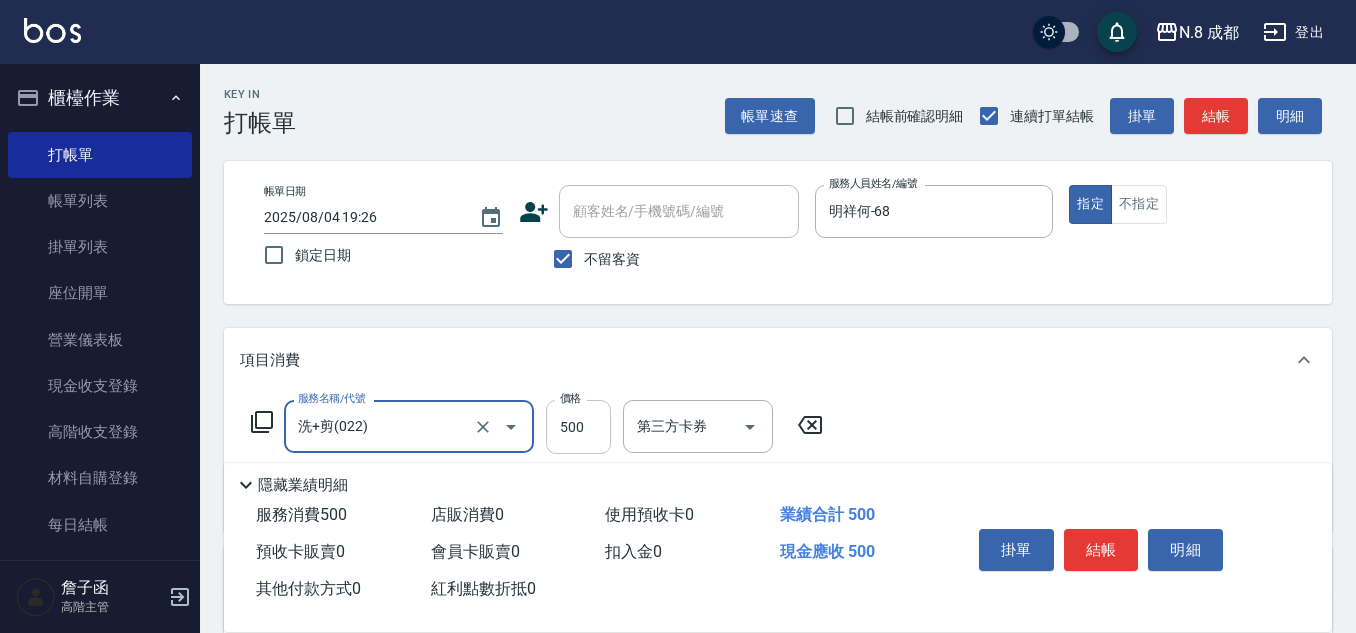 click on "500" at bounding box center (578, 427) 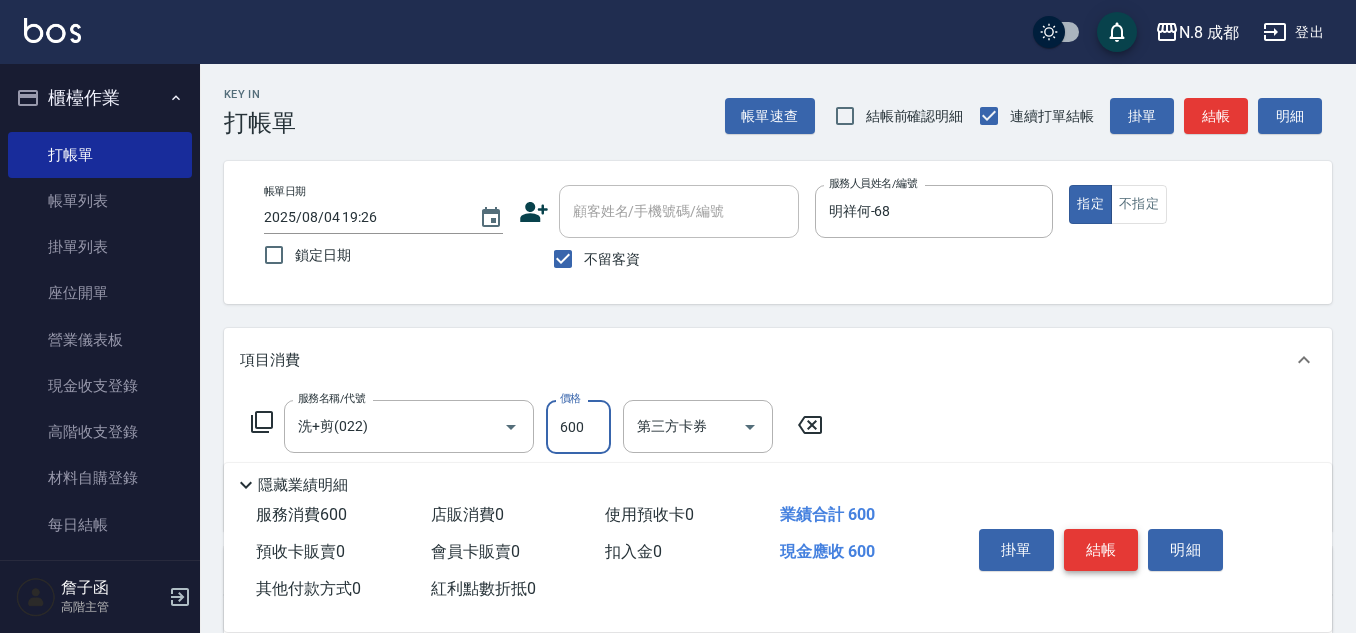 type on "600" 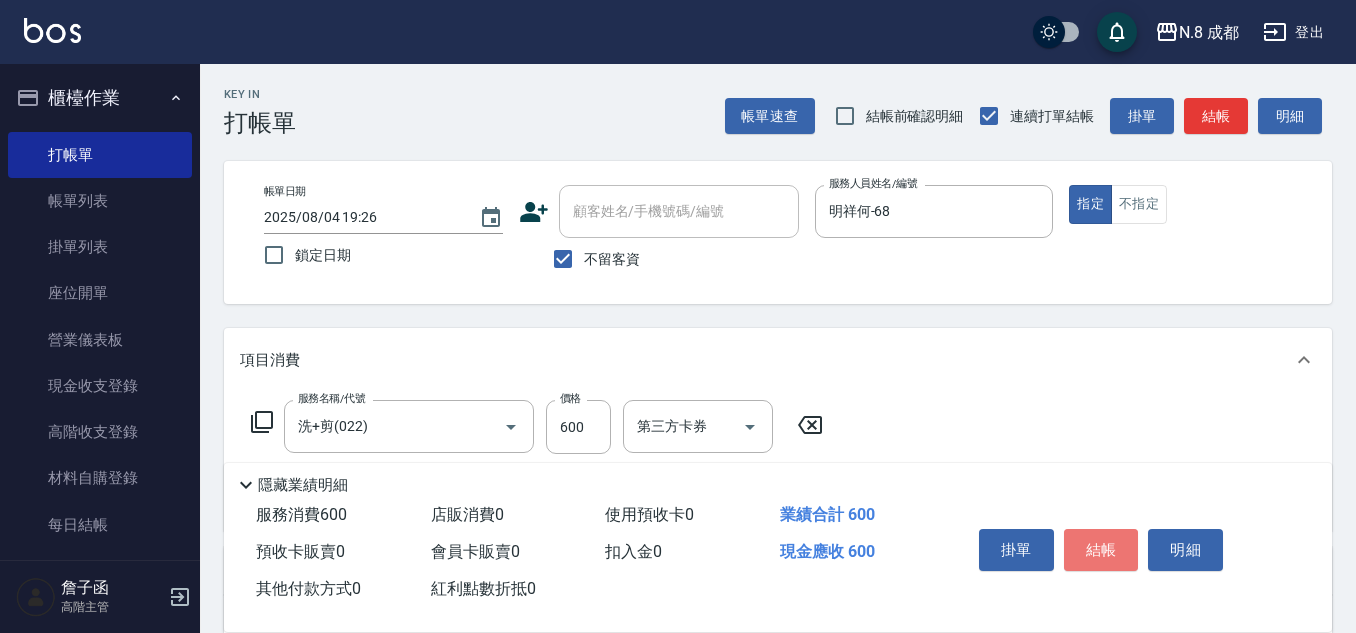 click on "結帳" at bounding box center (1101, 550) 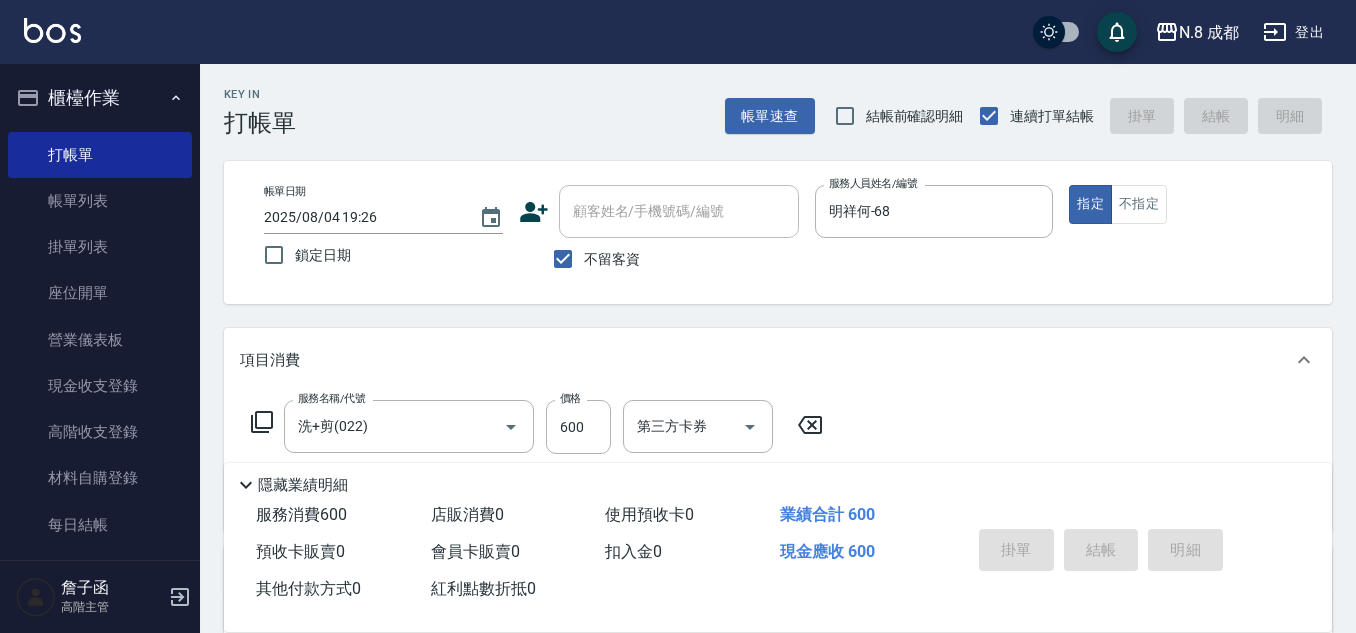type 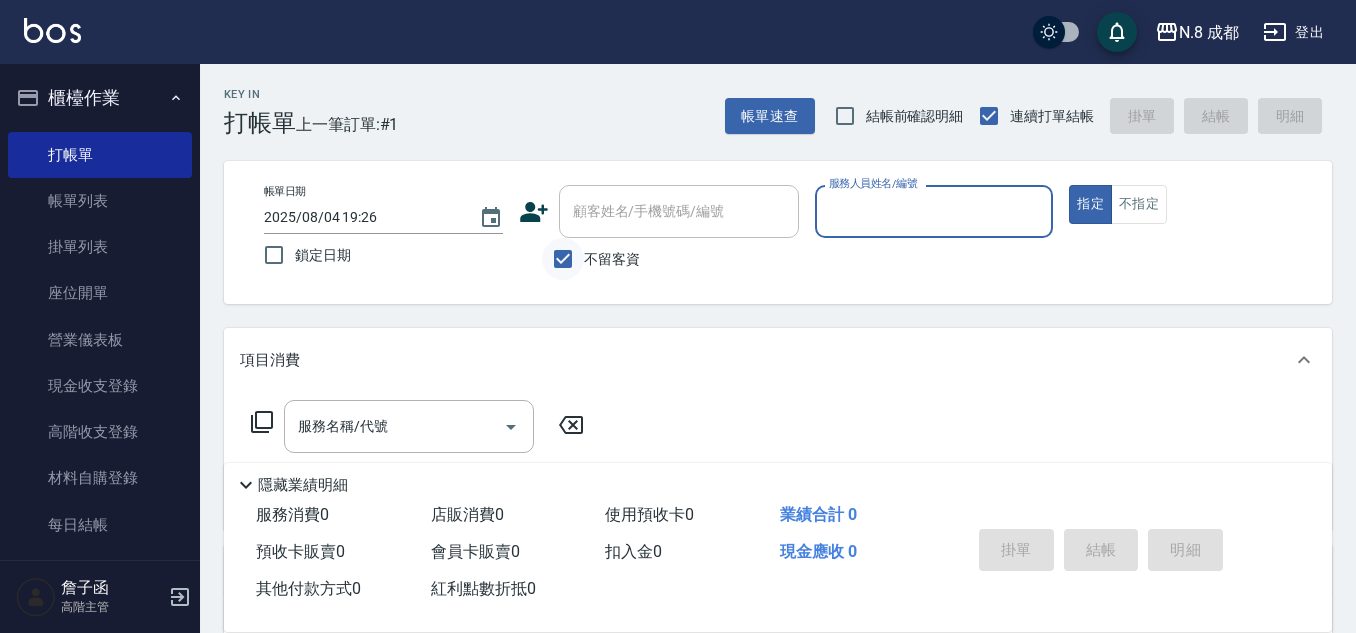 click on "不留客資" at bounding box center [563, 259] 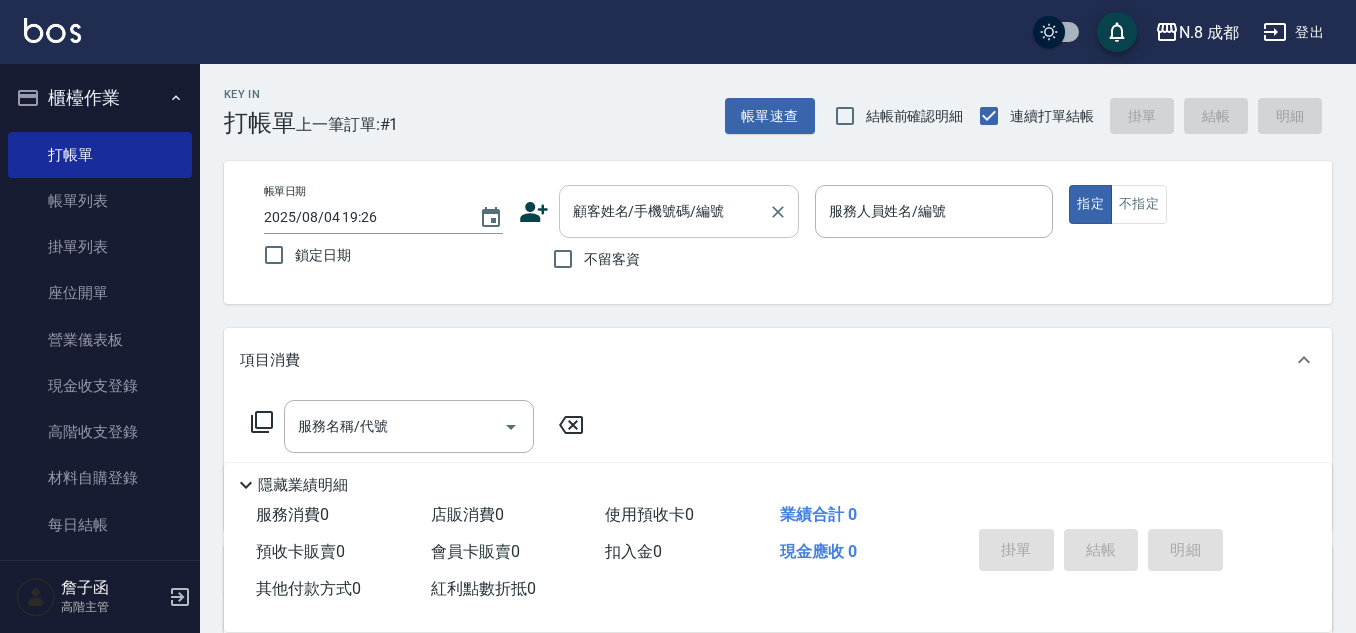 click on "顧客姓名/手機號碼/編號 顧客姓名/手機號碼/編號" at bounding box center (679, 211) 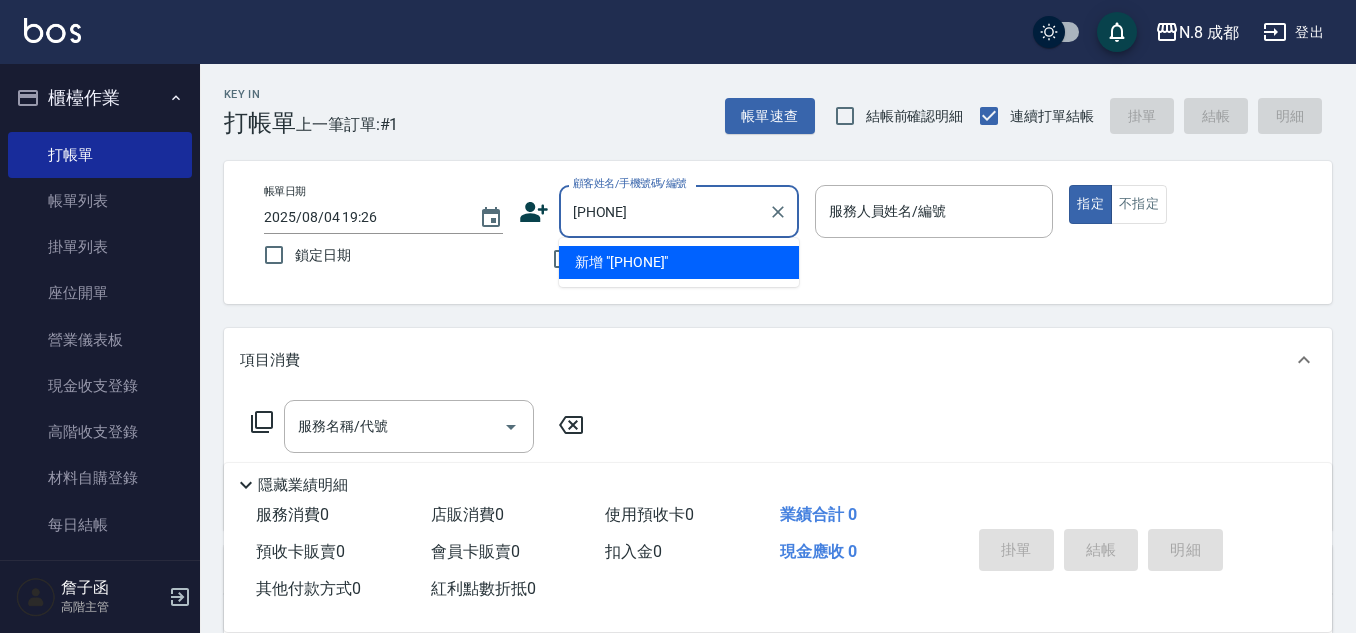 type on "[PHONE]" 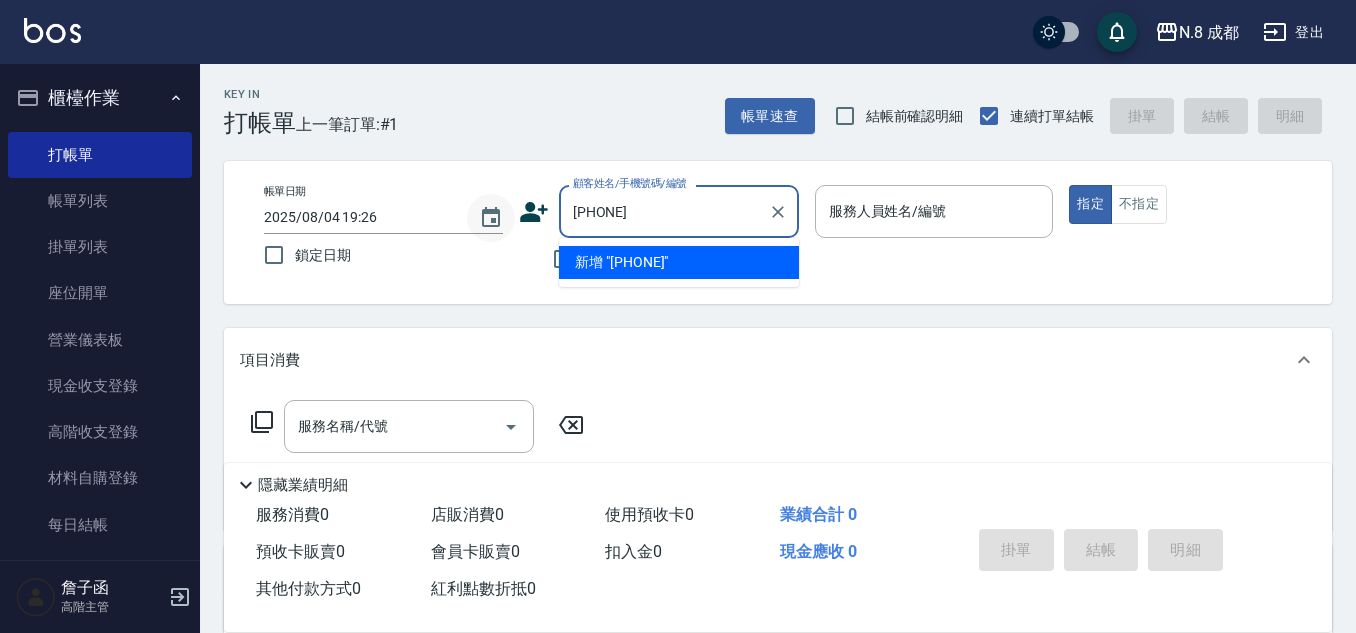 drag, startPoint x: 715, startPoint y: 213, endPoint x: 503, endPoint y: 218, distance: 212.05896 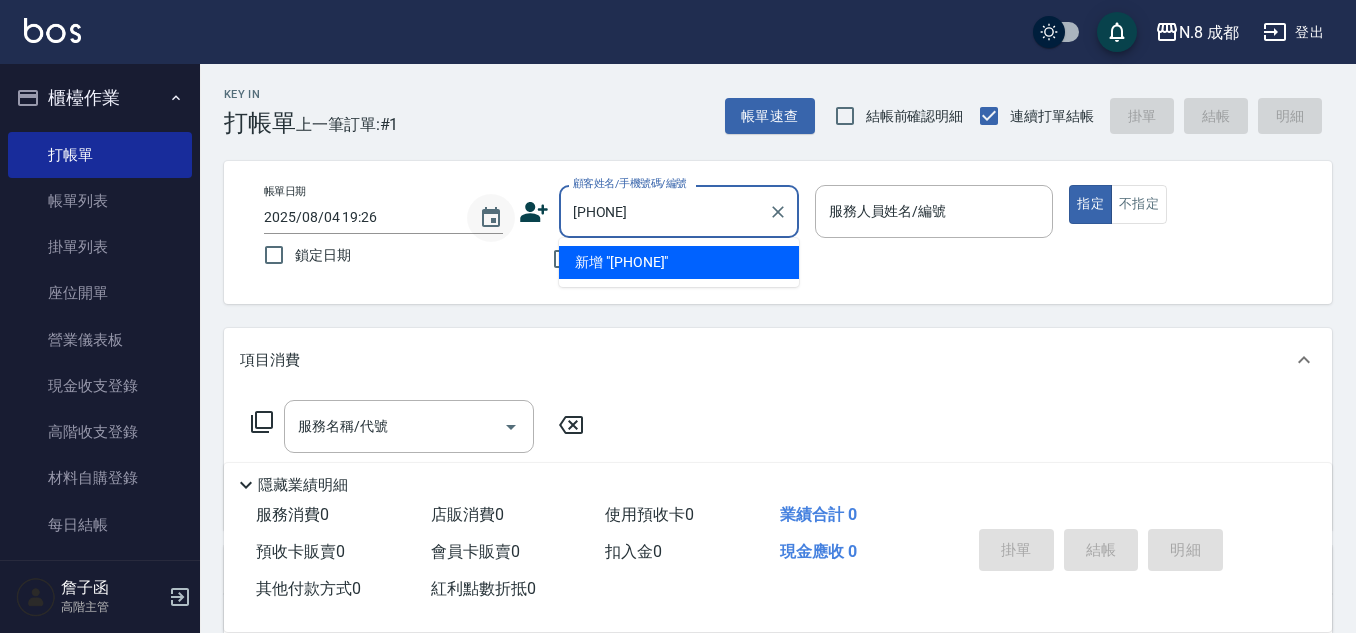 click on "帳單日期 2025/08/04 19:26 鎖定日期 顧客姓名/手機號碼/編號 [PHONE] 顧客姓名/手機號碼/編號 不留客資 服務人員姓名/編號 服務人員姓名/編號 指定 不指定" at bounding box center (778, 232) 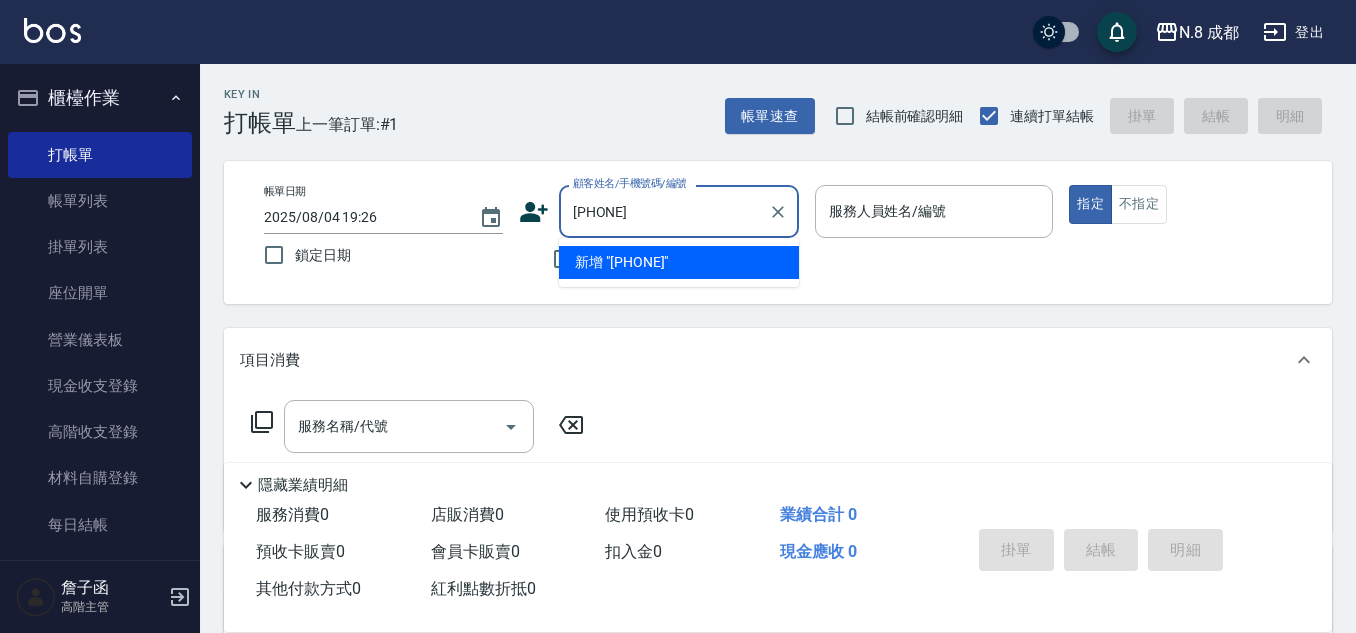 type 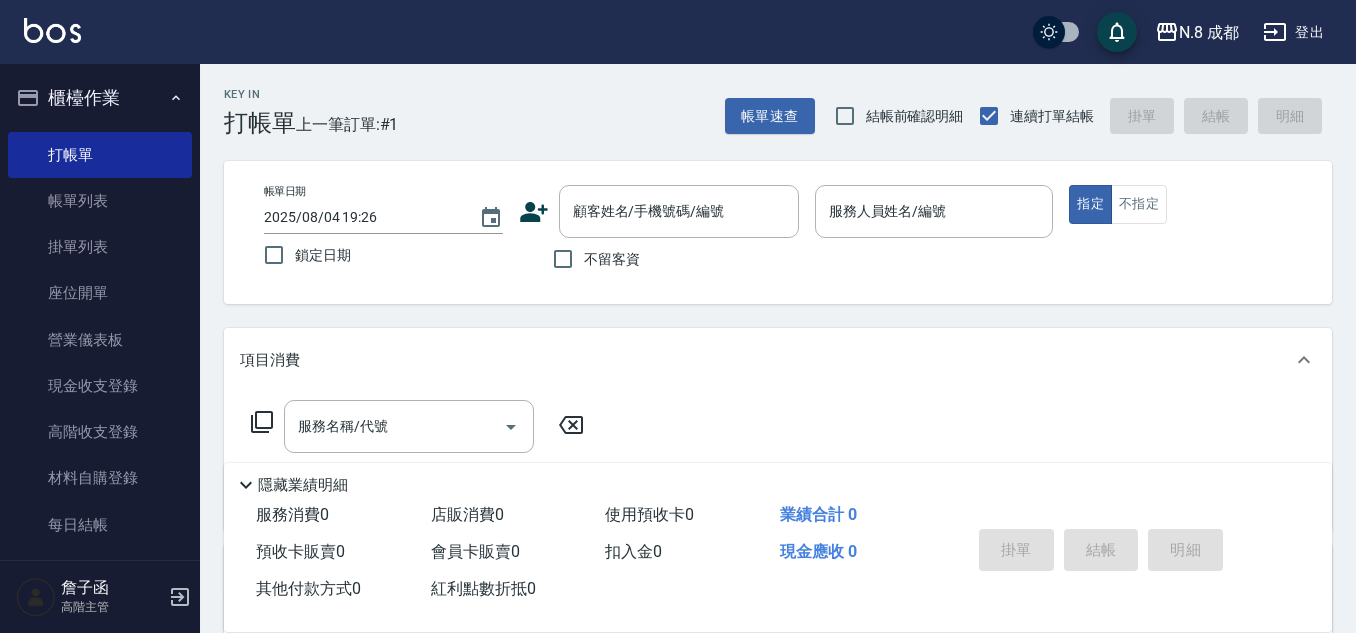 click 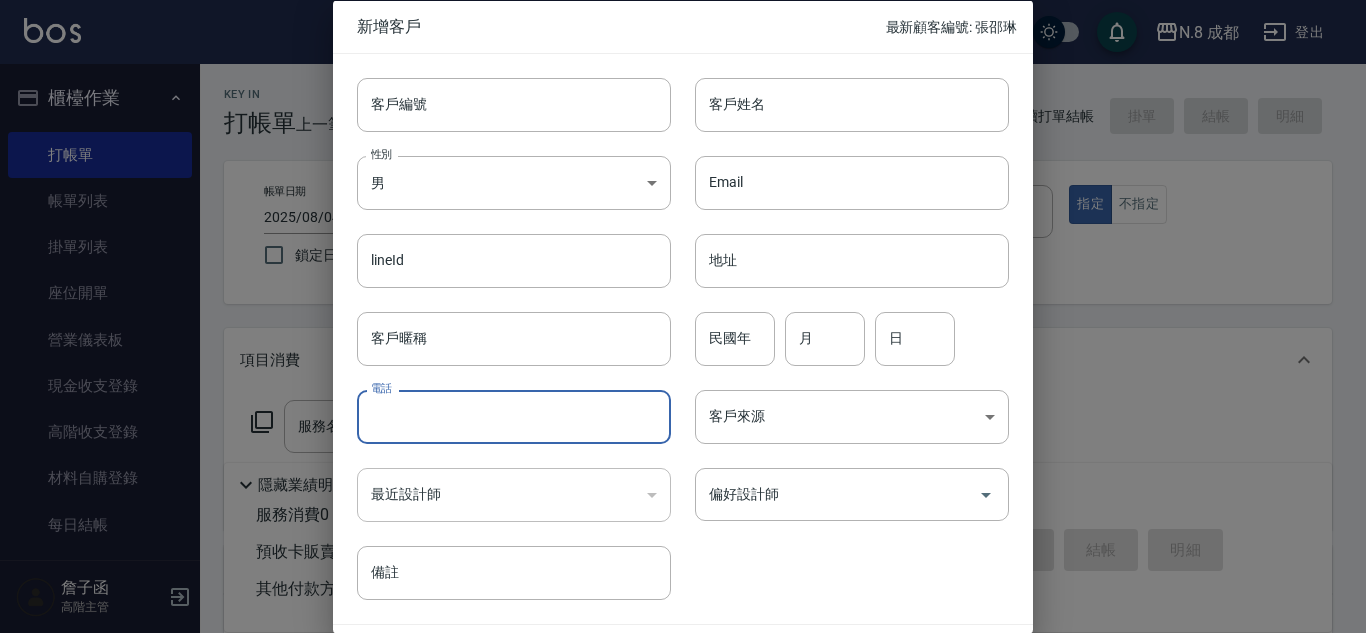 click on "電話" at bounding box center [514, 417] 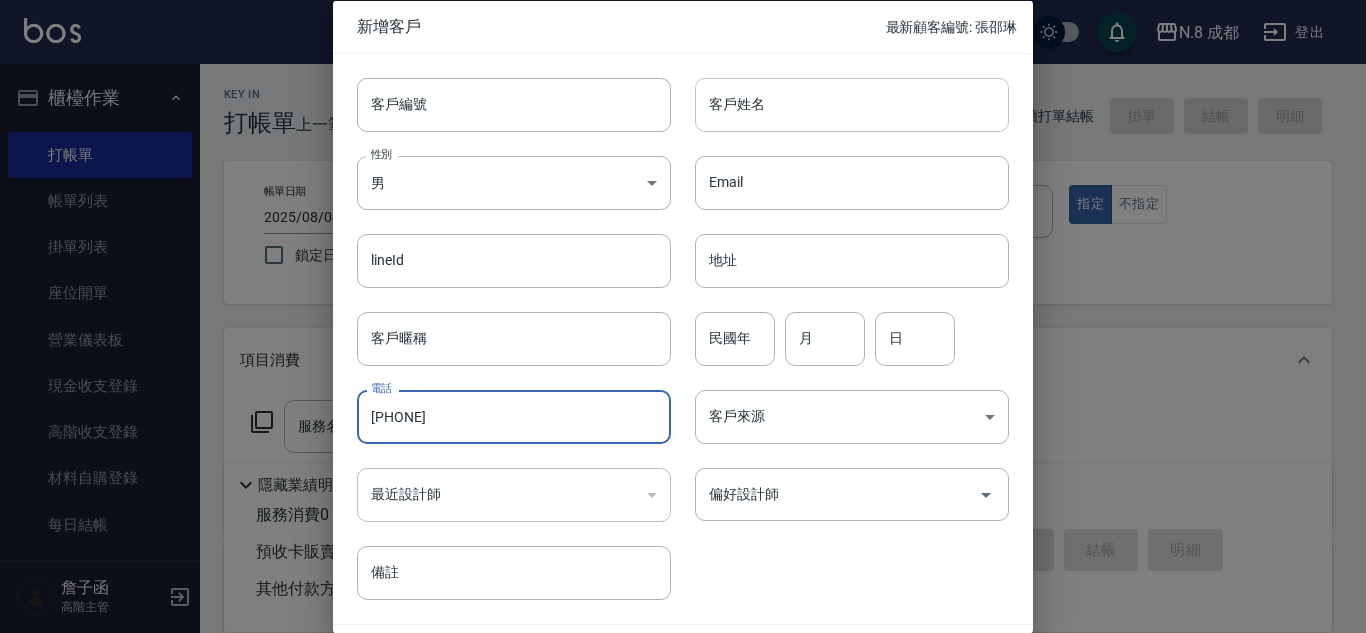 type on "[PHONE]" 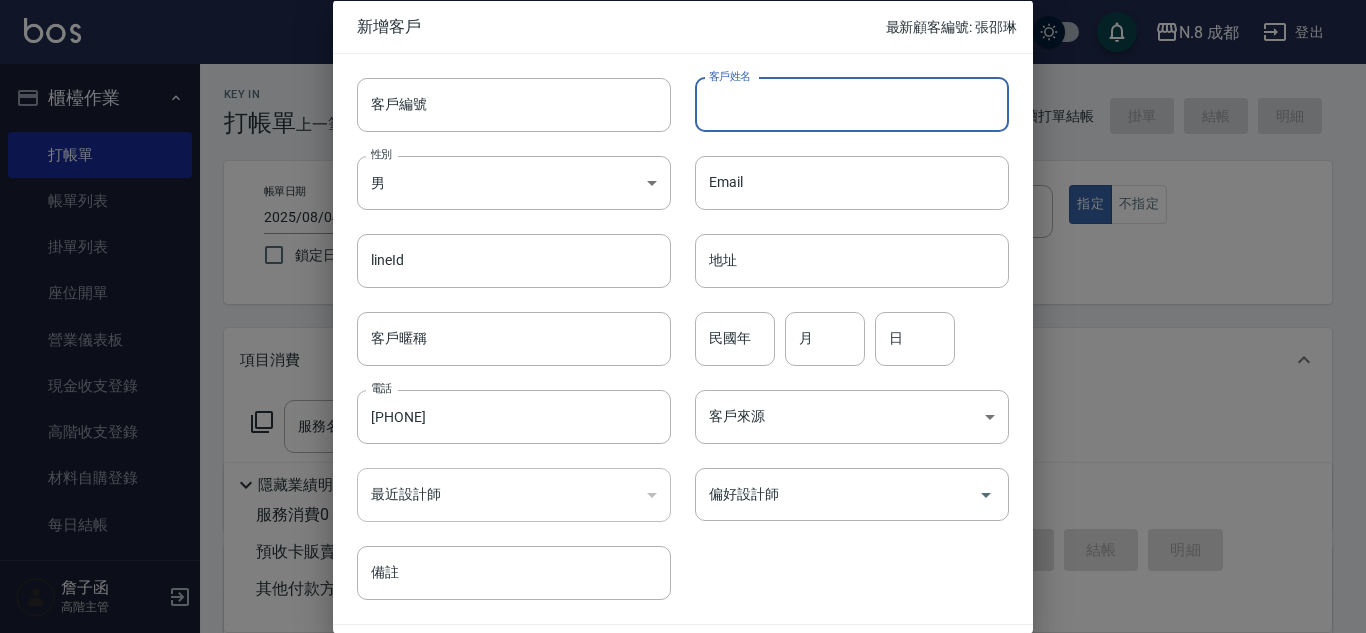 drag, startPoint x: 806, startPoint y: 108, endPoint x: 810, endPoint y: 124, distance: 16.492422 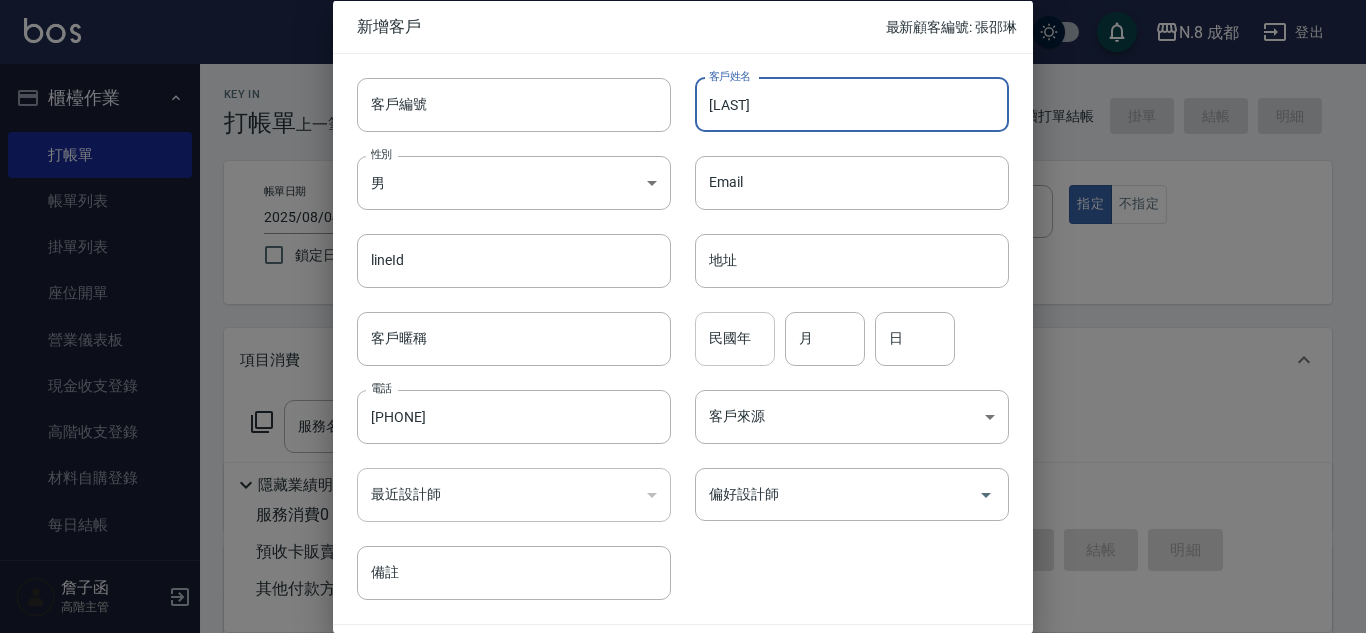 type on "[LAST]" 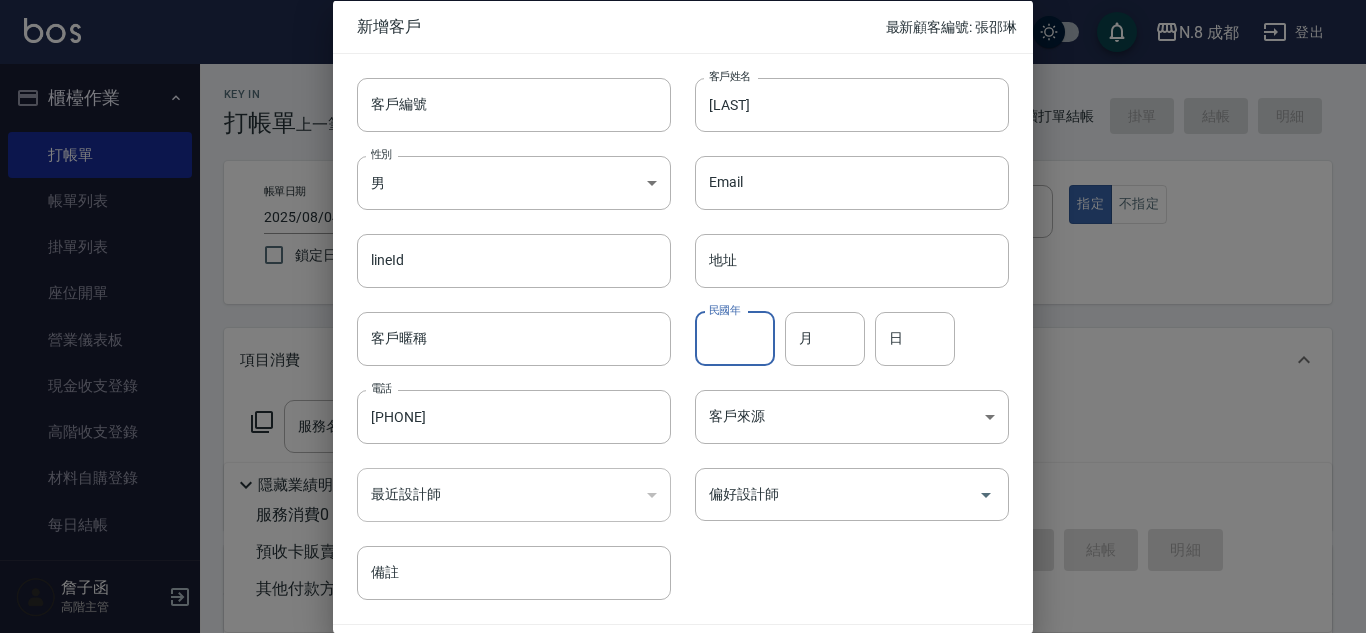 click on "民國年" at bounding box center (735, 338) 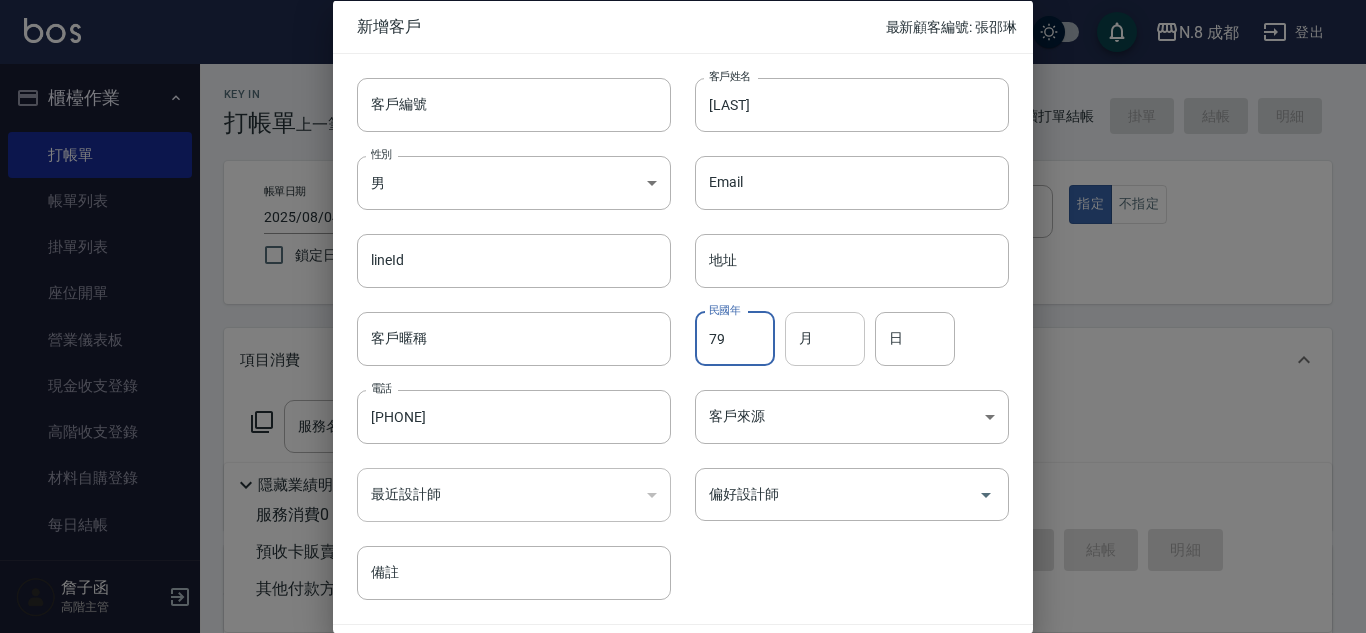 type on "79" 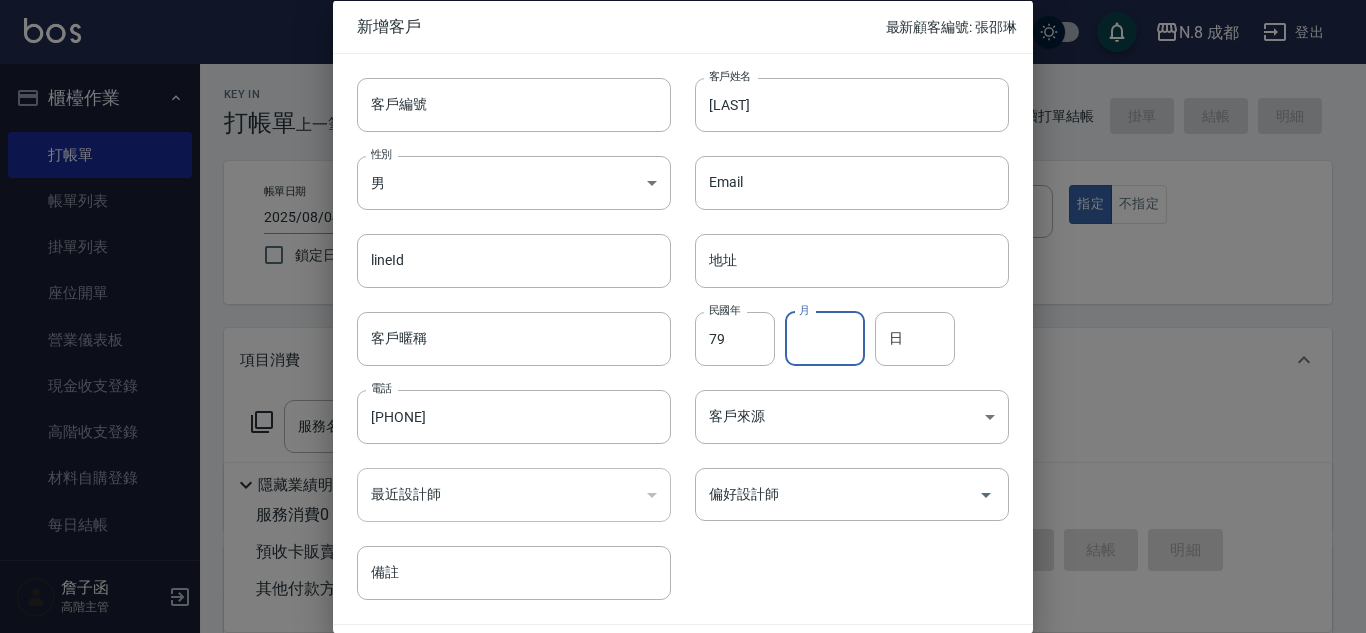 click on "月" at bounding box center (825, 338) 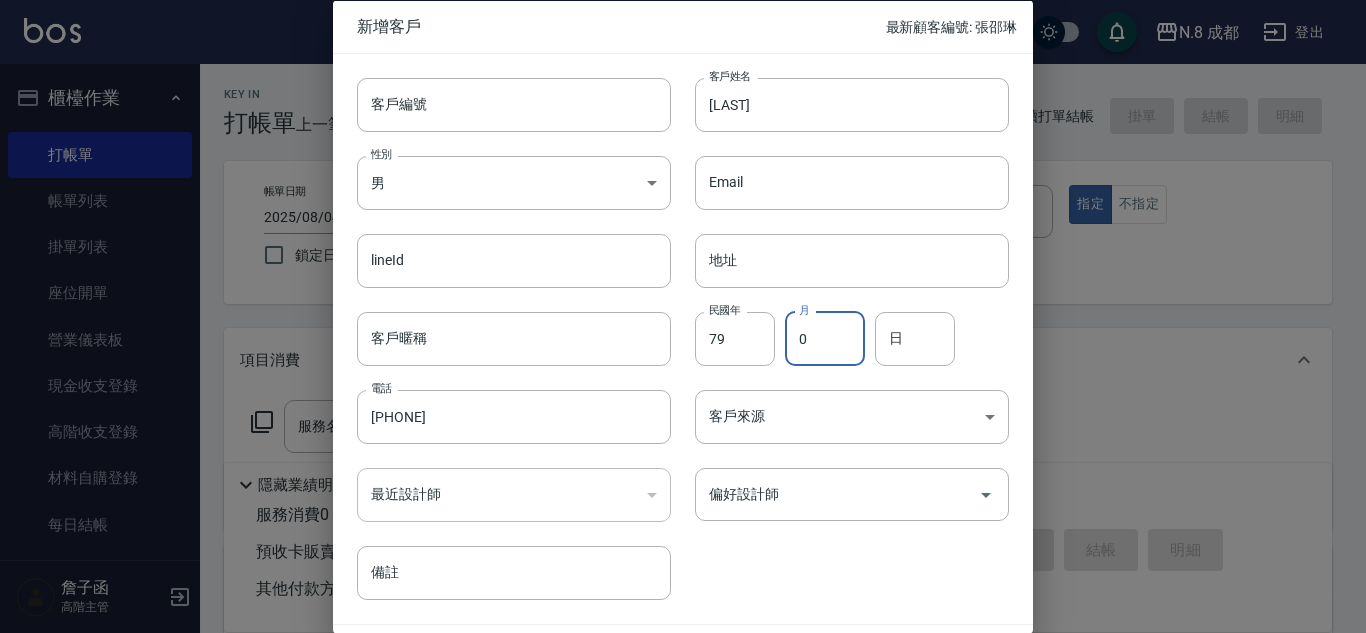 drag, startPoint x: 795, startPoint y: 338, endPoint x: 785, endPoint y: 334, distance: 10.770329 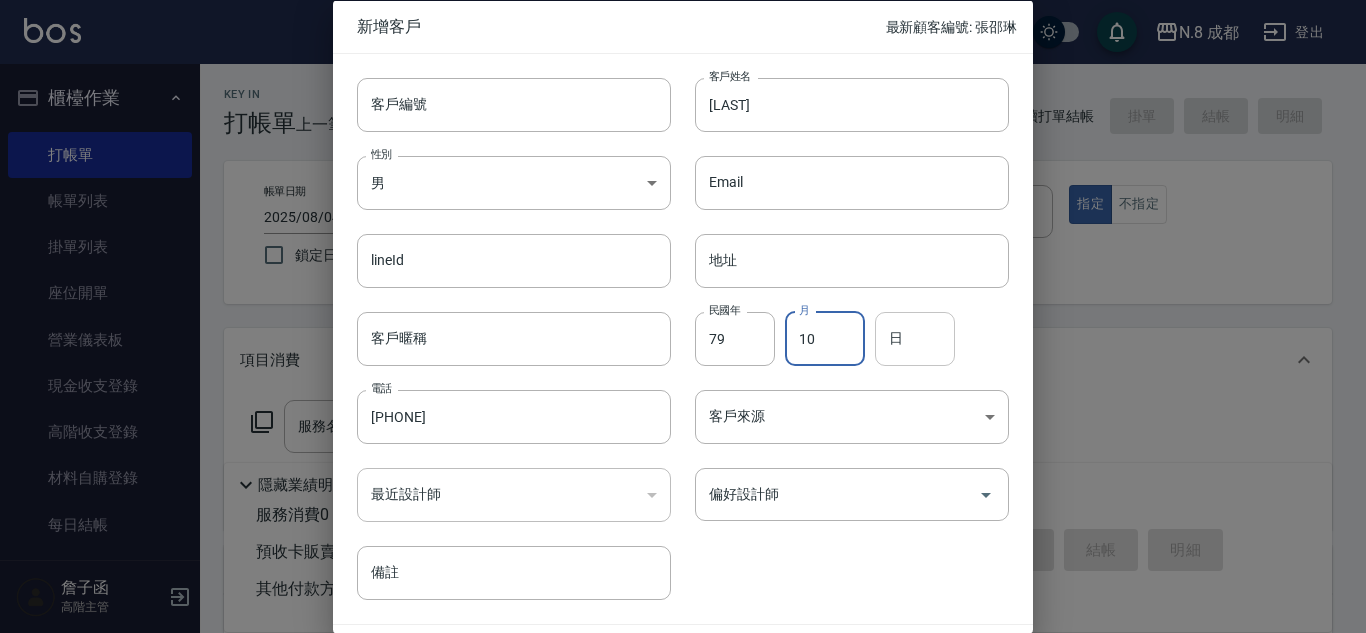 type on "10" 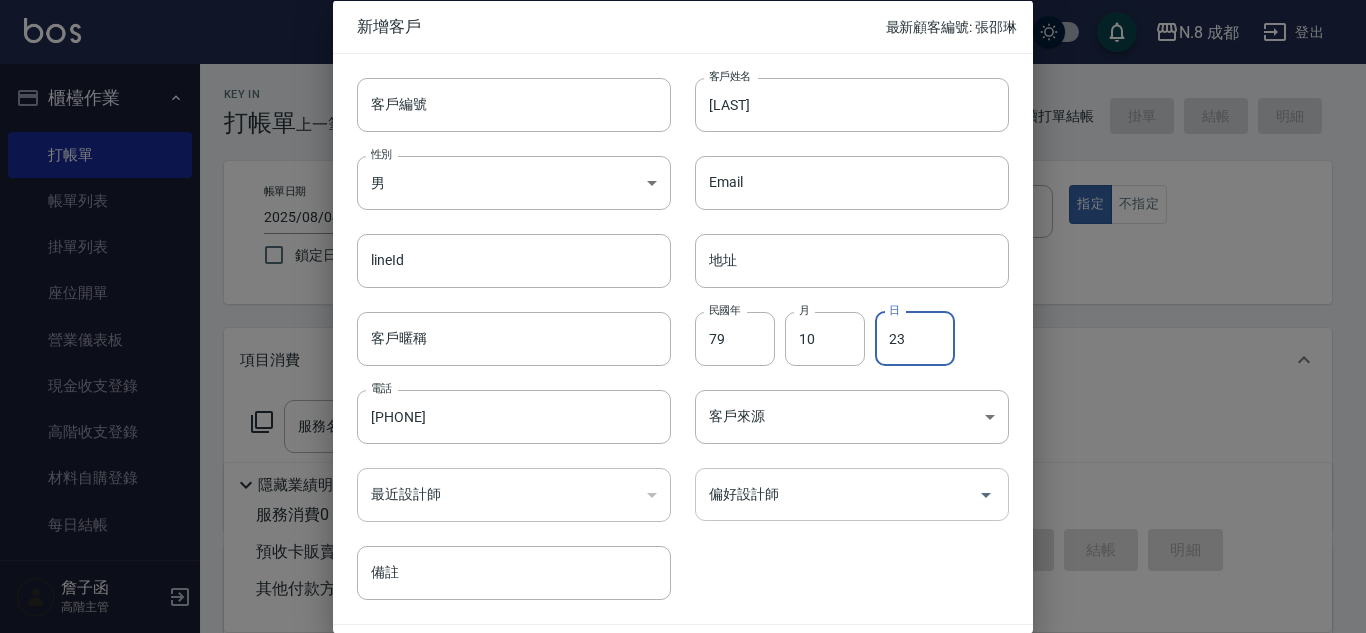 type on "23" 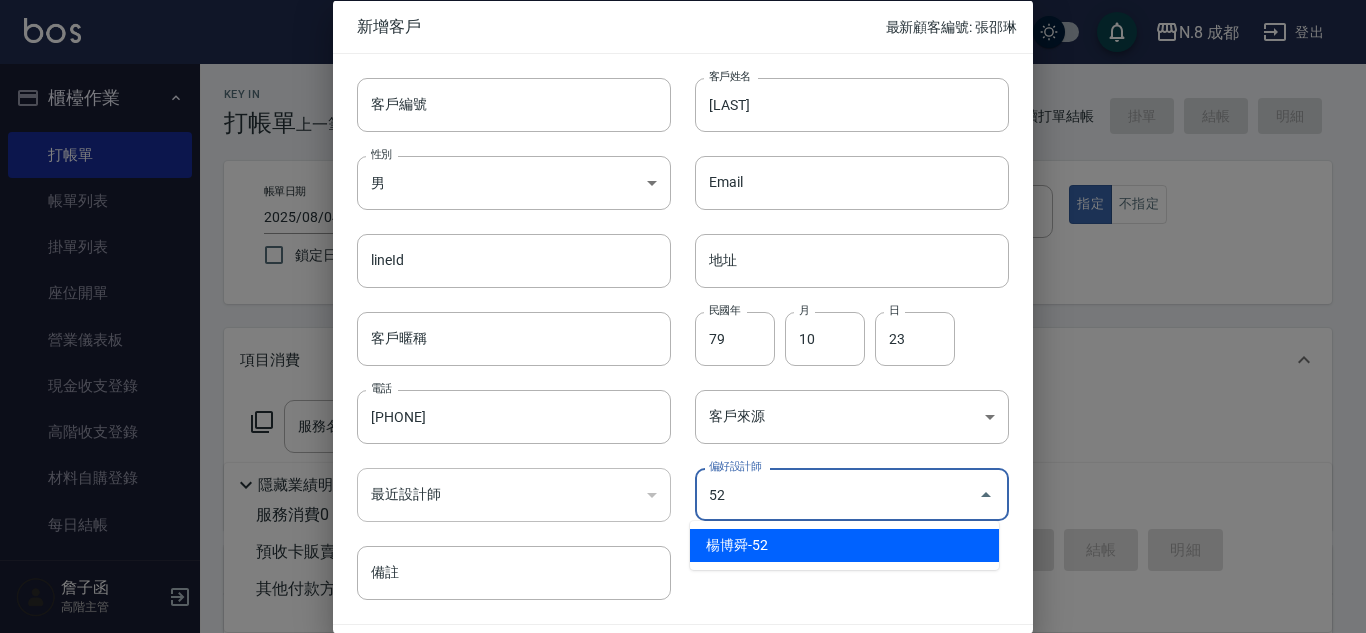 click on "楊博舜-52" at bounding box center (844, 545) 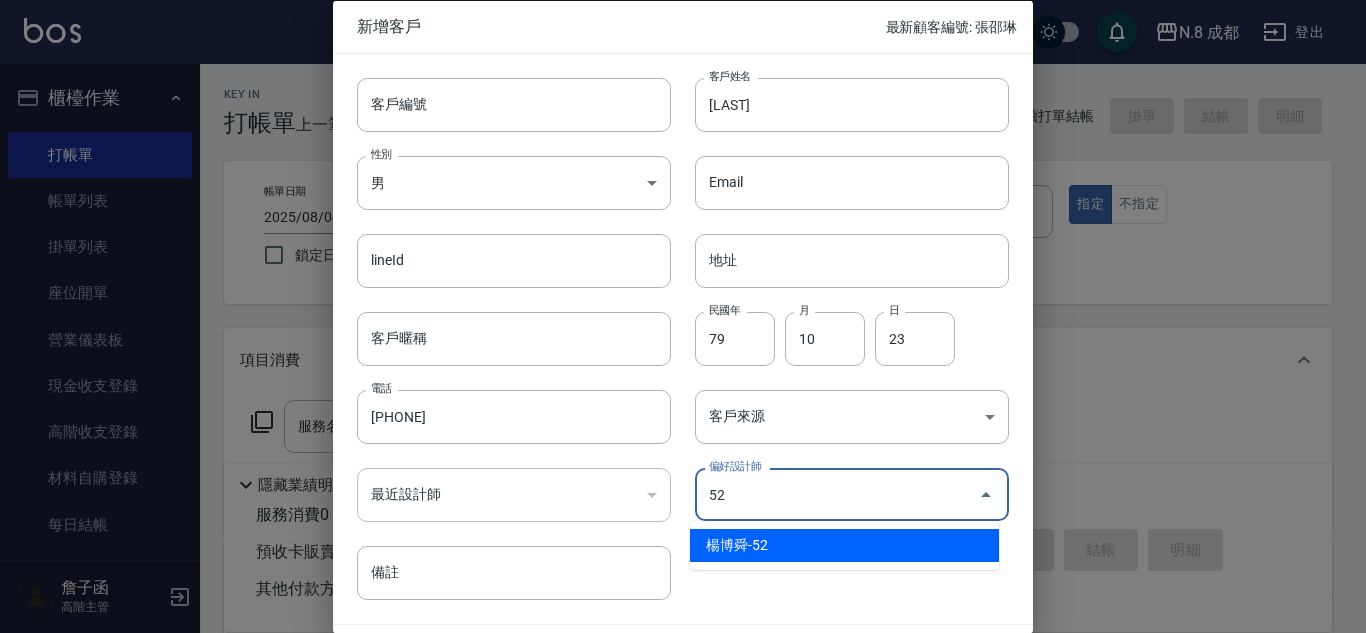 type on "楊博舜" 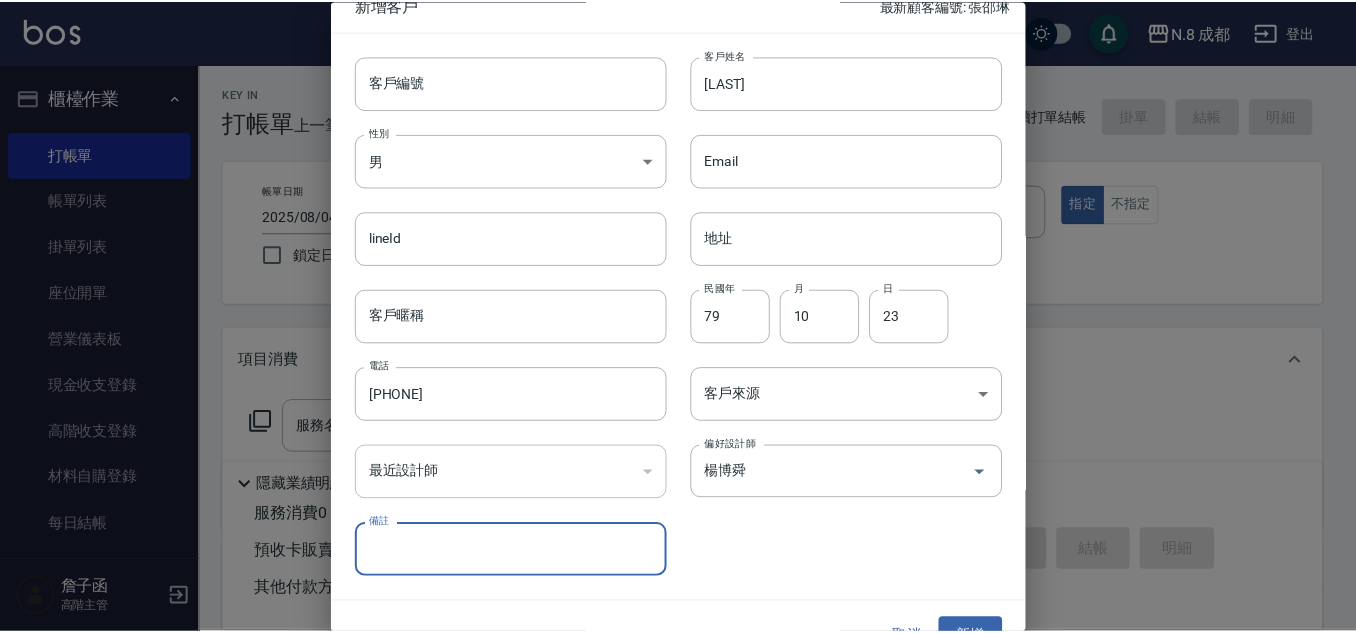 scroll, scrollTop: 60, scrollLeft: 0, axis: vertical 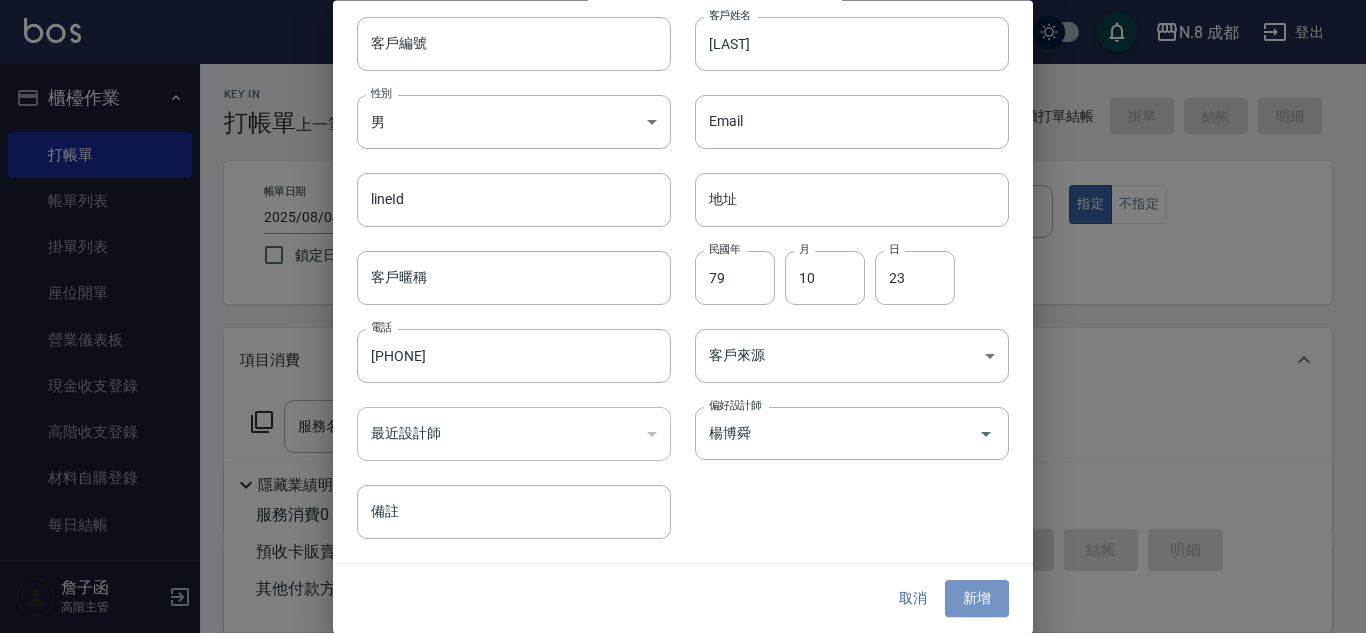 click on "新增" at bounding box center (977, 599) 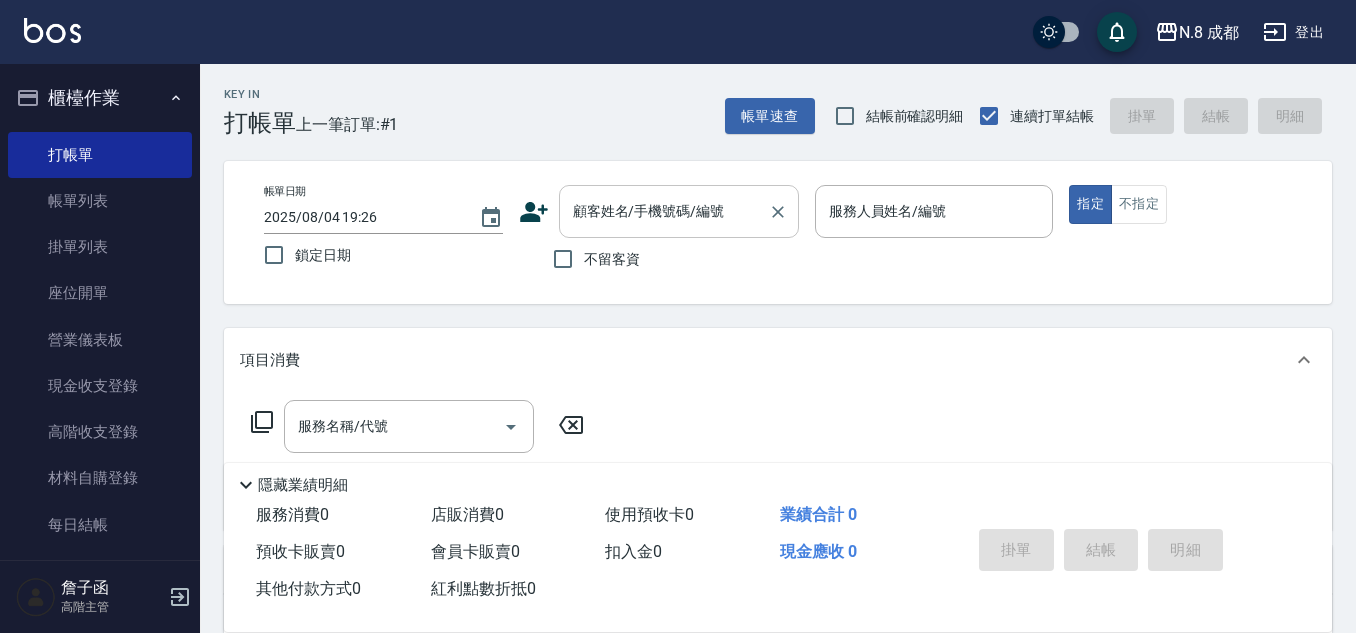 click on "顧客姓名/手機號碼/編號" at bounding box center (664, 211) 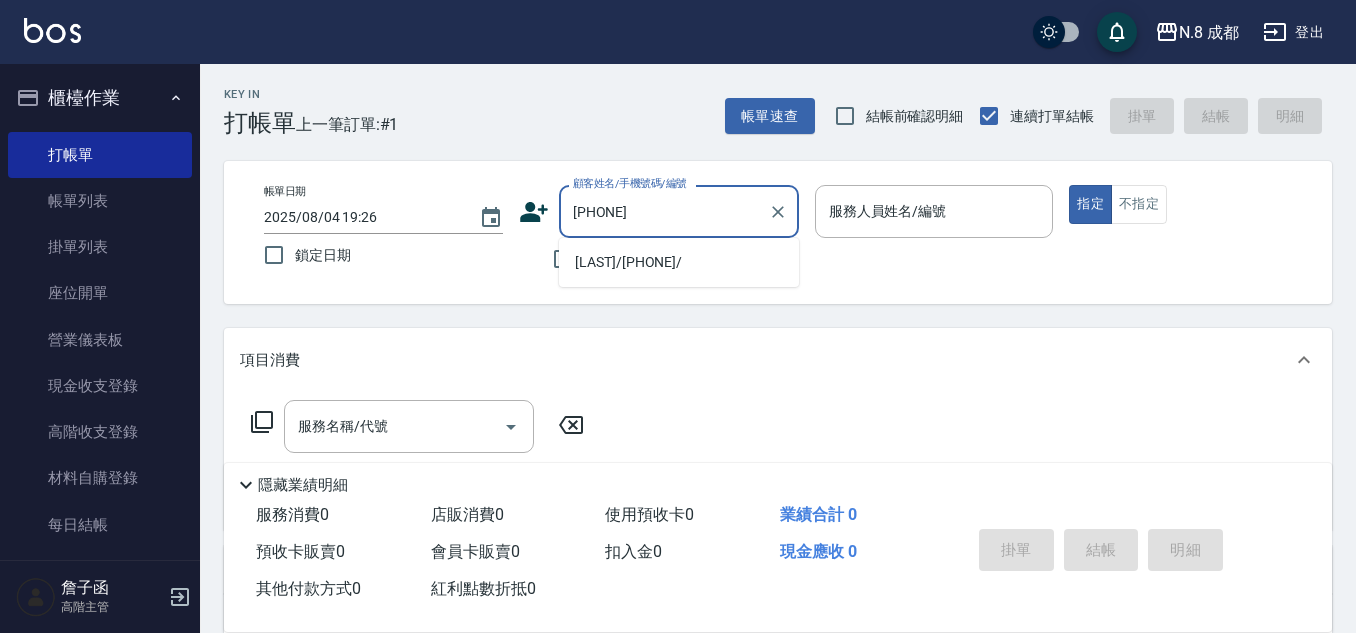 click on "[LAST]/[PHONE]/" at bounding box center (679, 262) 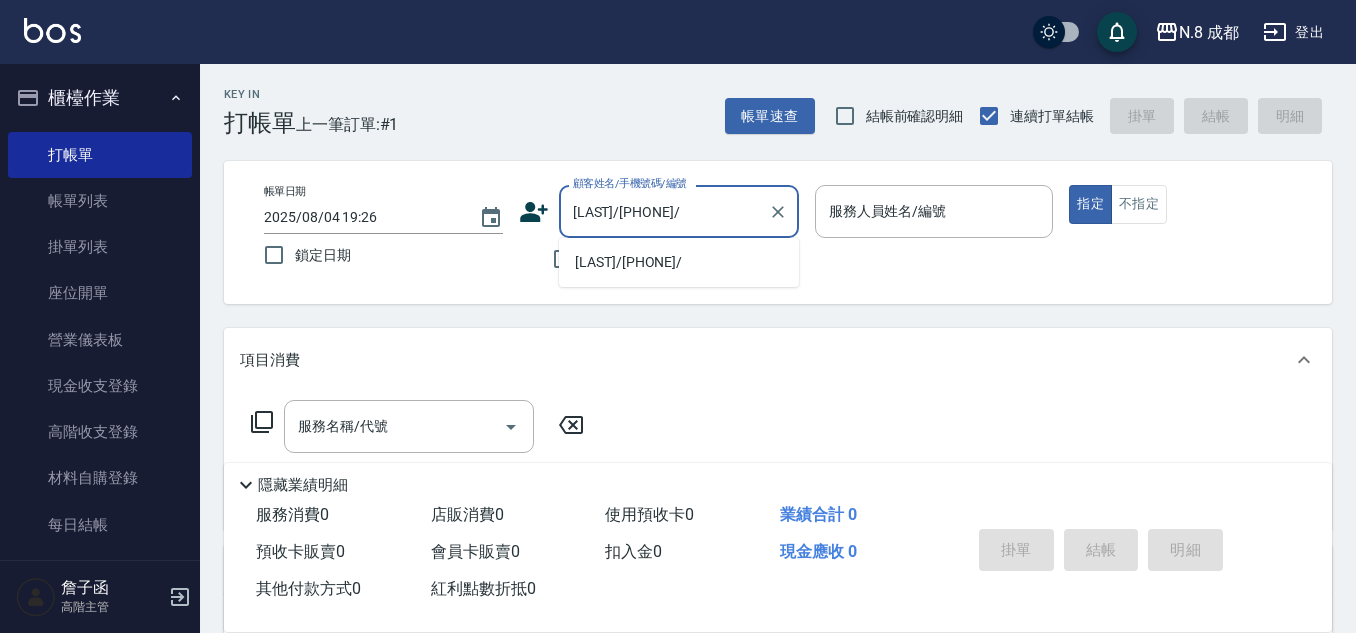 type on "楊博舜-52" 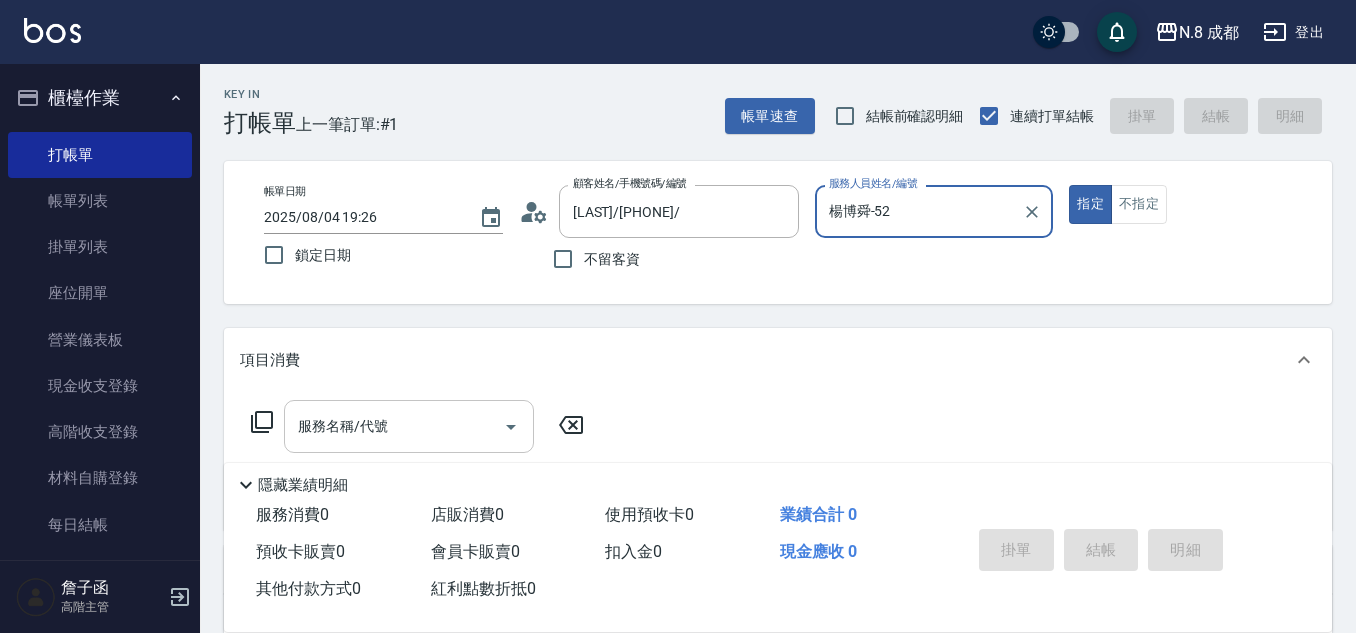 click on "服務名稱/代號" at bounding box center (394, 426) 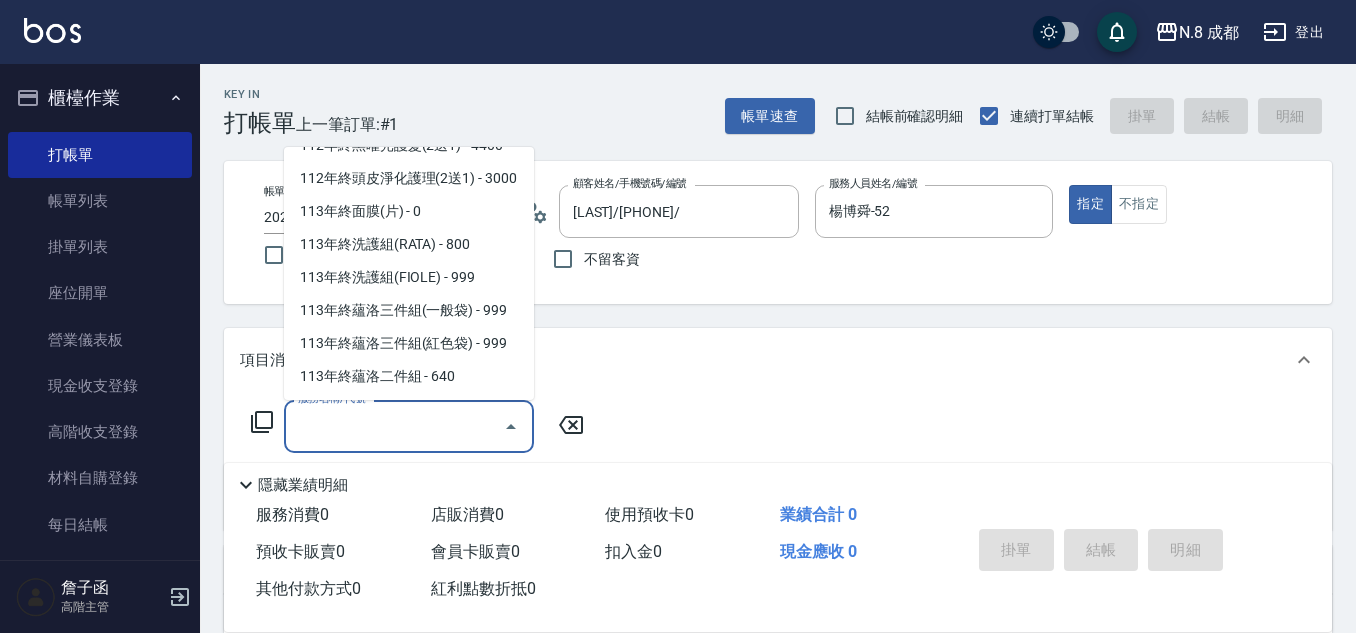 scroll, scrollTop: 2697, scrollLeft: 0, axis: vertical 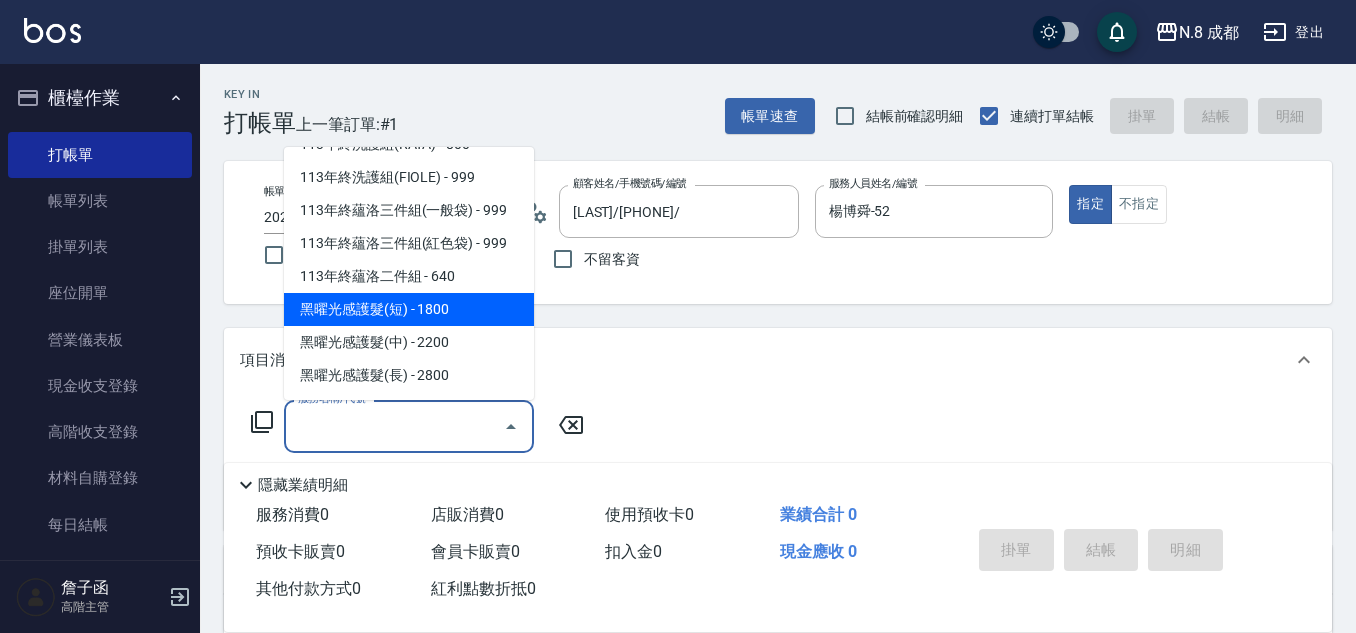 click on "黑曜光感護髮(短) - 1800" at bounding box center (409, 309) 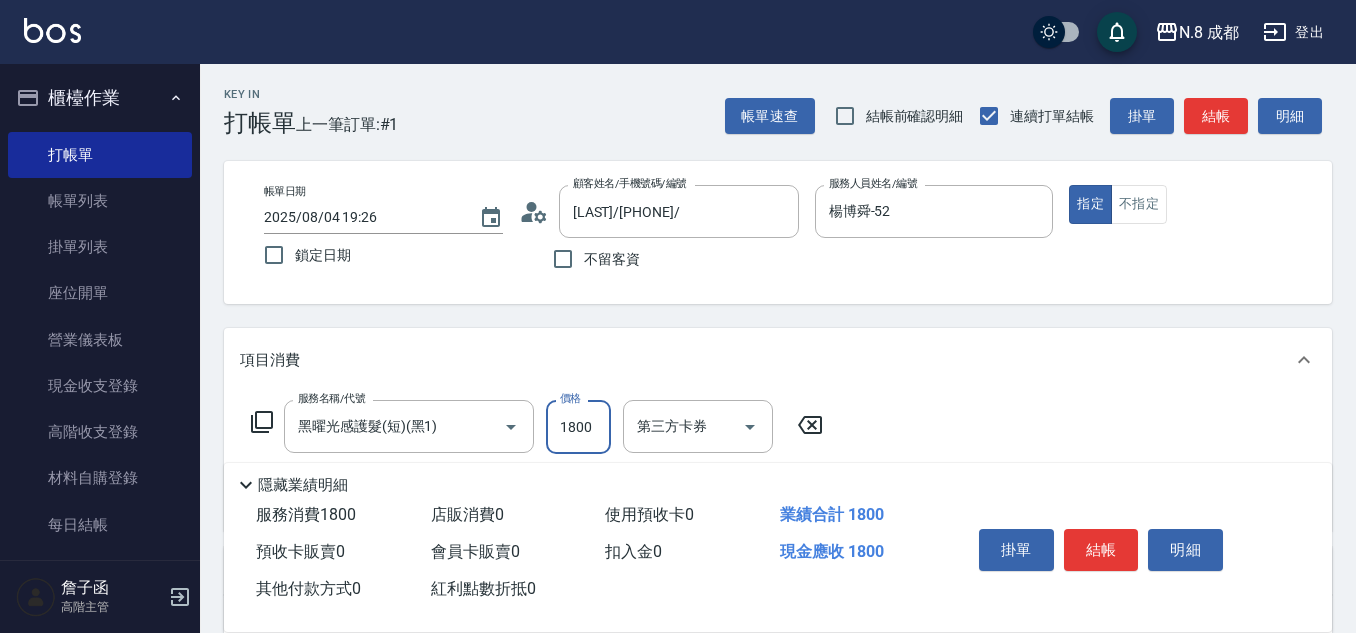 click on "1800" at bounding box center [578, 427] 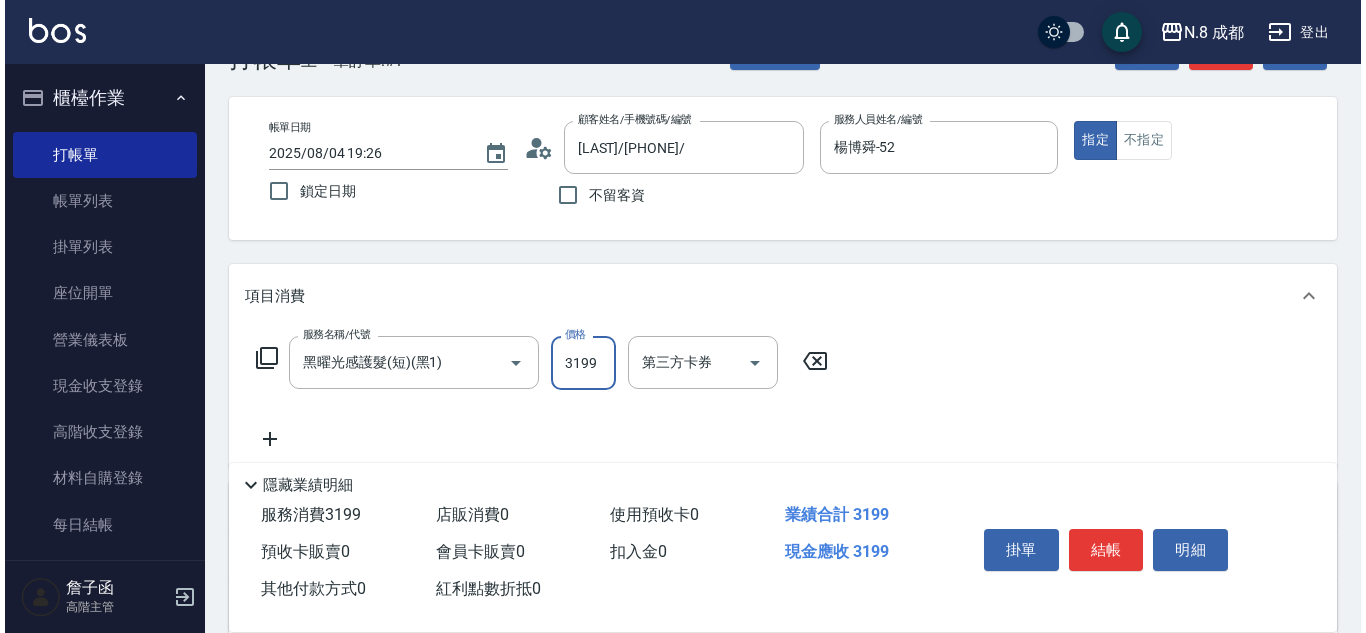 scroll, scrollTop: 100, scrollLeft: 0, axis: vertical 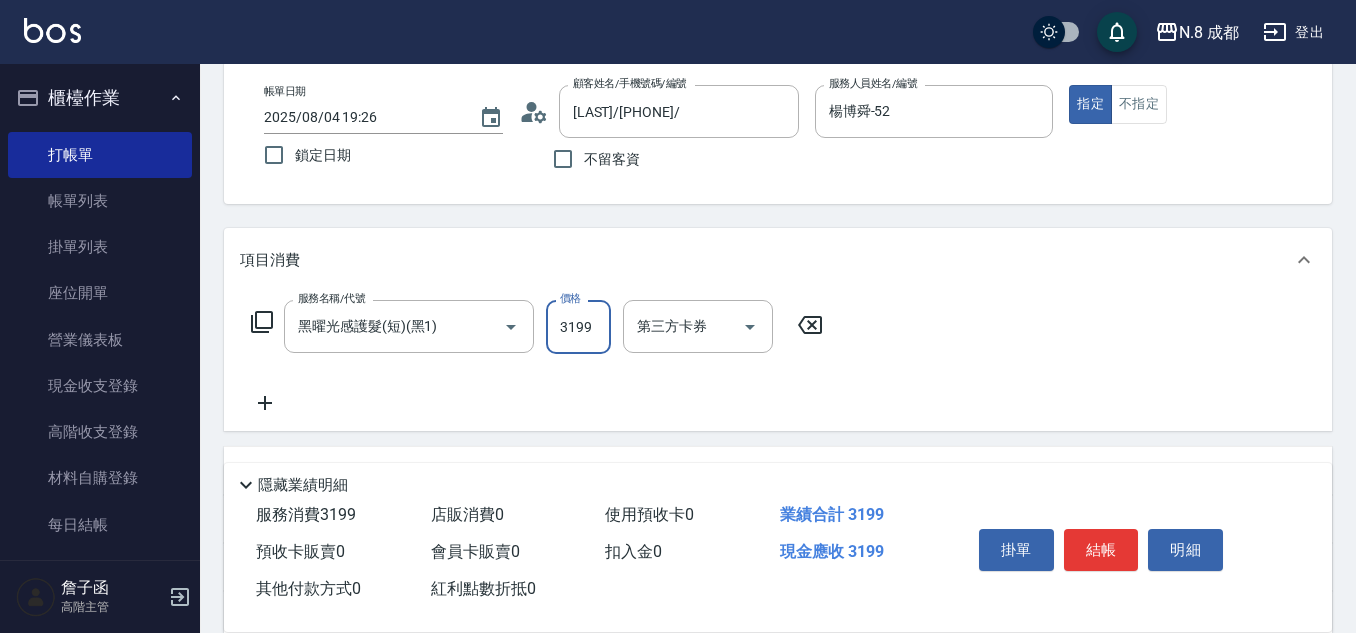type on "3199" 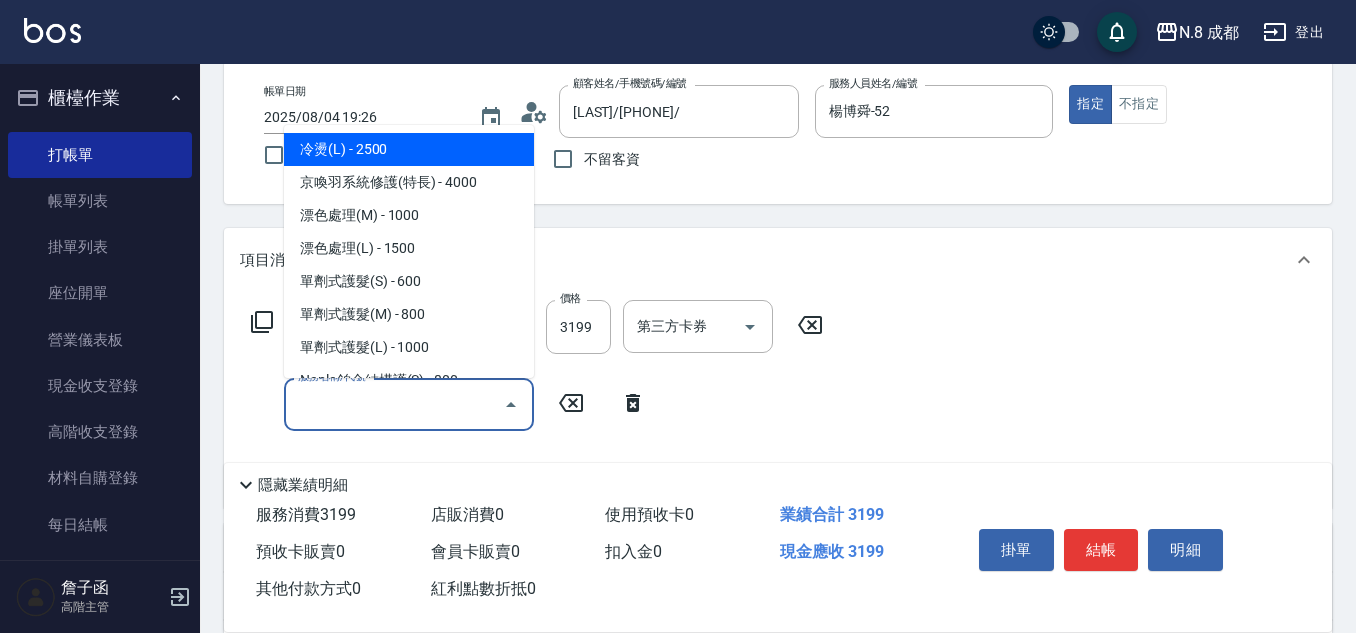 click on "服務名稱/代號" at bounding box center (394, 404) 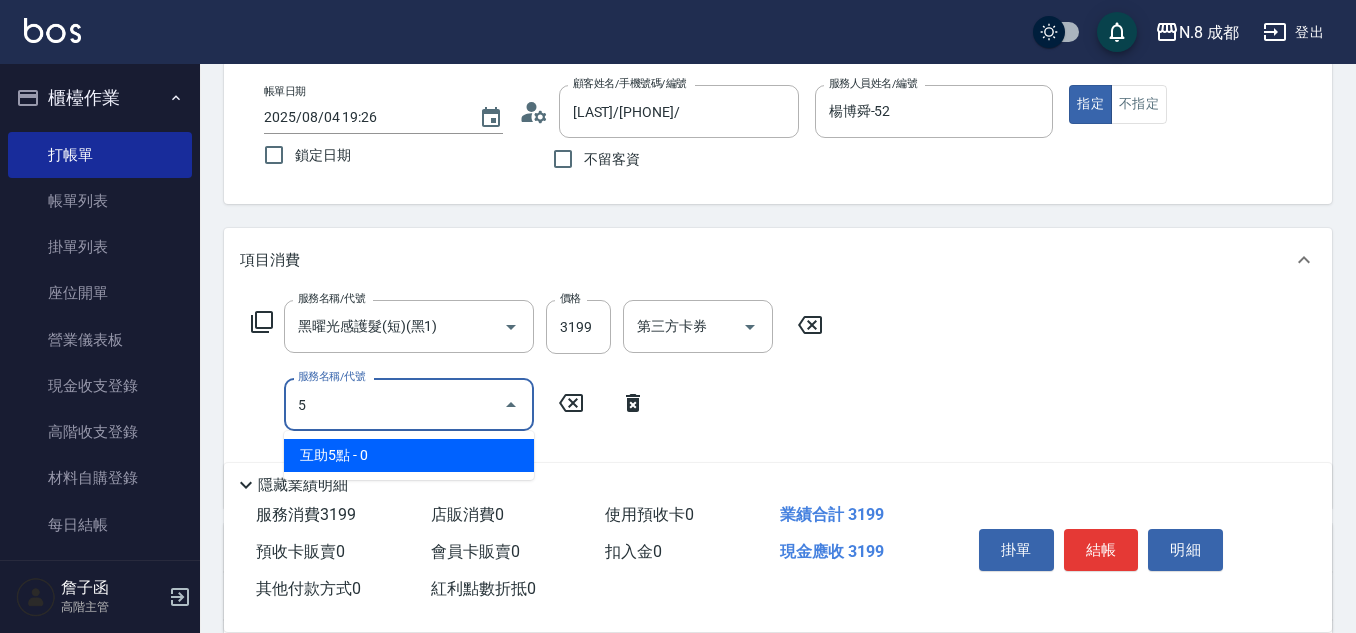 click on "互助5點 - 0" at bounding box center [409, 455] 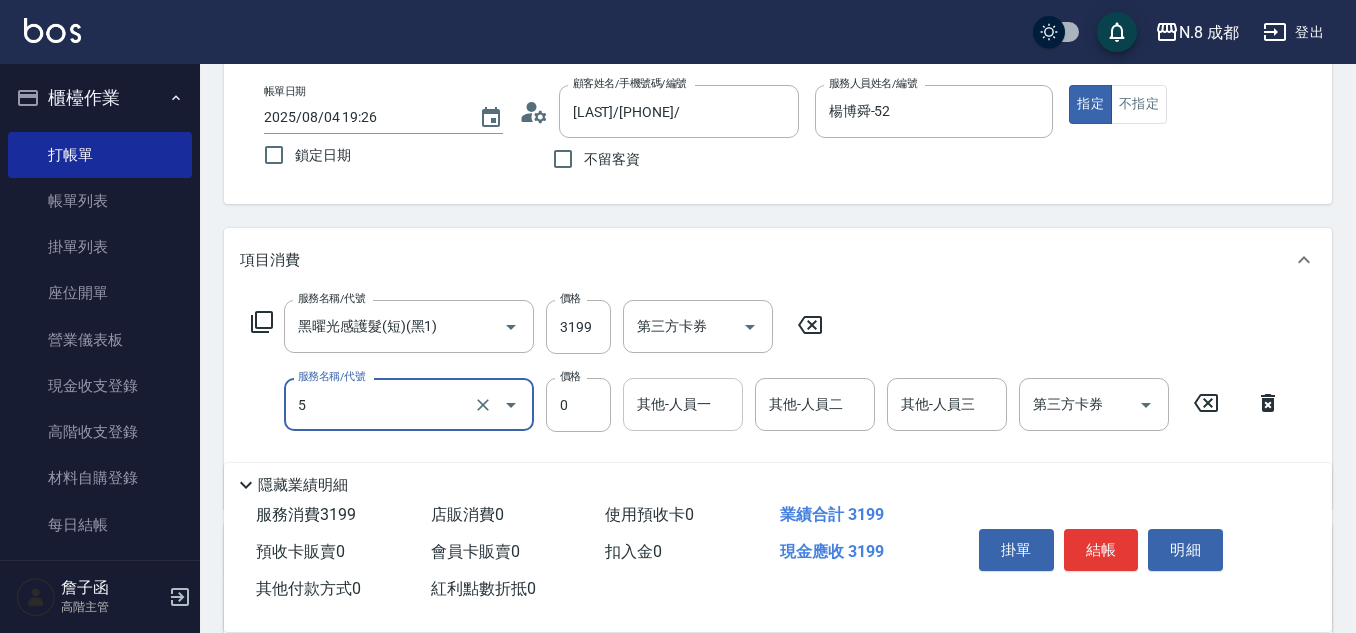 type on "互助5點(5)" 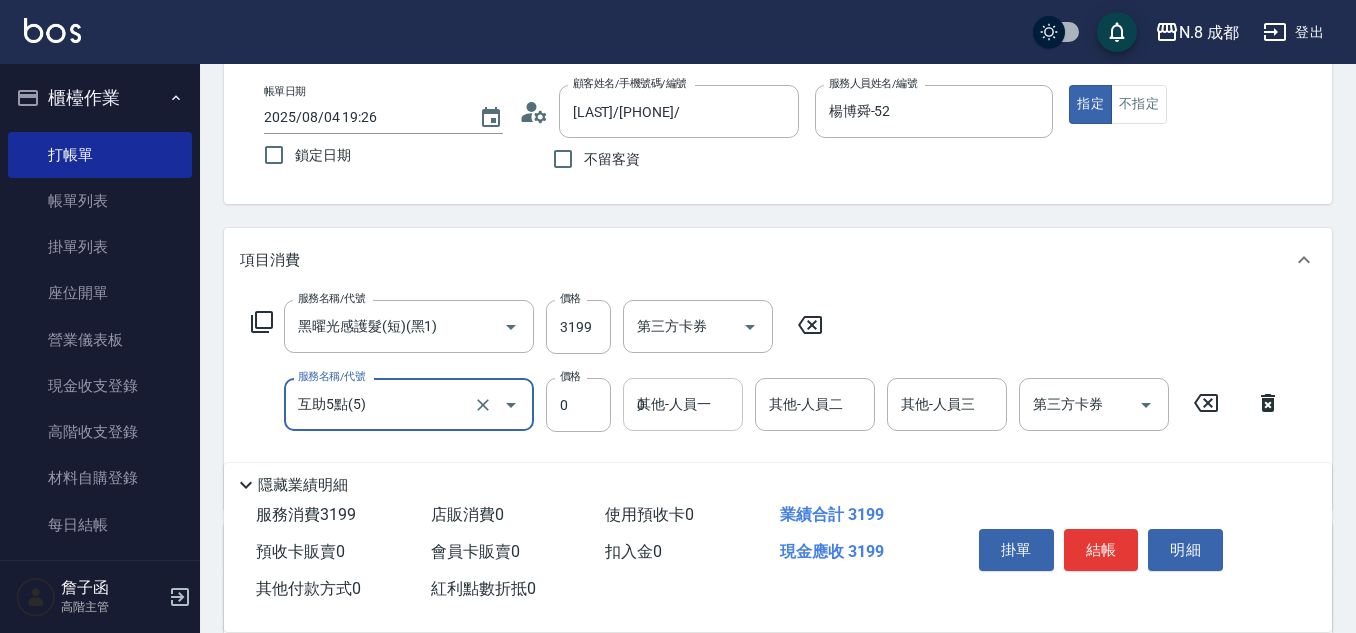 click on "0" at bounding box center [683, 404] 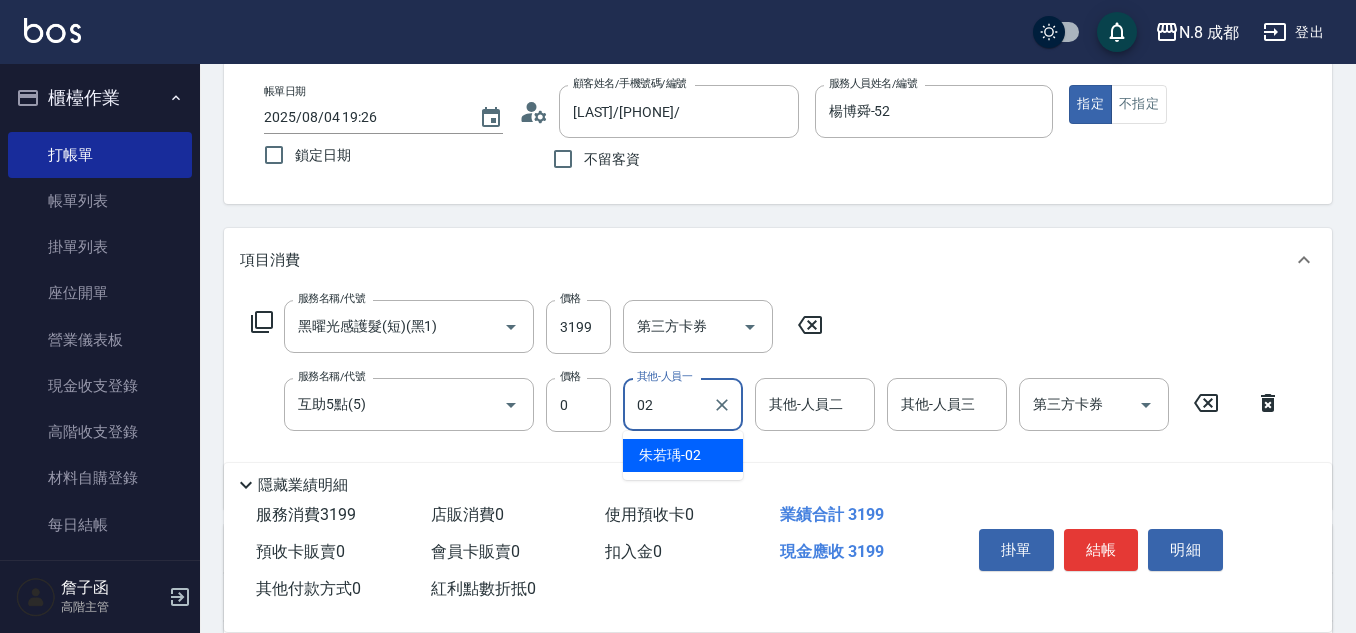click on "朱若瑀 -02" at bounding box center (670, 455) 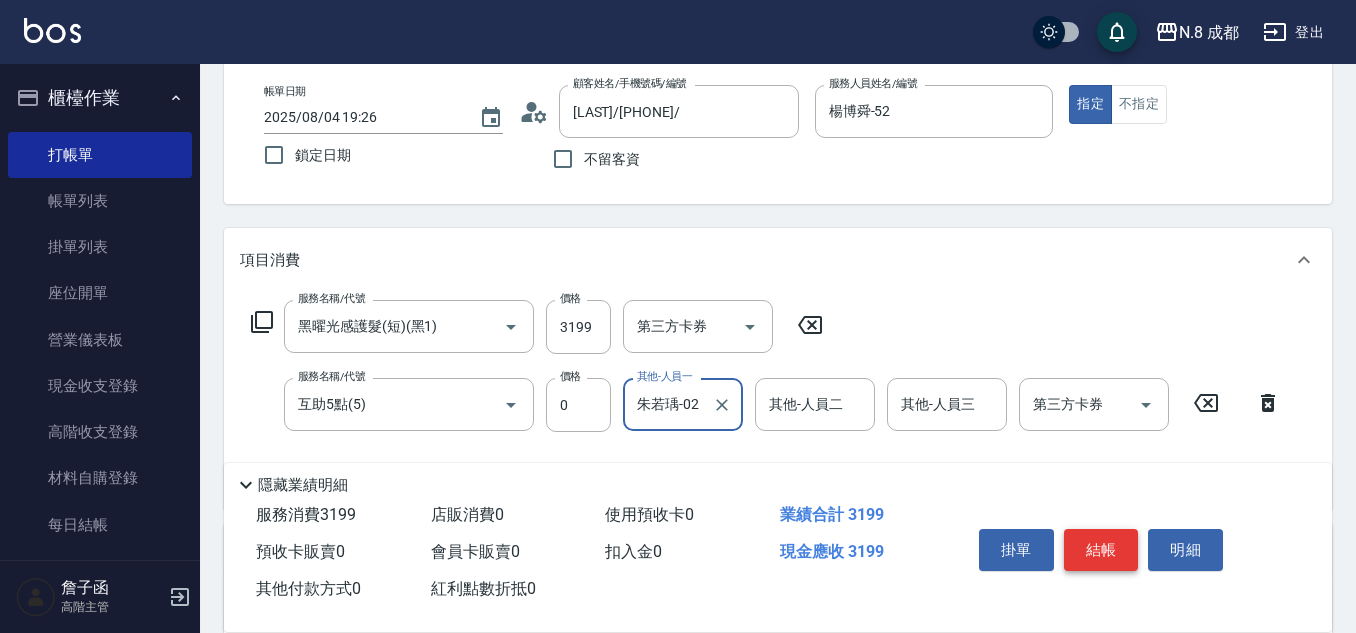 type on "朱若瑀-02" 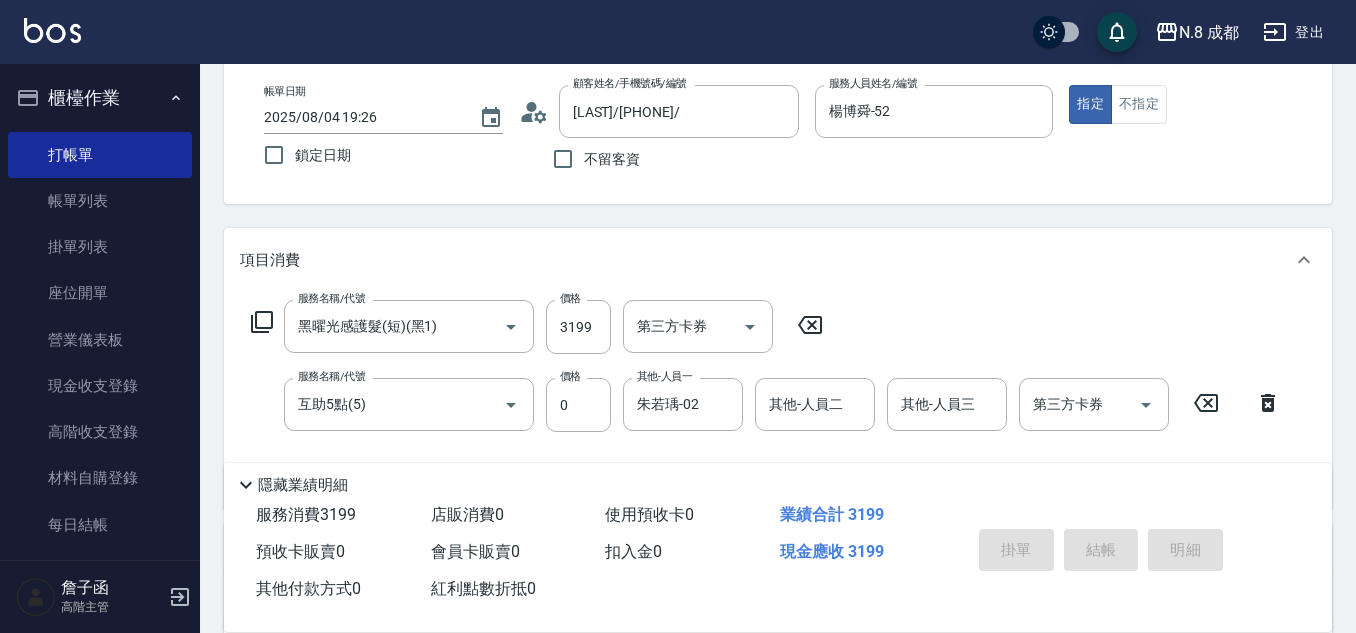 type on "2025/08/04 19:28" 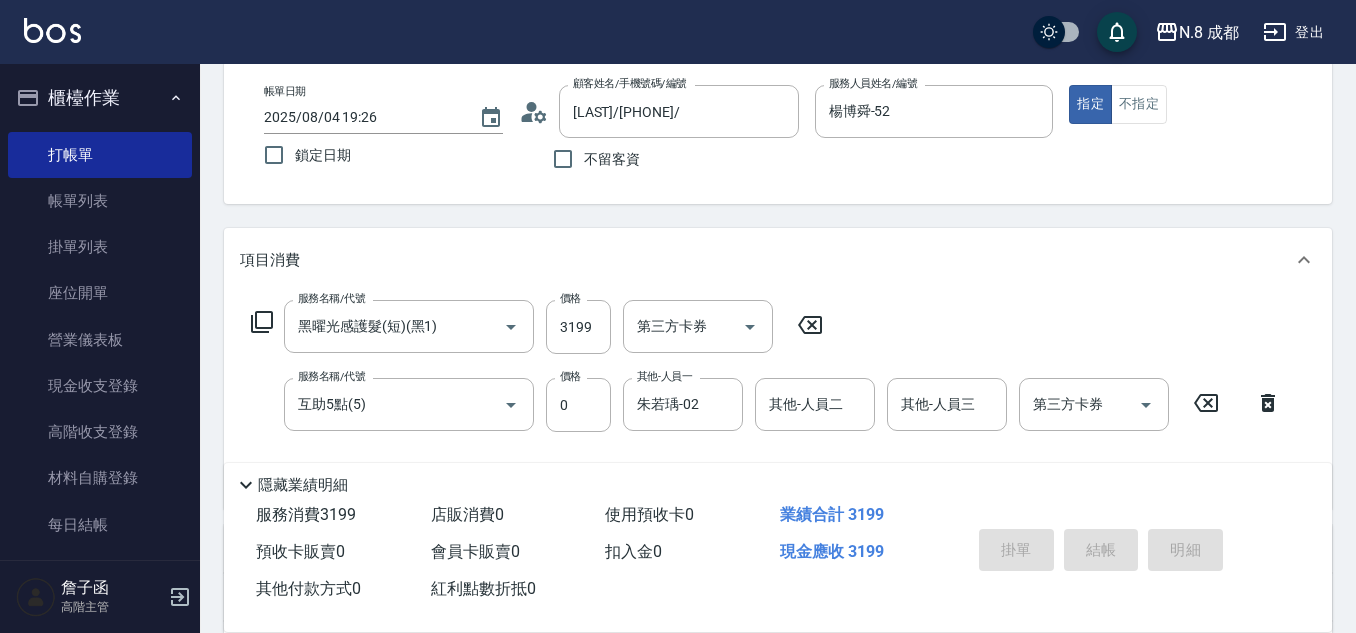 type 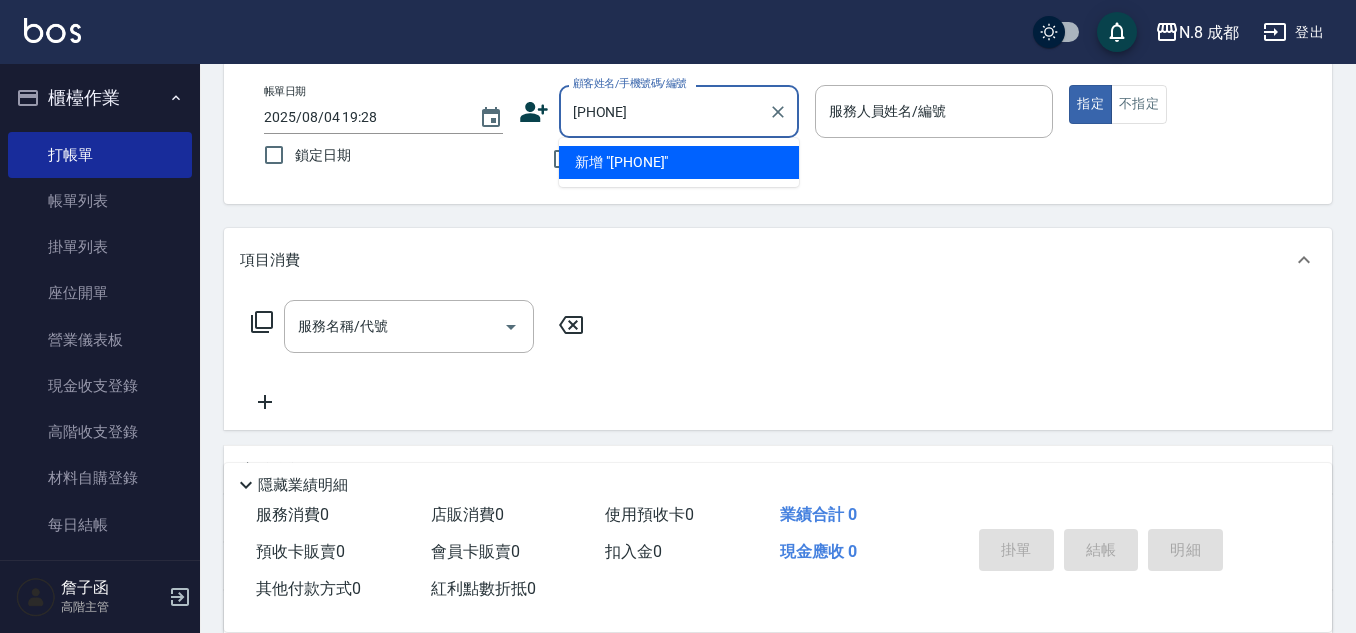 type on "[PHONE]" 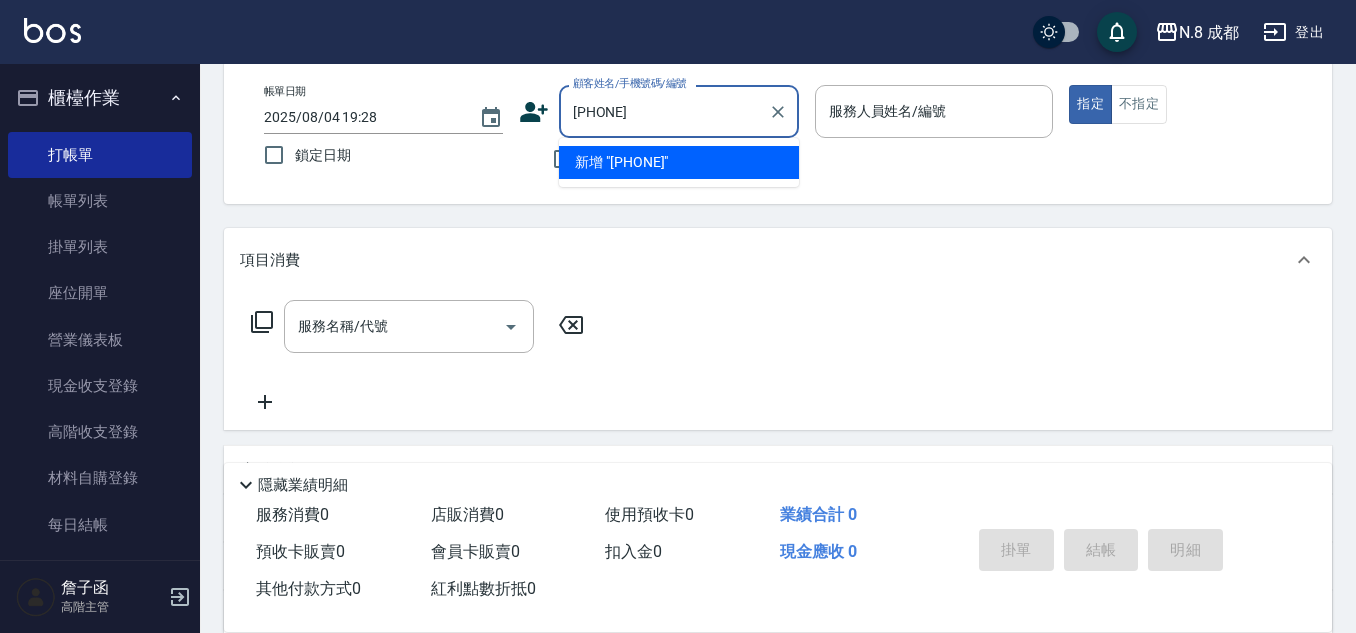 drag, startPoint x: 708, startPoint y: 106, endPoint x: 441, endPoint y: 106, distance: 267 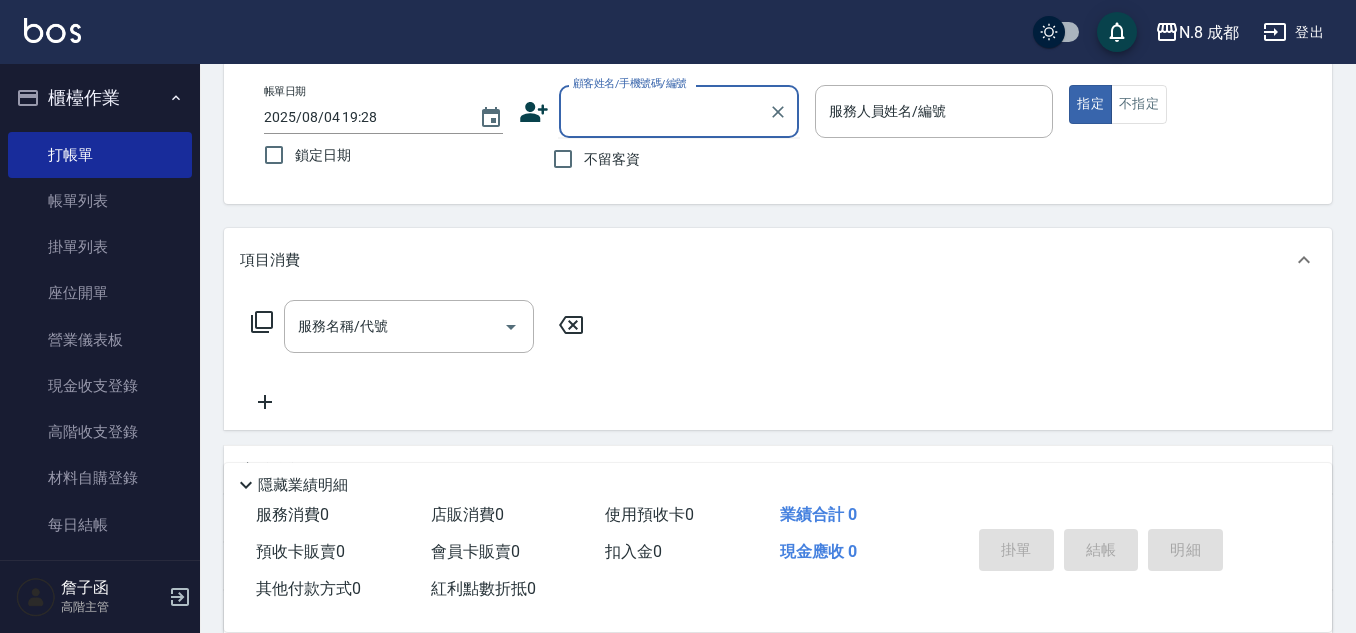 click 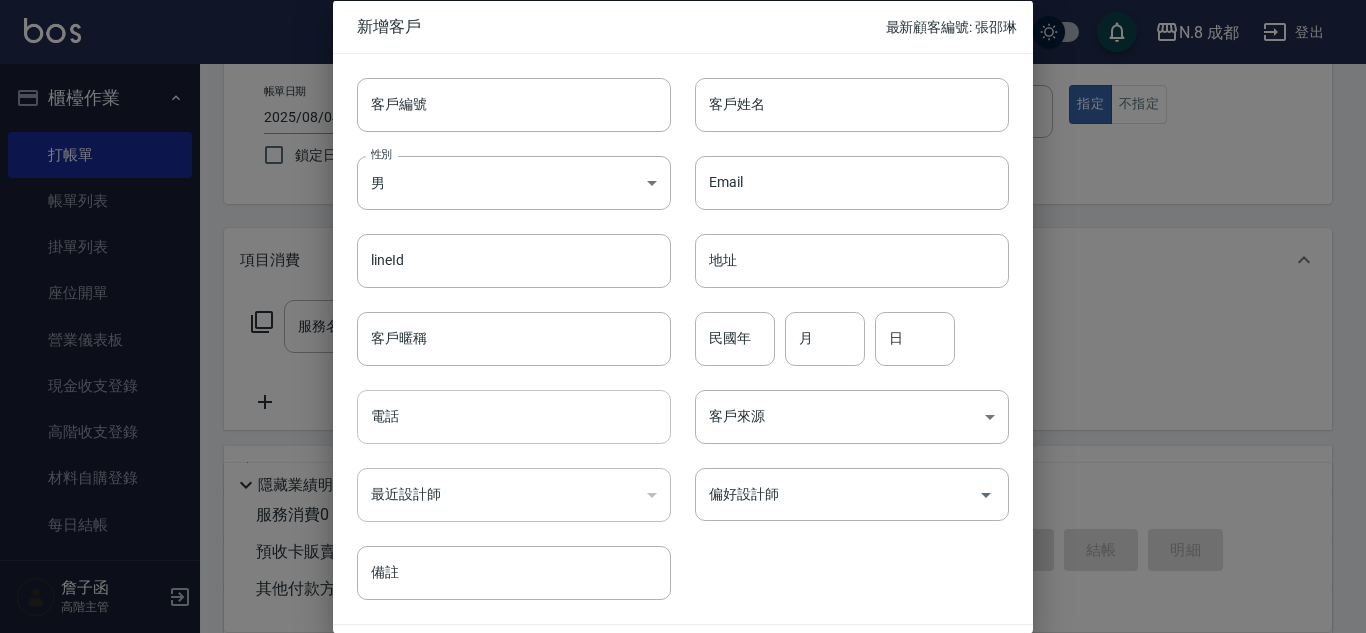 click on "電話" at bounding box center (514, 417) 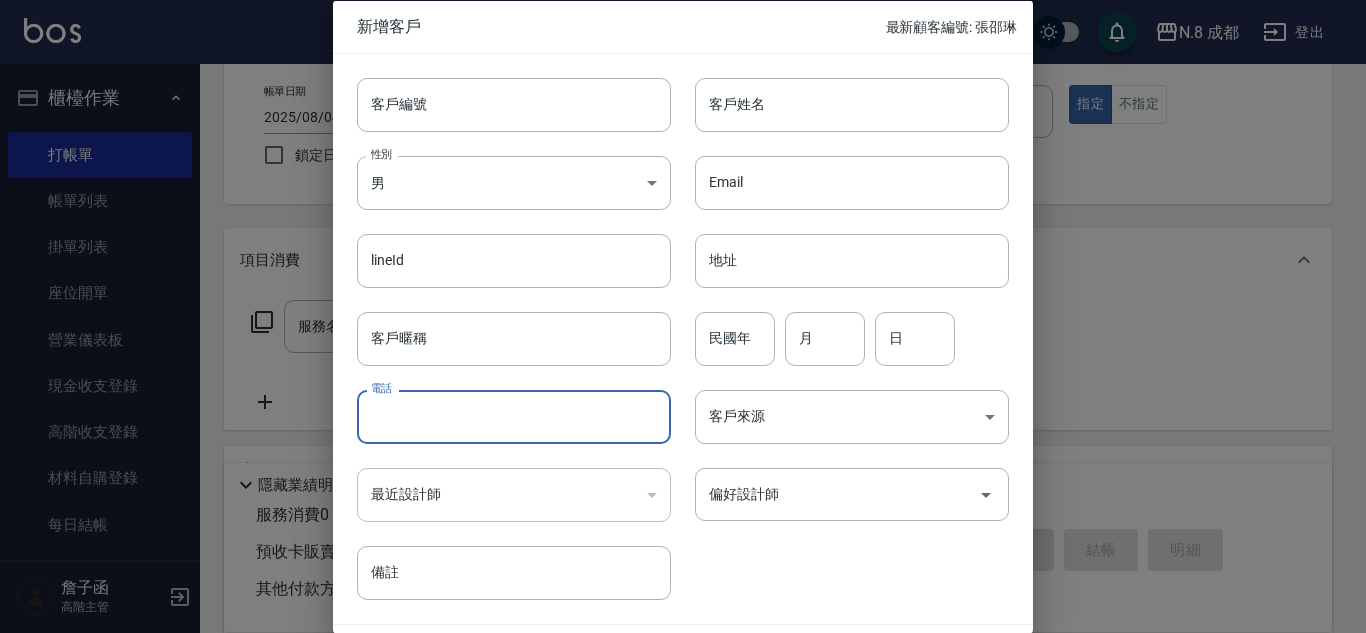 paste on "[PHONE]" 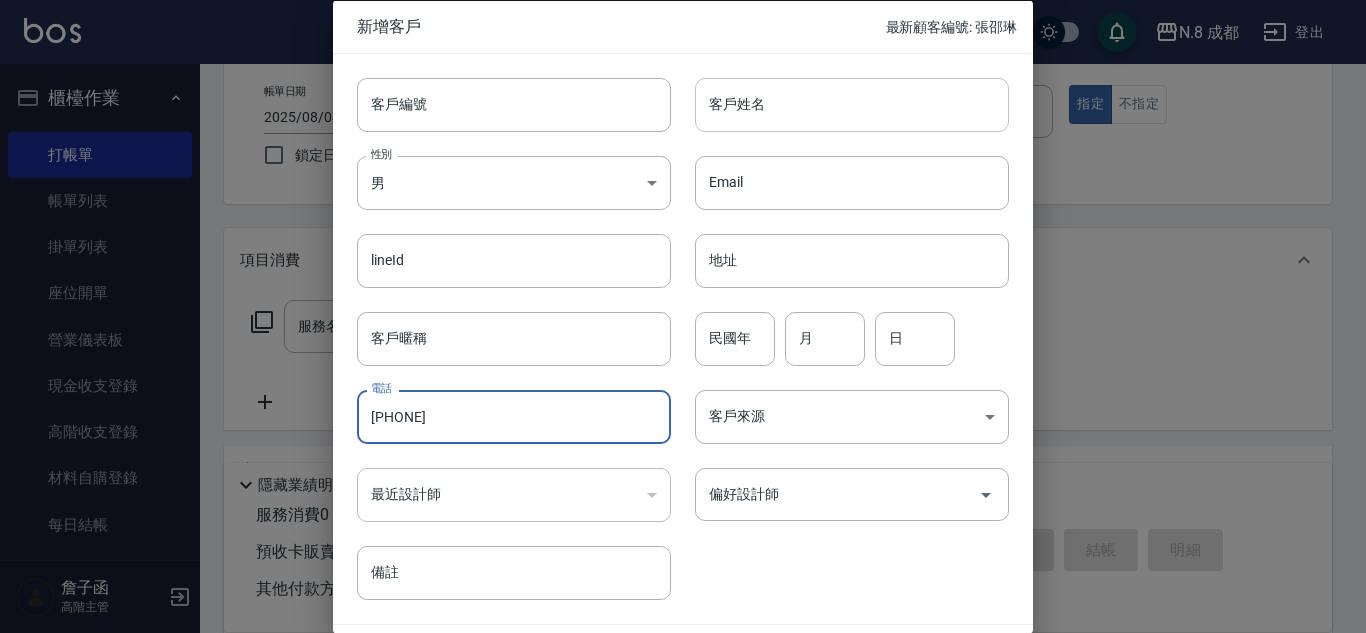 type on "[PHONE]" 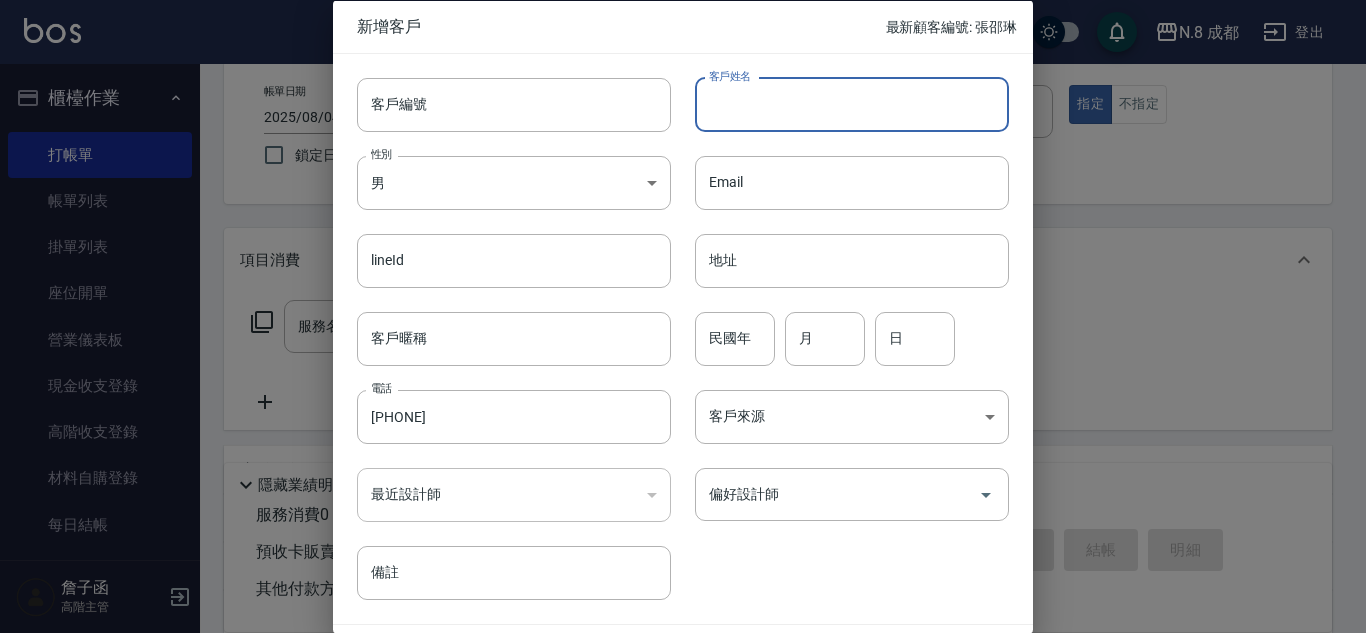 click on "客戶姓名" at bounding box center (852, 104) 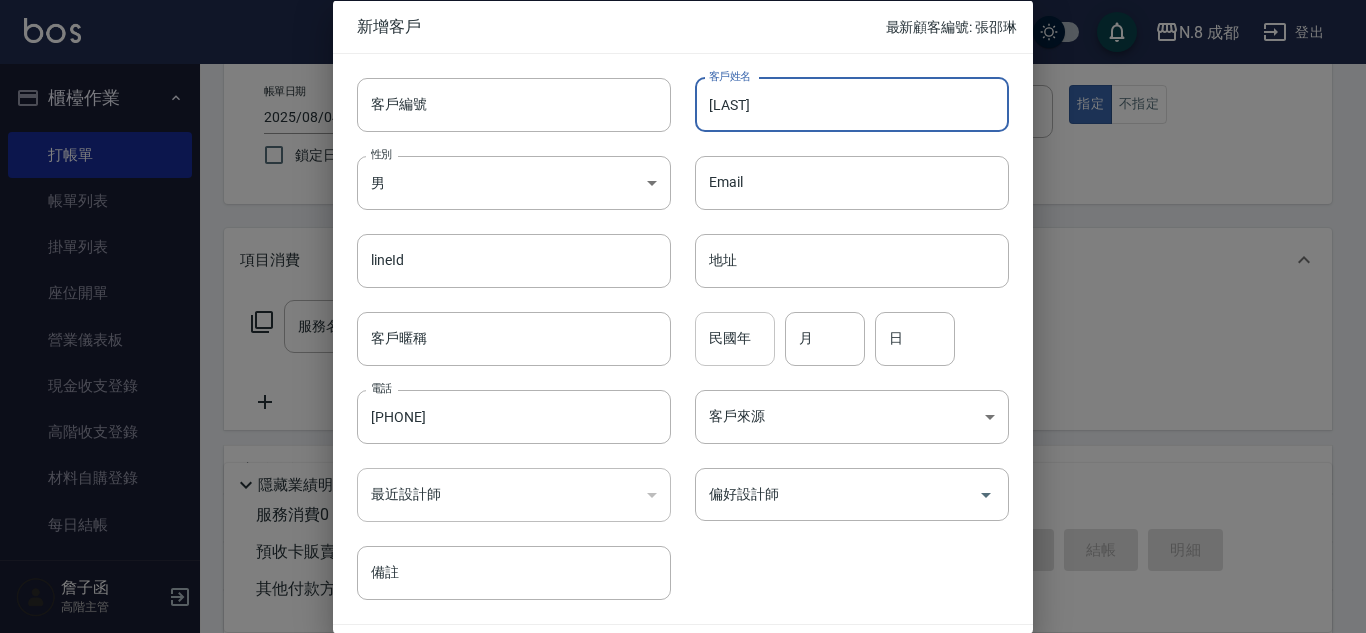 type on "[LAST]" 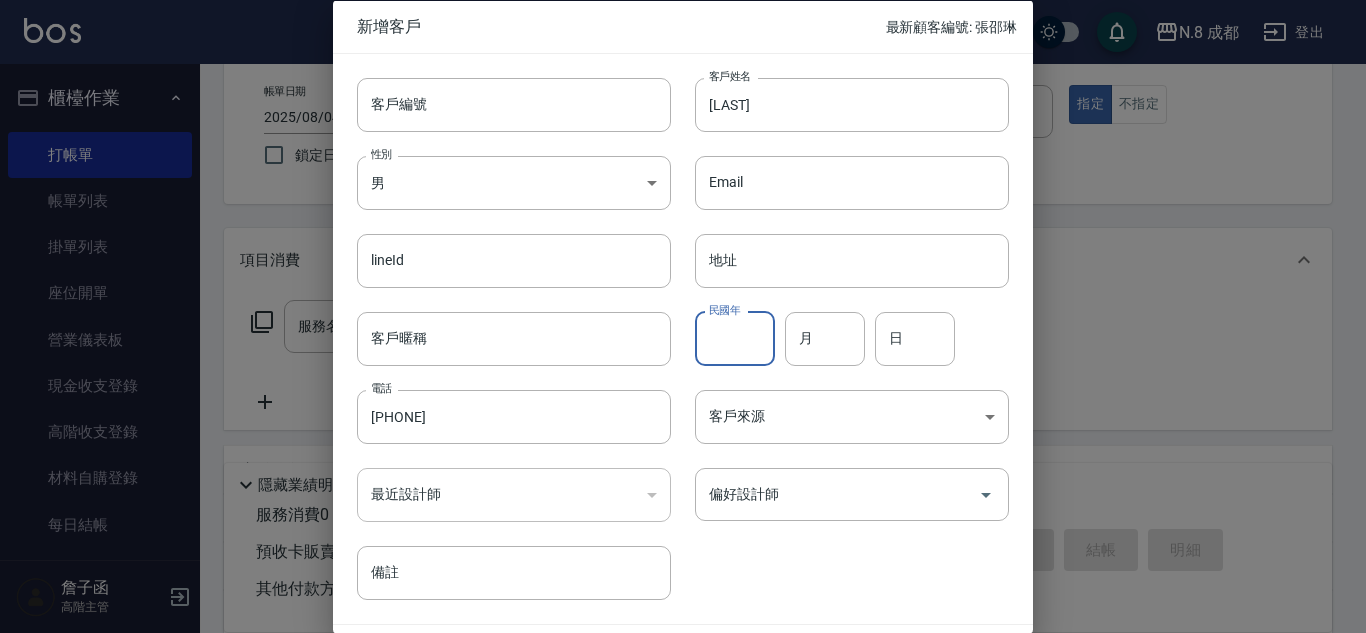 click on "民國年" at bounding box center (735, 338) 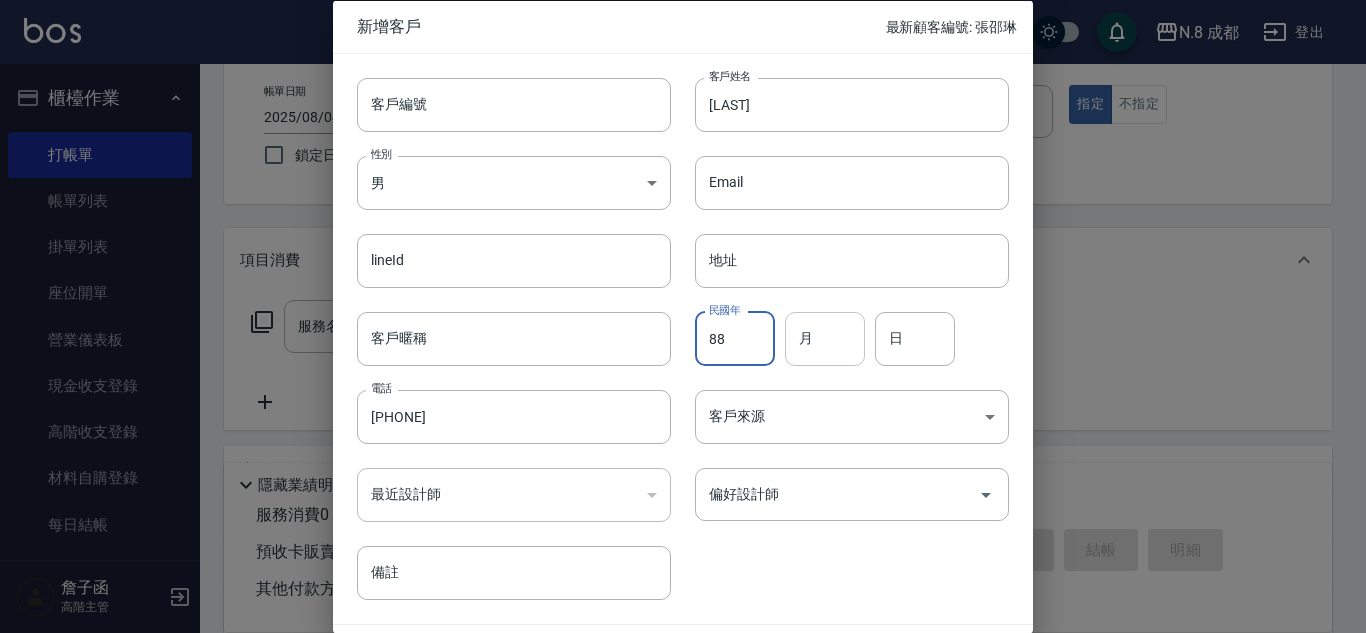 type on "88" 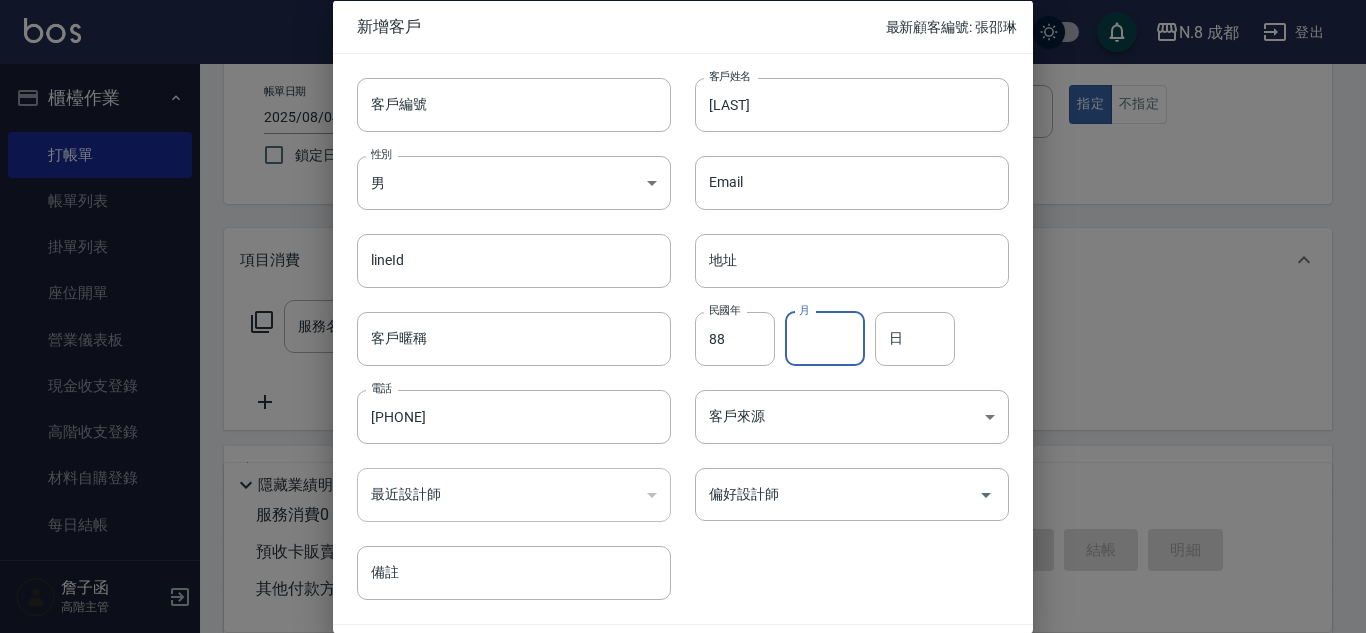 click on "月" at bounding box center [825, 338] 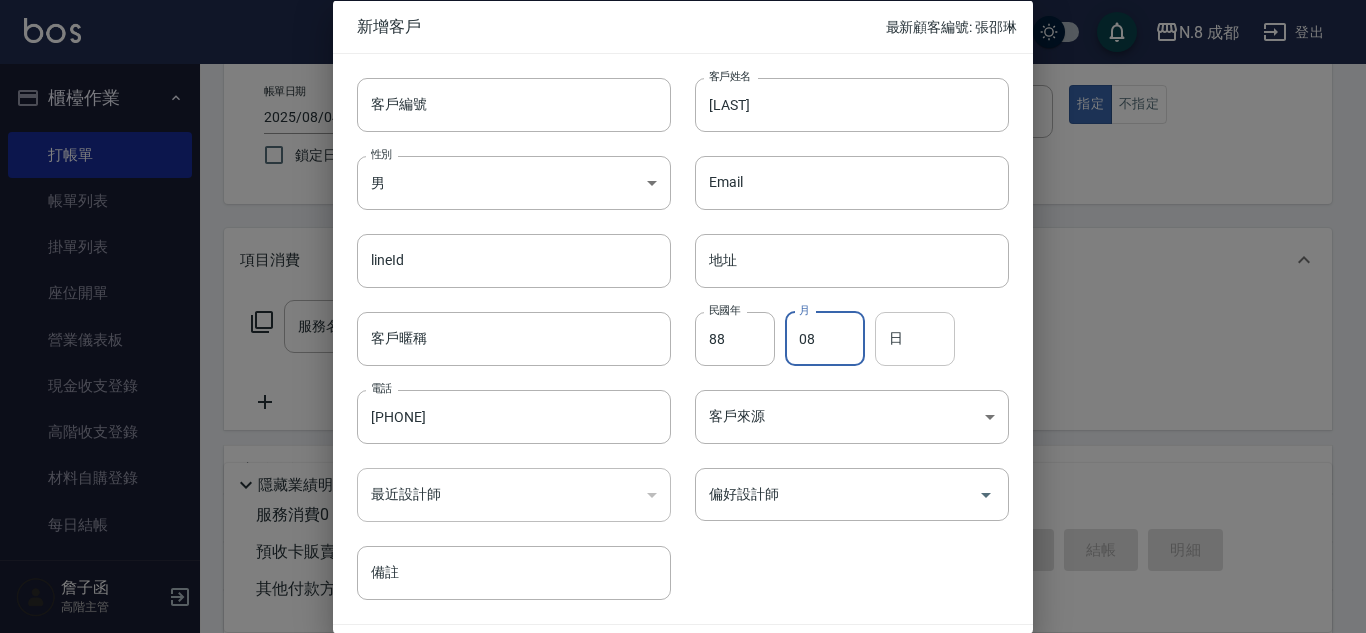 type on "08" 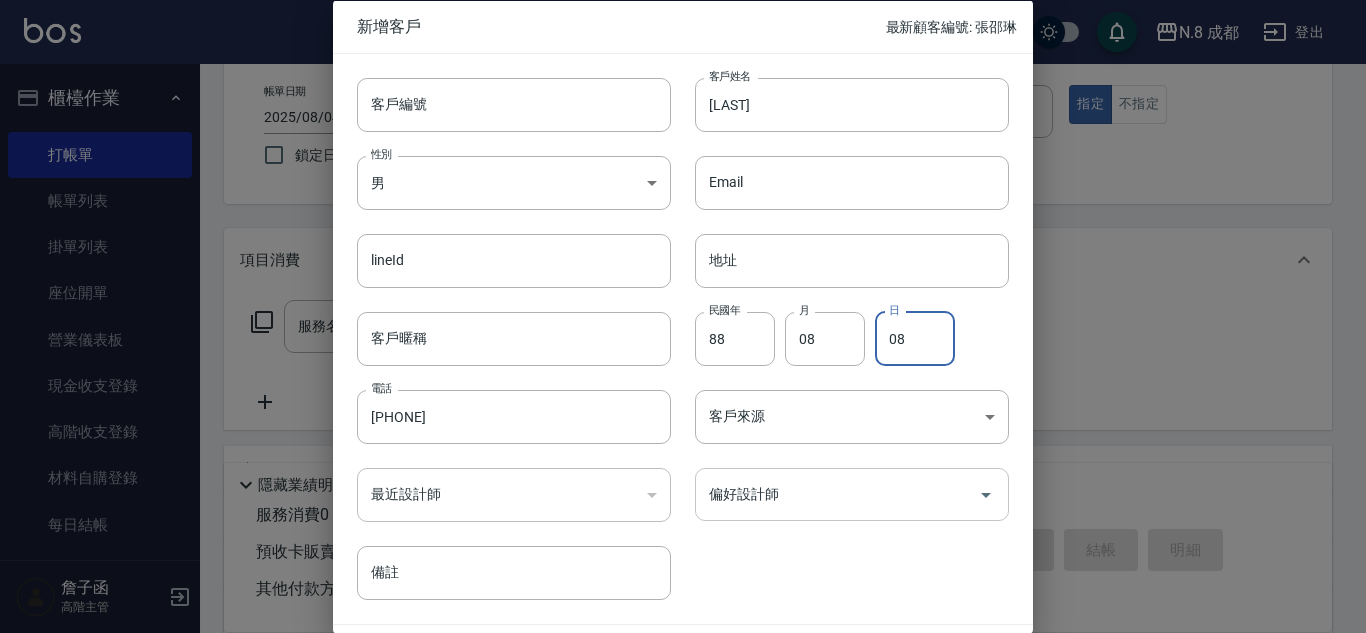 click on "偏好設計師" at bounding box center (852, 494) 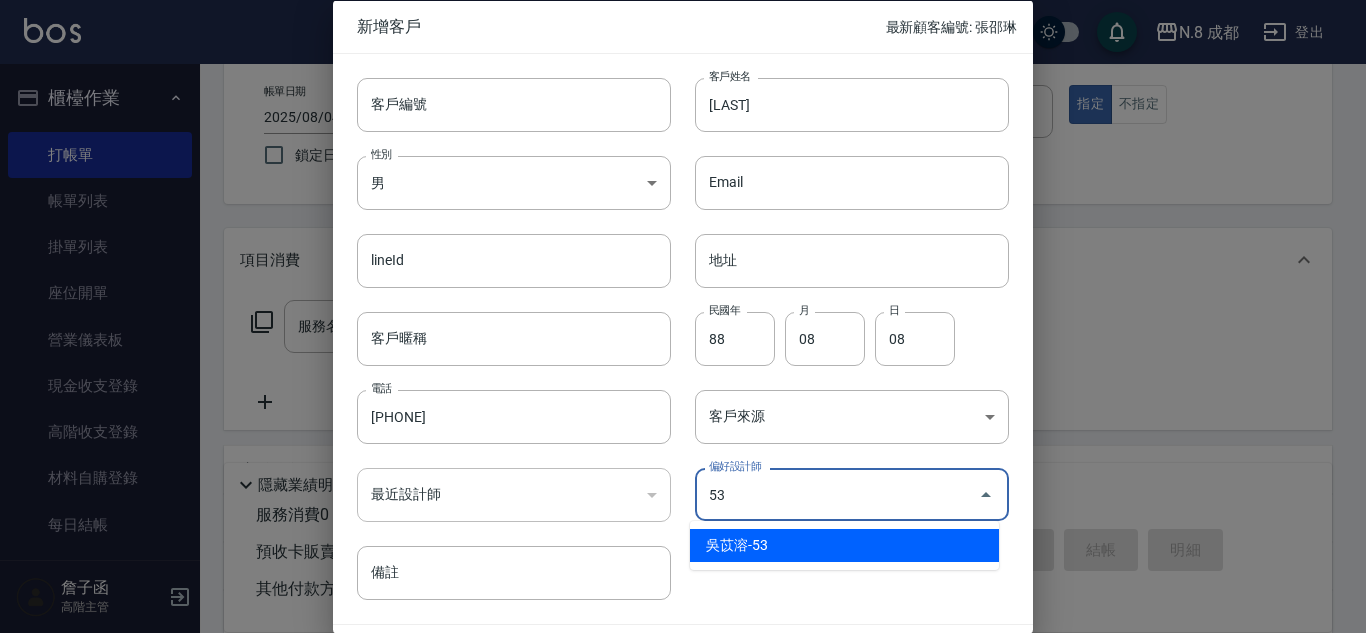 click on "吳苡溶-53" at bounding box center (844, 545) 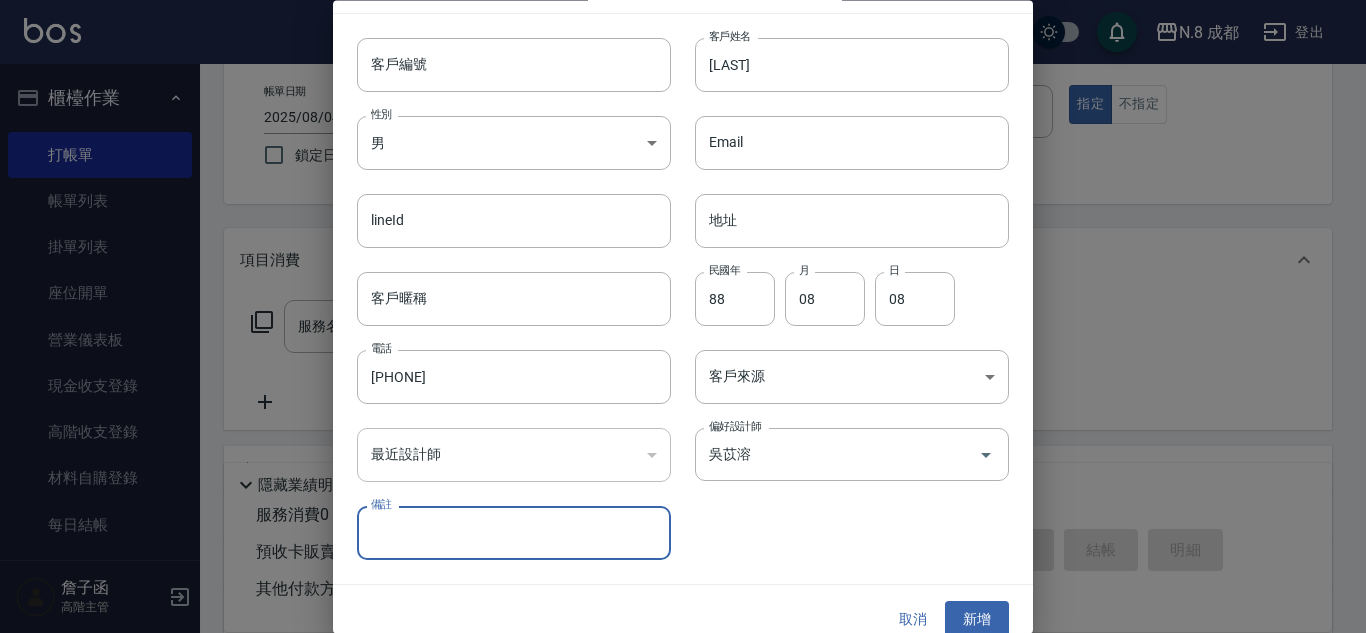 scroll, scrollTop: 60, scrollLeft: 0, axis: vertical 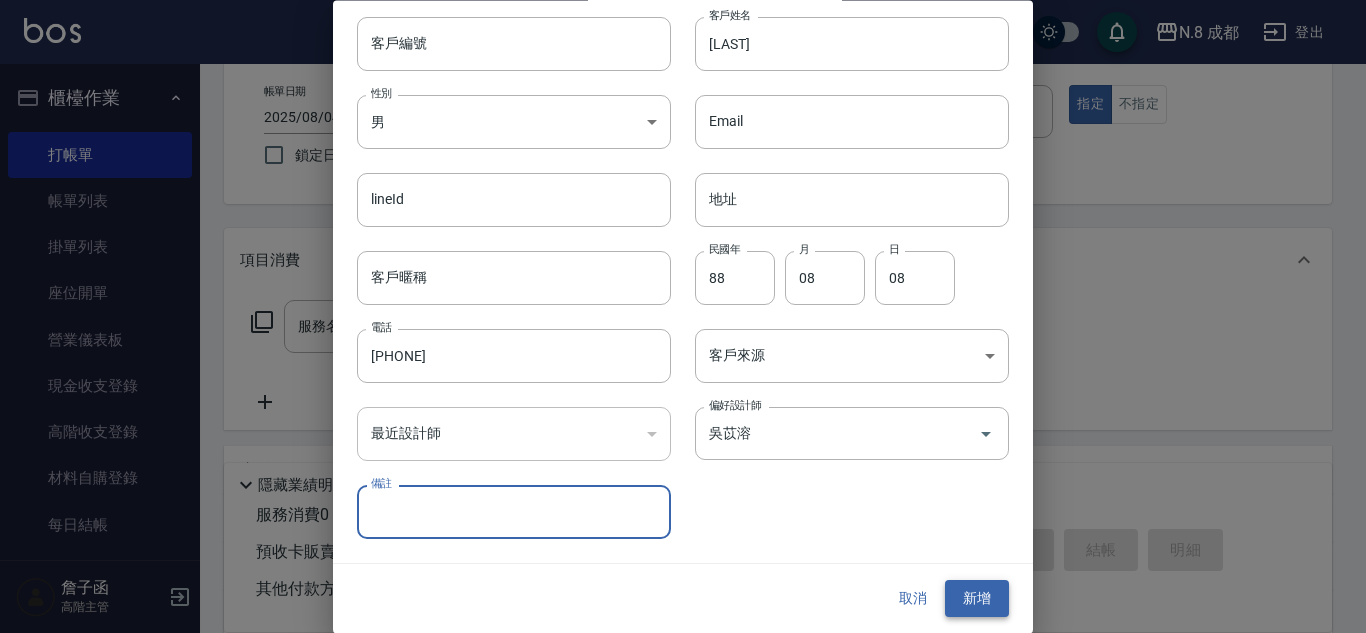 click on "新增" at bounding box center [977, 599] 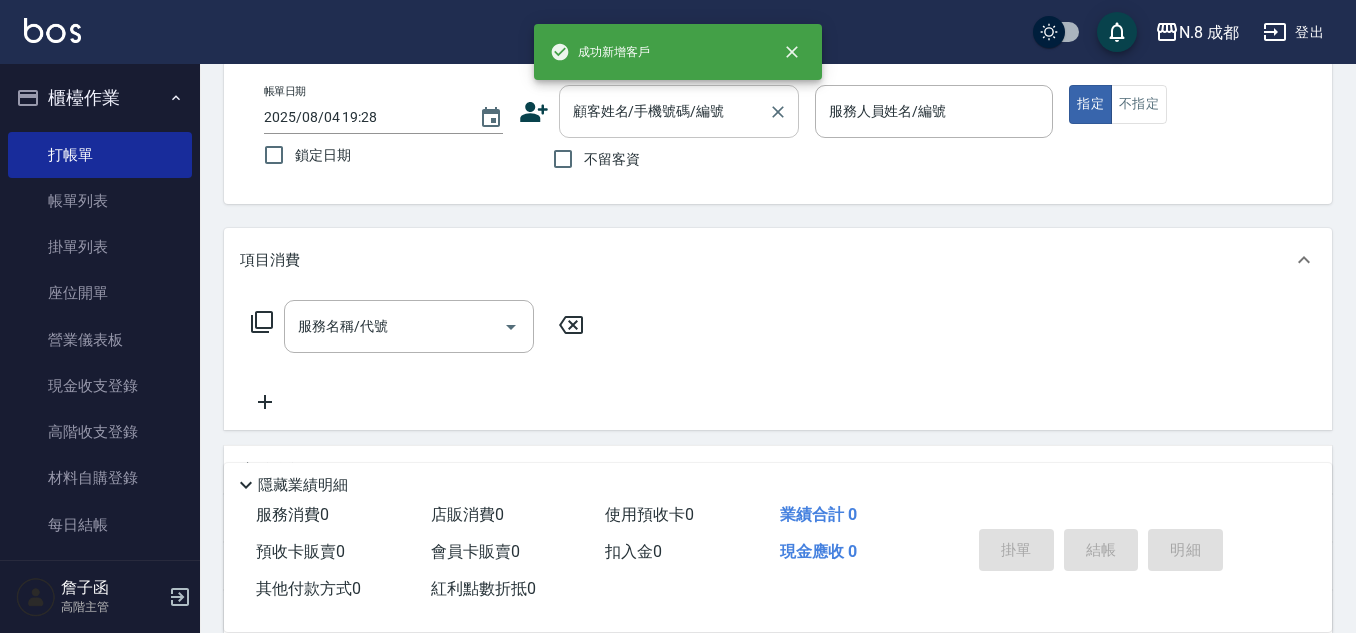 click on "顧客姓名/手機號碼/編號" at bounding box center [664, 111] 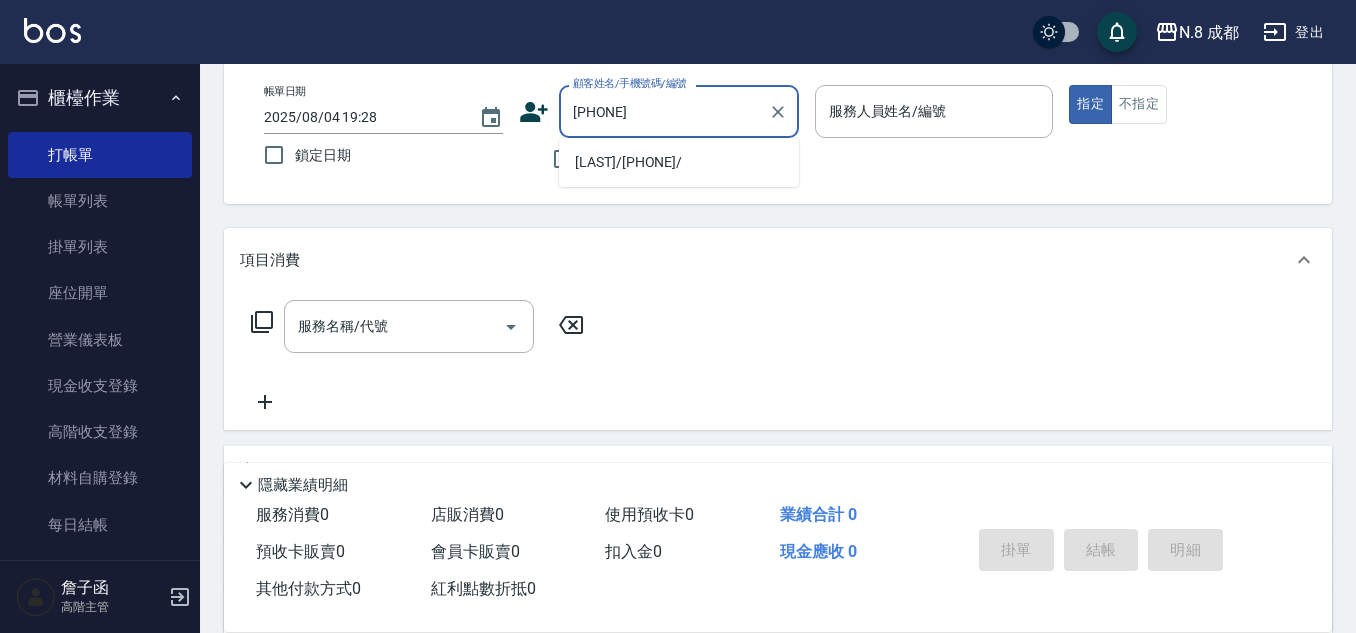 click on "[LAST]/[PHONE]/" at bounding box center (679, 162) 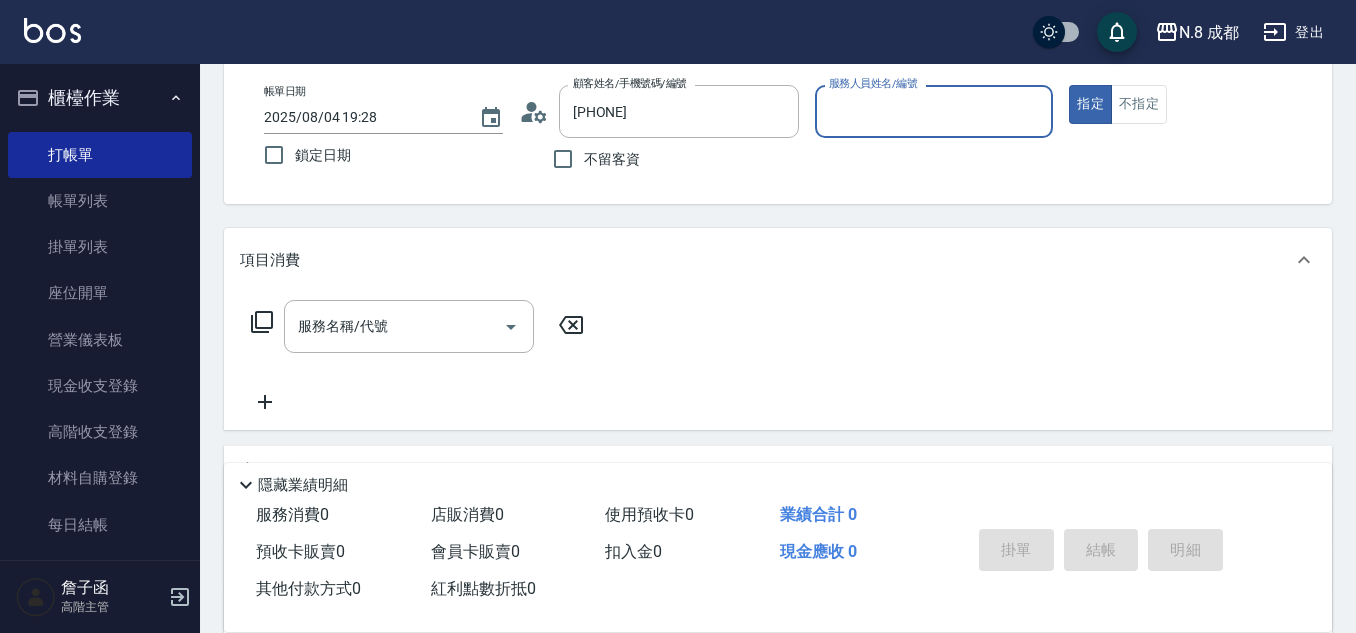type on "[LAST]/[PHONE]/" 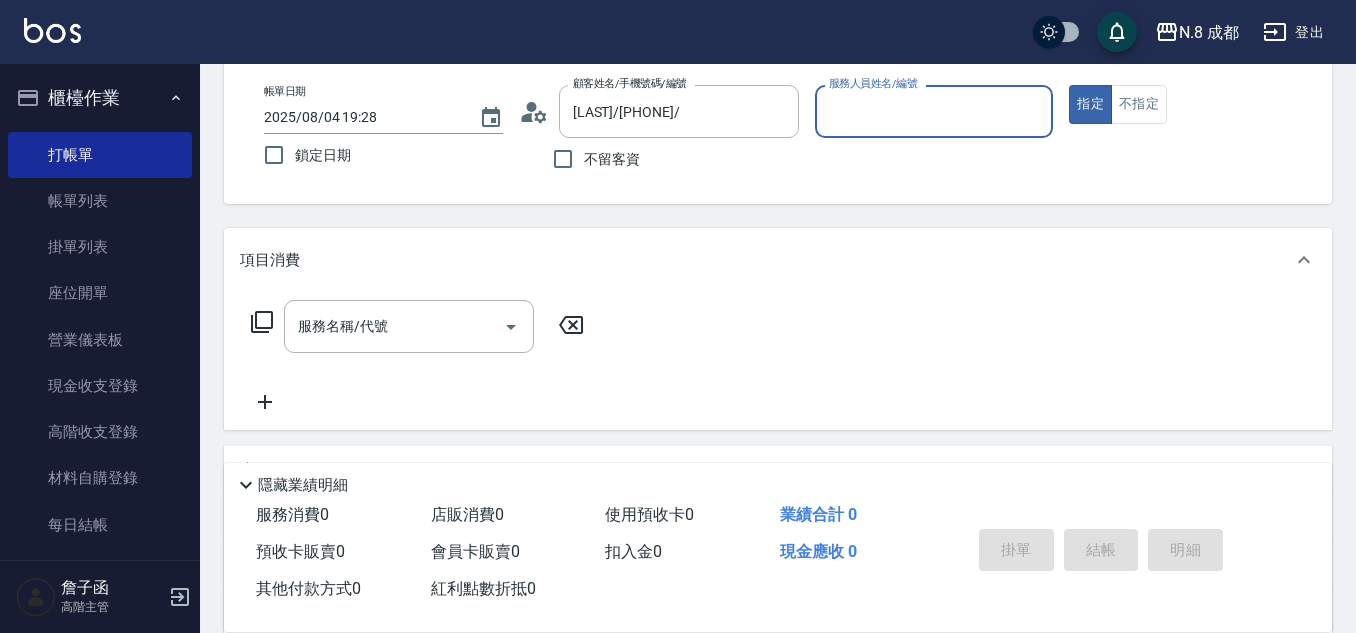 type on "吳苡溶-53" 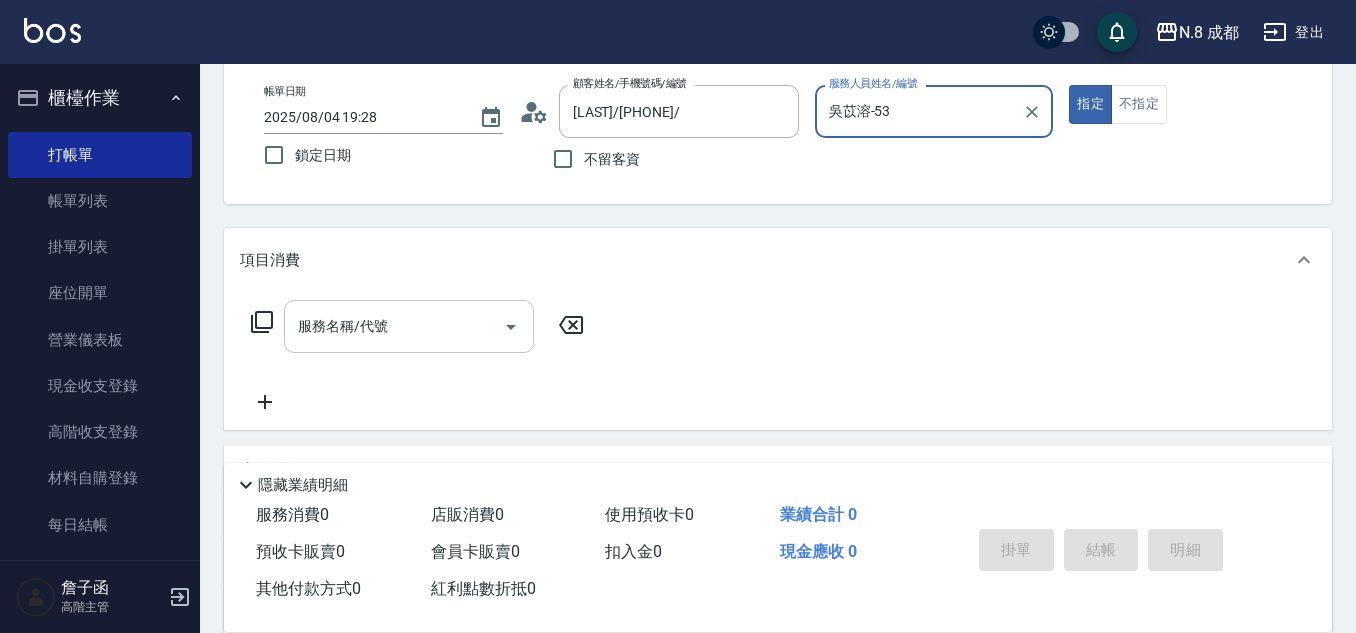 click on "服務名稱/代號" at bounding box center [394, 326] 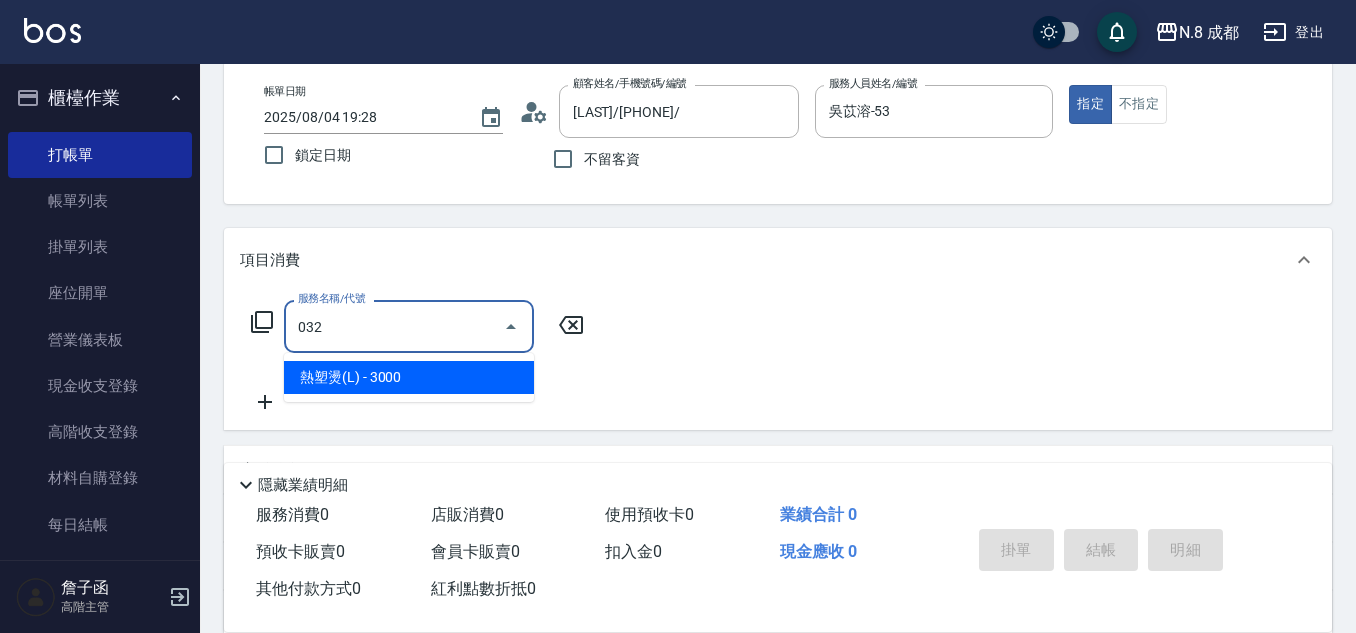 click on "熱塑燙(L) - 3000" at bounding box center (409, 377) 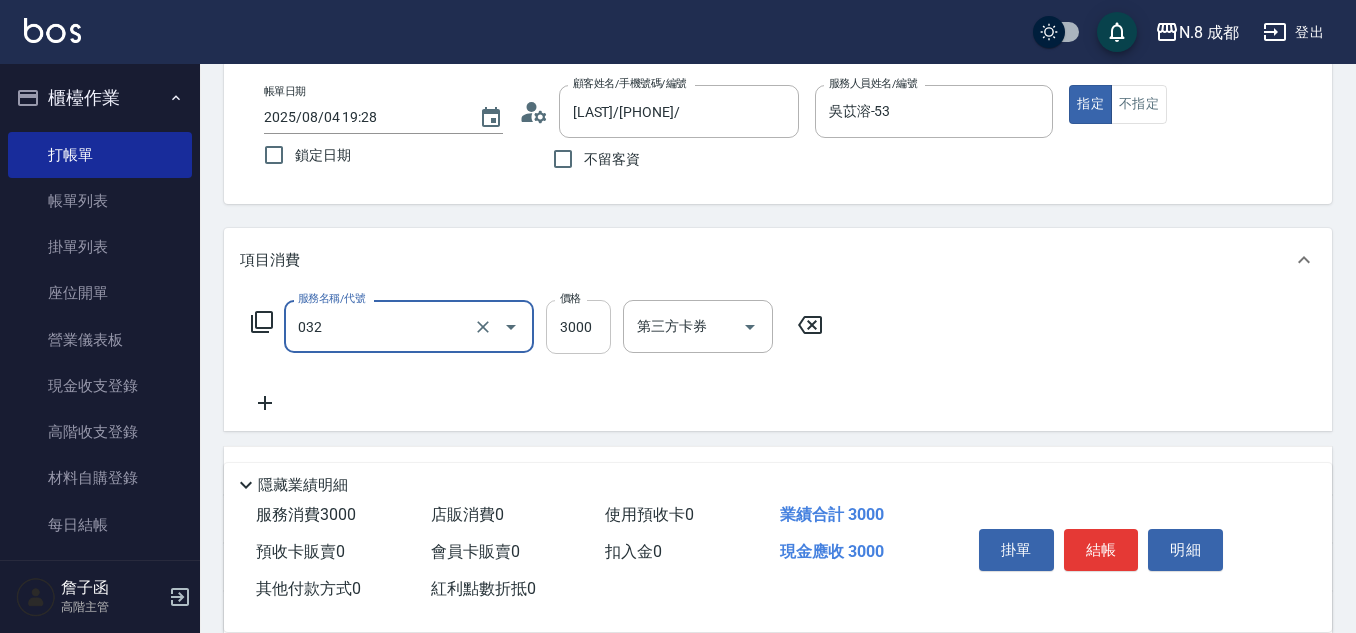 type on "熱塑燙(L)(032)" 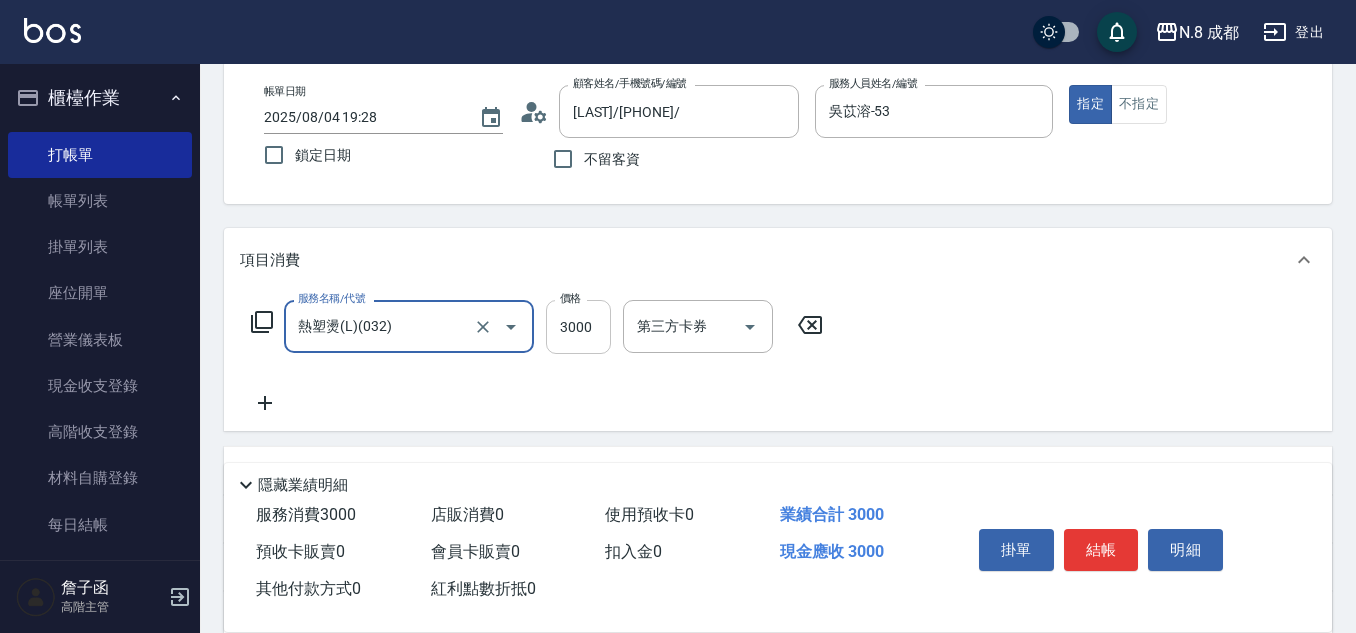 click on "3000" at bounding box center (578, 327) 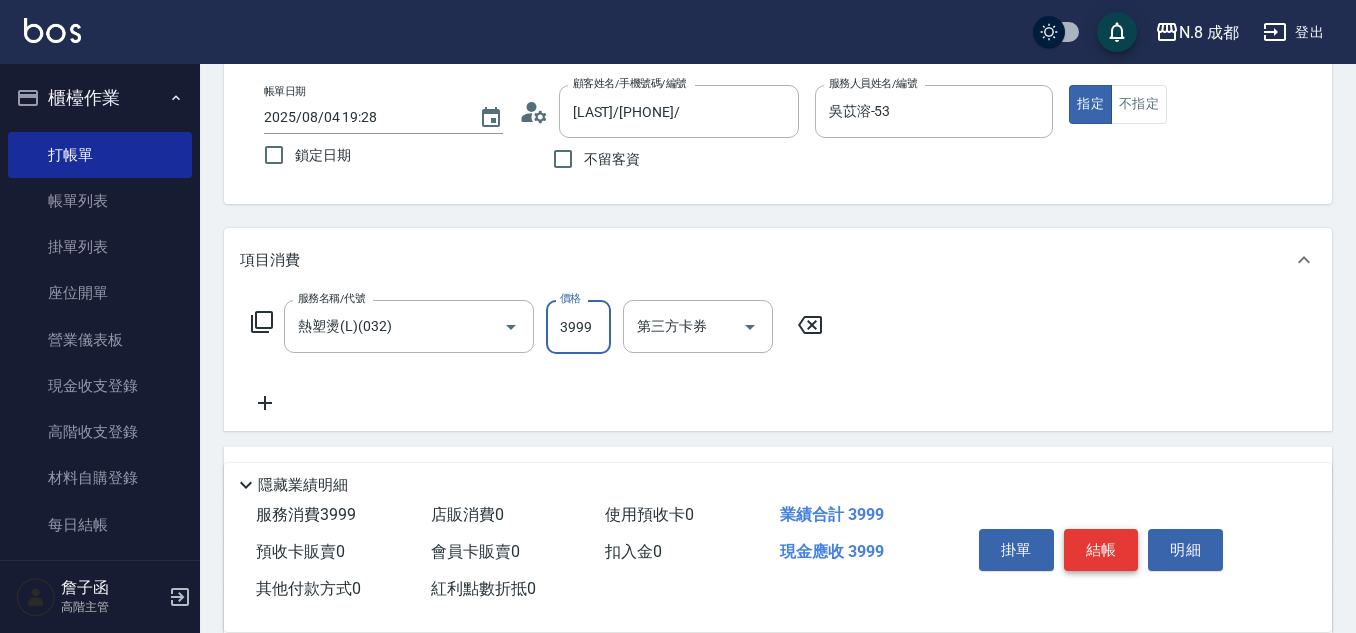 type on "3999" 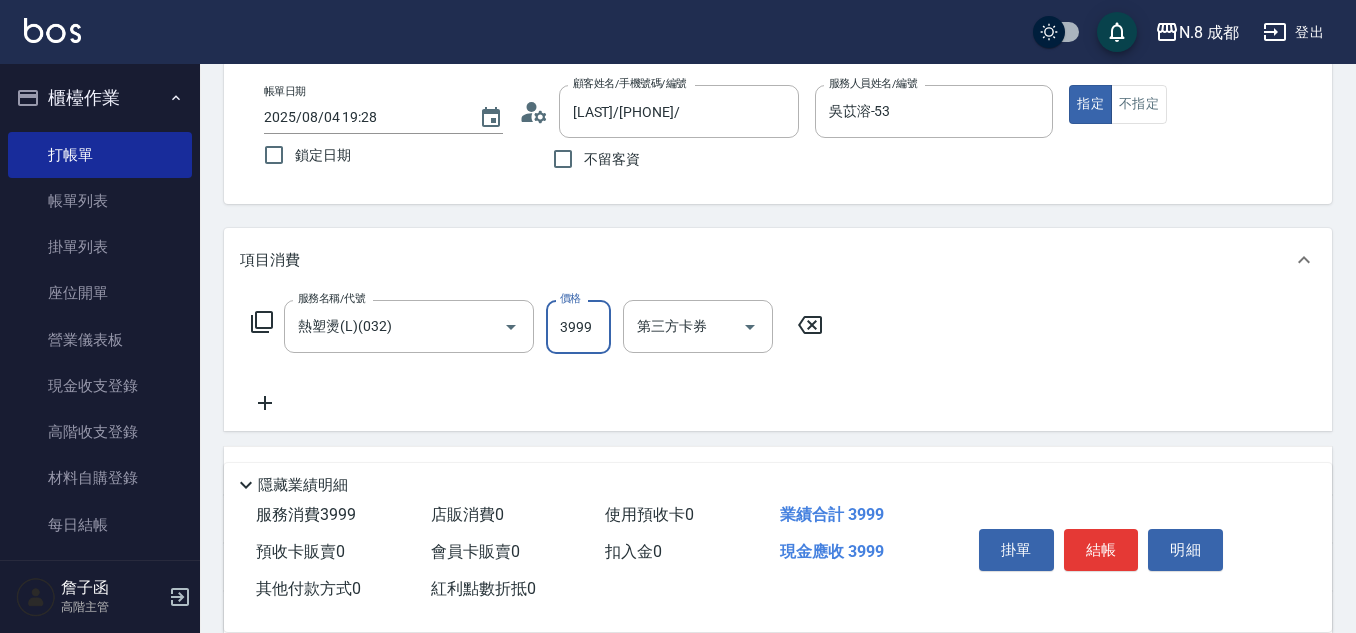 click on "結帳" at bounding box center [1101, 550] 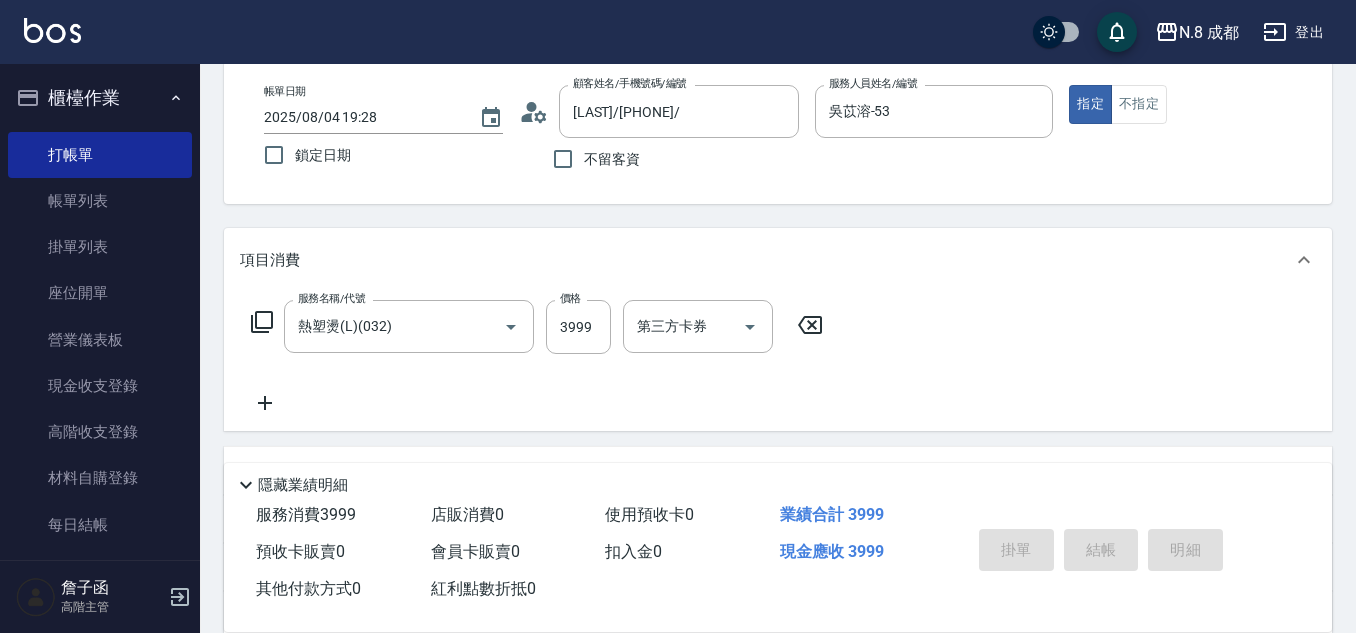 type on "2025/08/04 19:30" 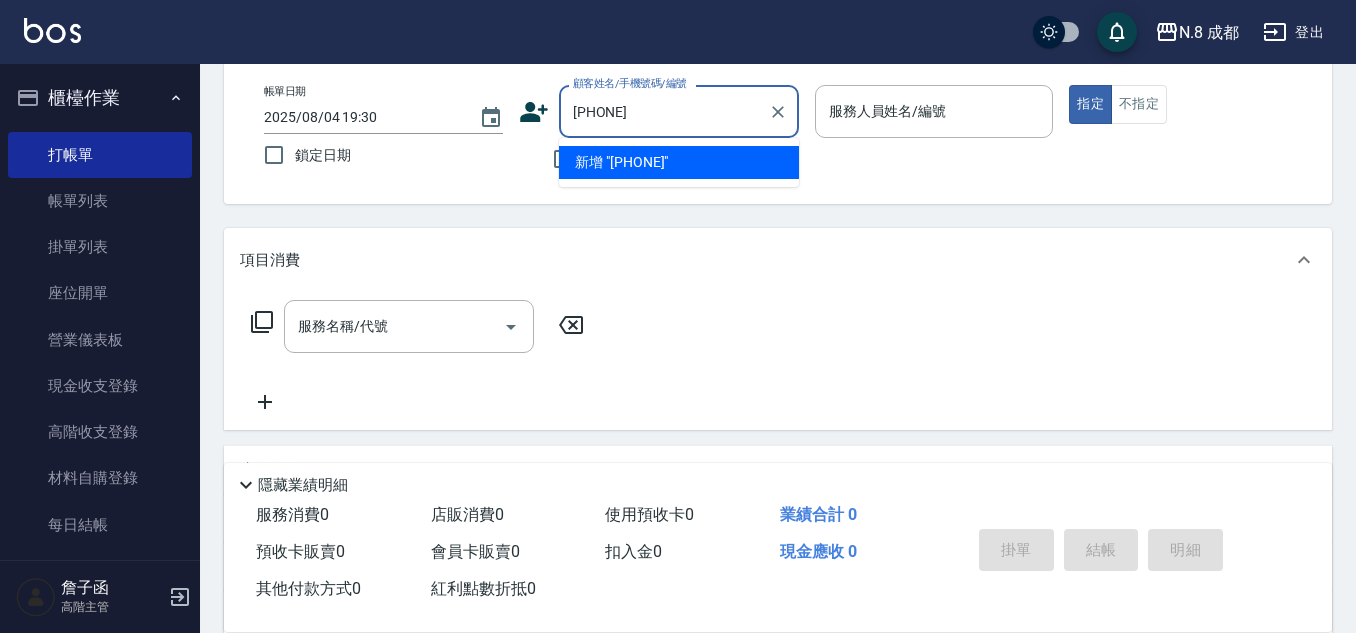 type on "[PHONE]" 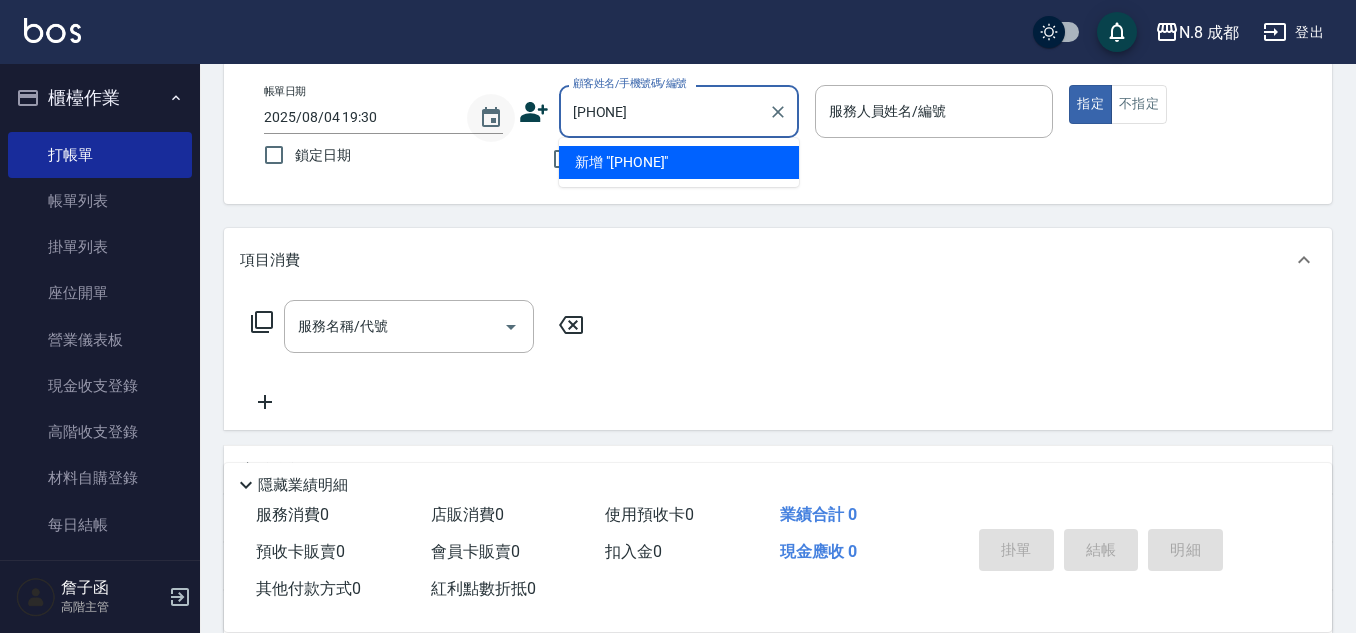 drag, startPoint x: 718, startPoint y: 116, endPoint x: 502, endPoint y: 139, distance: 217.22108 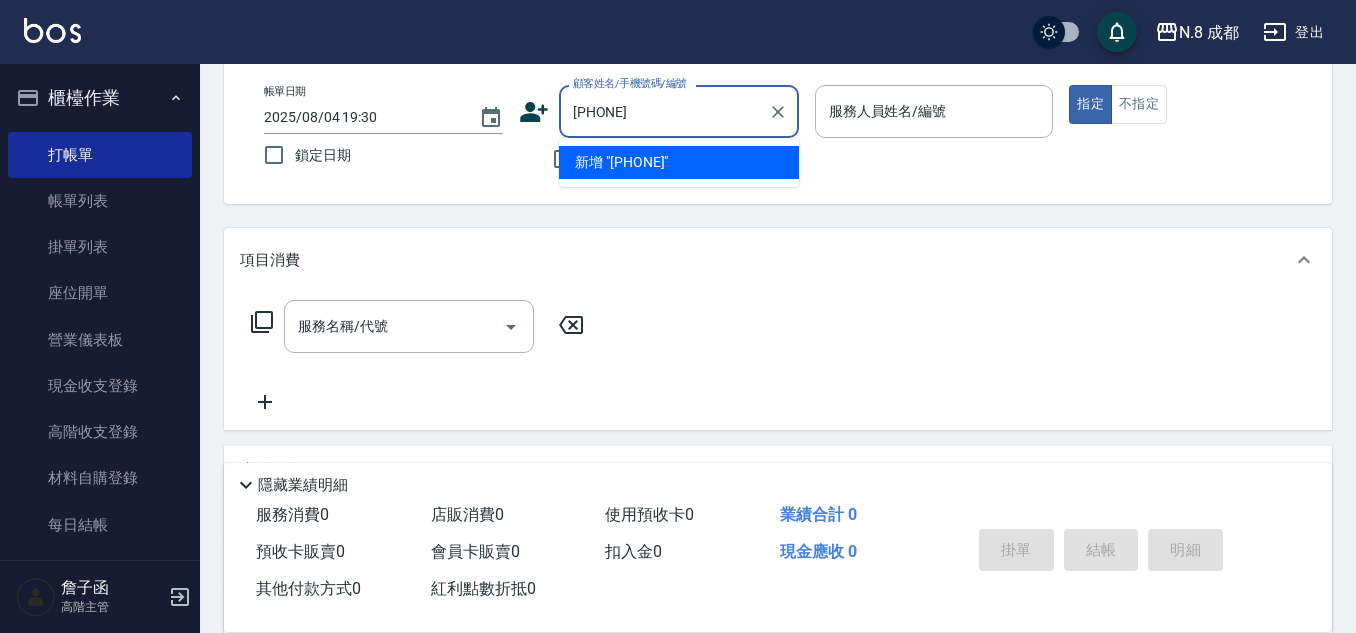 type 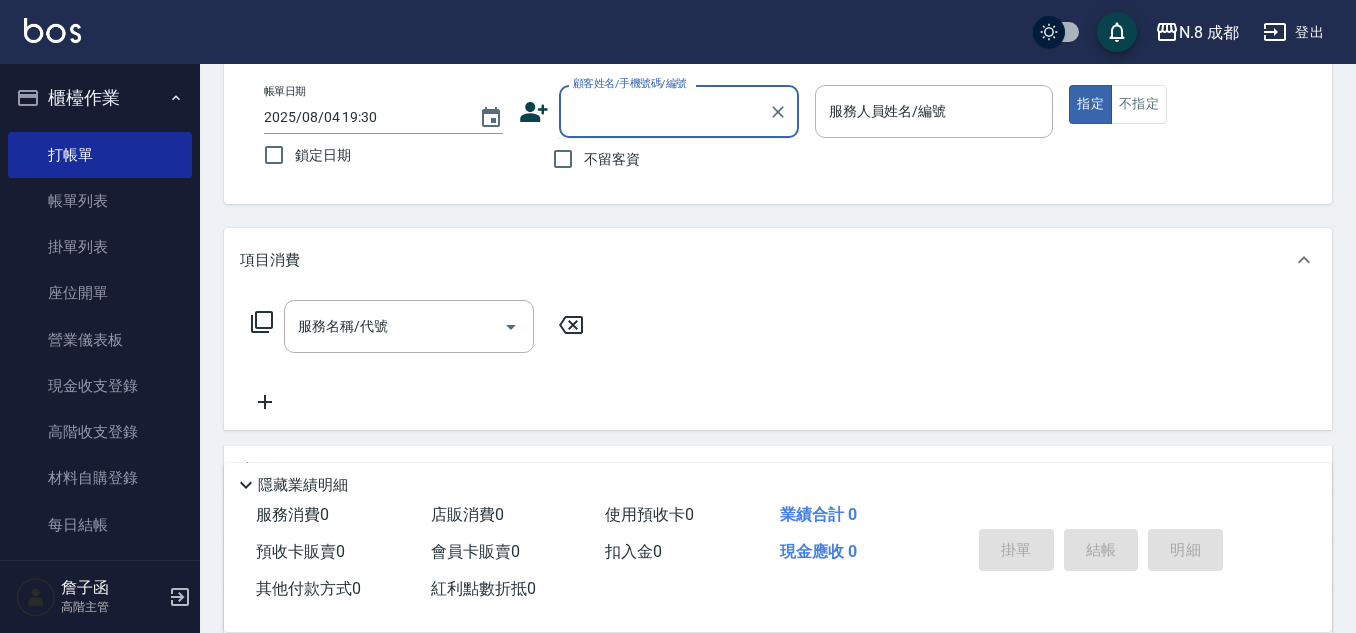 click 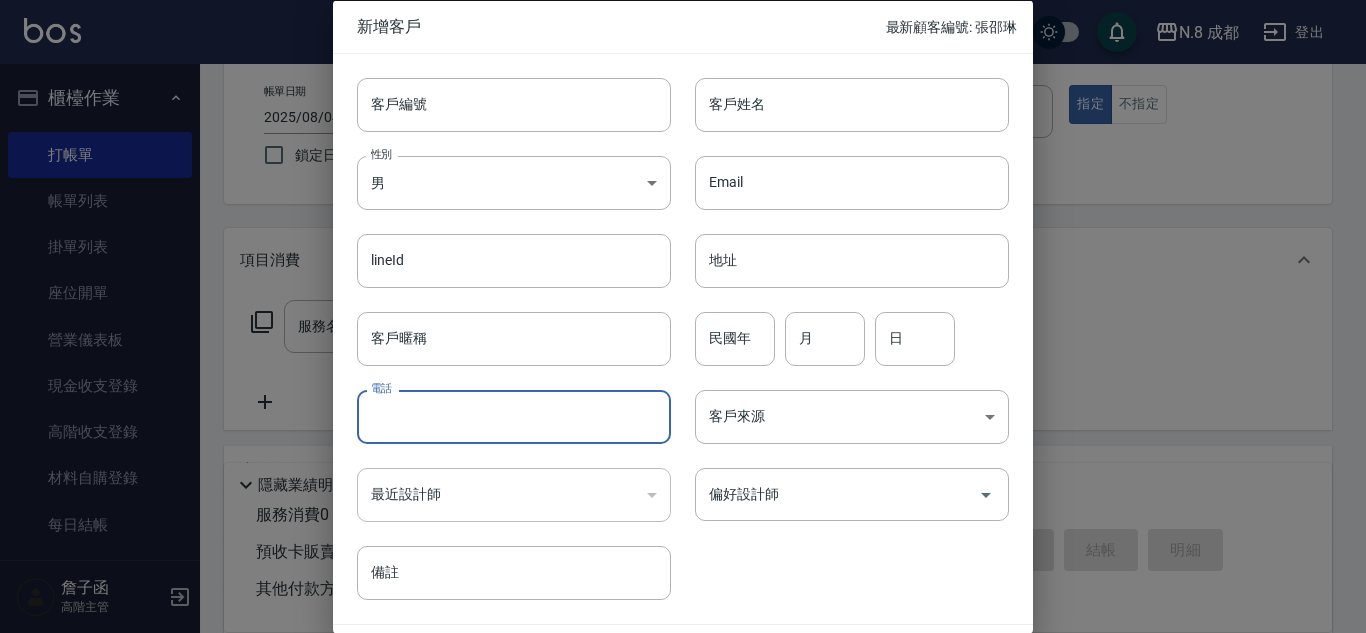 click on "電話" at bounding box center (514, 417) 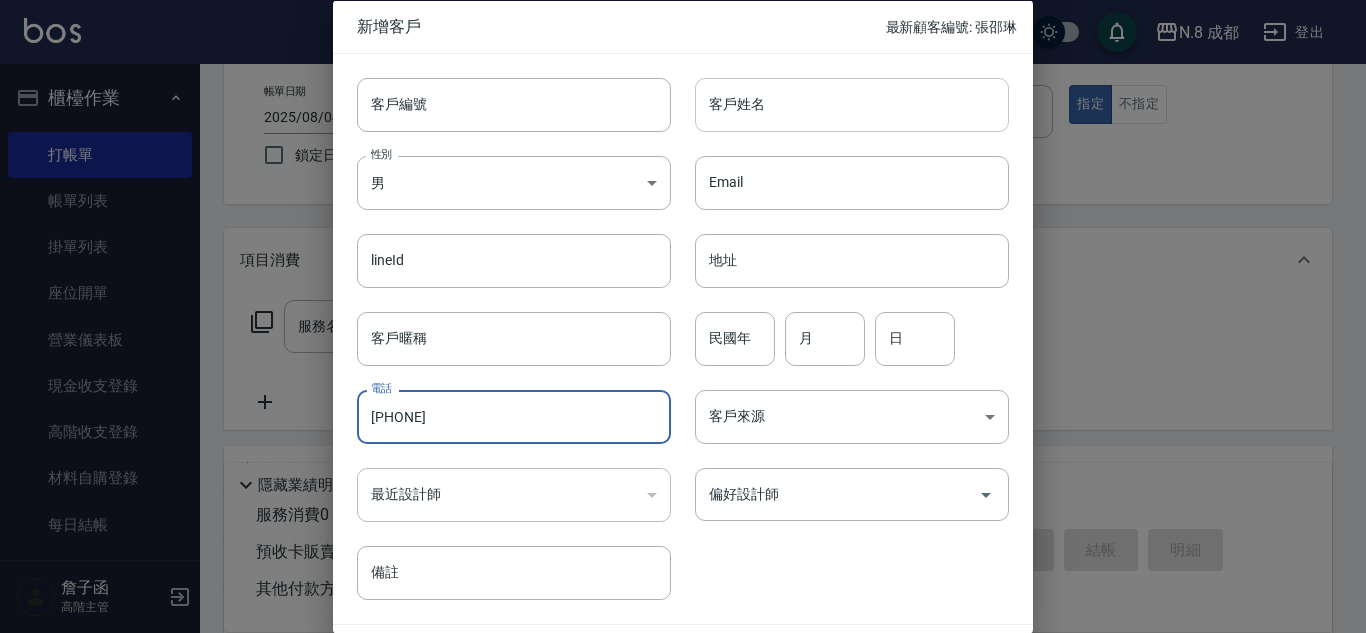 type on "[PHONE]" 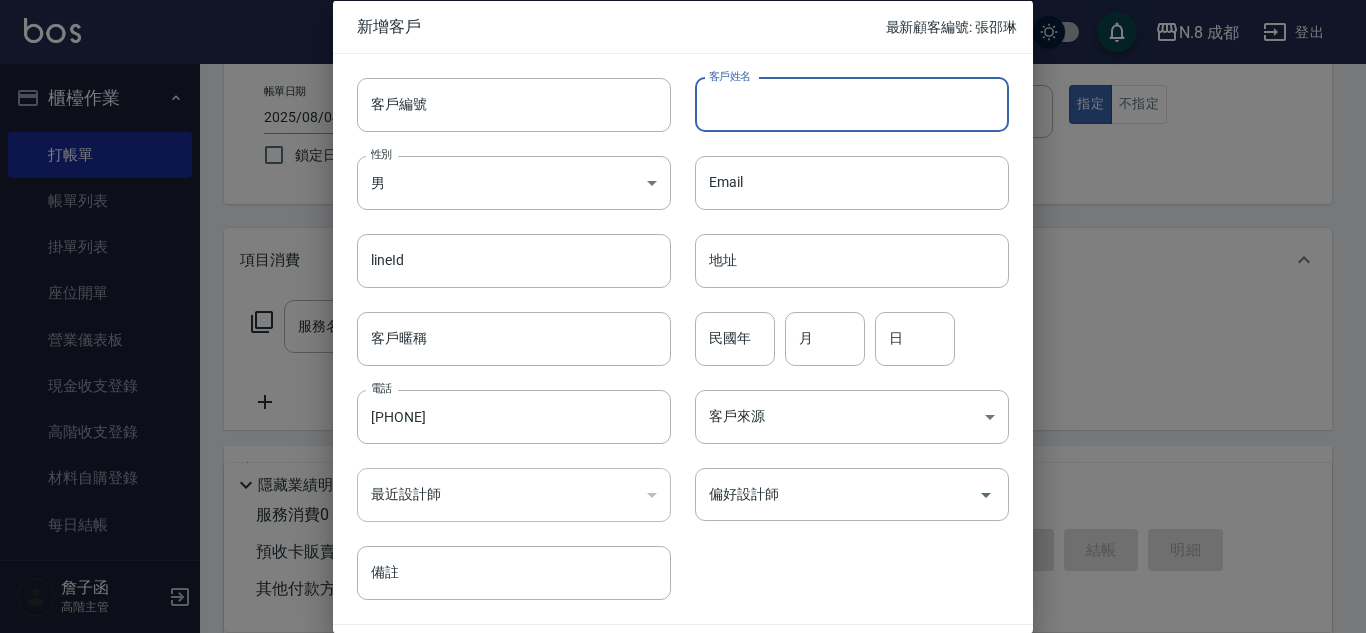 click on "客戶姓名" at bounding box center [852, 104] 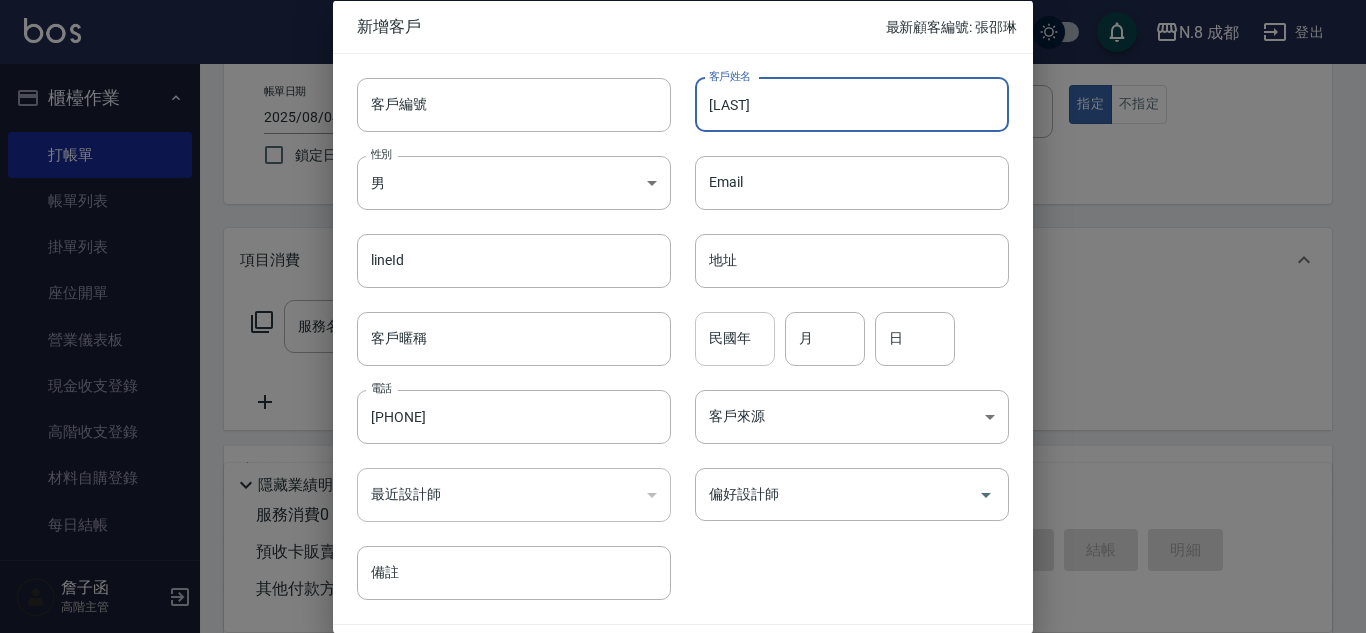 type on "[LAST]" 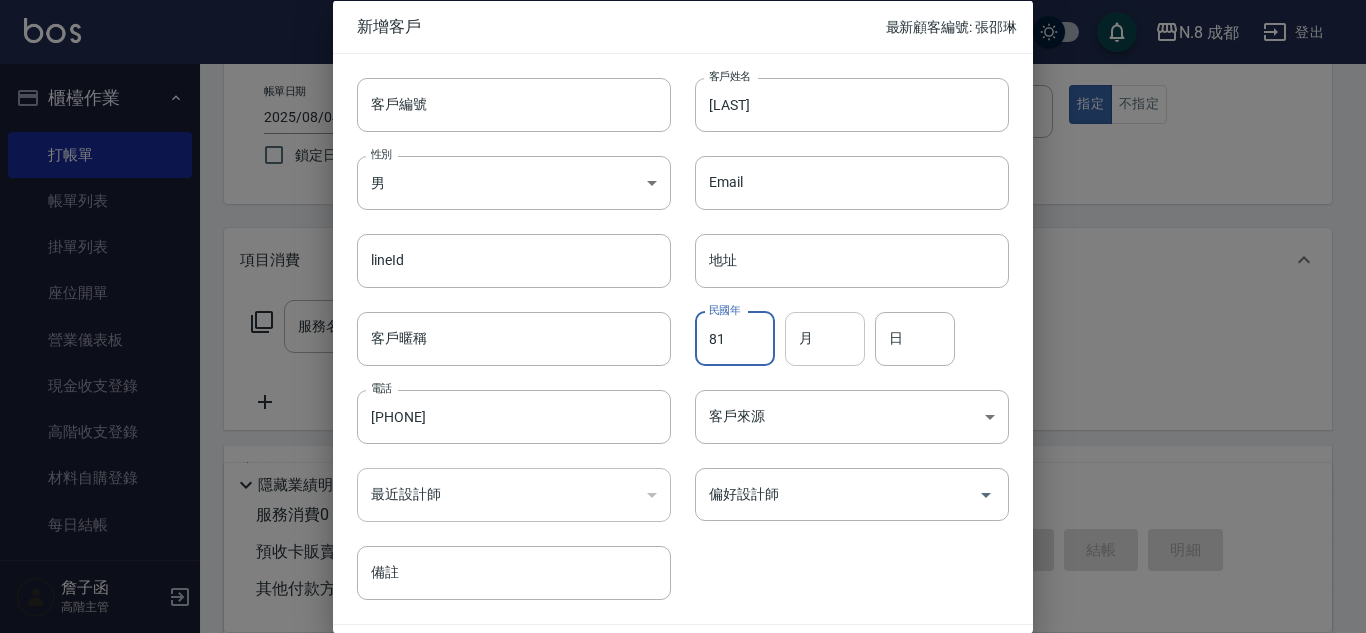 type on "81" 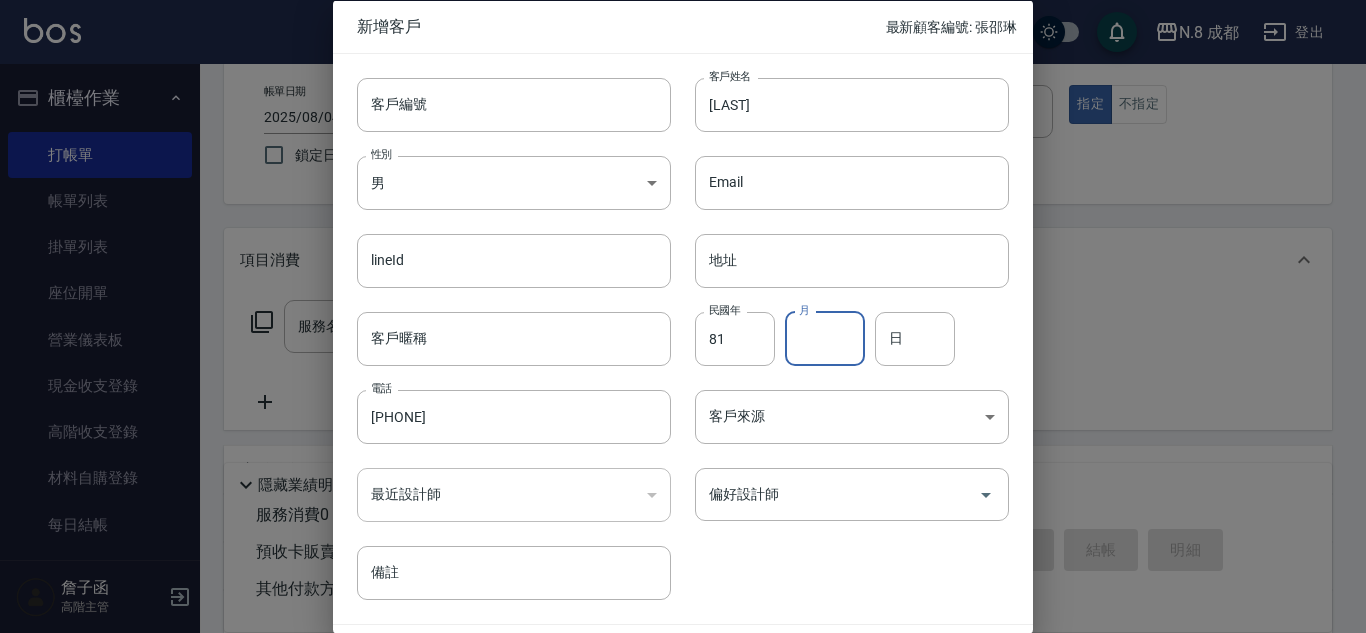 click on "月" at bounding box center [825, 338] 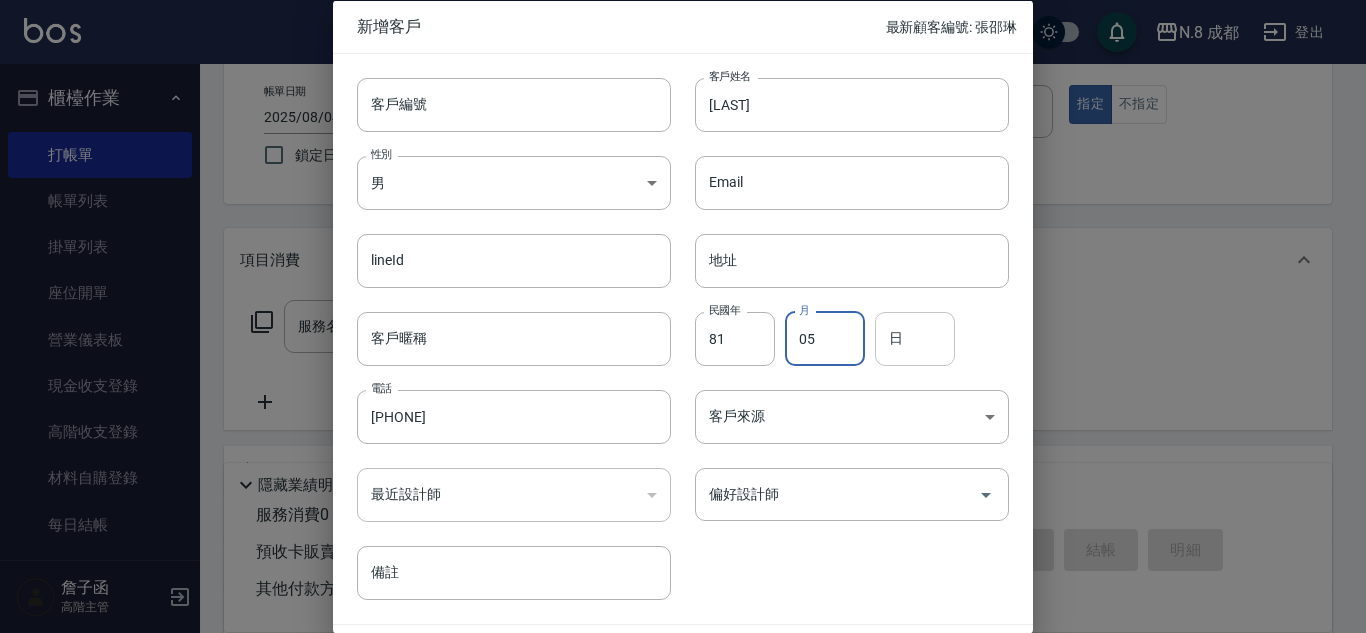 type on "05" 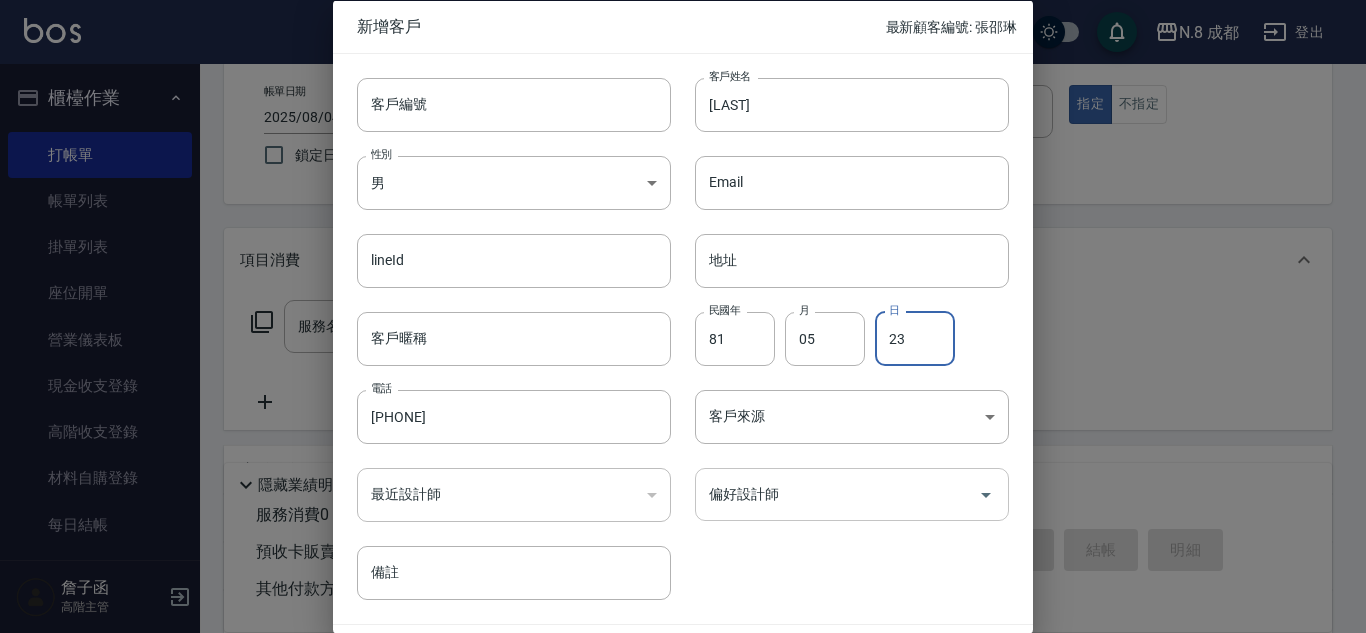 type on "23" 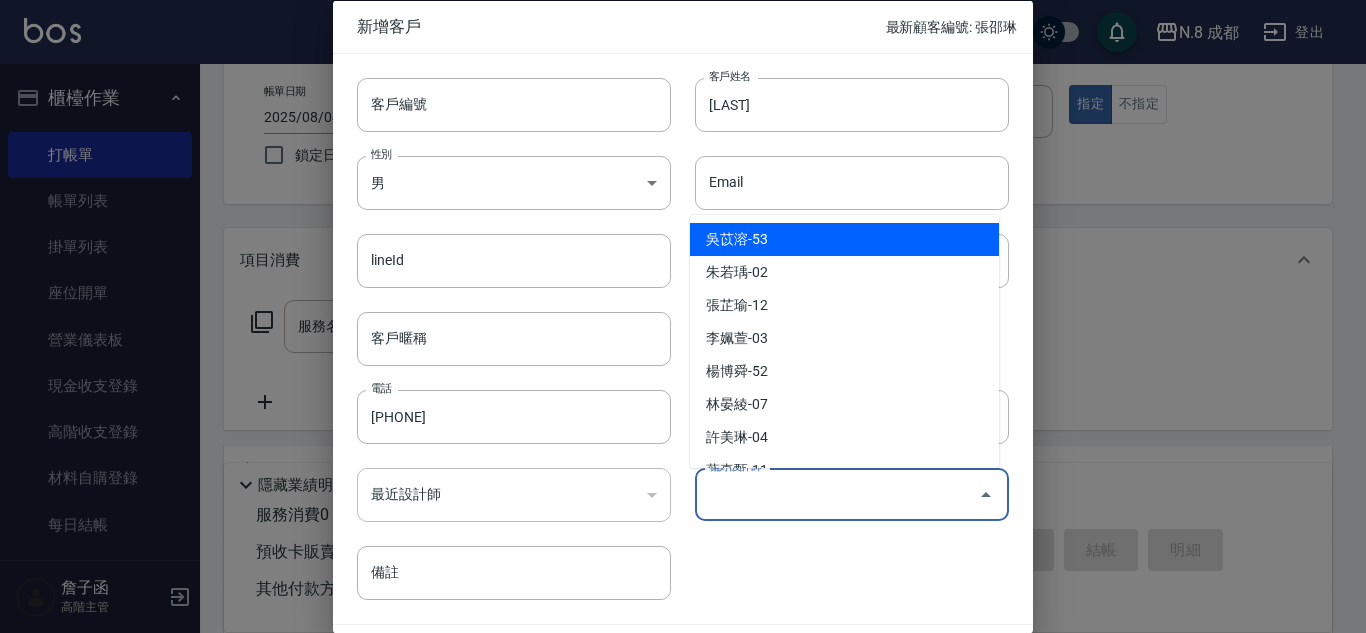 click on "偏好設計師" at bounding box center [837, 494] 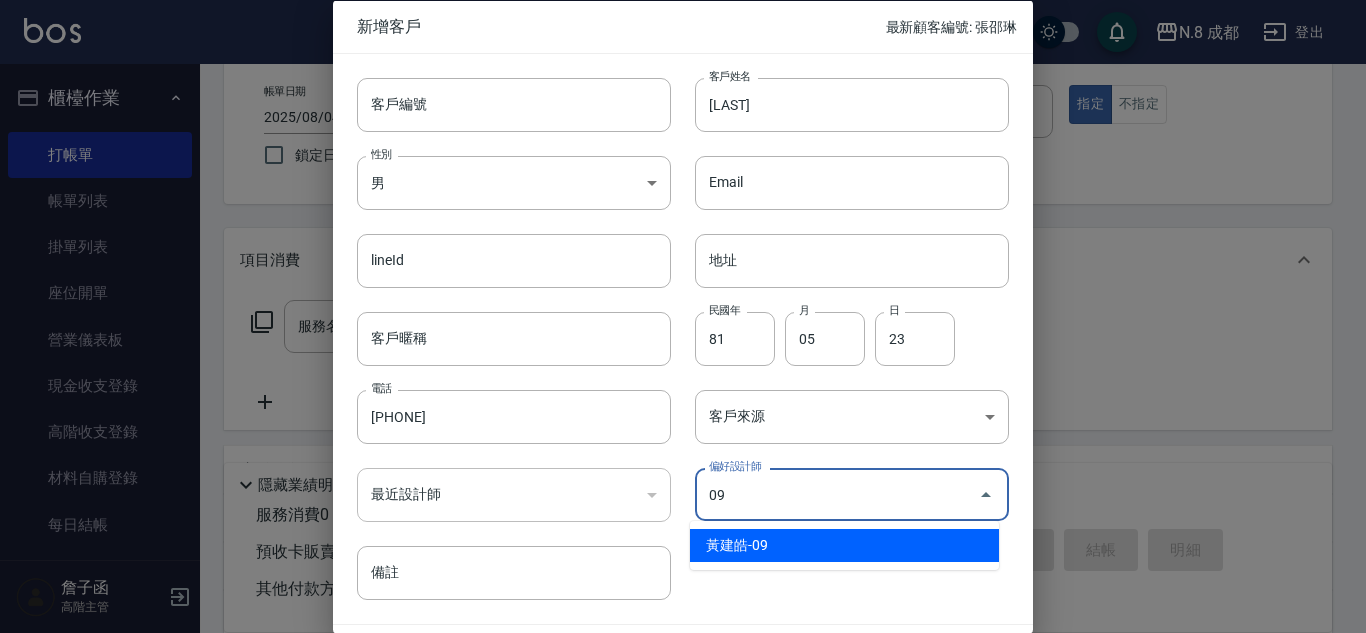 click on "黃建皓-09" at bounding box center [844, 545] 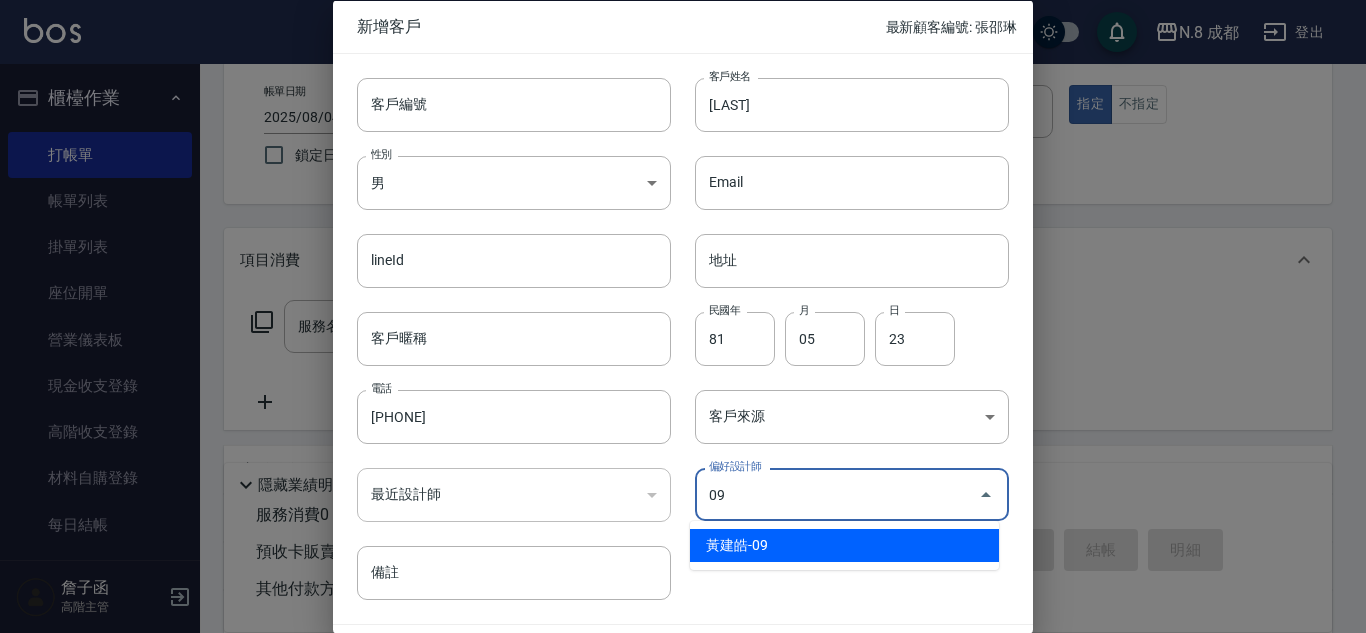 type on "黃建皓" 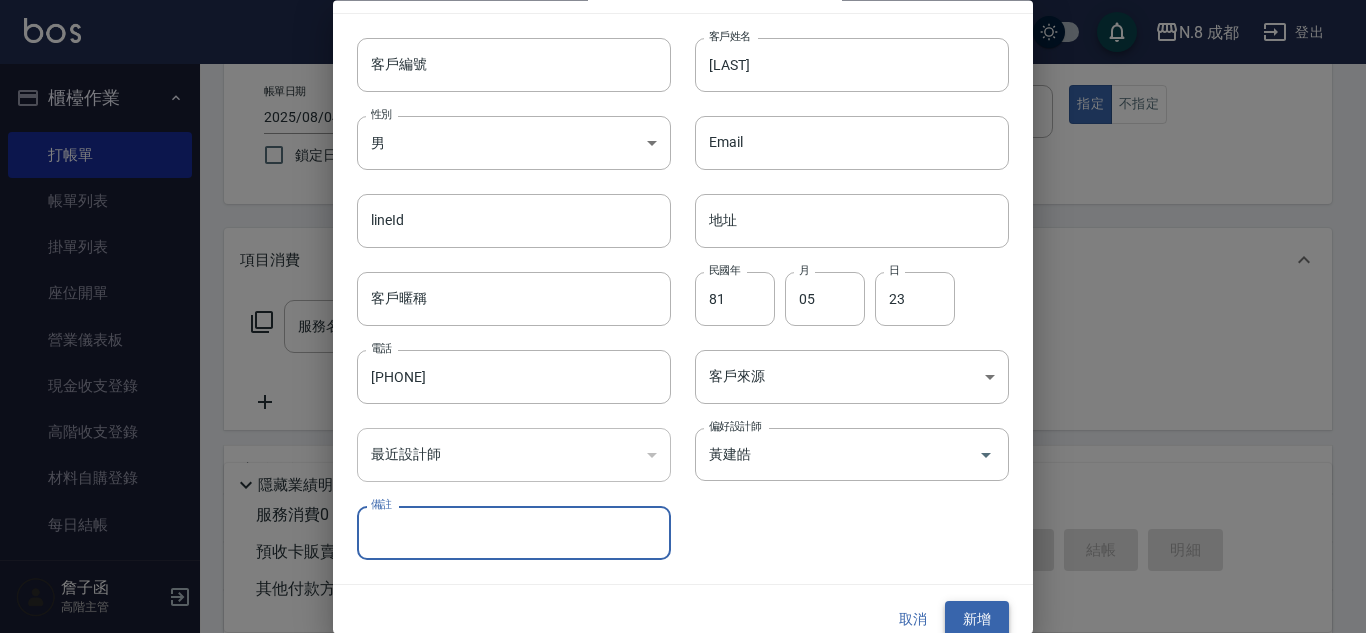 scroll, scrollTop: 60, scrollLeft: 0, axis: vertical 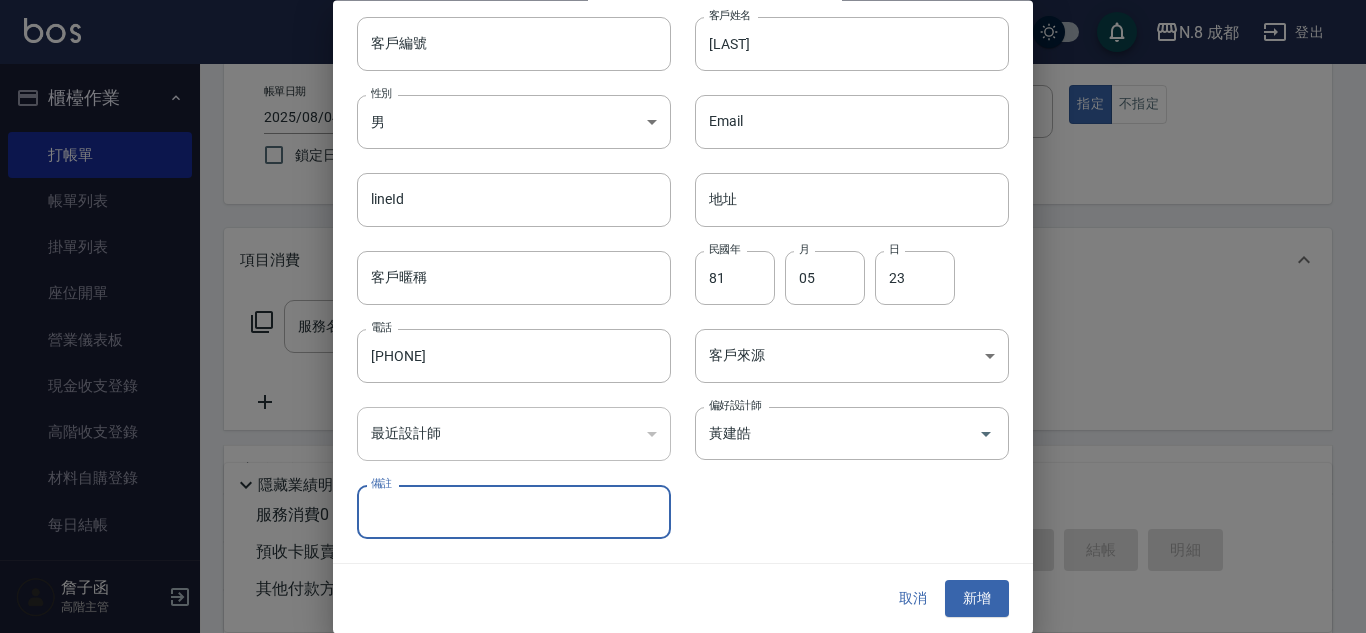 click on "新增" at bounding box center (977, 599) 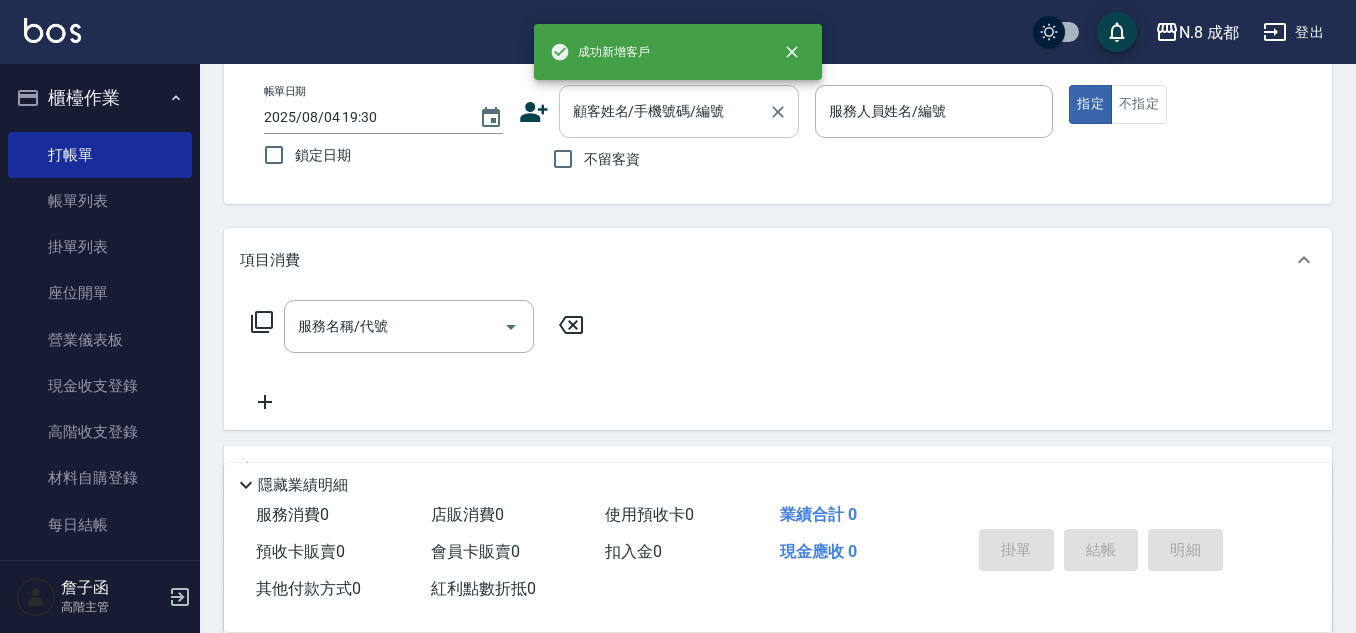 drag, startPoint x: 691, startPoint y: 112, endPoint x: 681, endPoint y: 122, distance: 14.142136 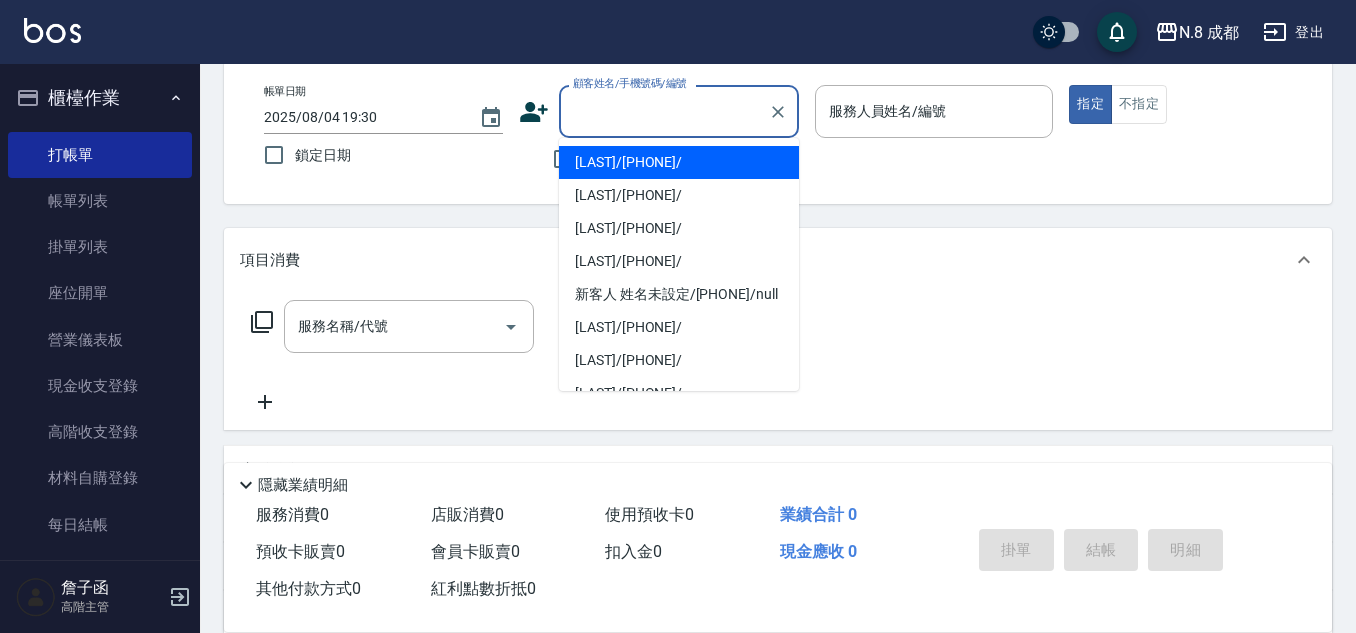 paste on "[PHONE]" 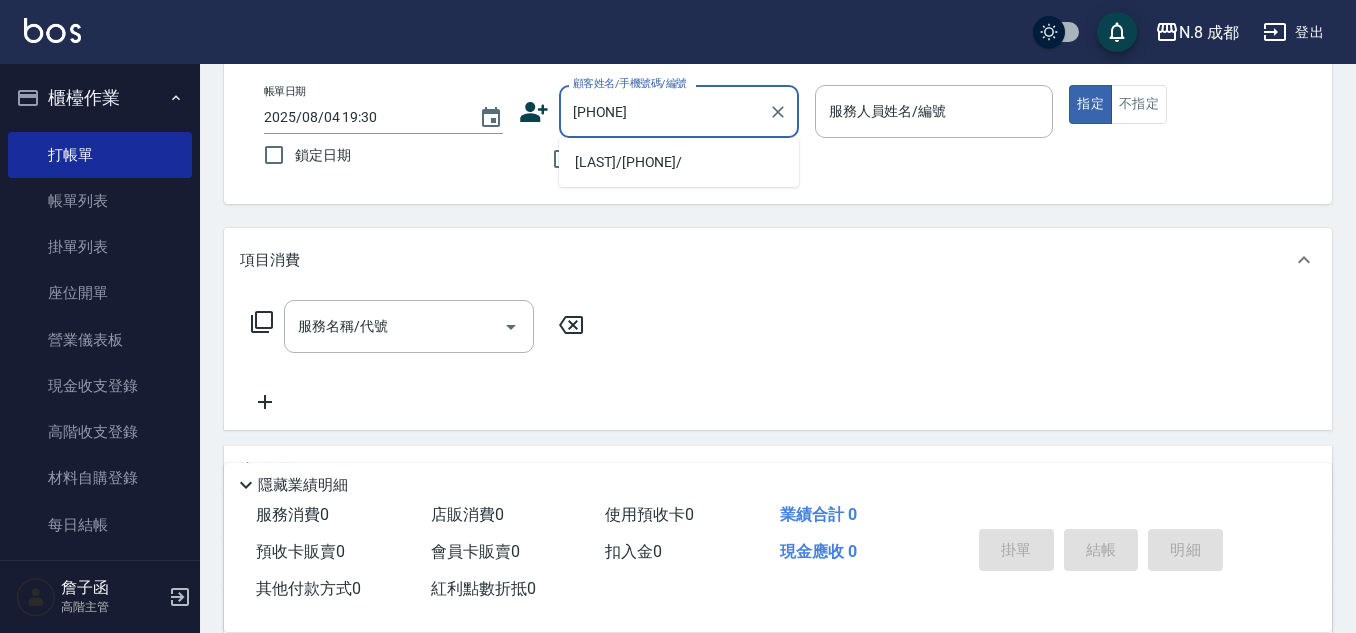 click on "[LAST]/[PHONE]/" at bounding box center [679, 162] 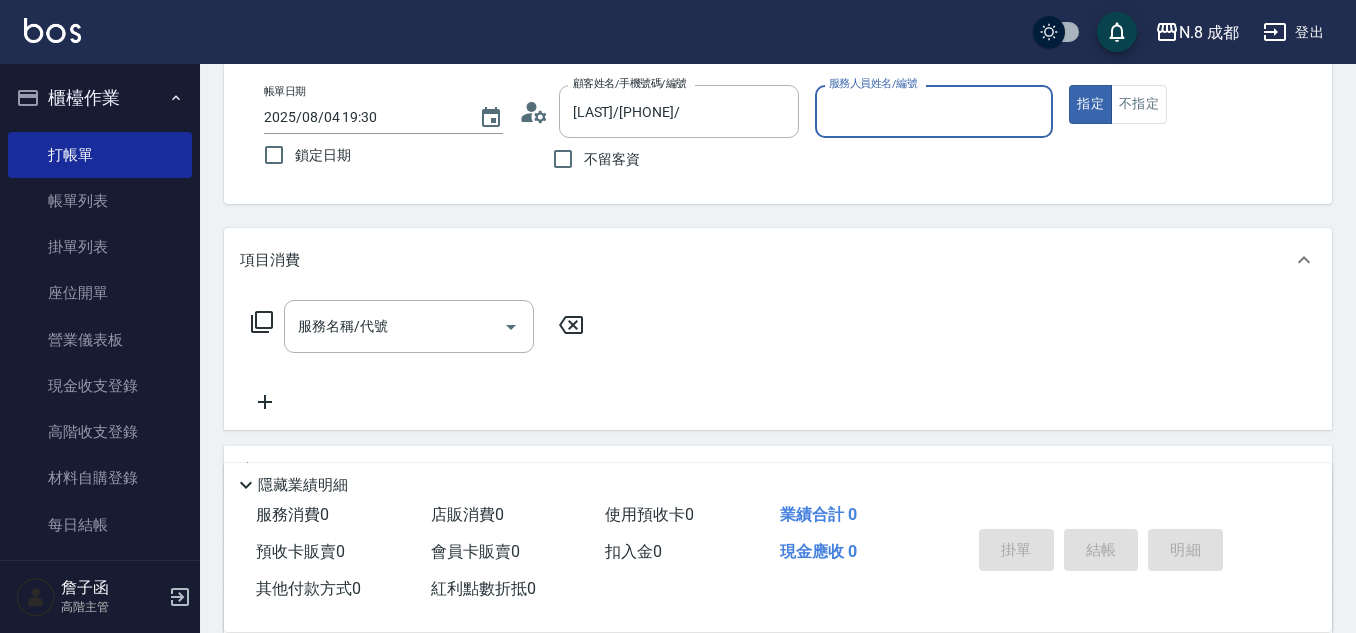 type on "黃建皓-09" 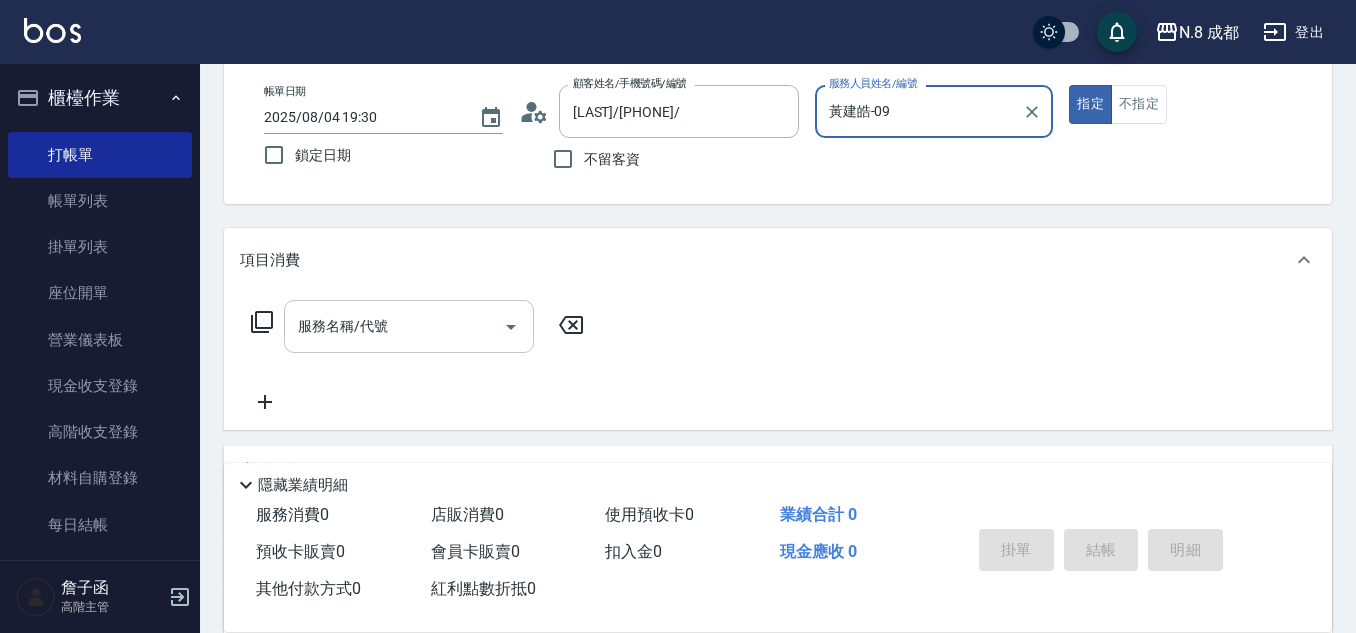 click on "服務名稱/代號" at bounding box center (394, 326) 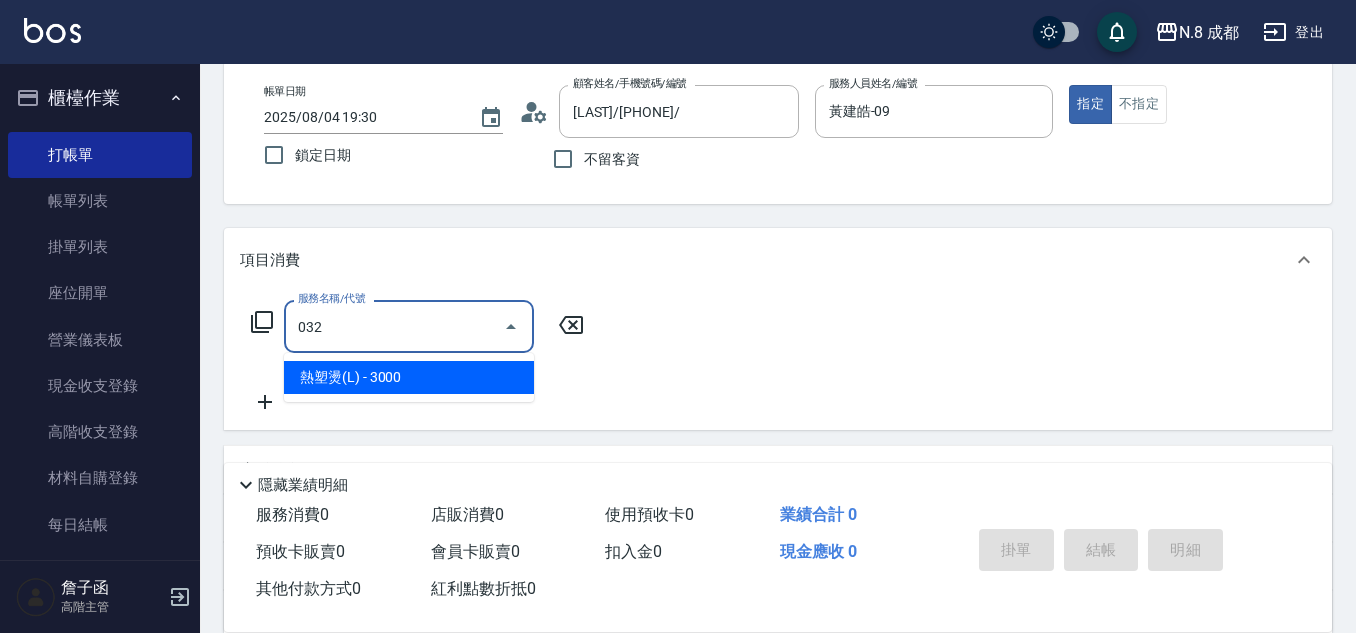 drag, startPoint x: 447, startPoint y: 377, endPoint x: 583, endPoint y: 356, distance: 137.61177 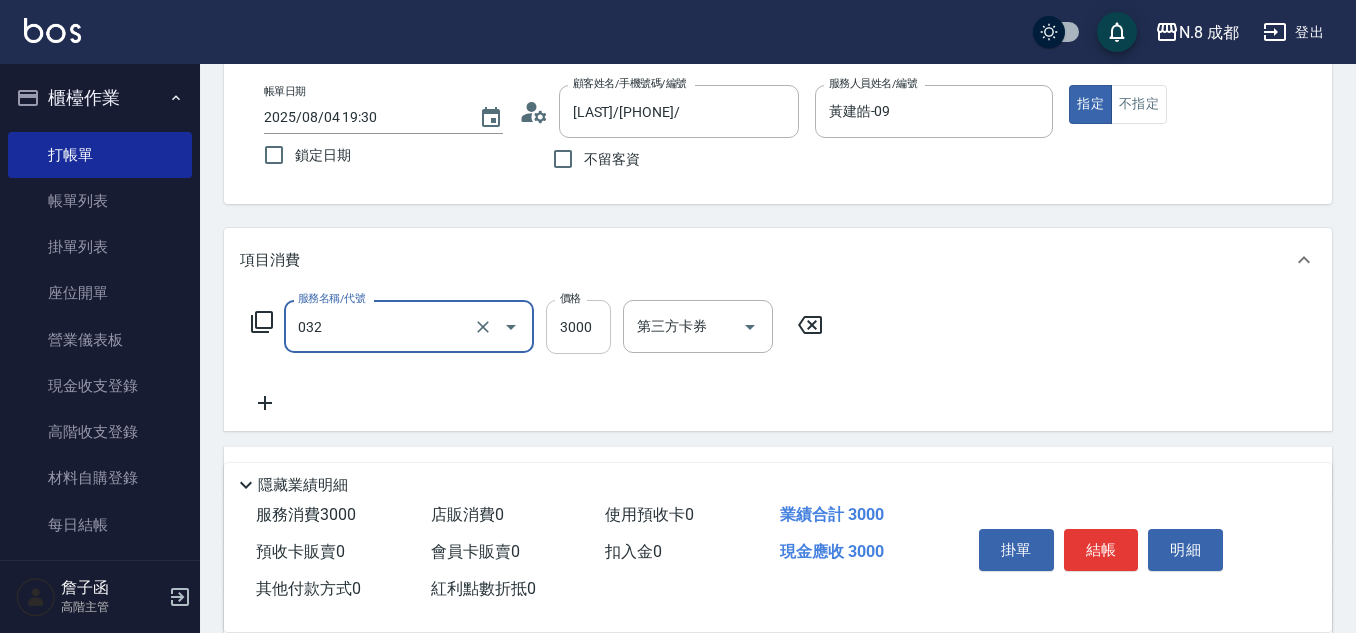 type on "熱塑燙(L)(032)" 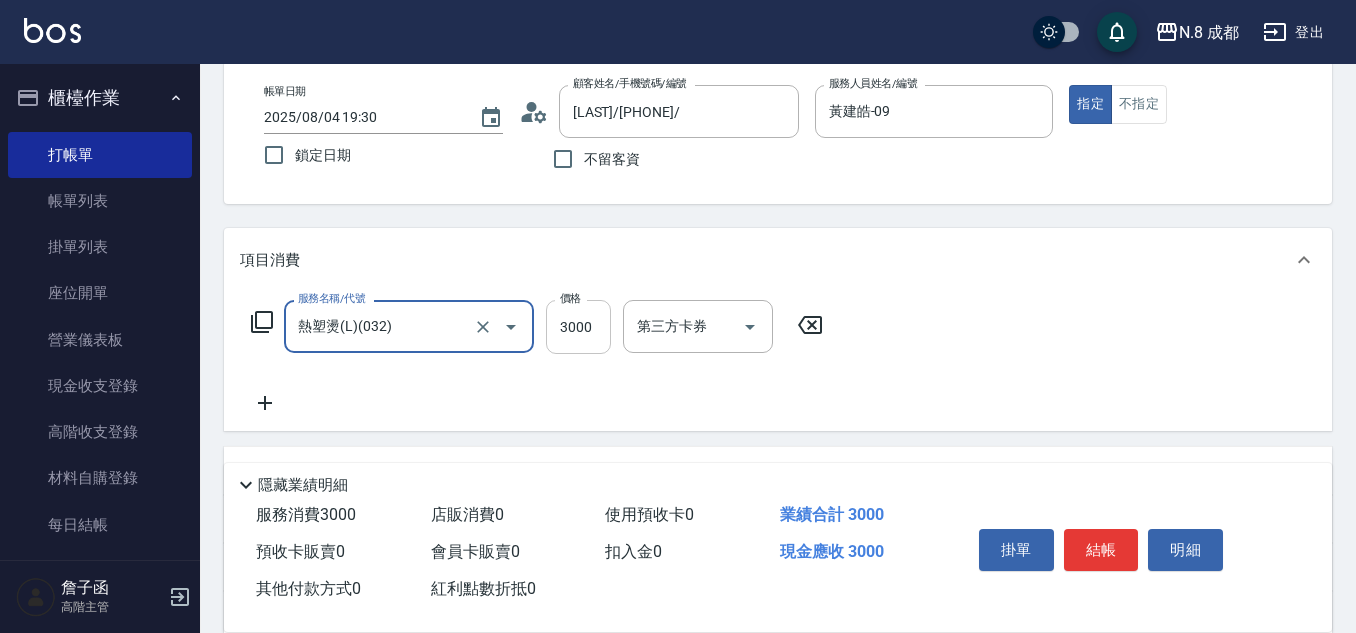 click on "3000" at bounding box center [578, 327] 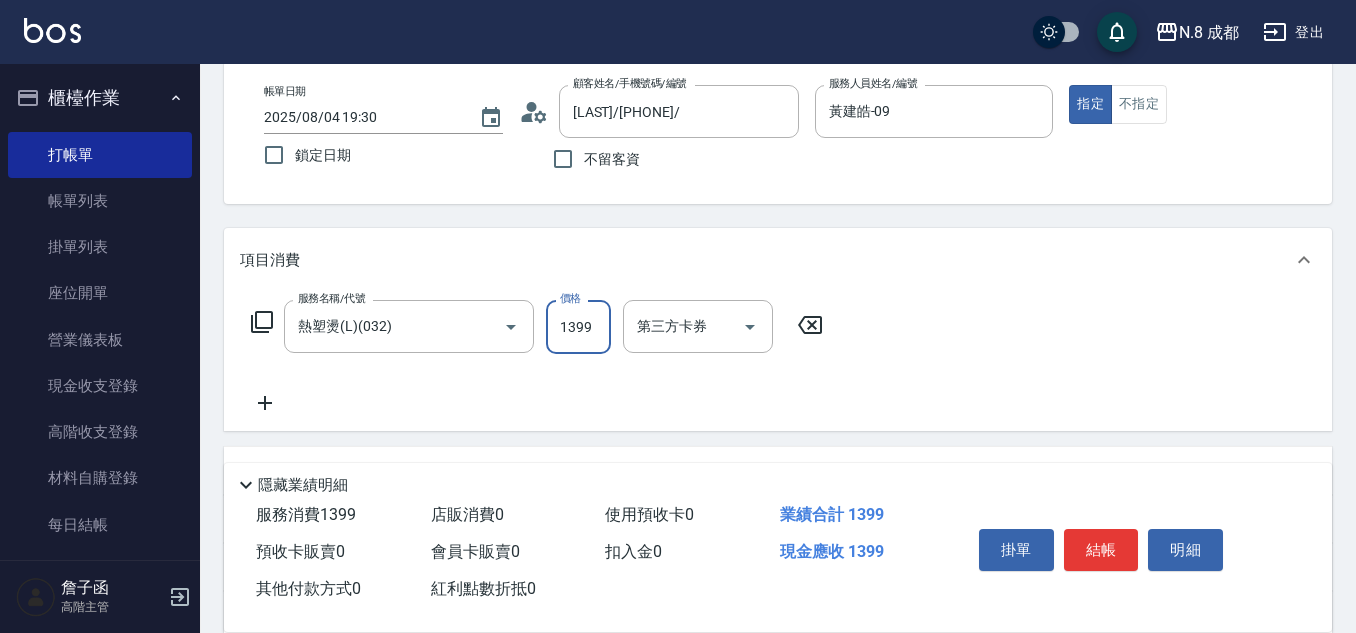 type on "1399" 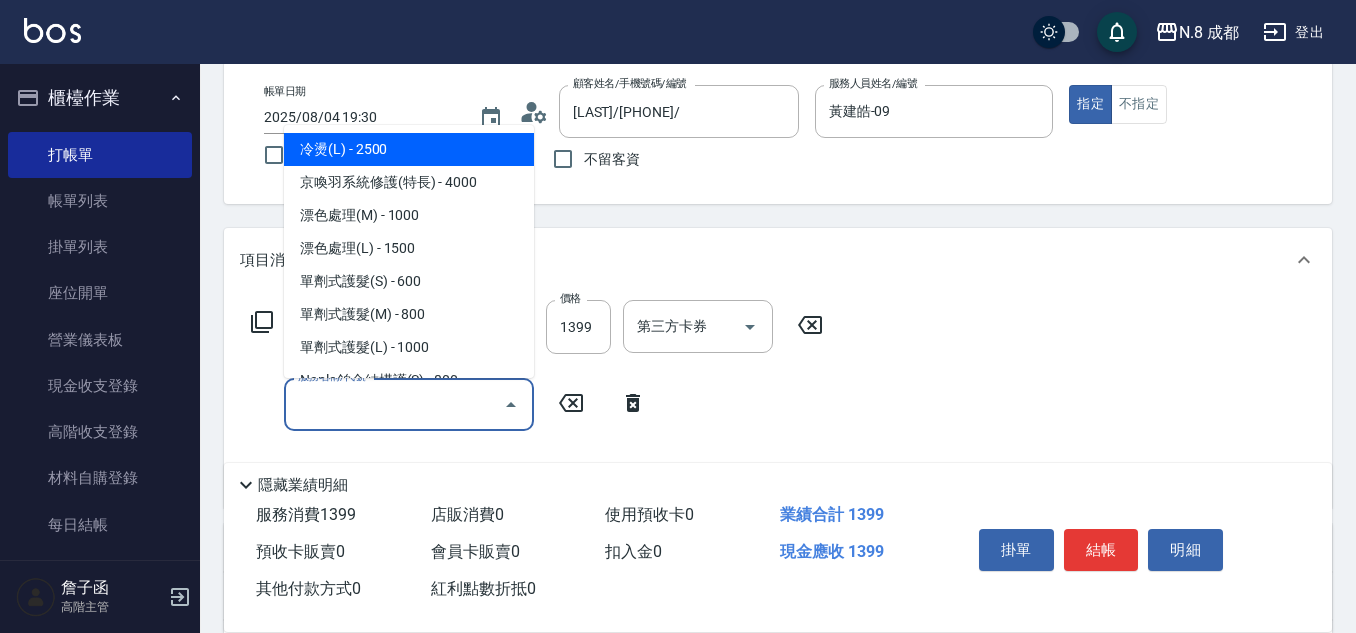 click on "服務名稱/代號" at bounding box center (394, 404) 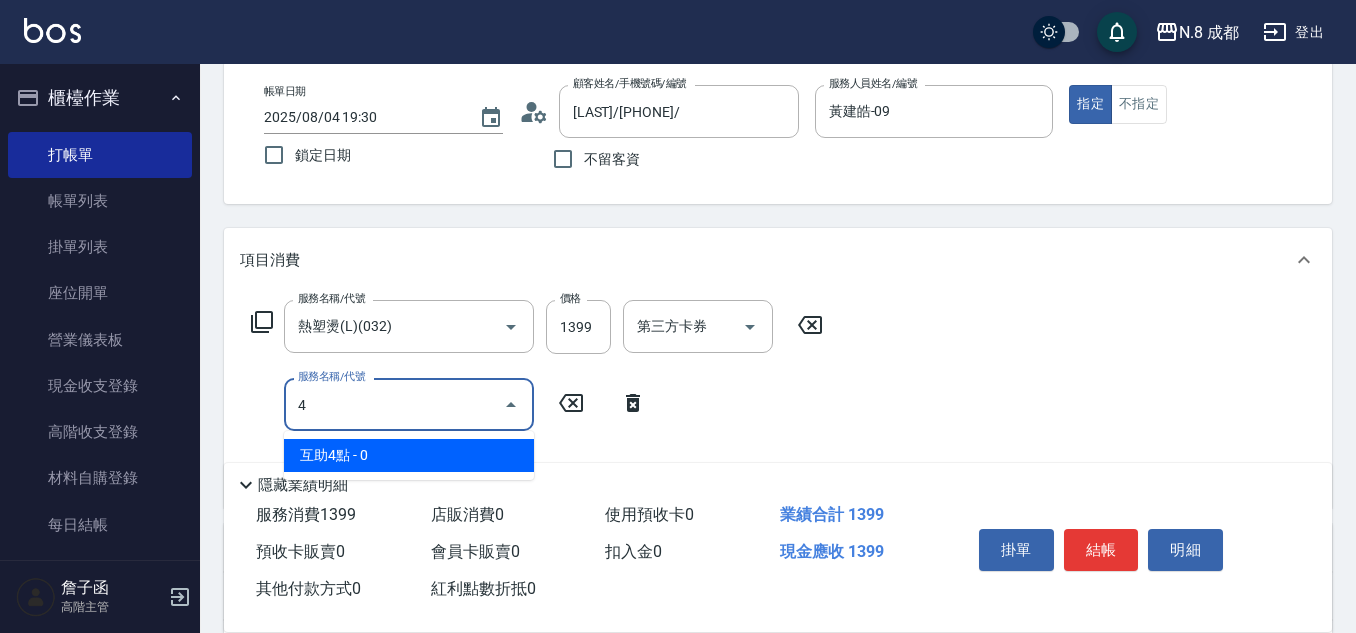 click on "互助4點 - 0" at bounding box center [409, 455] 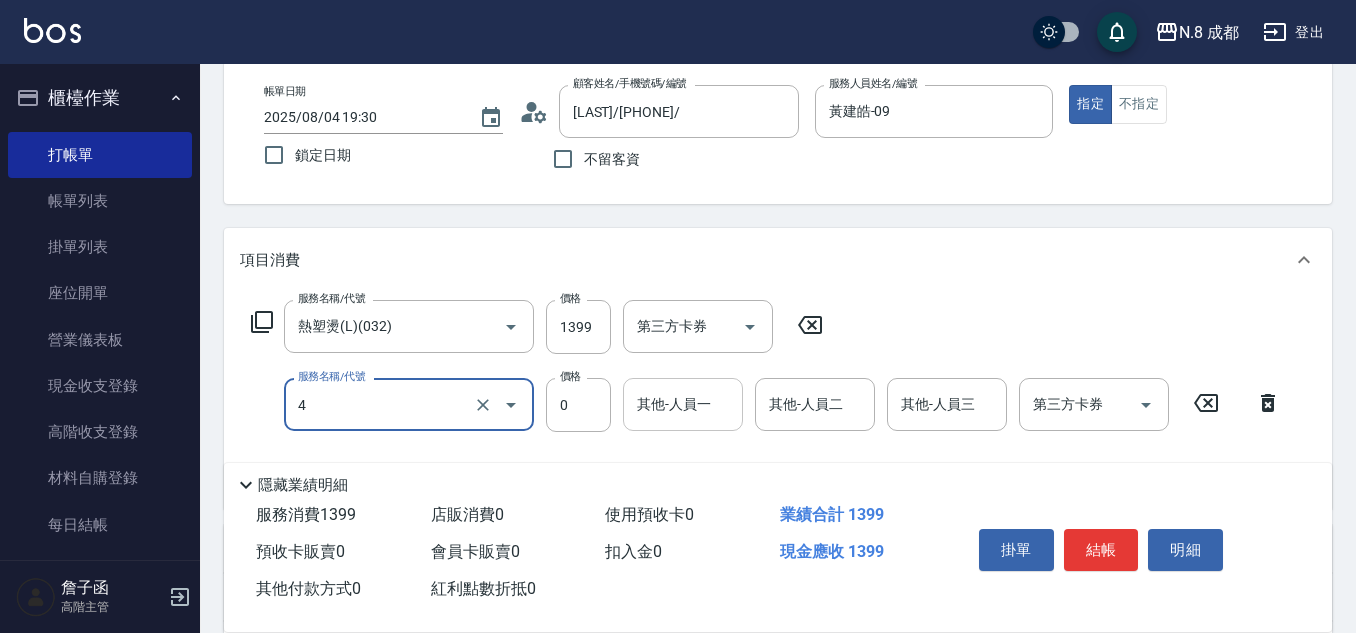 type on "互助4點(4)" 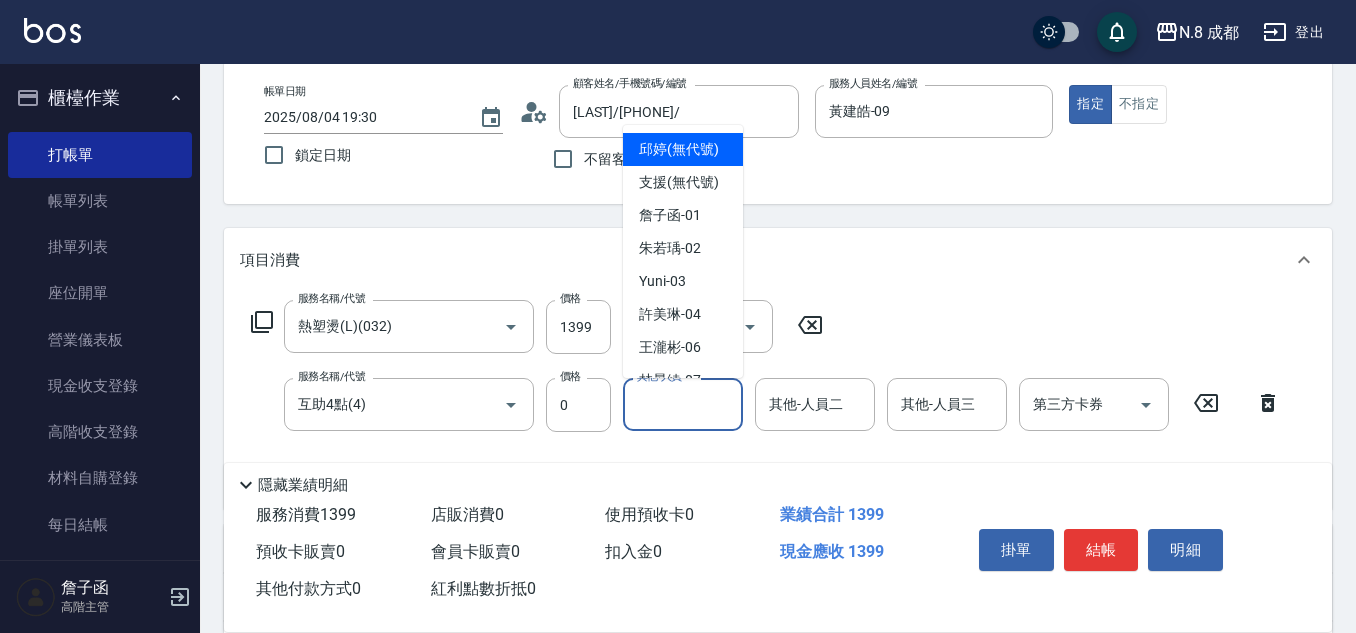 click on "其他-人員一" at bounding box center [683, 404] 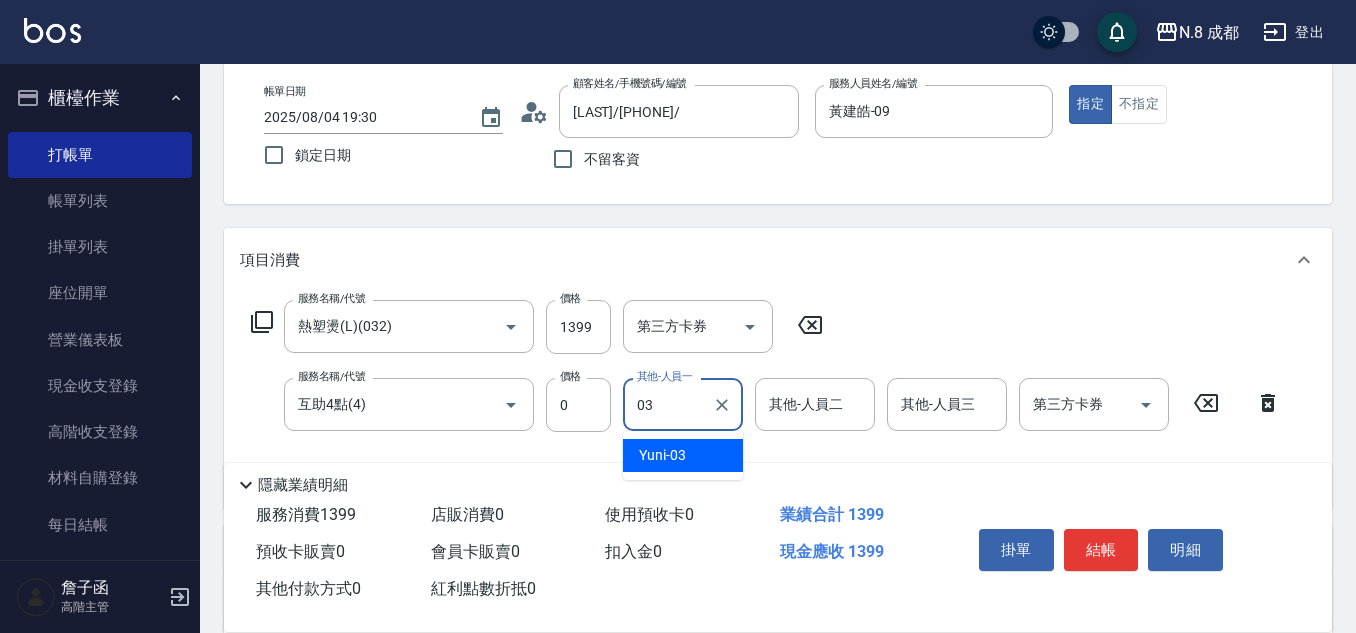 click on "[LAST] -03" at bounding box center (683, 455) 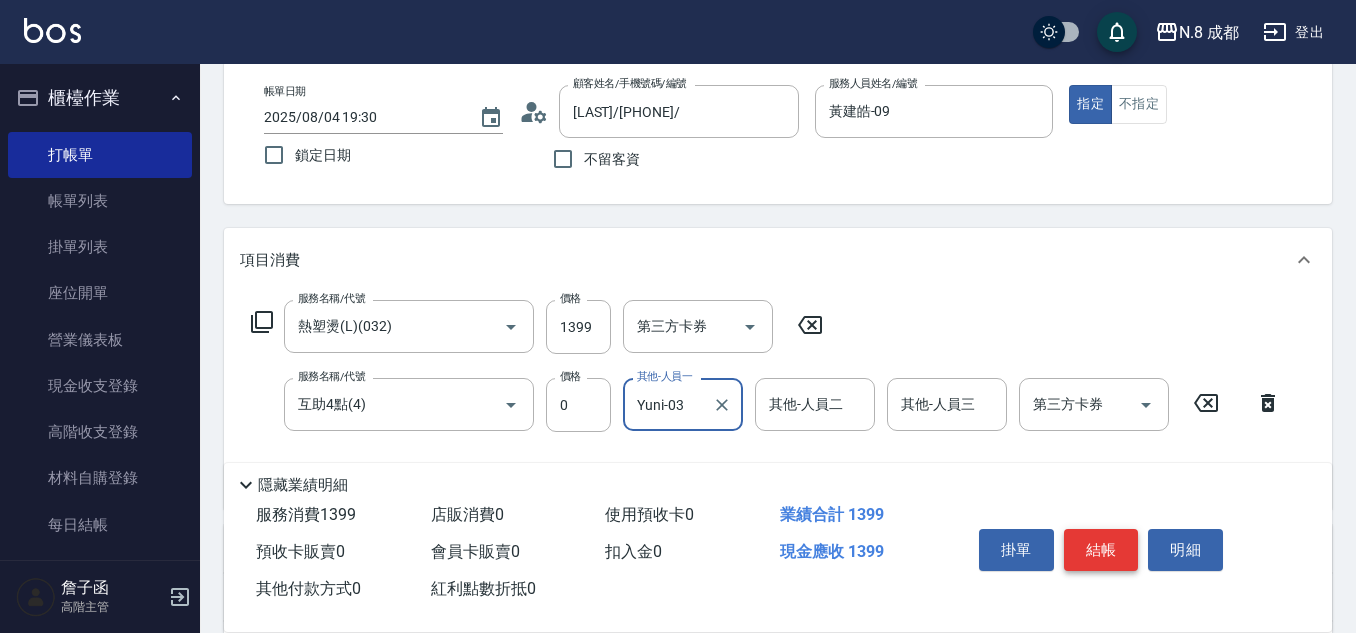 type on "Yuni-03" 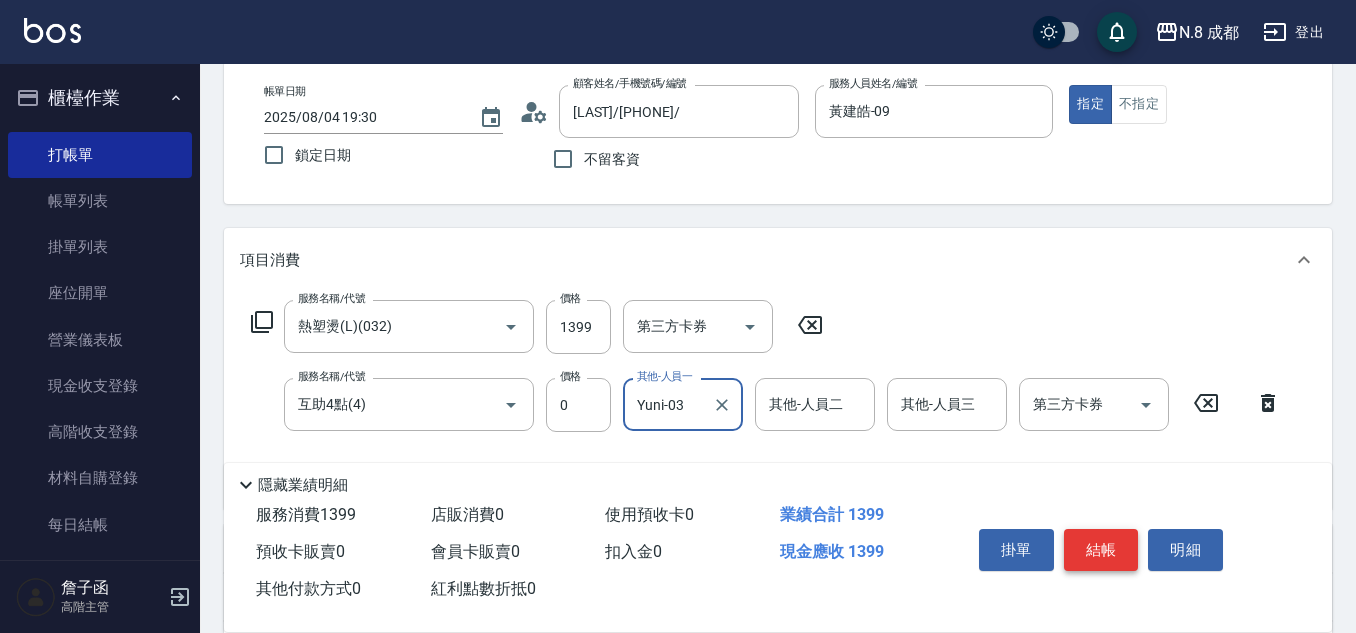 click on "結帳" at bounding box center (1101, 550) 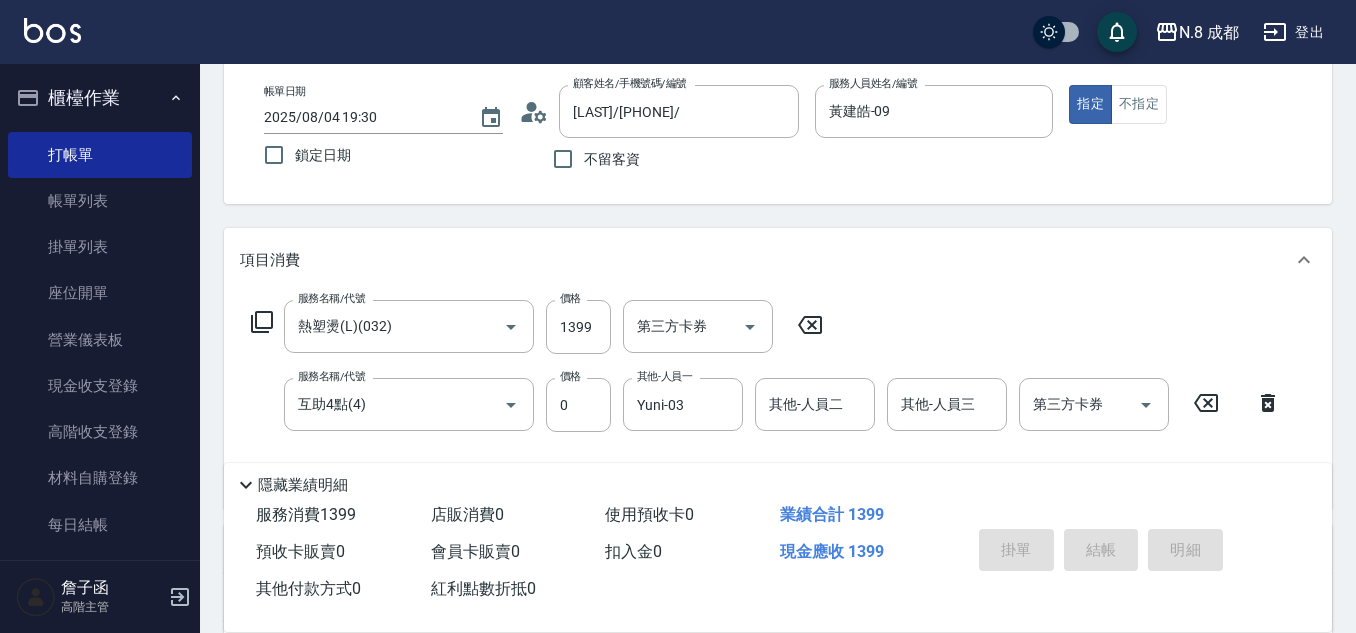 type on "2025/08/04 19:31" 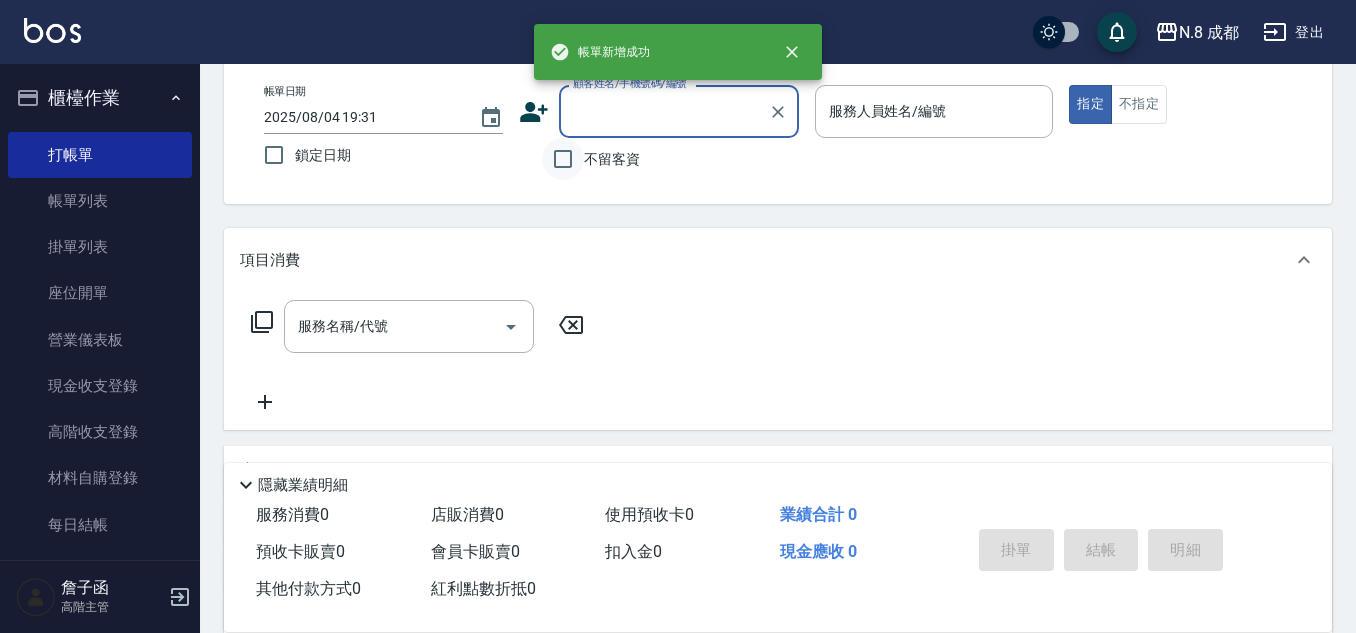 click on "不留客資" at bounding box center (563, 159) 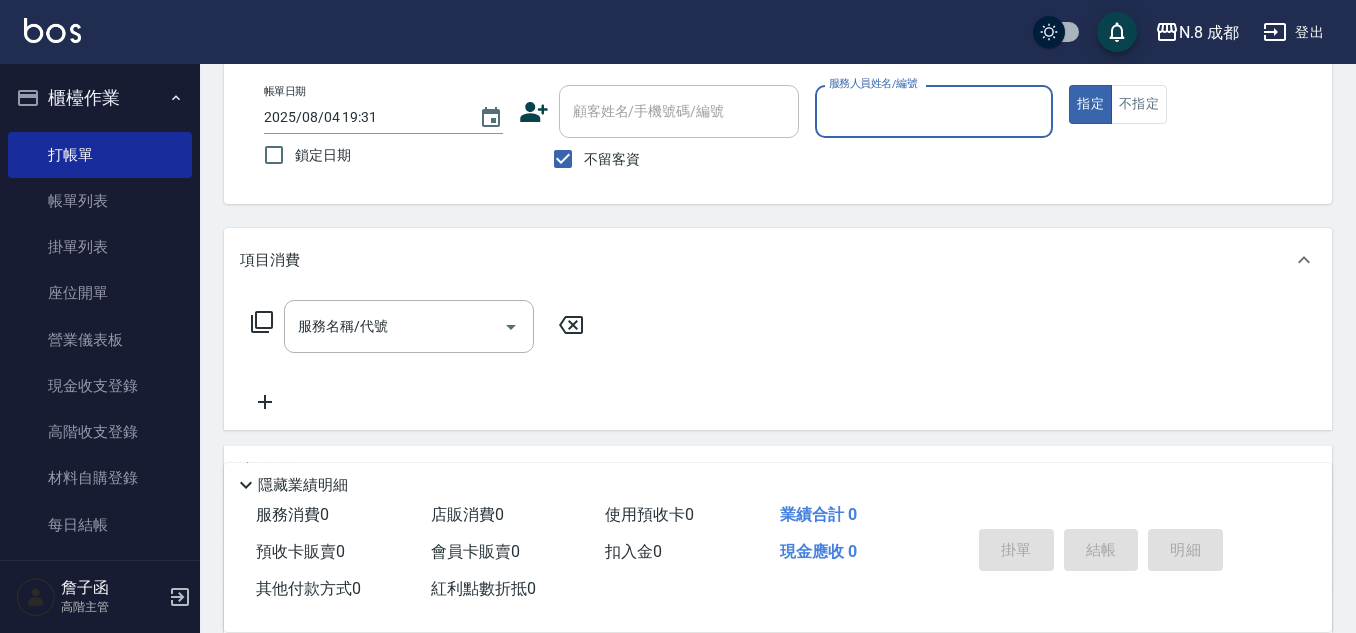 click on "服務人員姓名/編號" at bounding box center (934, 111) 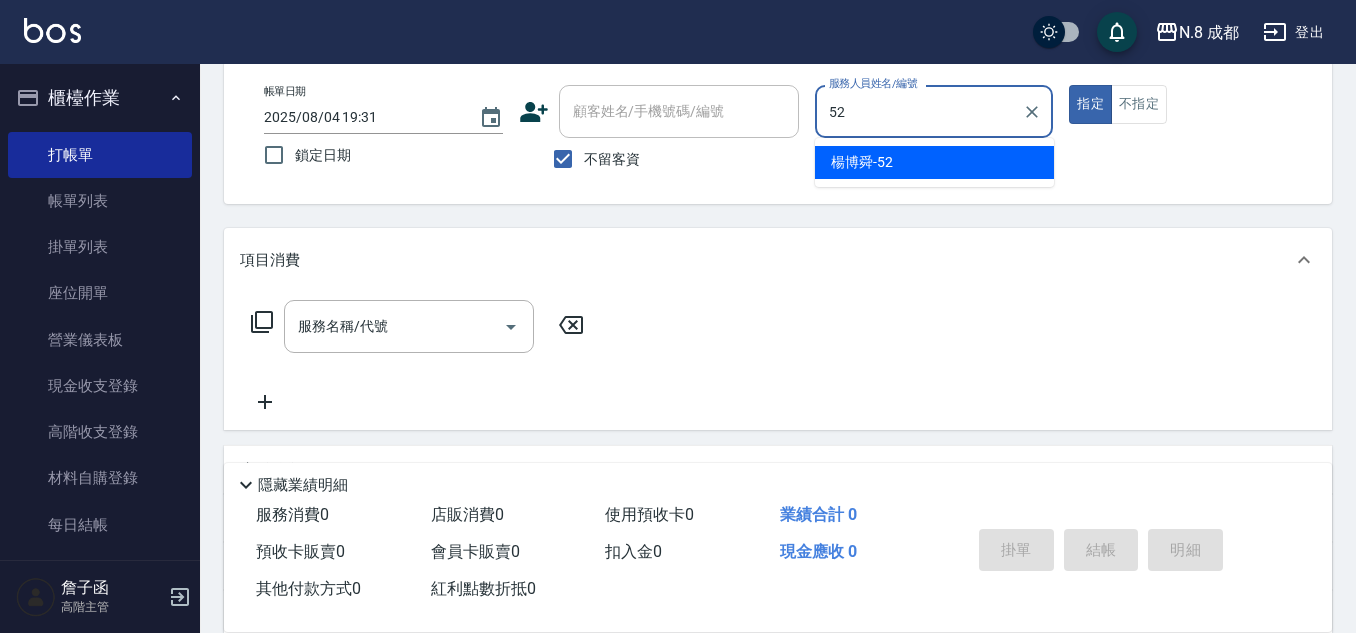 click on "[LAST] -52" at bounding box center (934, 162) 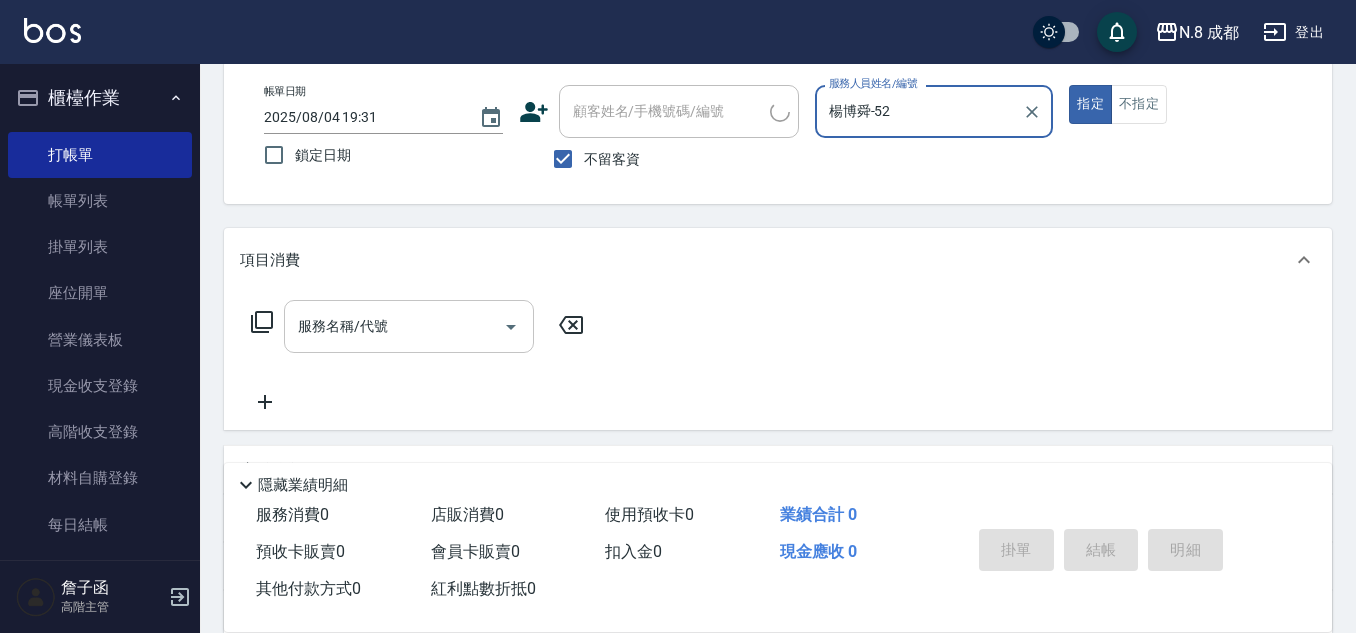 type on "楊博舜-52" 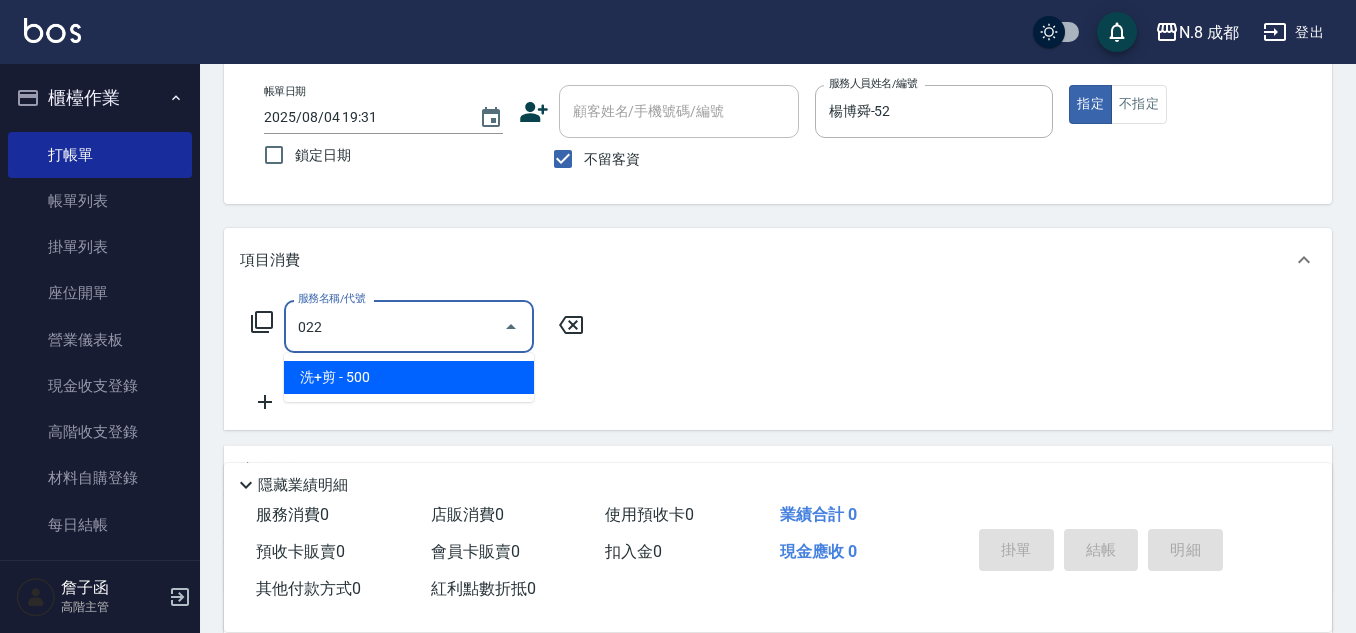 click on "洗+剪 - 500" at bounding box center [409, 377] 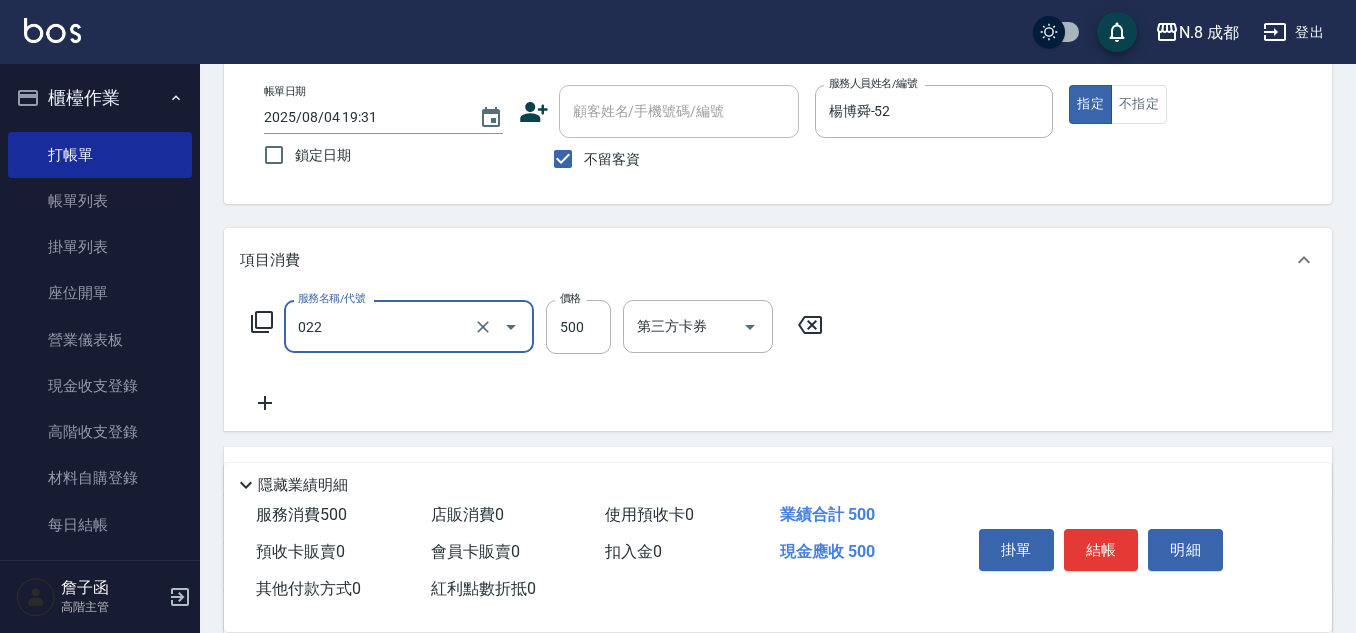 type on "洗+剪(022)" 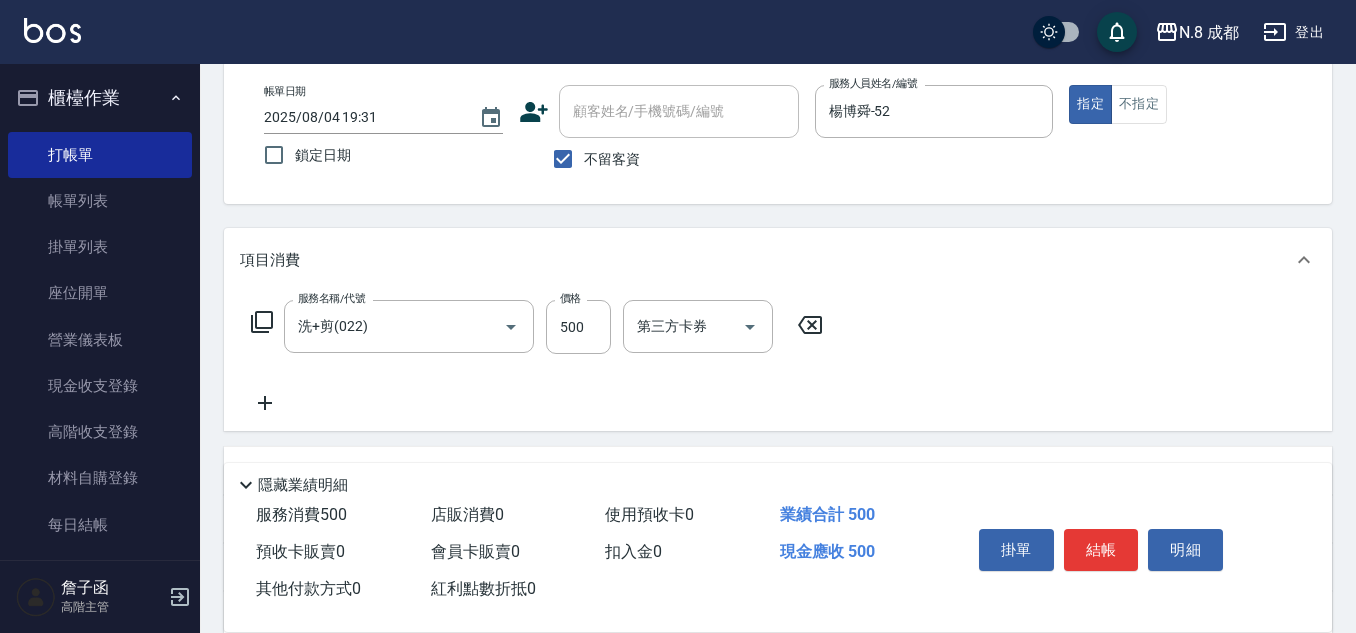 click 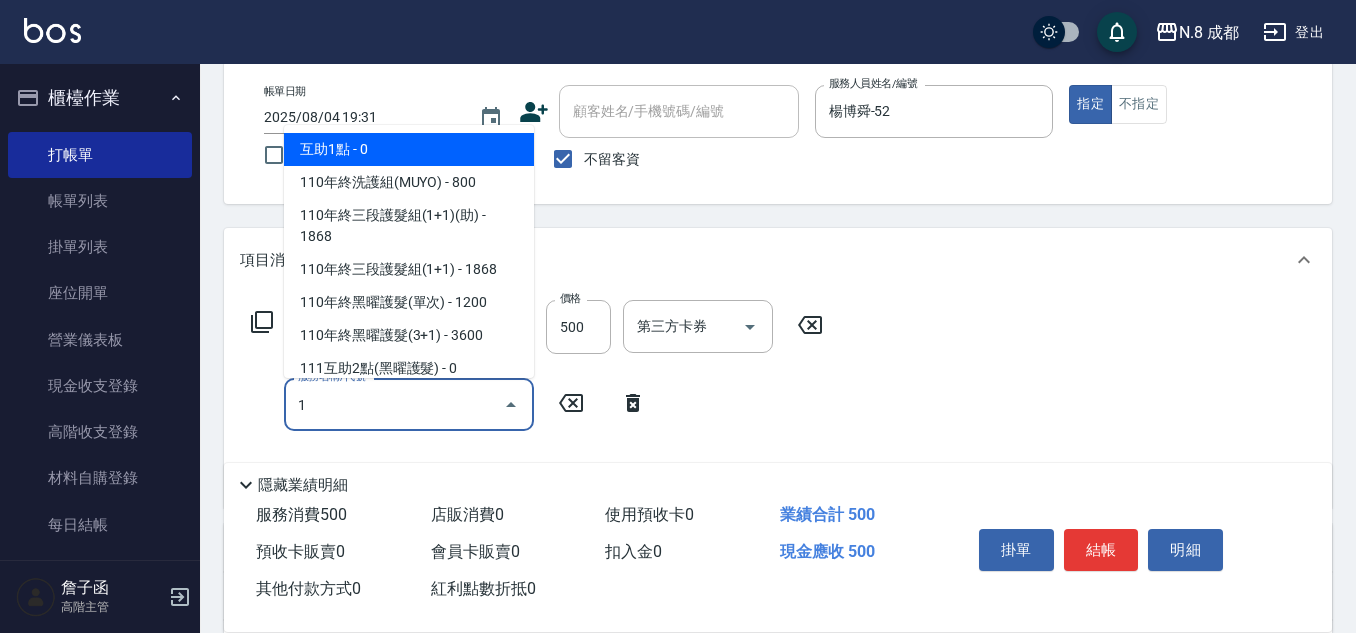 click on "互助1點 - 0" at bounding box center [409, 149] 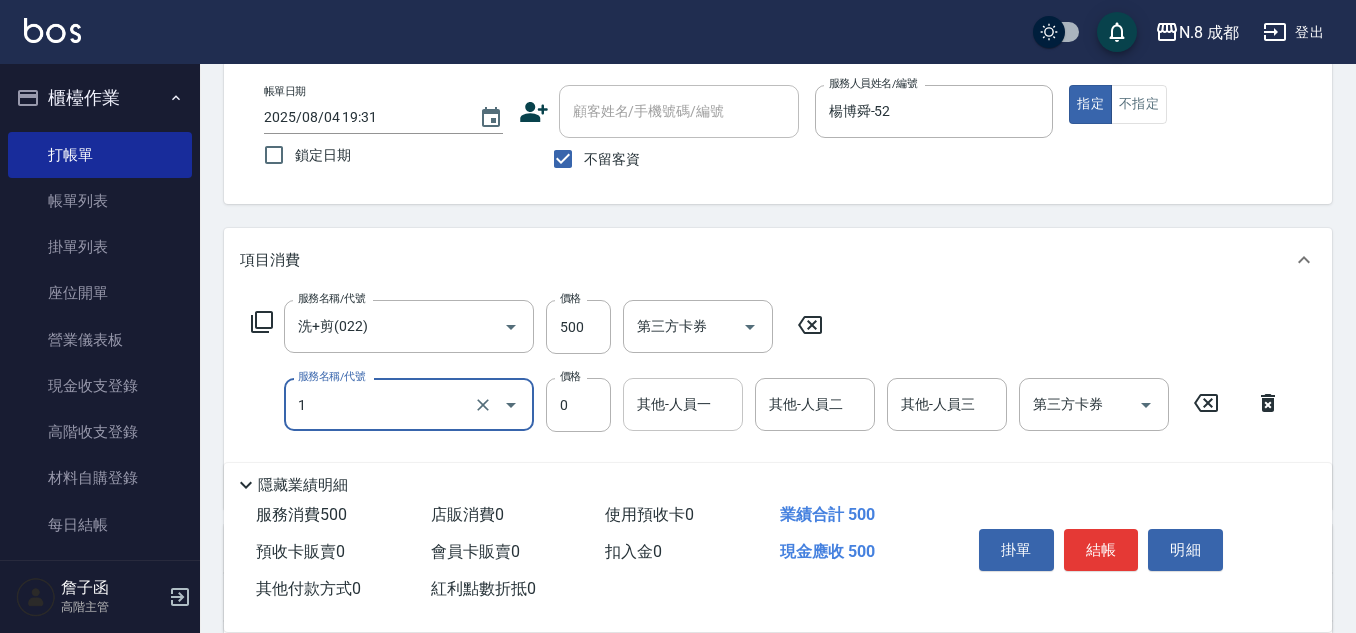 type on "互助1點(1)" 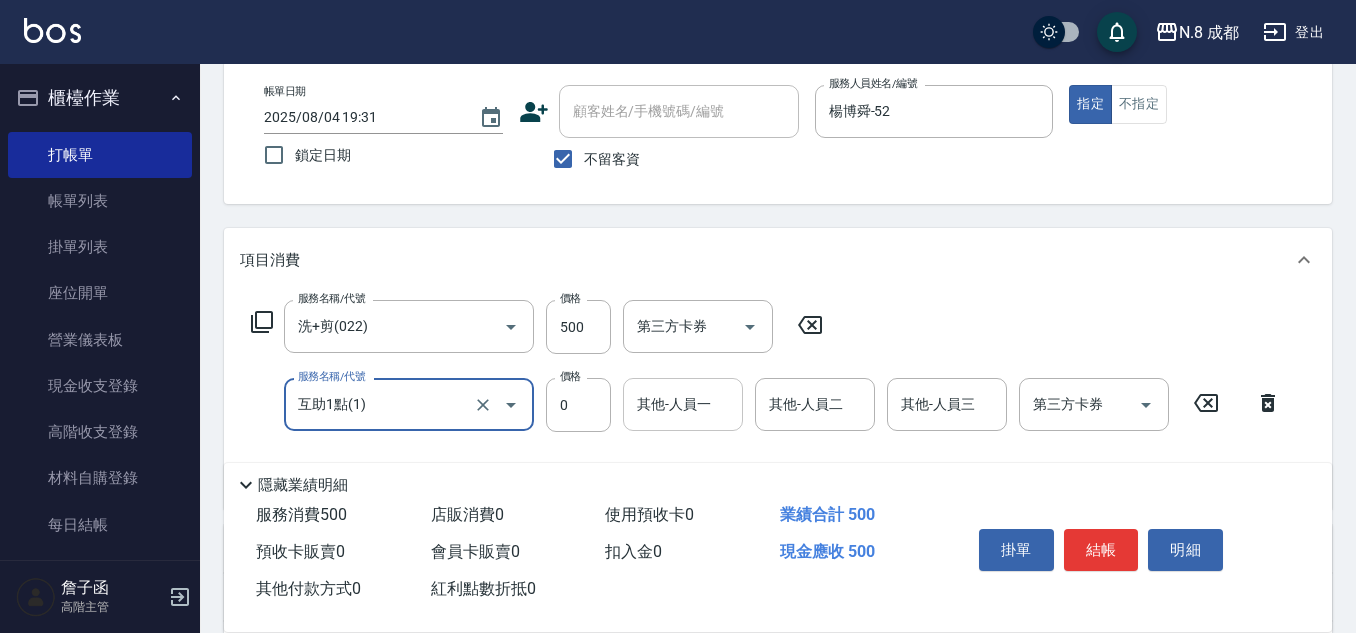 click on "其他-人員一" at bounding box center (683, 404) 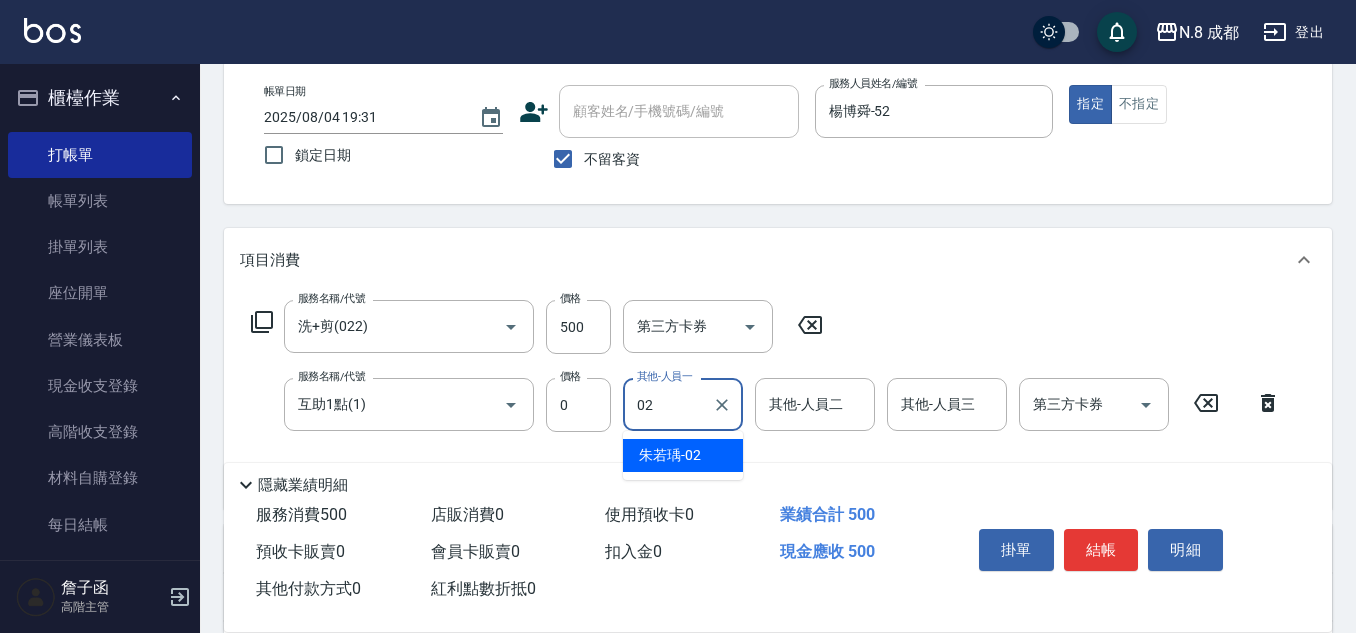 click on "朱若瑀 -02" at bounding box center [670, 455] 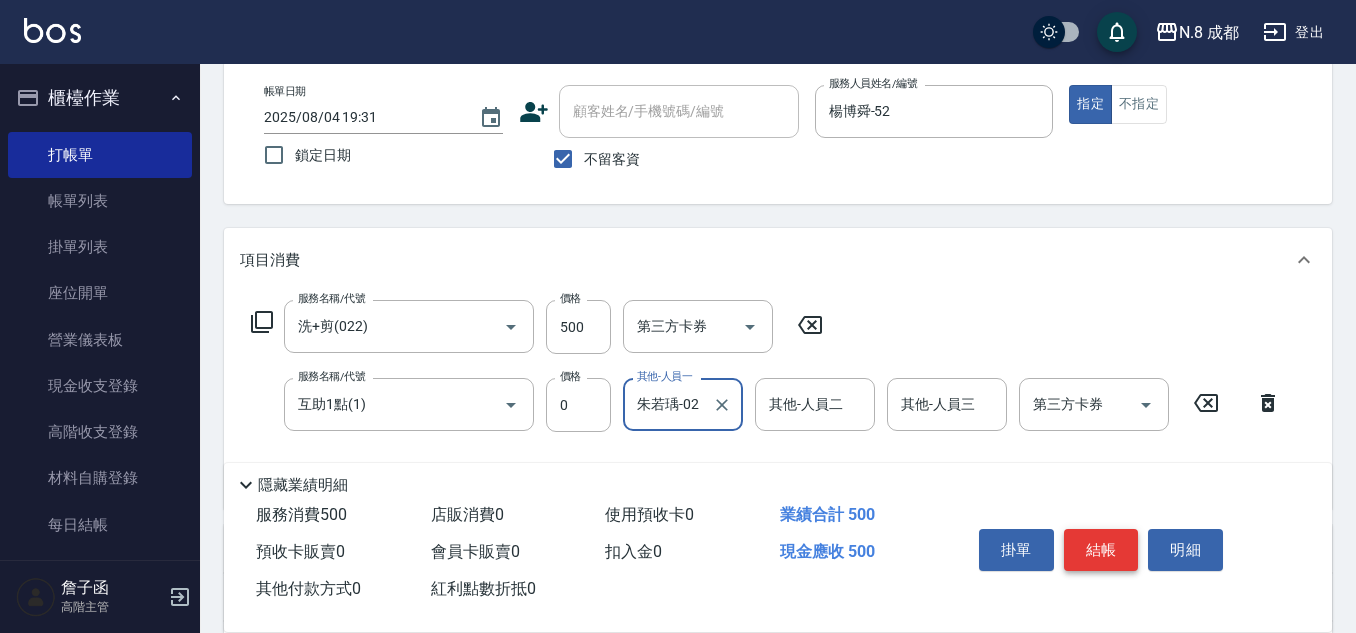 type on "朱若瑀-02" 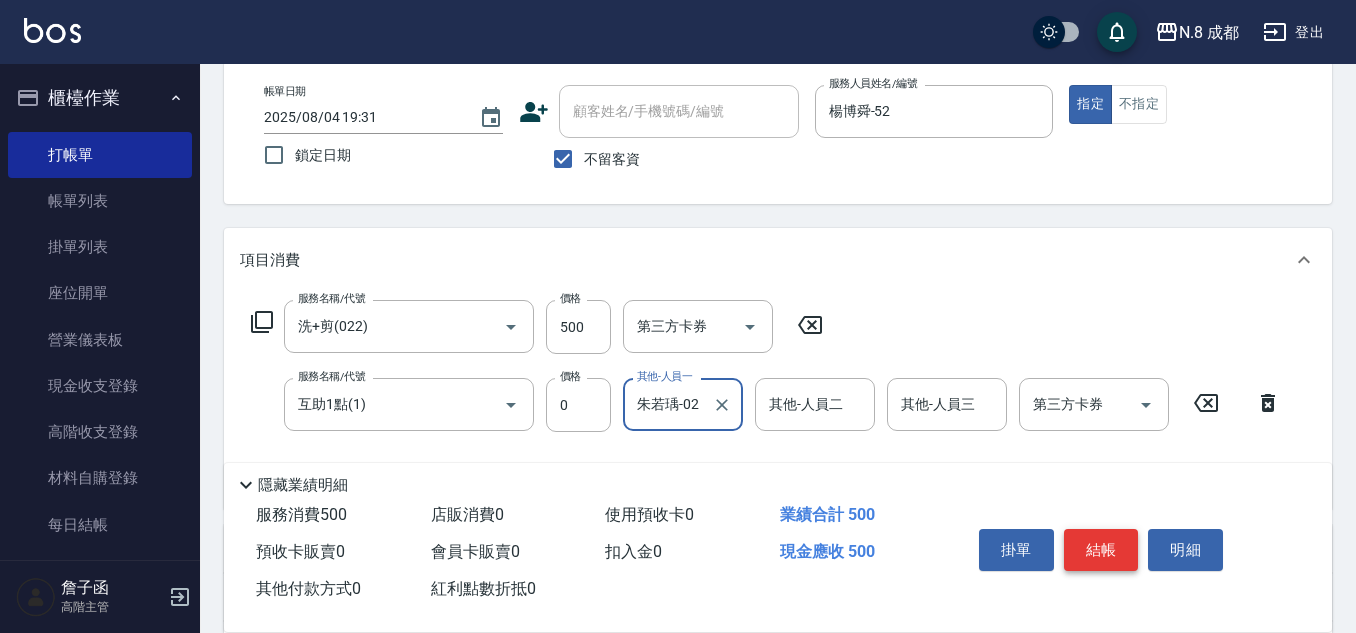 click on "結帳" at bounding box center (1101, 550) 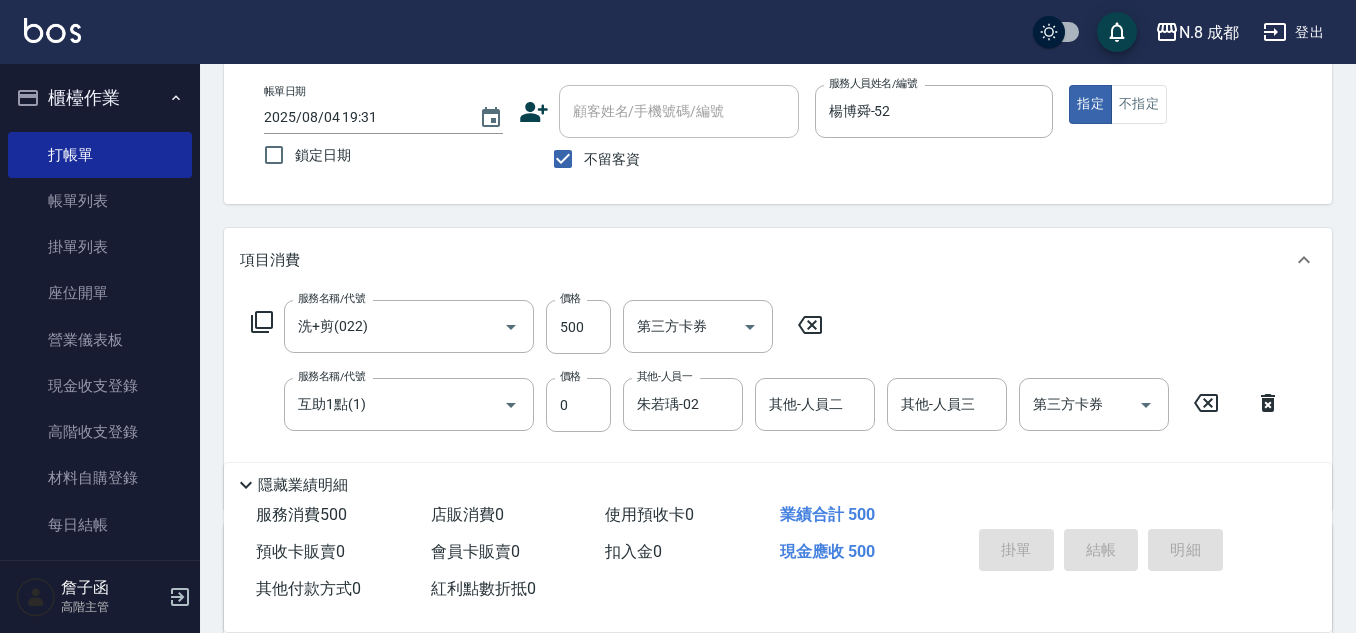 type 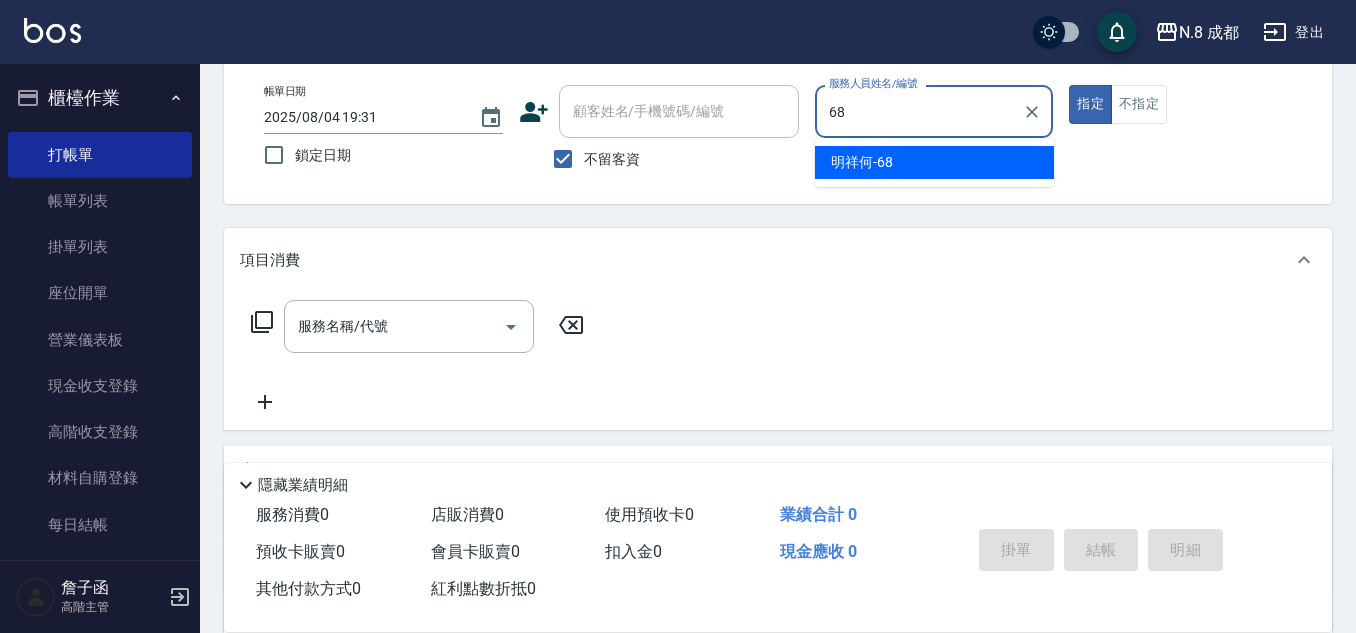 click on "[LAST] -68" at bounding box center (934, 162) 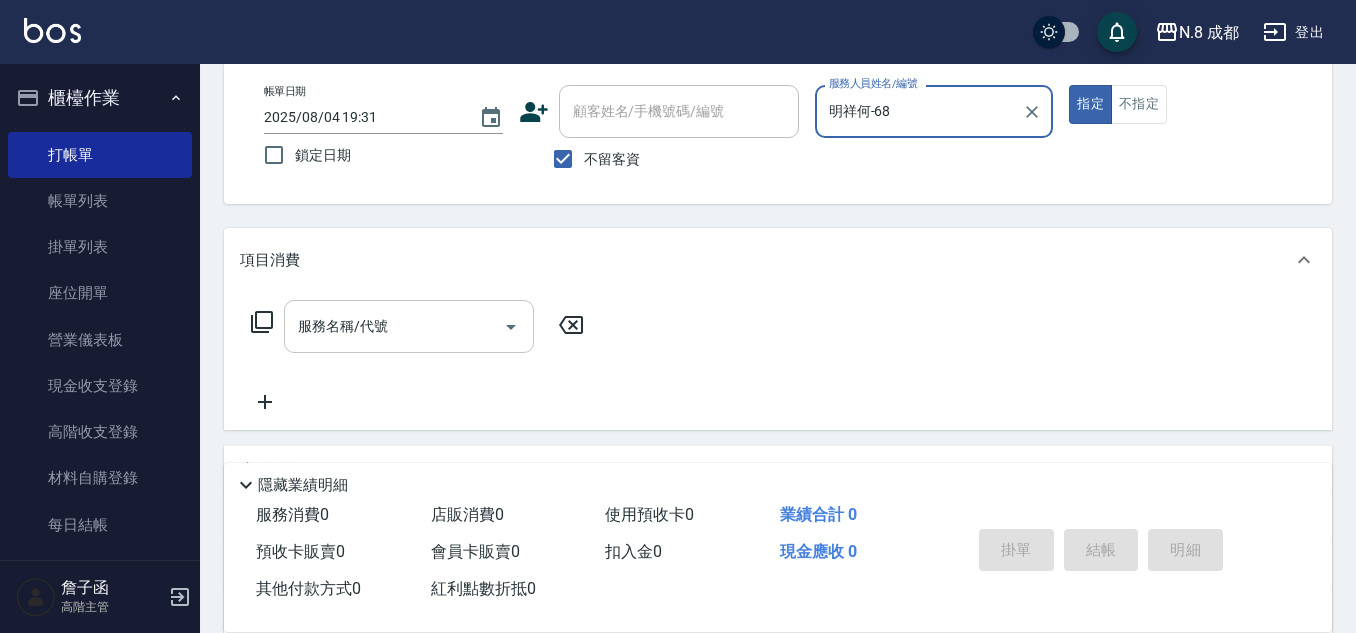 type on "明祥何-68" 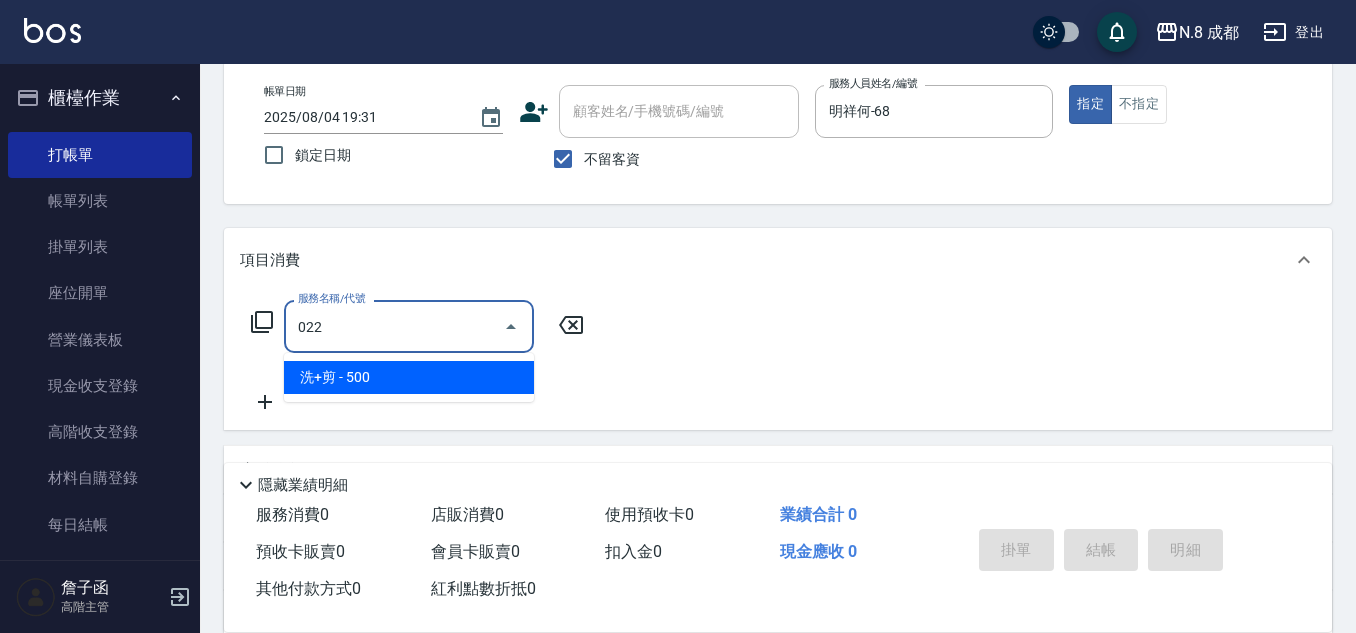 click on "洗+剪 - 500" at bounding box center [409, 377] 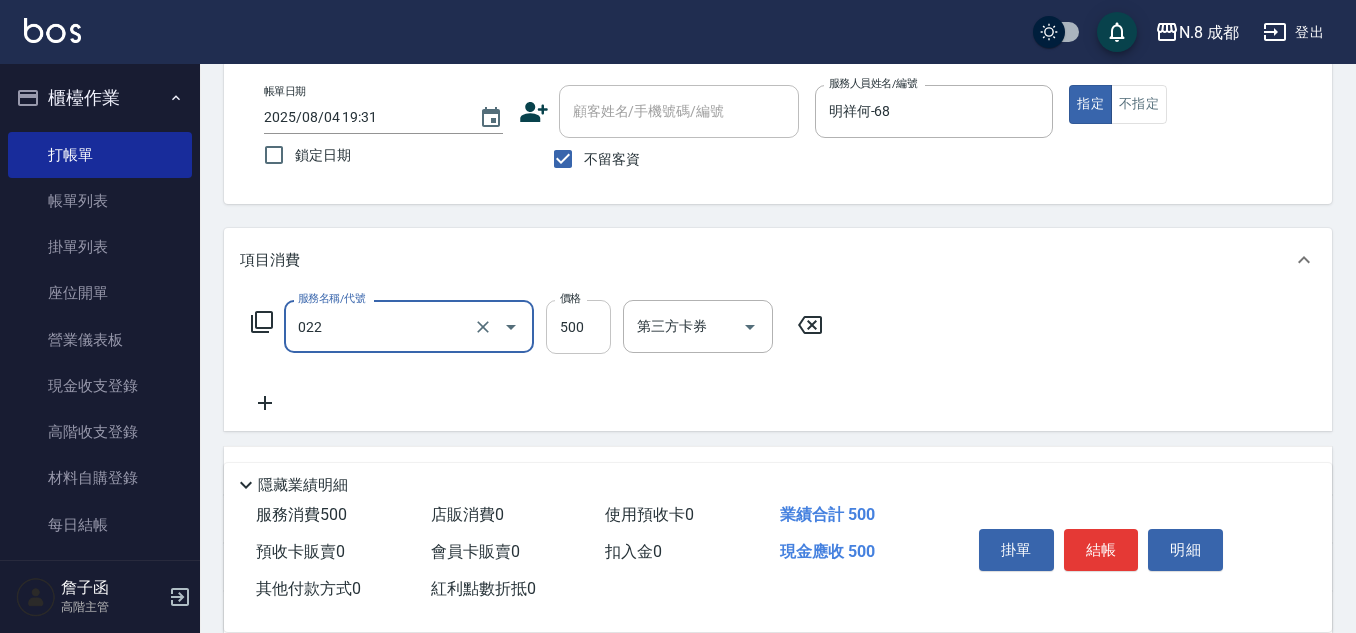 type on "洗+剪(022)" 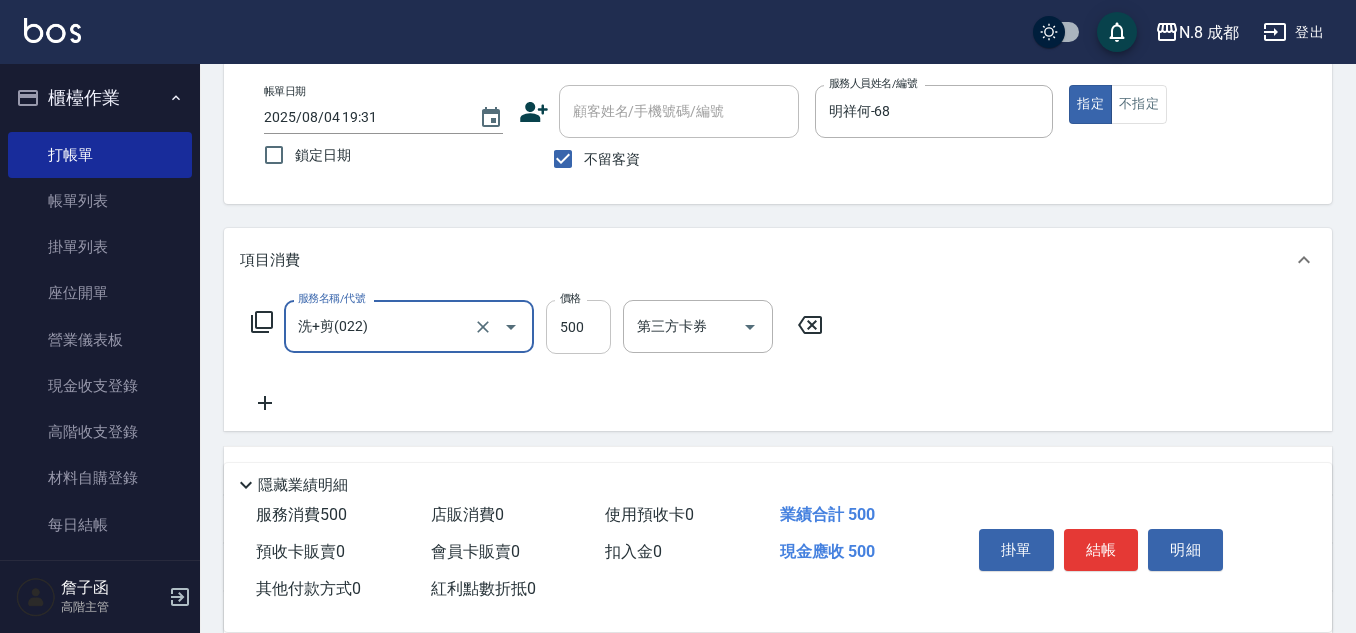 click on "500" at bounding box center (578, 327) 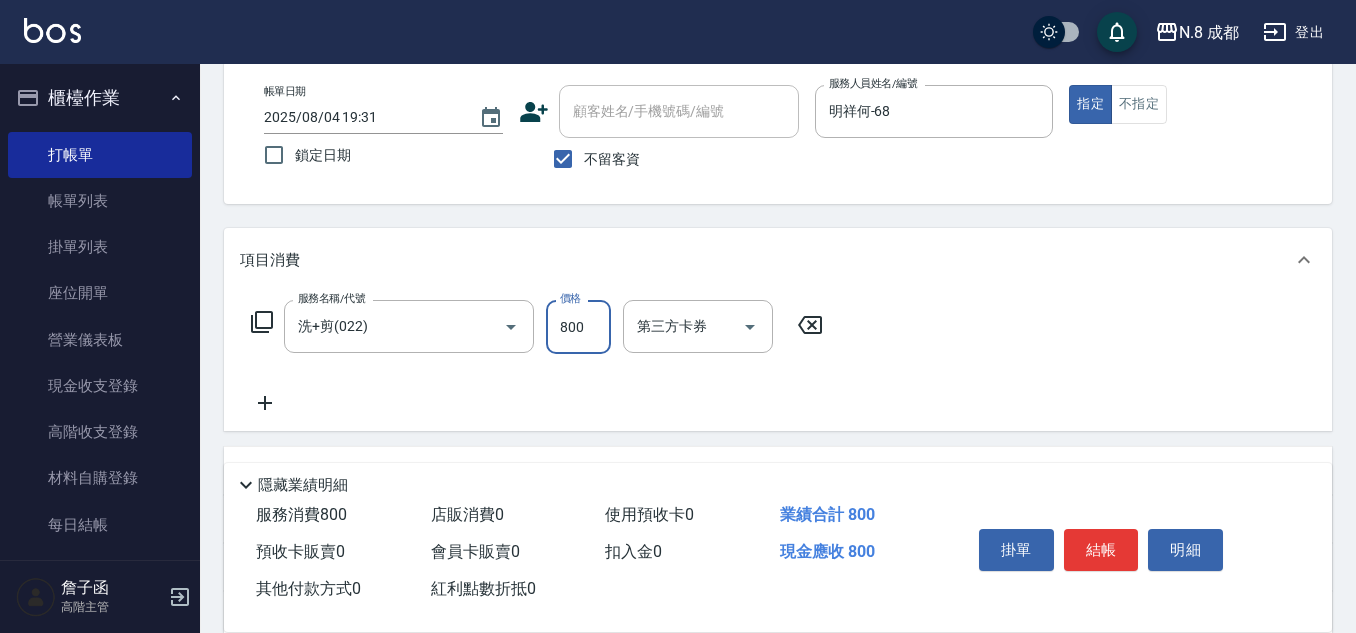 type on "800" 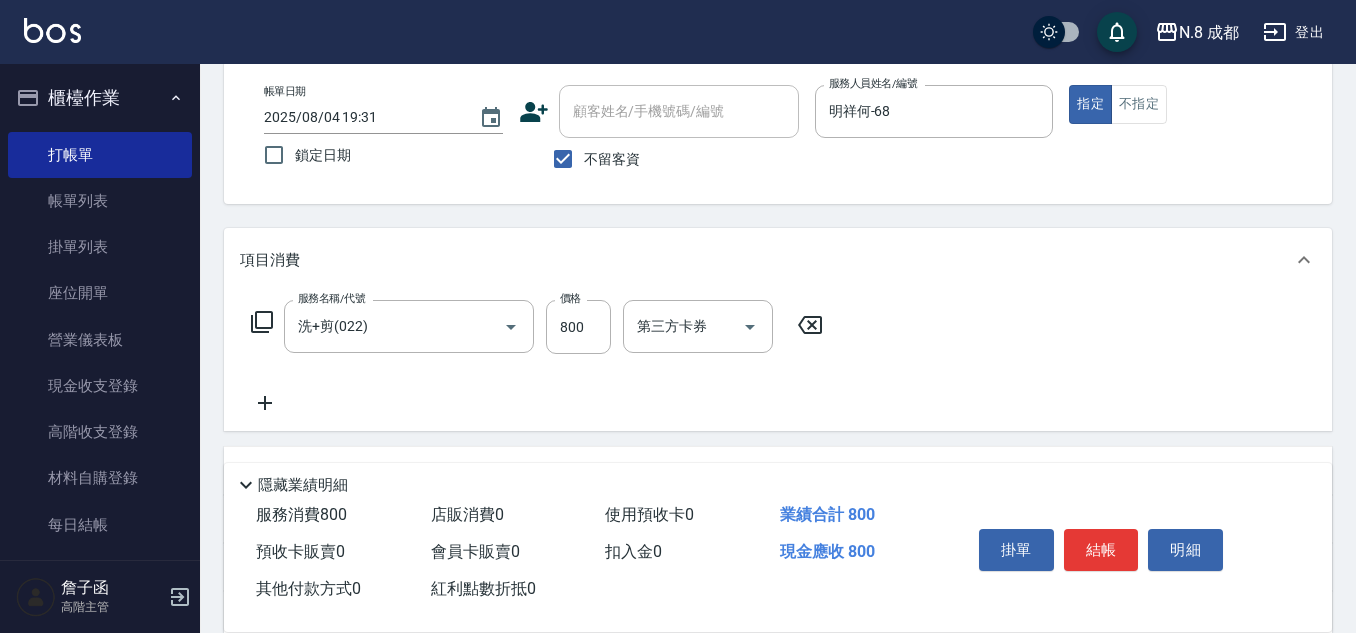 click 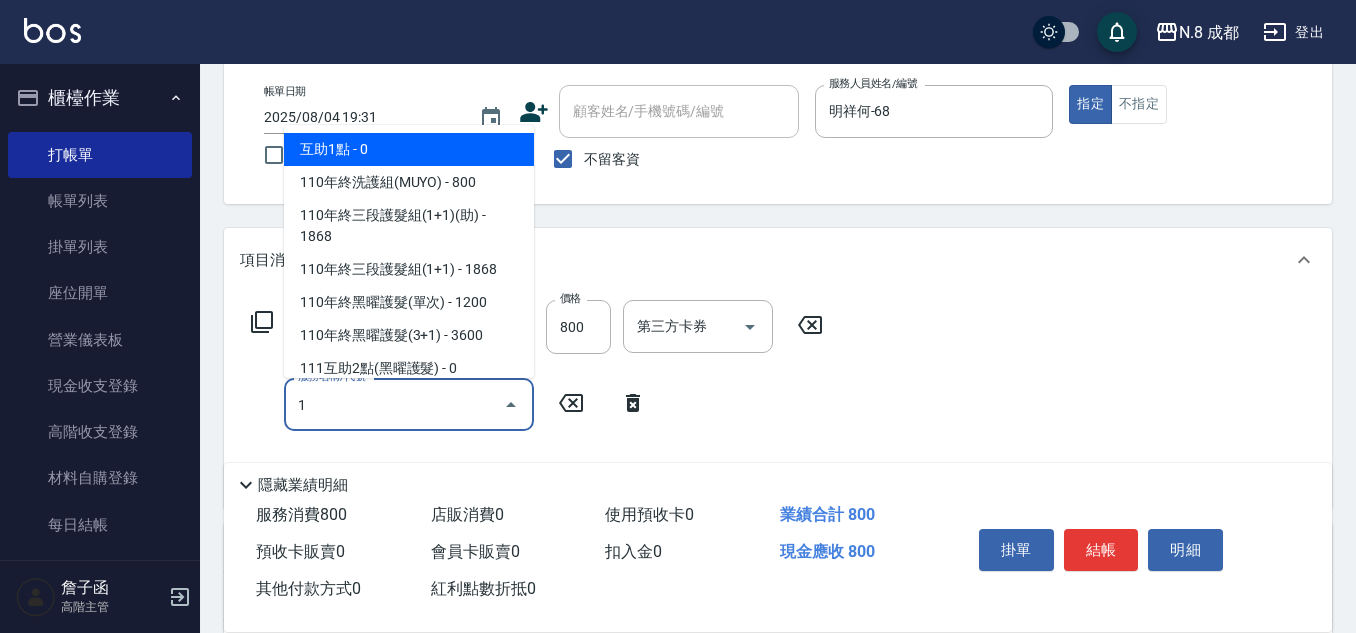 click on "互助1點 - 0" at bounding box center (409, 149) 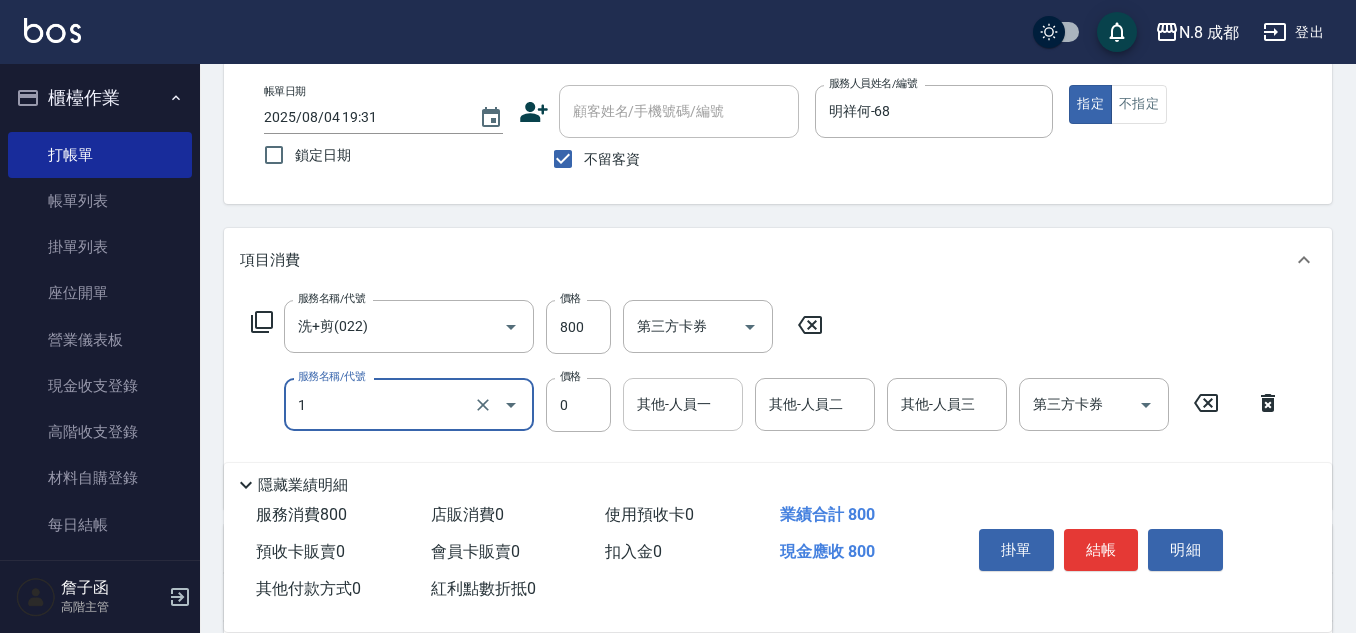 type on "互助1點(1)" 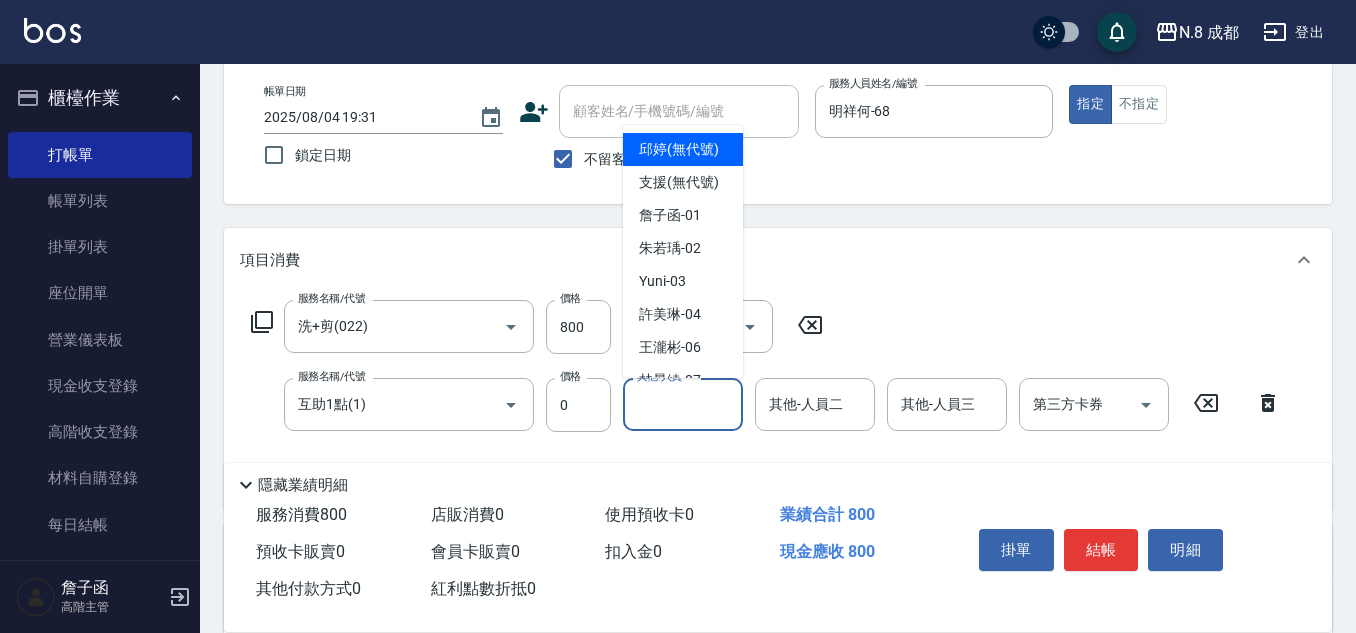 click on "其他-人員一" at bounding box center [683, 404] 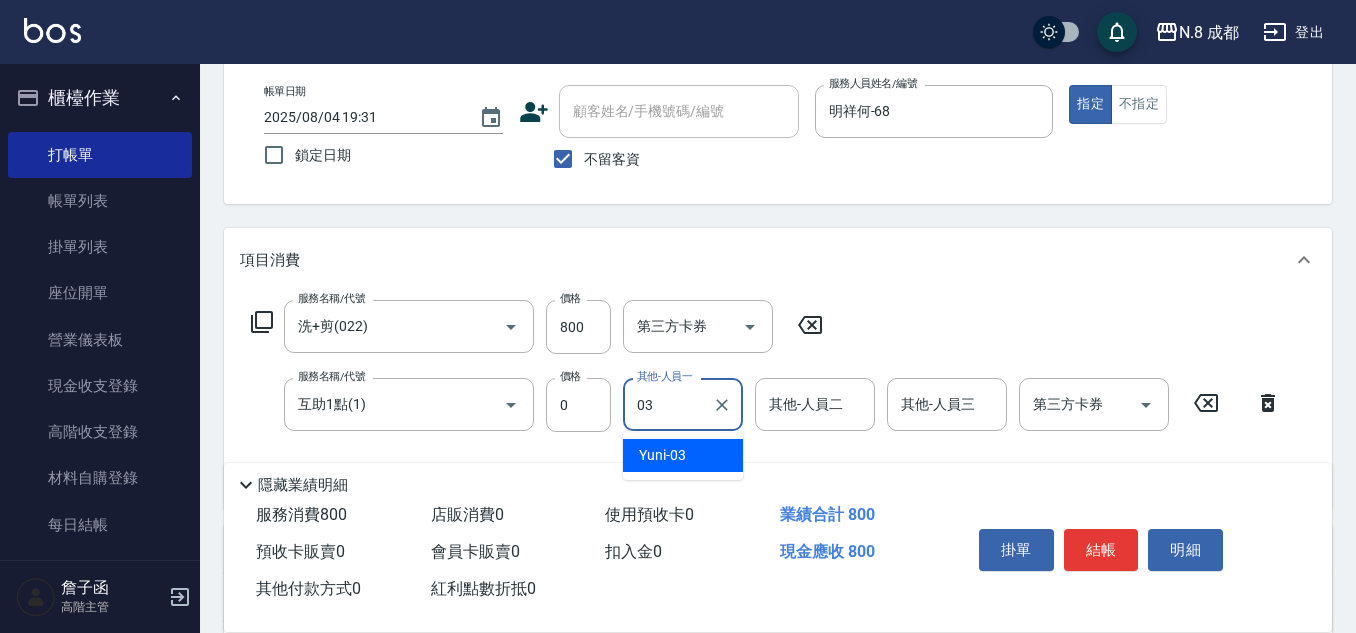 click on "[LAST] -03" at bounding box center [683, 455] 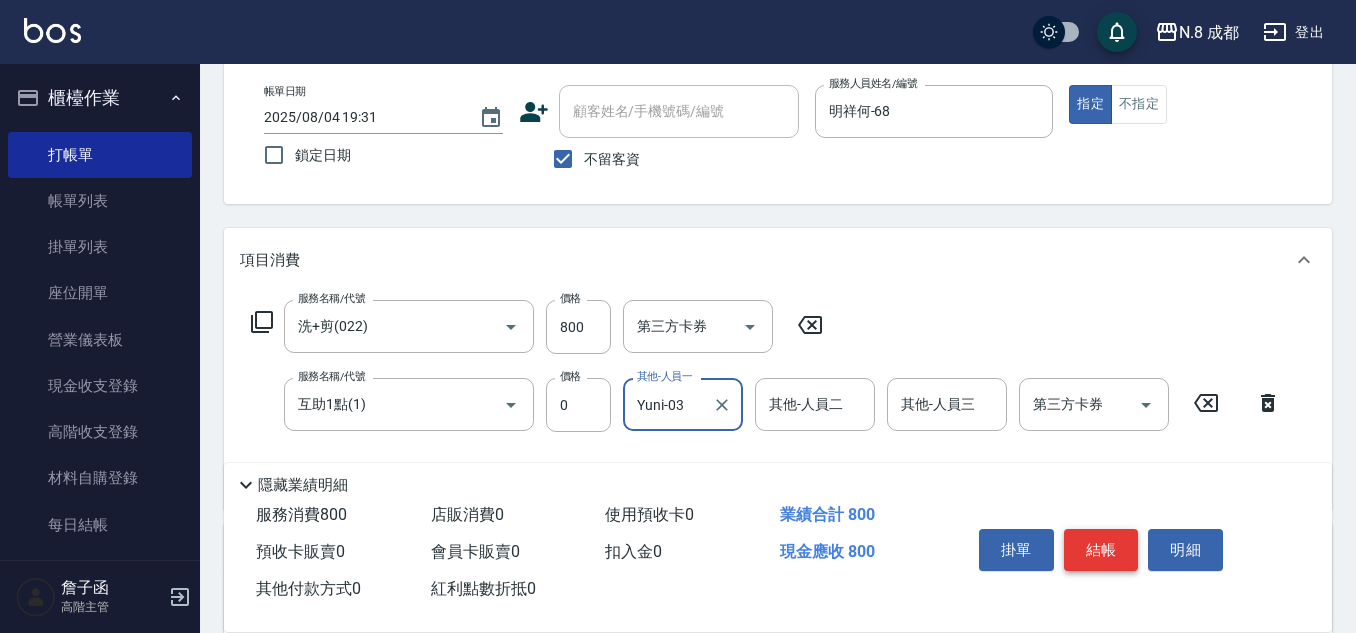 type on "Yuni-03" 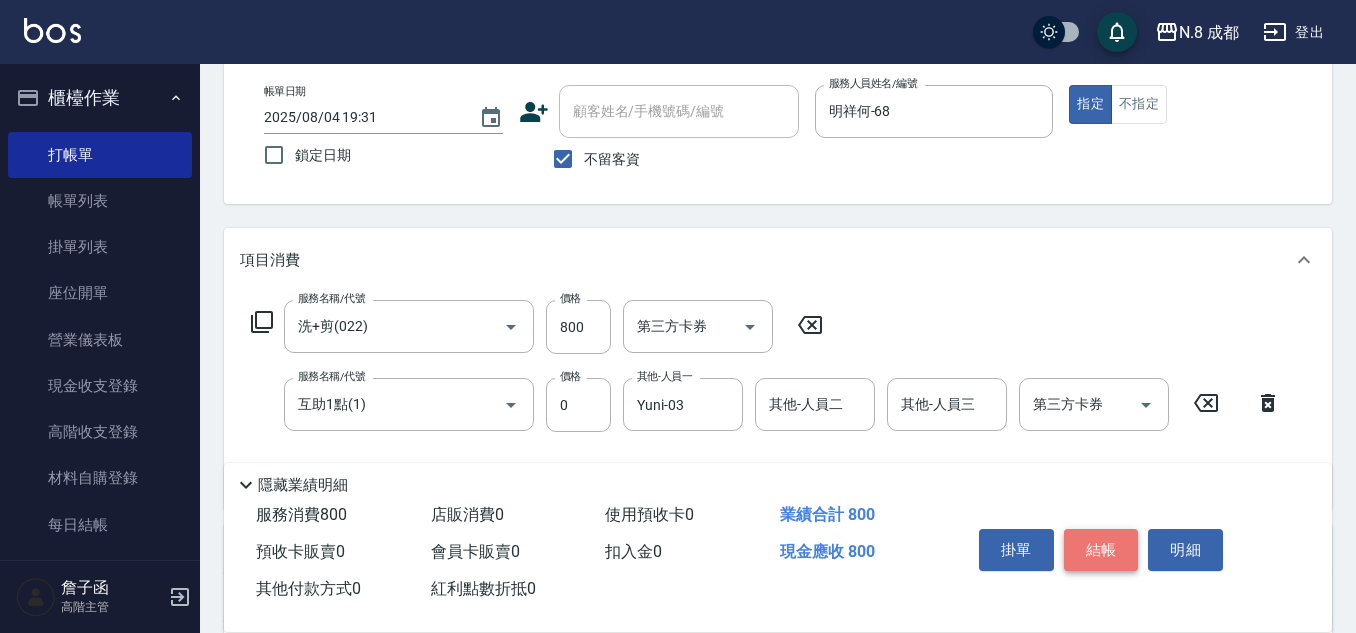 click on "結帳" at bounding box center (1101, 550) 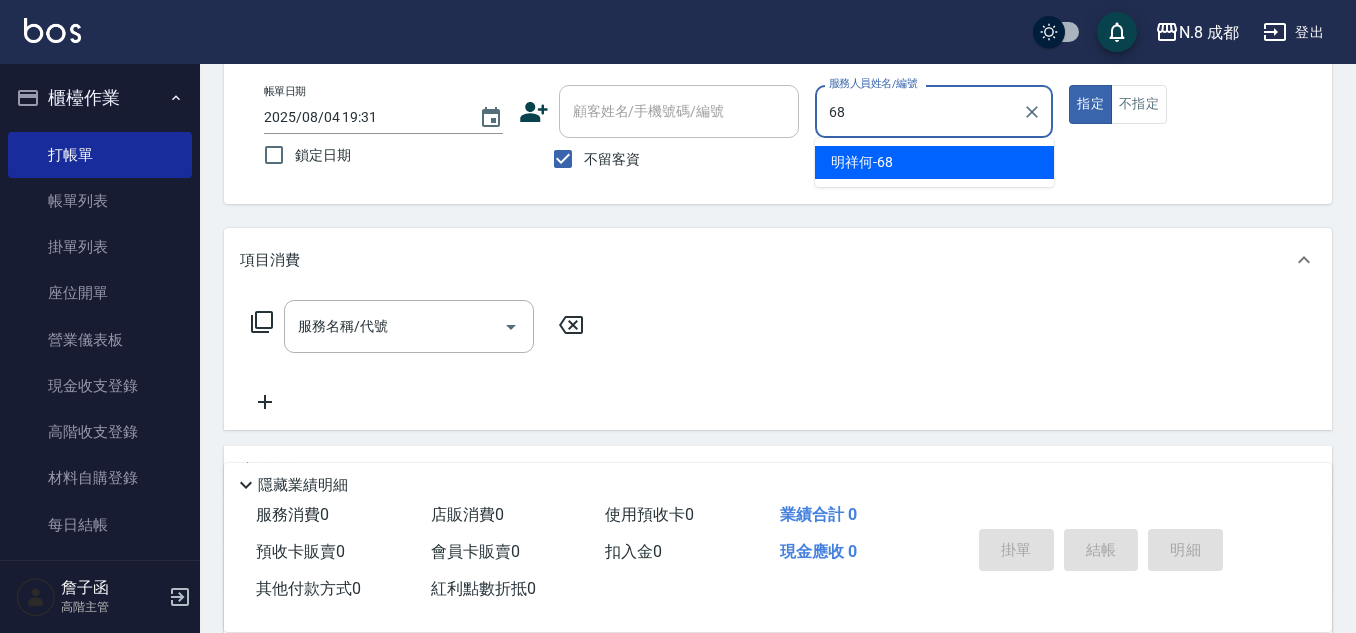 click on "[LAST] -68" at bounding box center [934, 162] 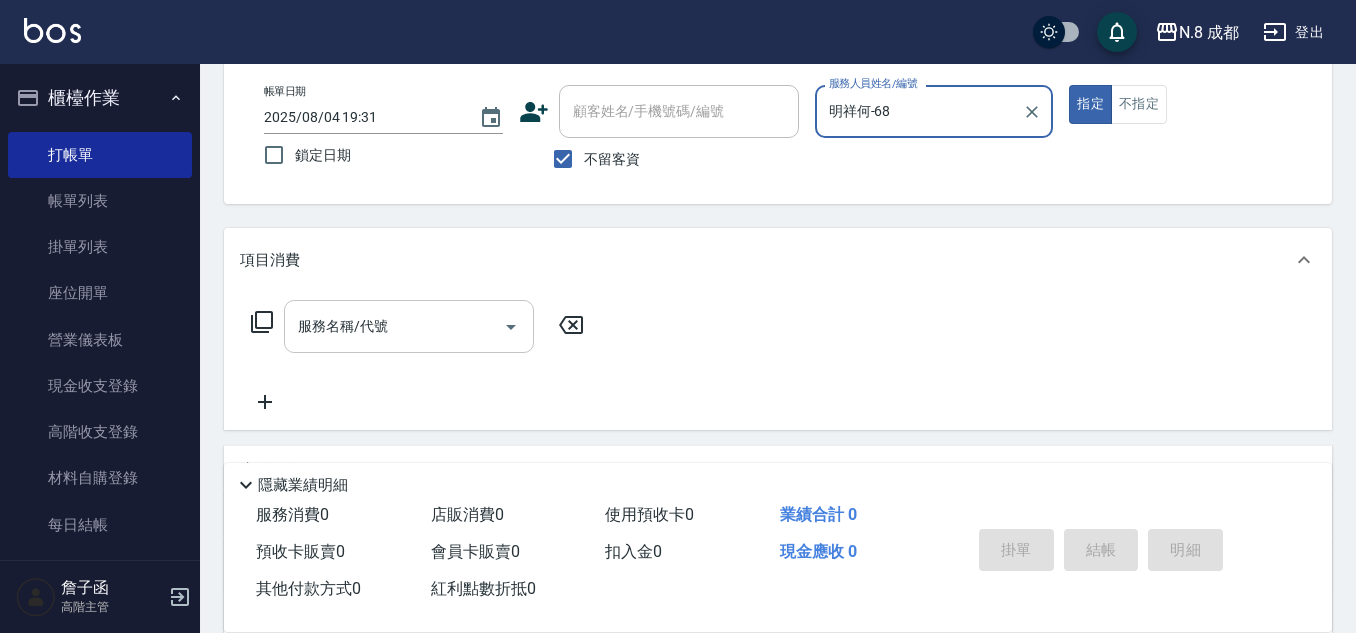 type on "明祥何-68" 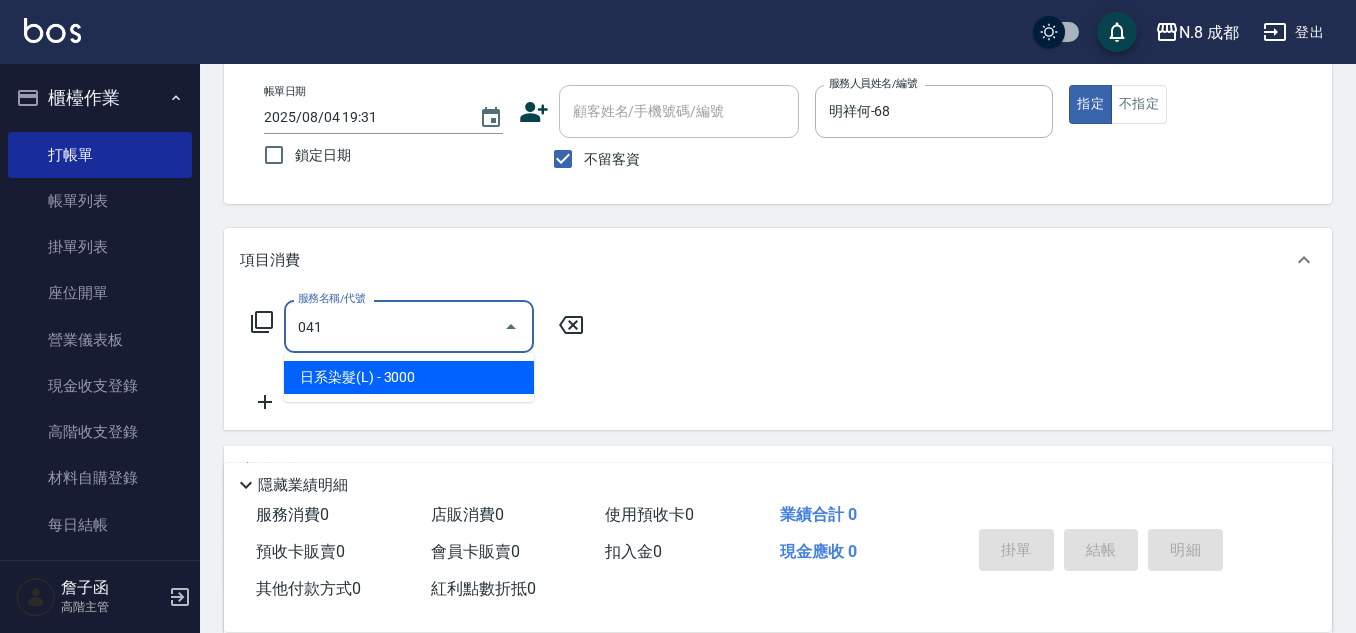 click on "日系染髮(L) - 3000" at bounding box center (409, 377) 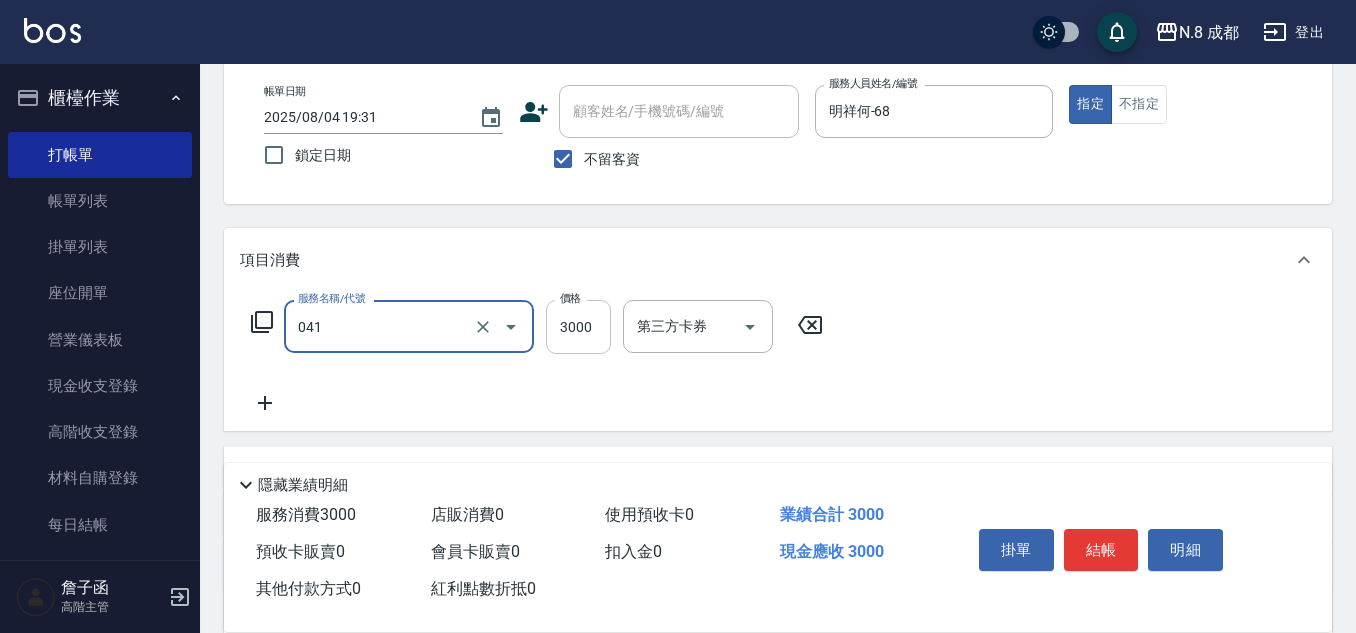 type on "日系染髮(L)(041)" 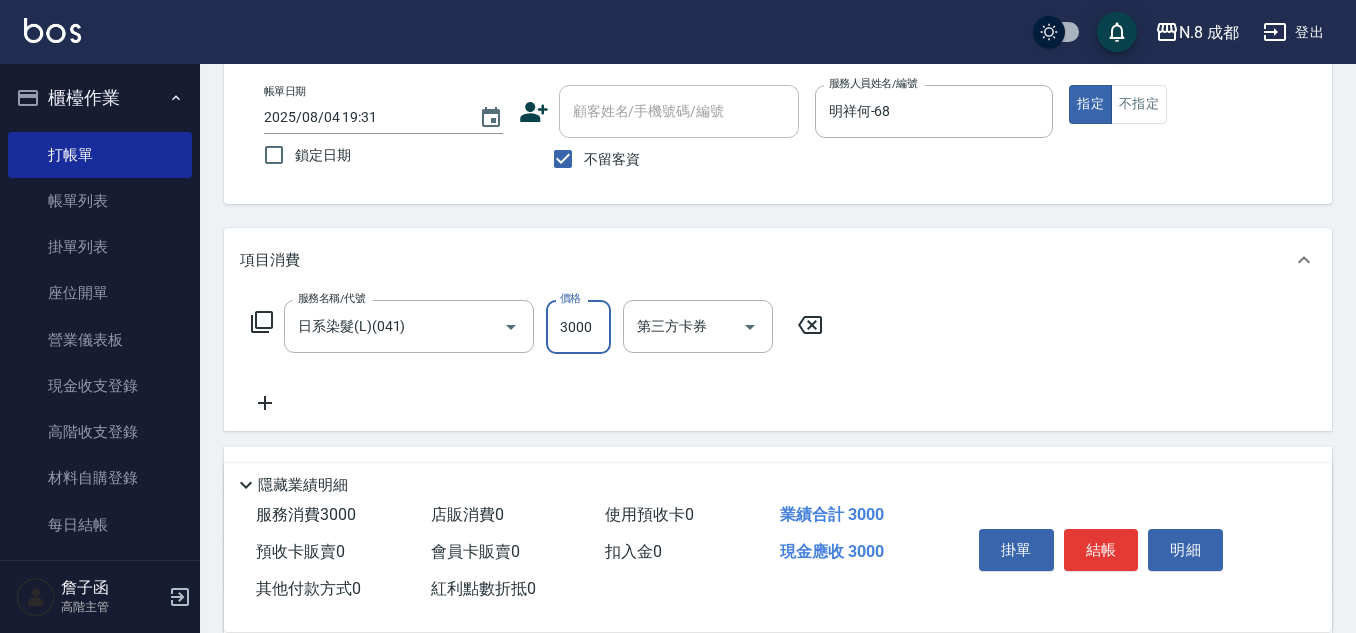 click on "3000" at bounding box center [578, 327] 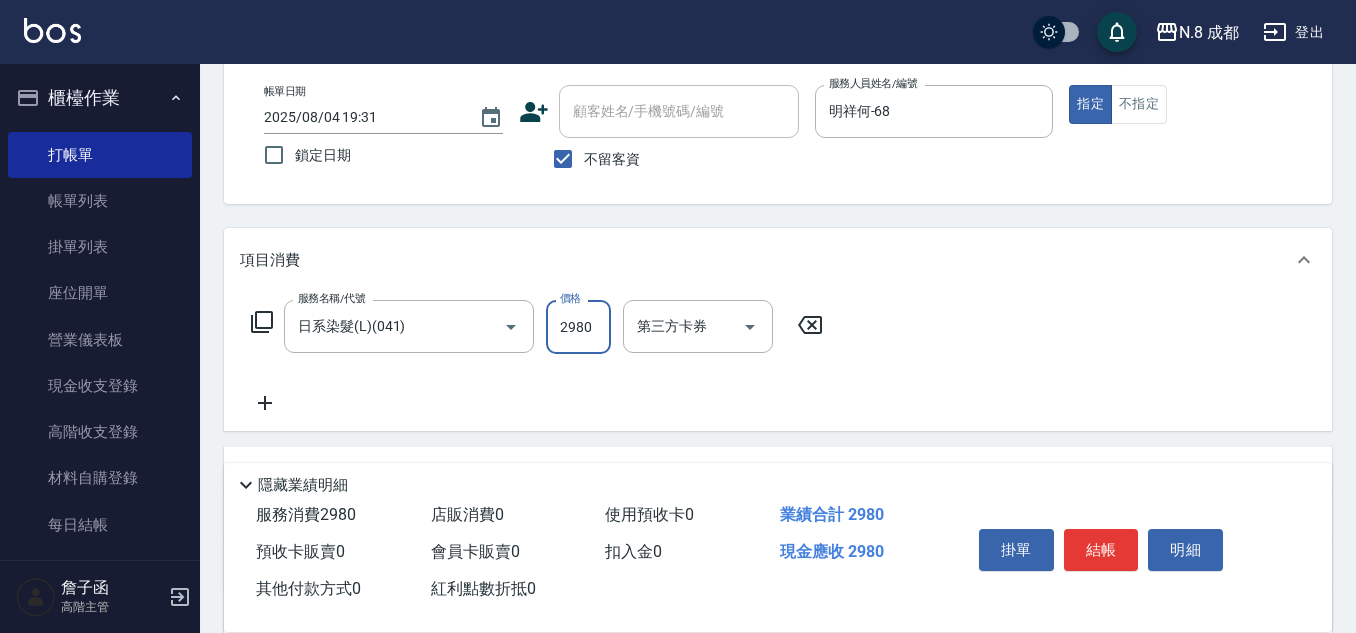 type on "2980" 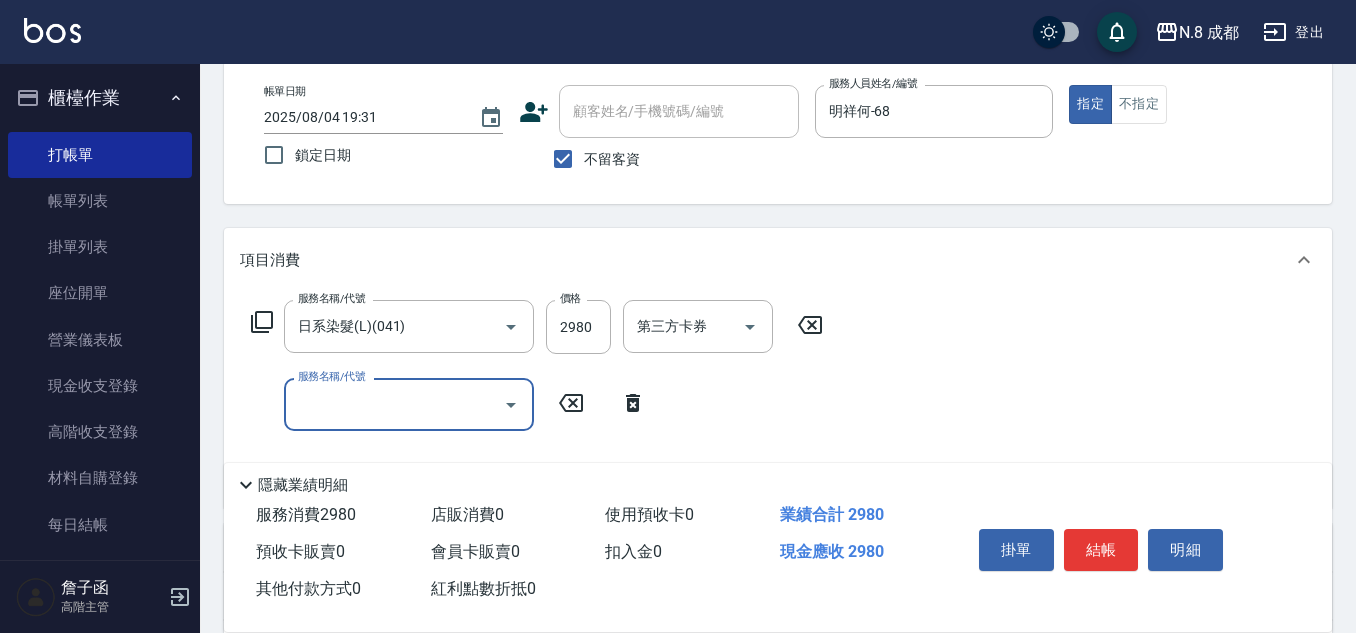 click on "服務名稱/代號" at bounding box center (394, 404) 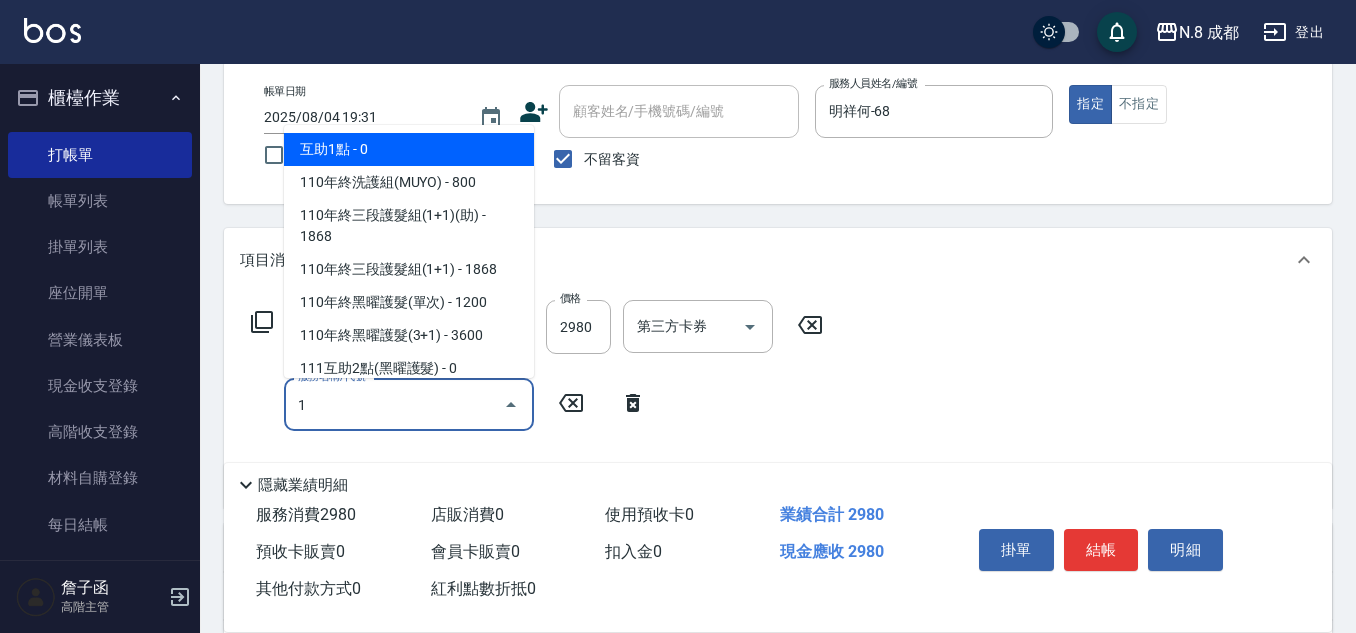 click on "互助1點 - 0" at bounding box center (409, 149) 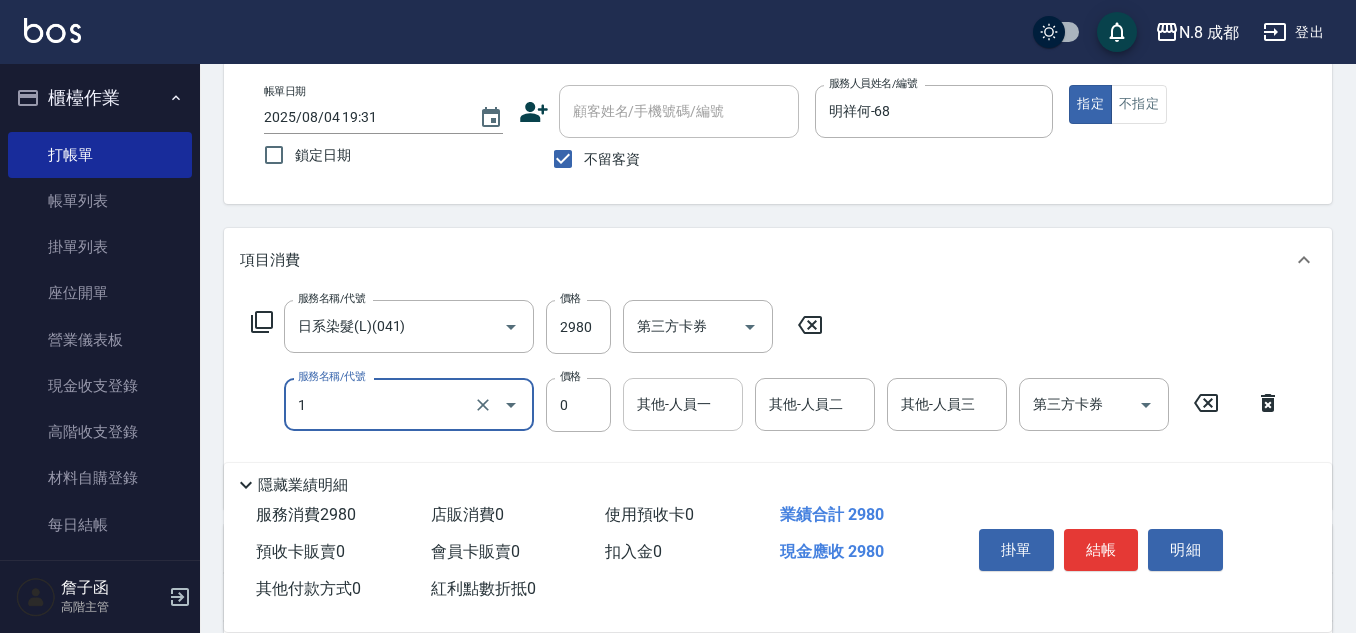 type on "互助1點(1)" 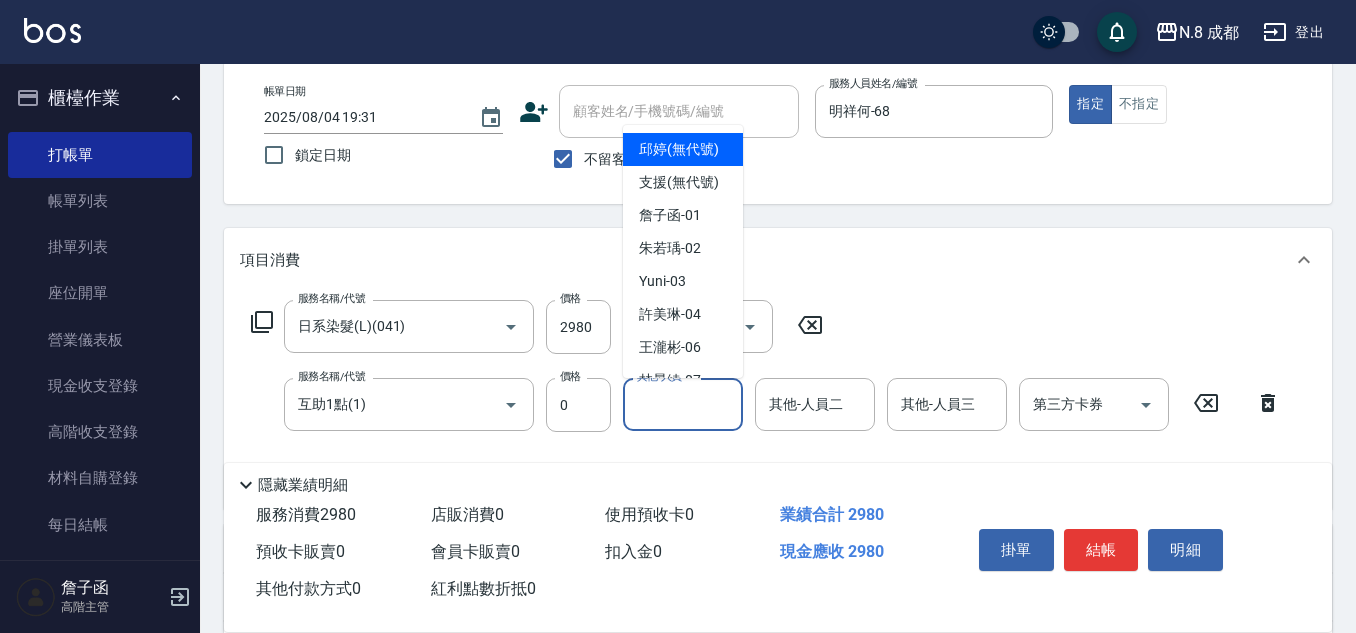 click on "其他-人員一" at bounding box center [683, 404] 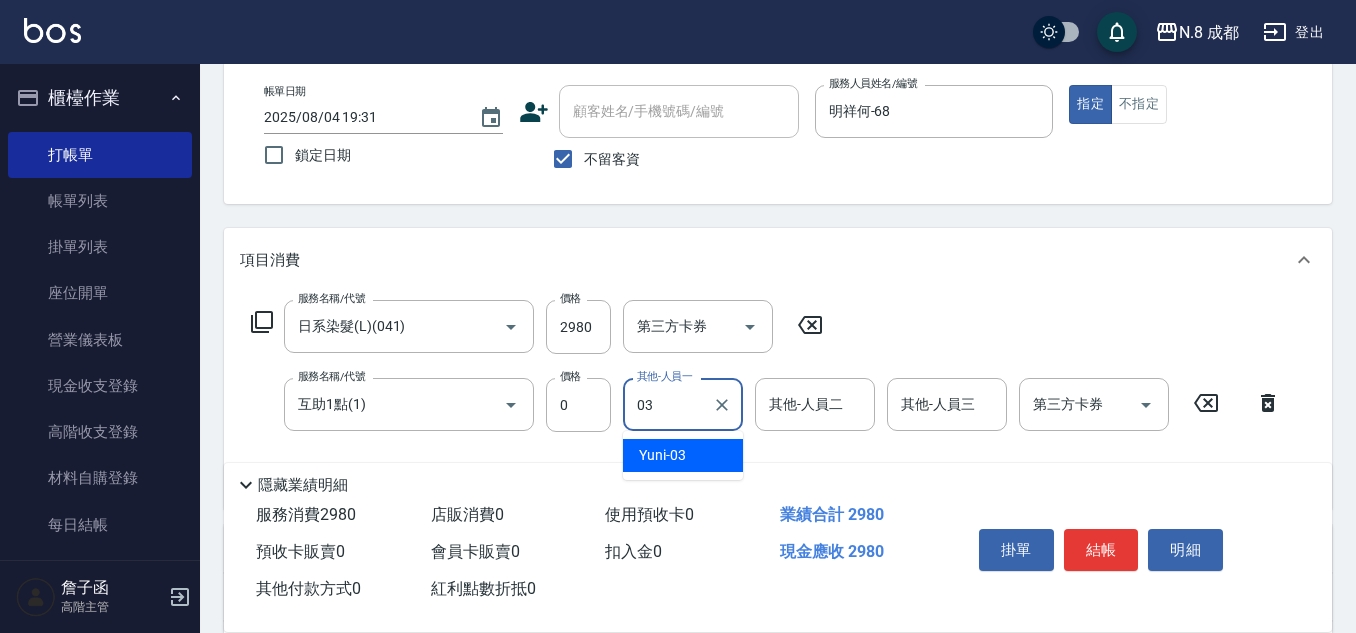 click on "[LAST] -03" at bounding box center (683, 455) 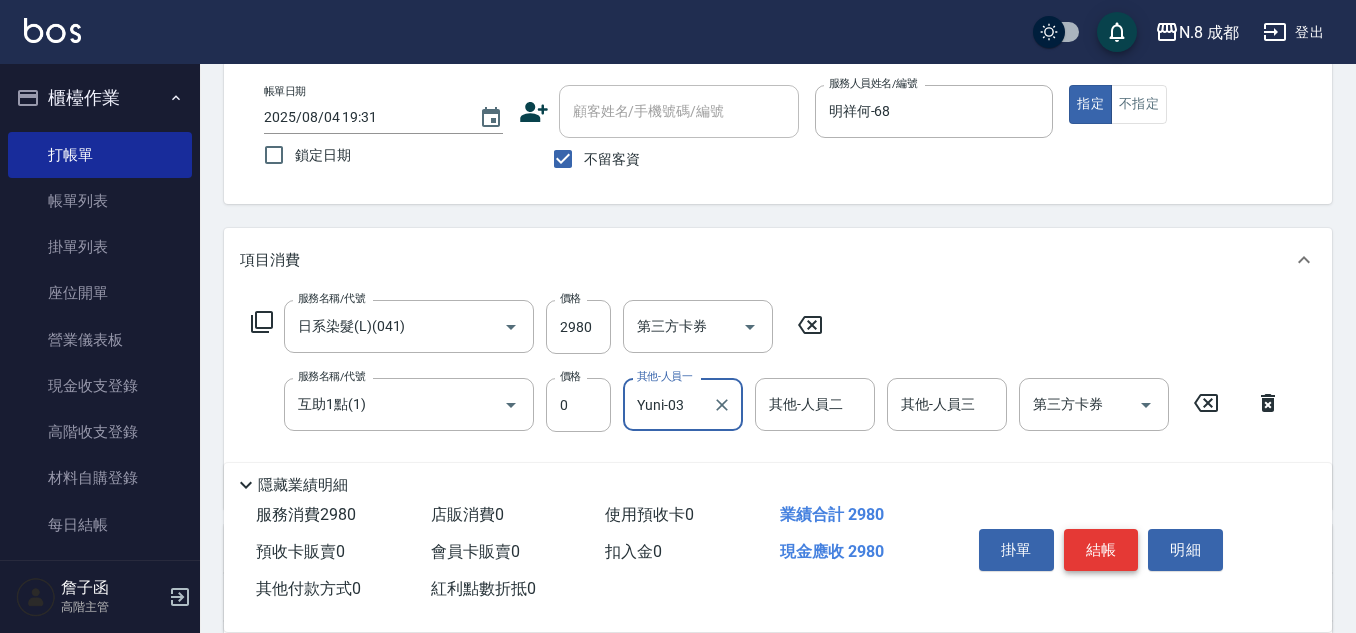 type on "Yuni-03" 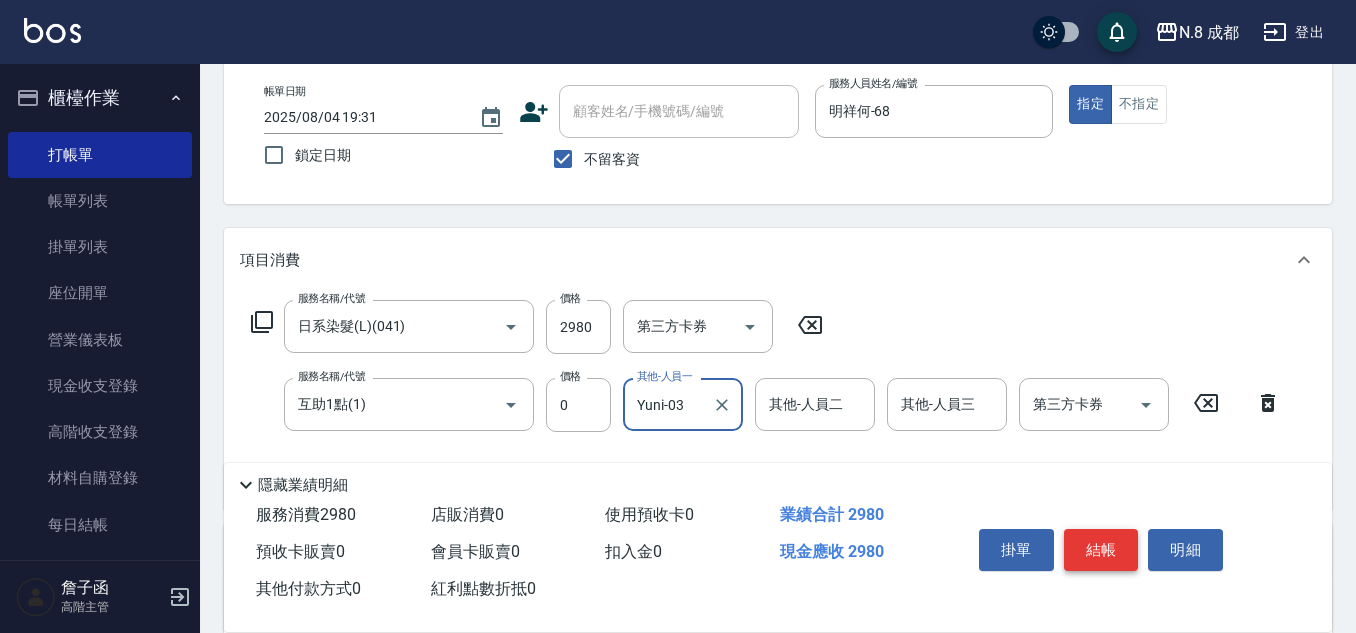 click on "結帳" at bounding box center [1101, 550] 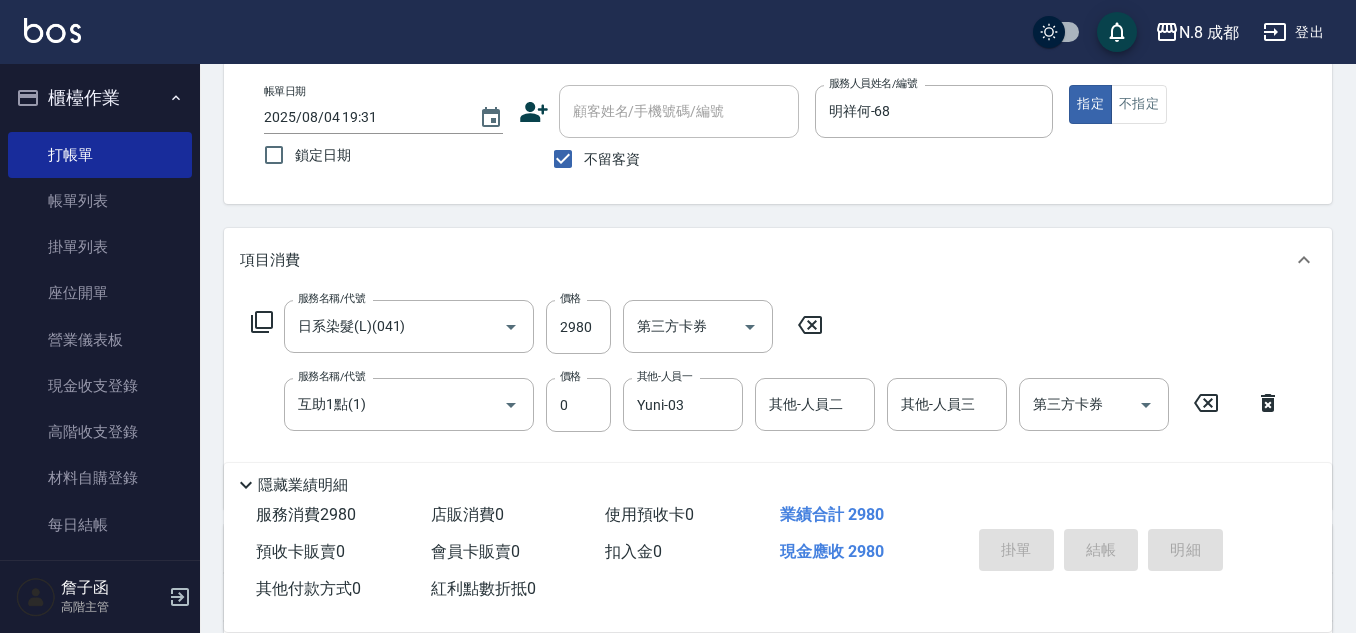 type on "2025/08/04 19:32" 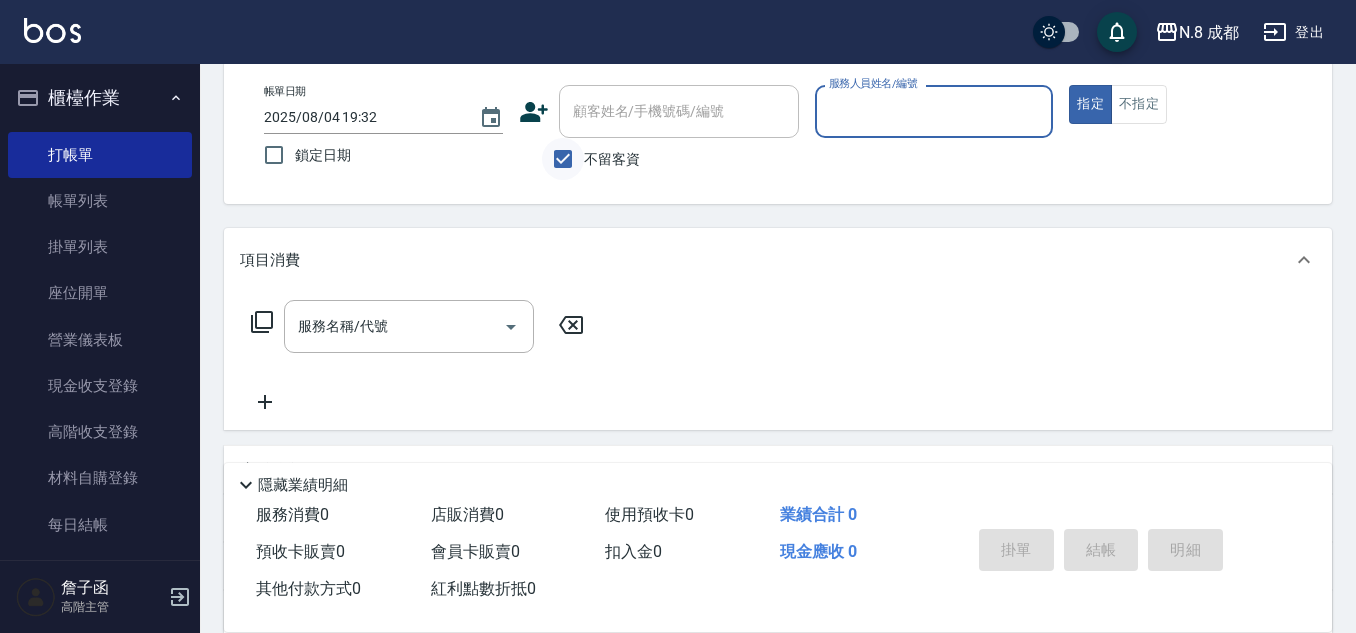 click on "不留客資" at bounding box center [563, 159] 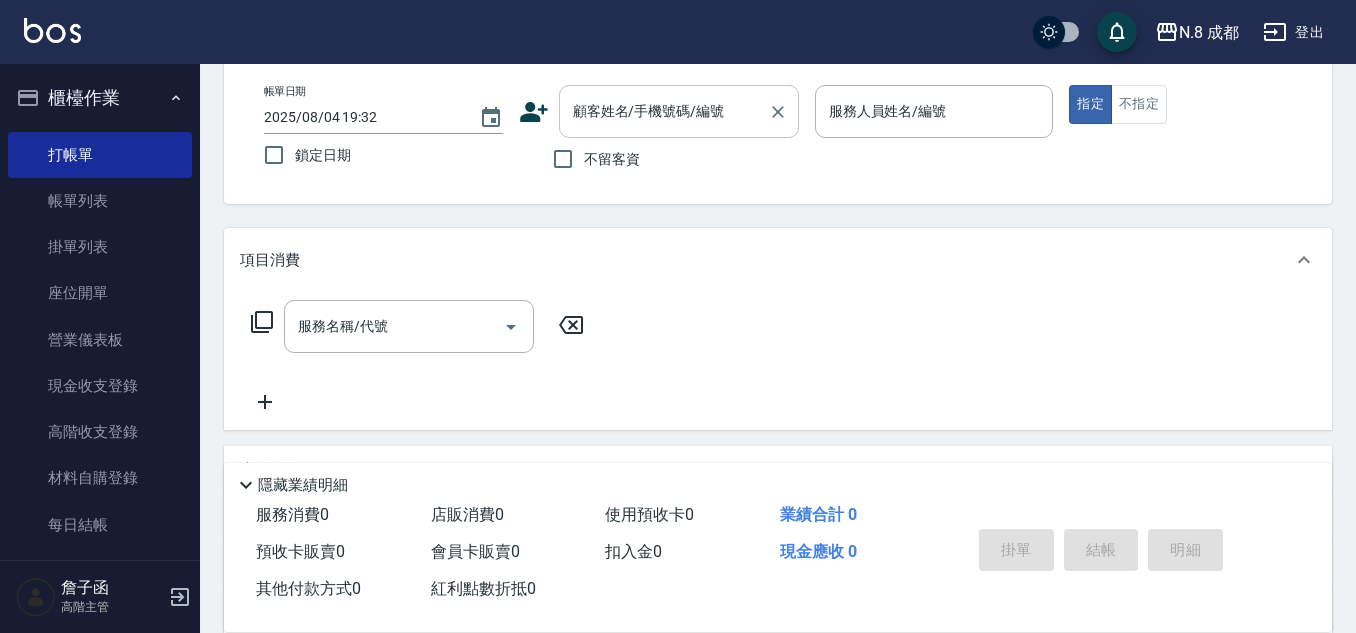 click on "顧客姓名/手機號碼/編號 顧客姓名/手機號碼/編號" at bounding box center (679, 111) 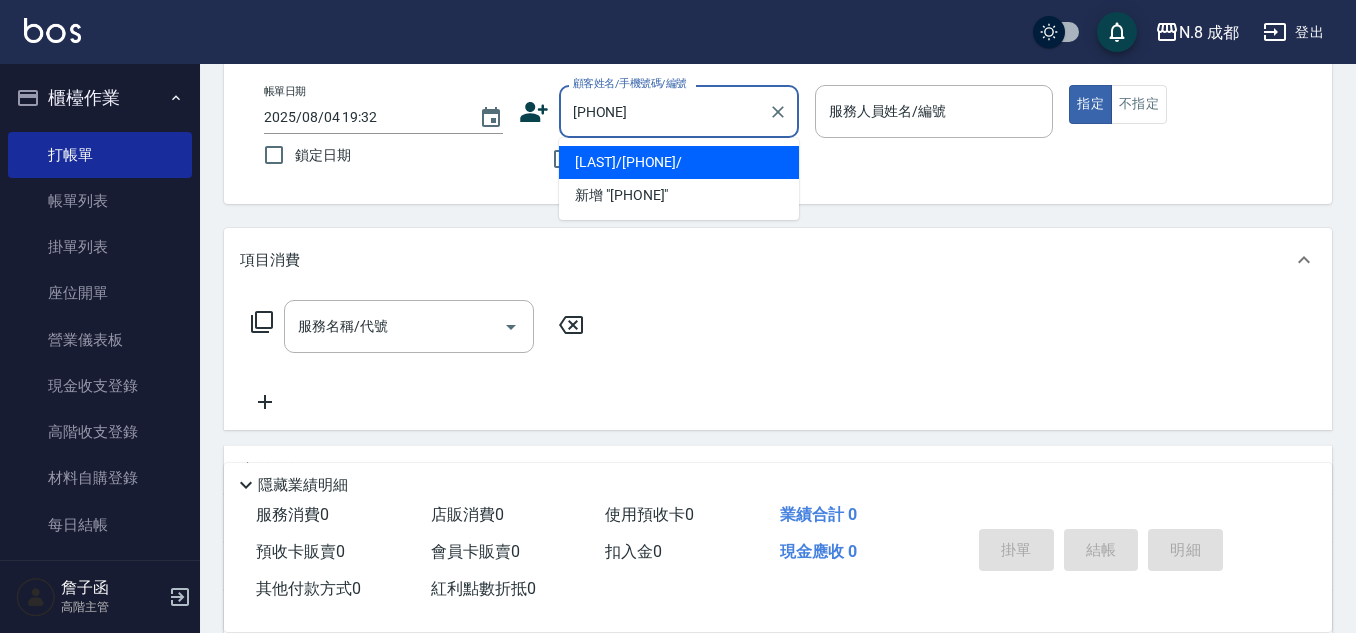 click on "[LAST]/[PHONE]/" at bounding box center (679, 162) 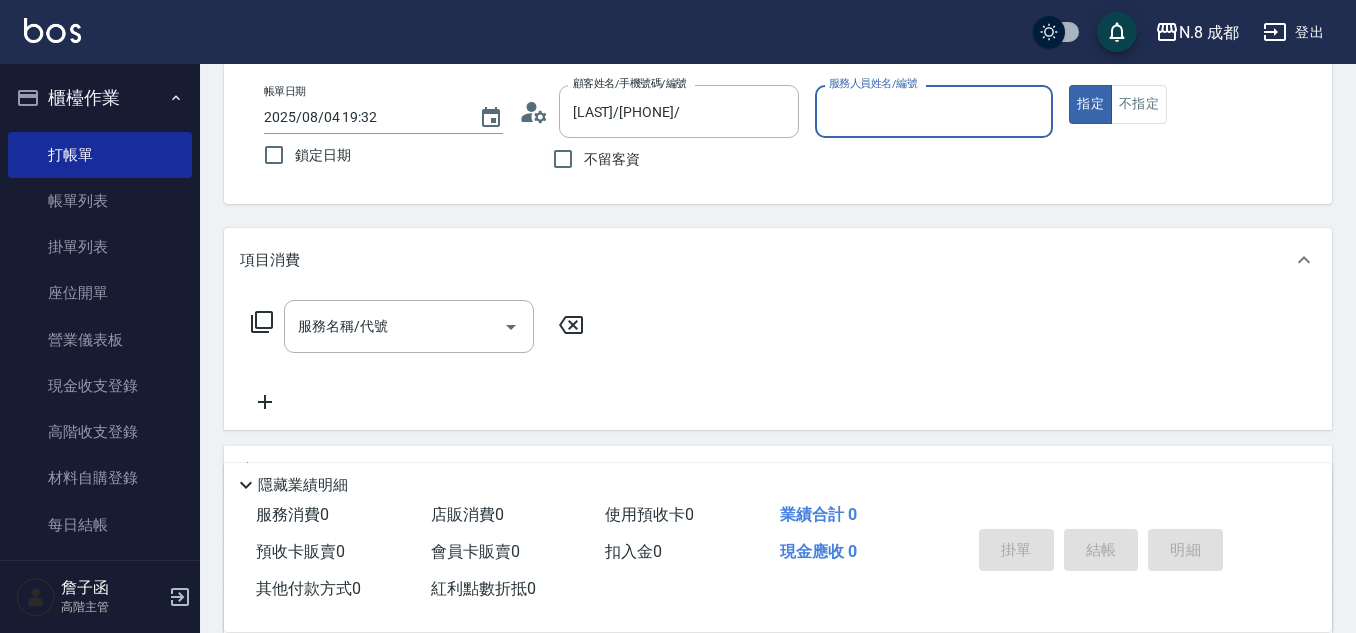 type on "黃建皓-09" 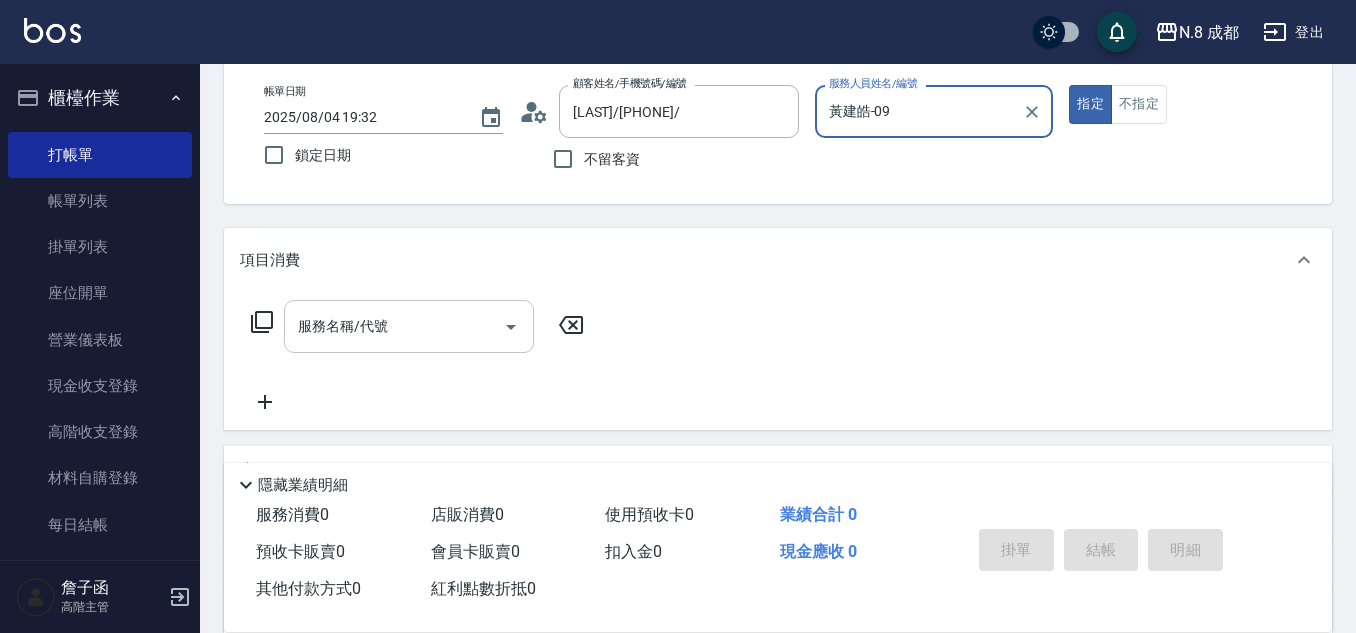 click on "服務名稱/代號" at bounding box center [394, 326] 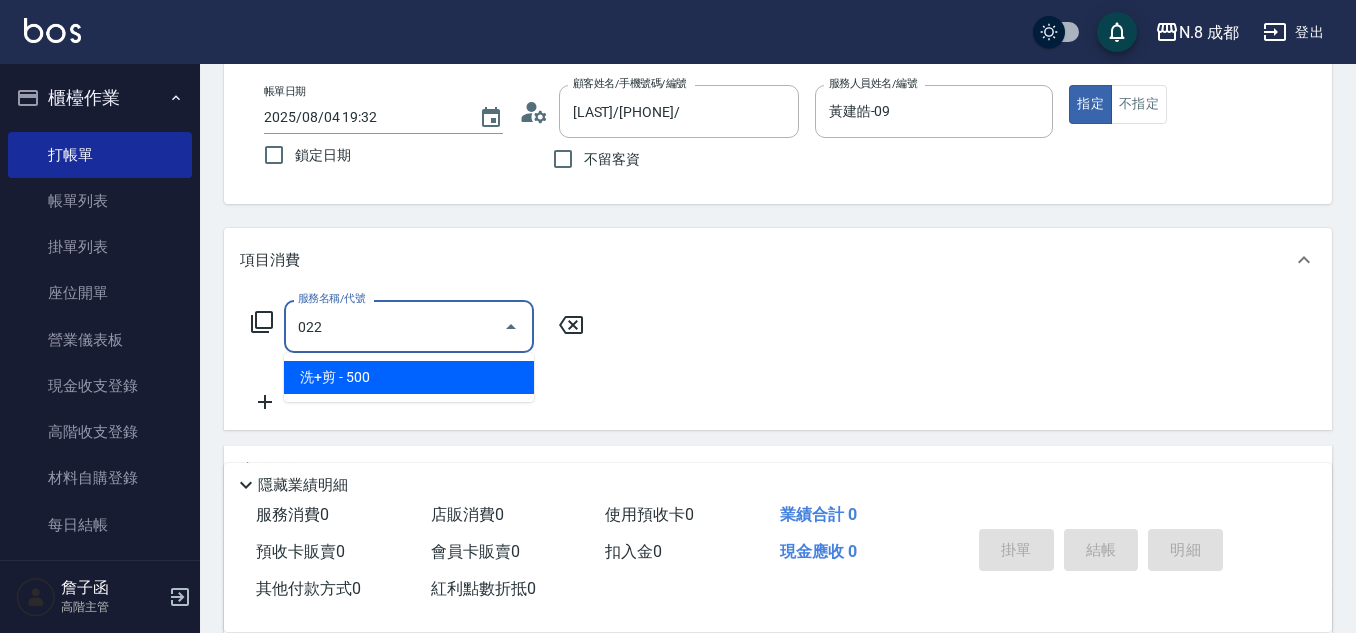 click on "洗+剪 - 500" at bounding box center [409, 377] 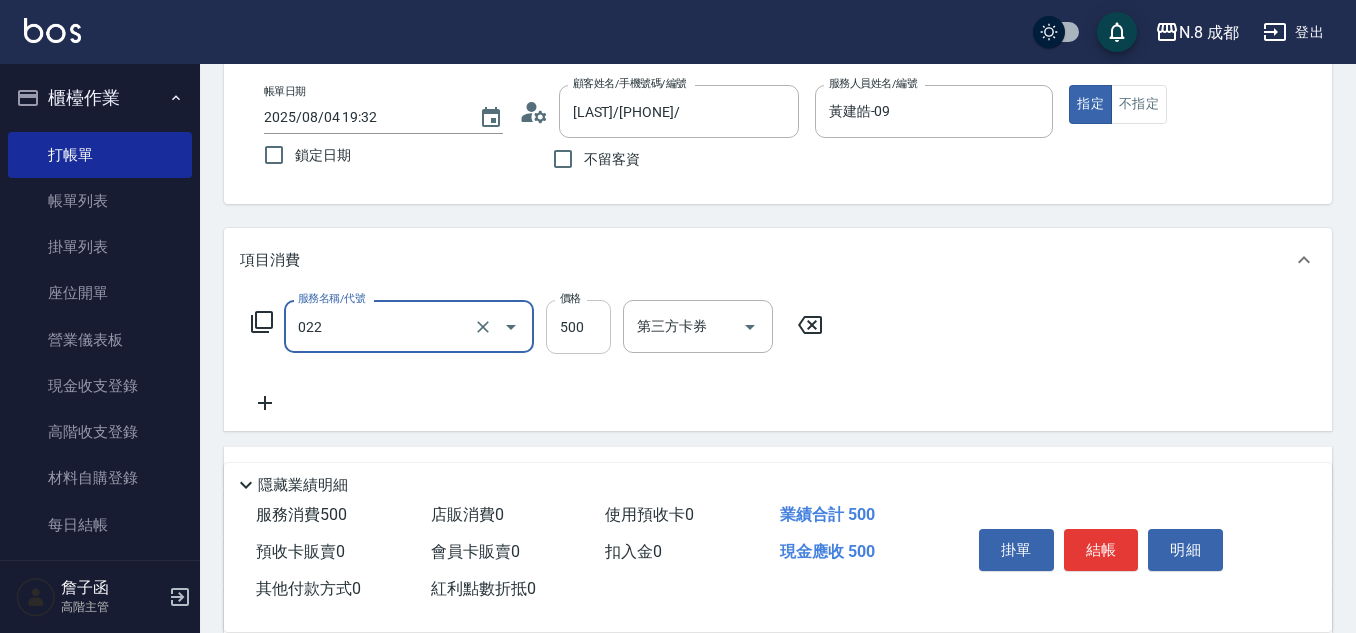 type on "洗+剪(022)" 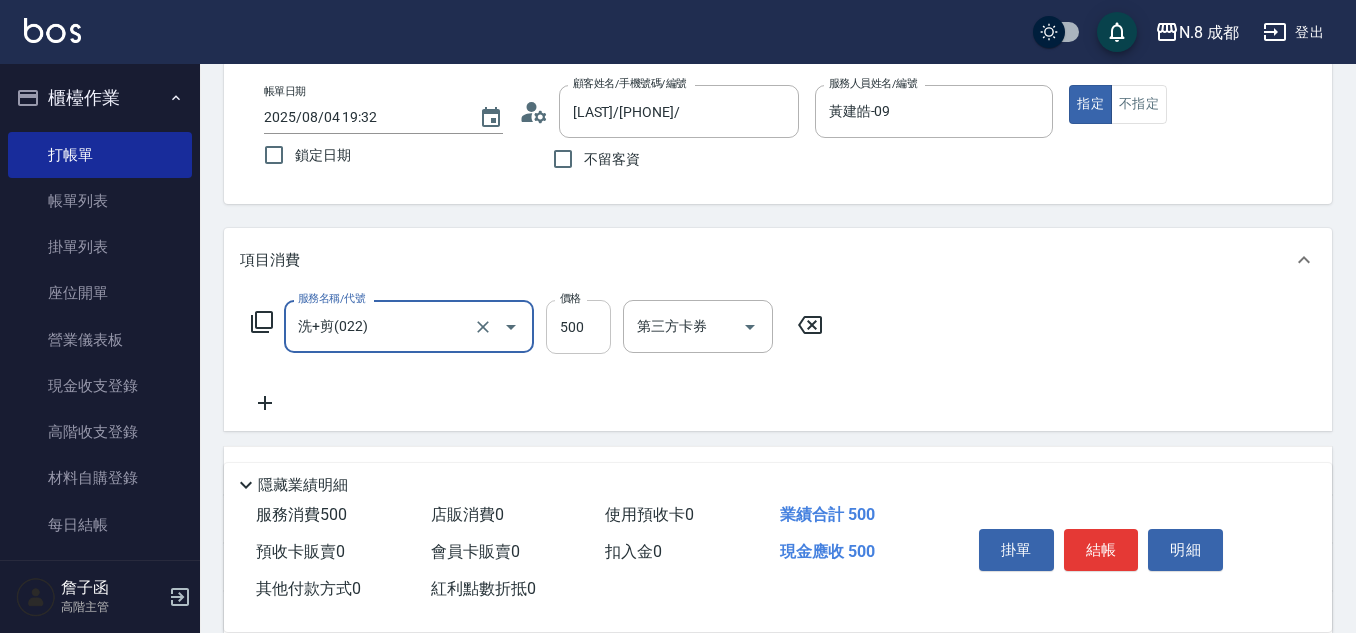 drag, startPoint x: 594, startPoint y: 331, endPoint x: 555, endPoint y: 344, distance: 41.109608 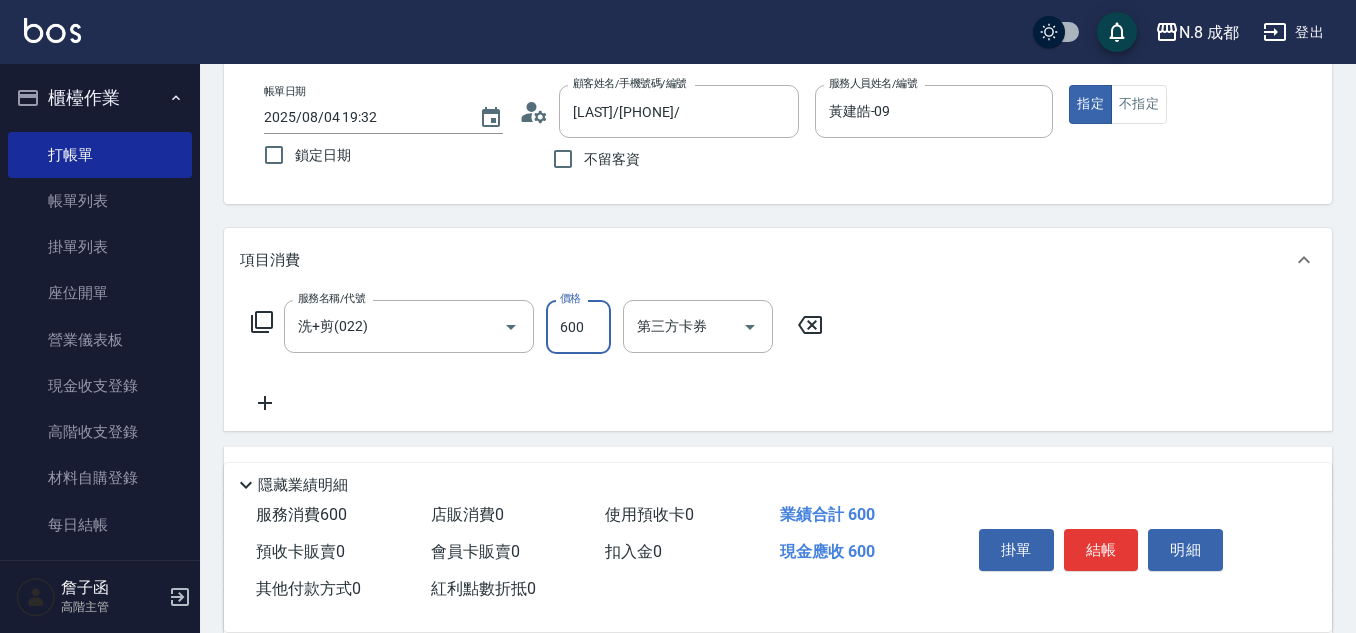 type on "600" 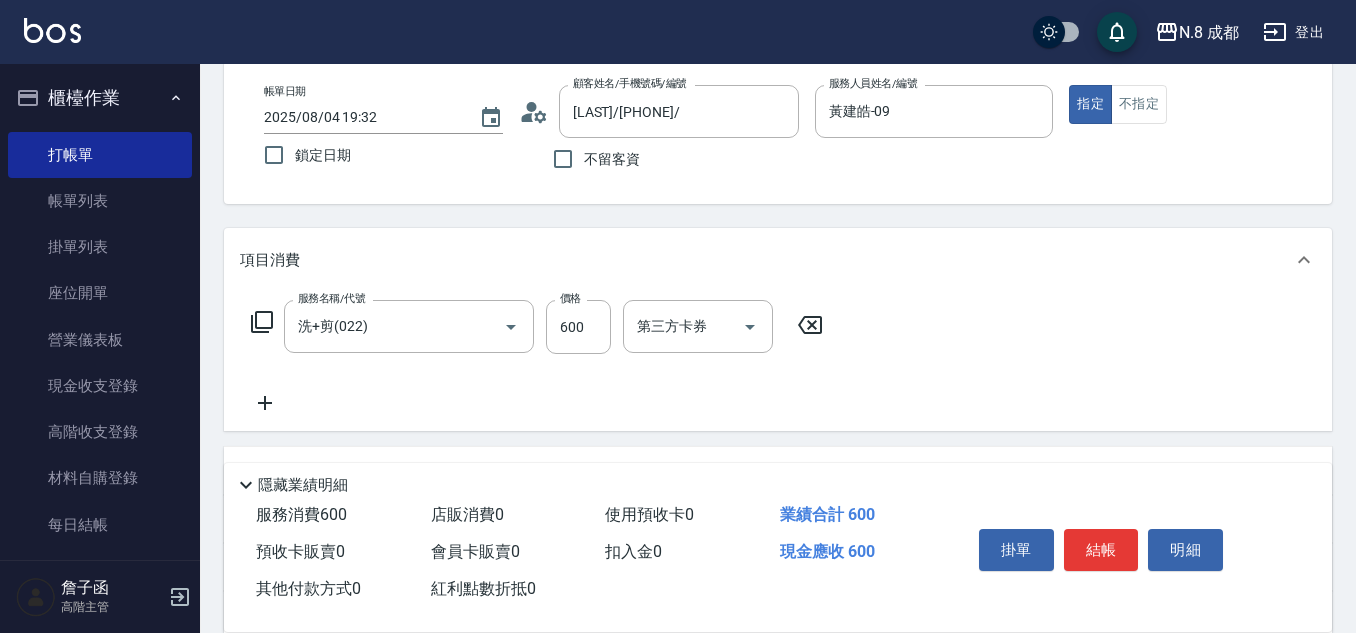 click 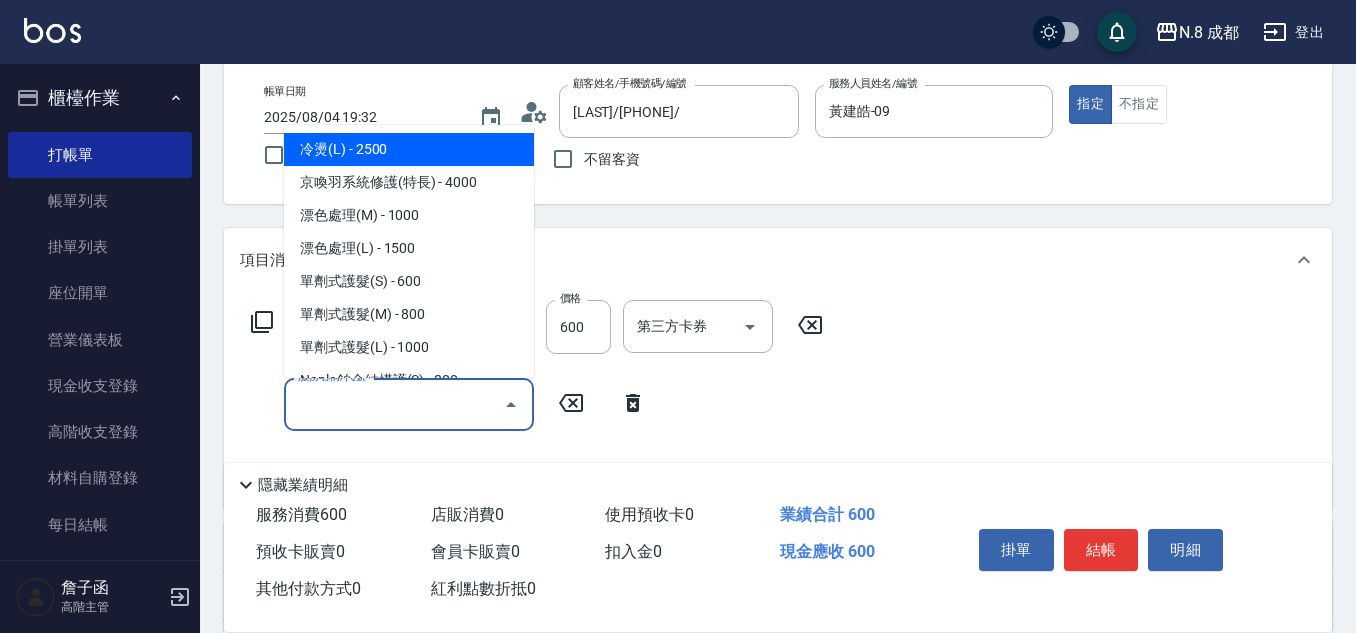 click on "服務名稱/代號" at bounding box center [394, 404] 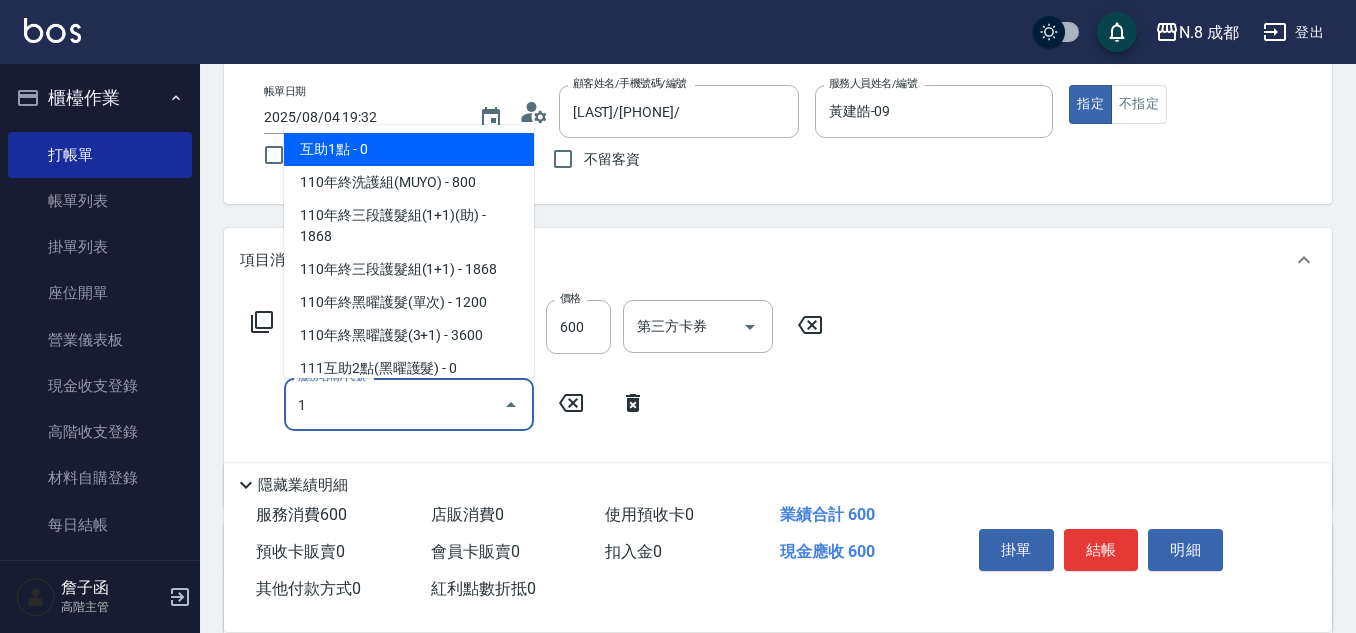 click on "互助1點 - 0" at bounding box center [409, 149] 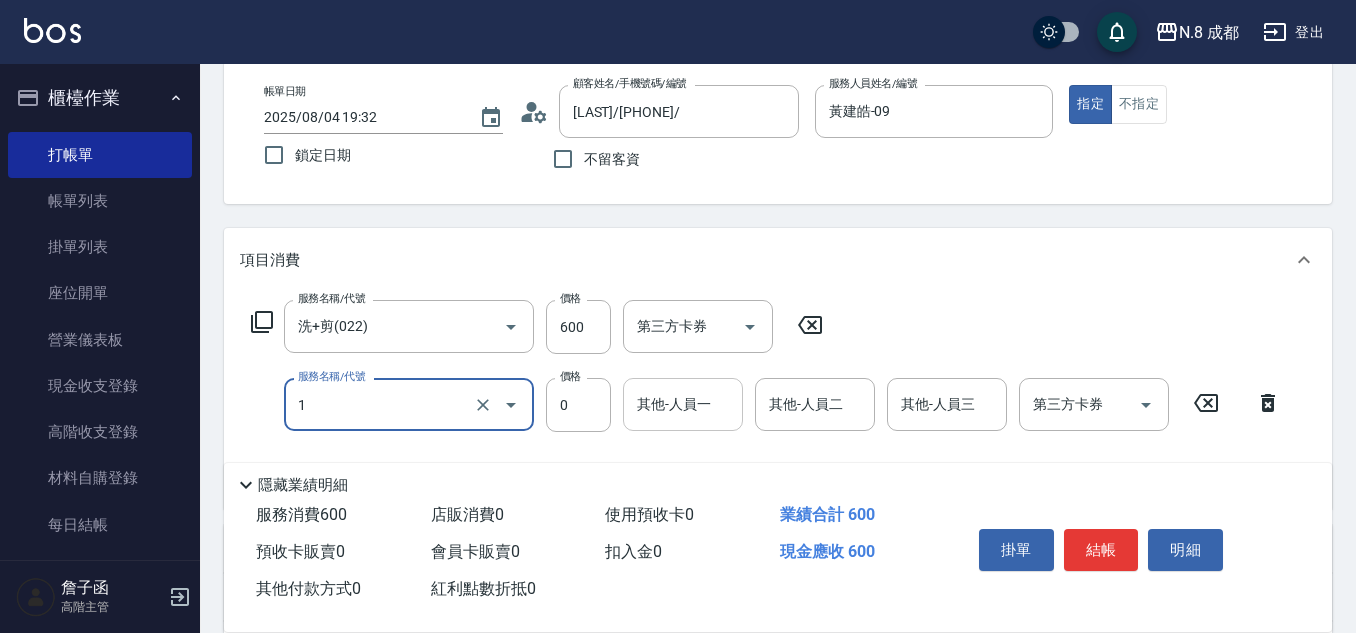 type on "互助1點(1)" 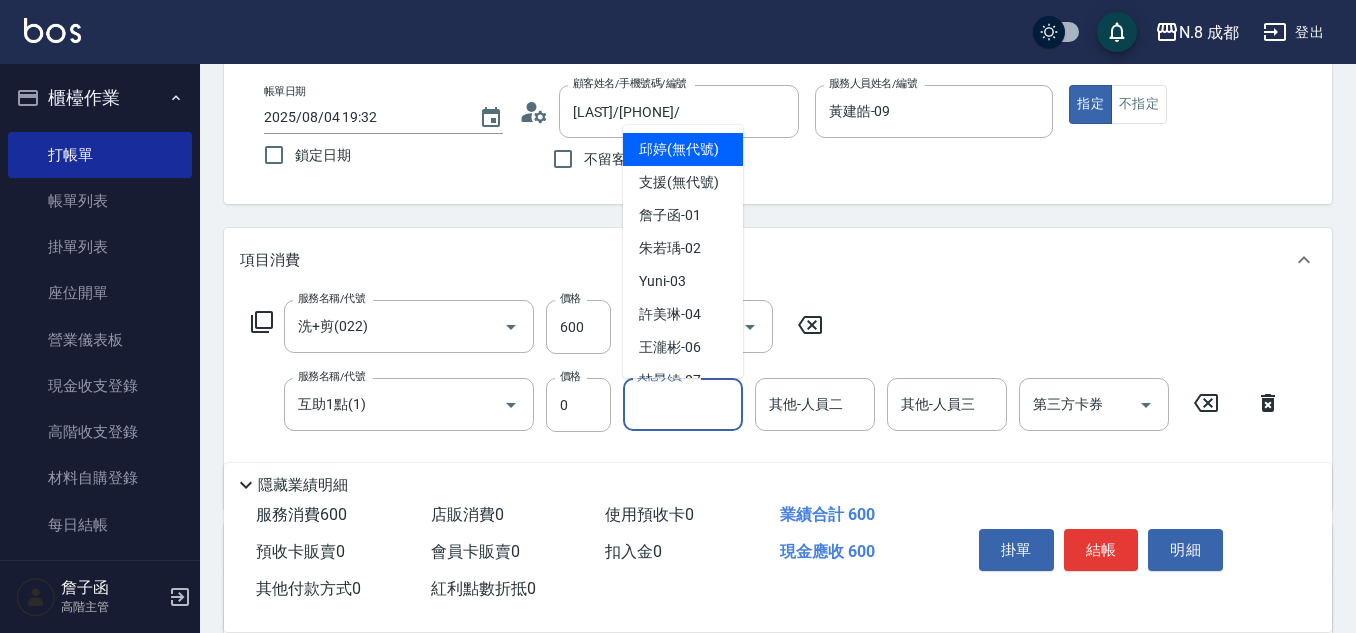 click on "其他-人員一" at bounding box center (683, 404) 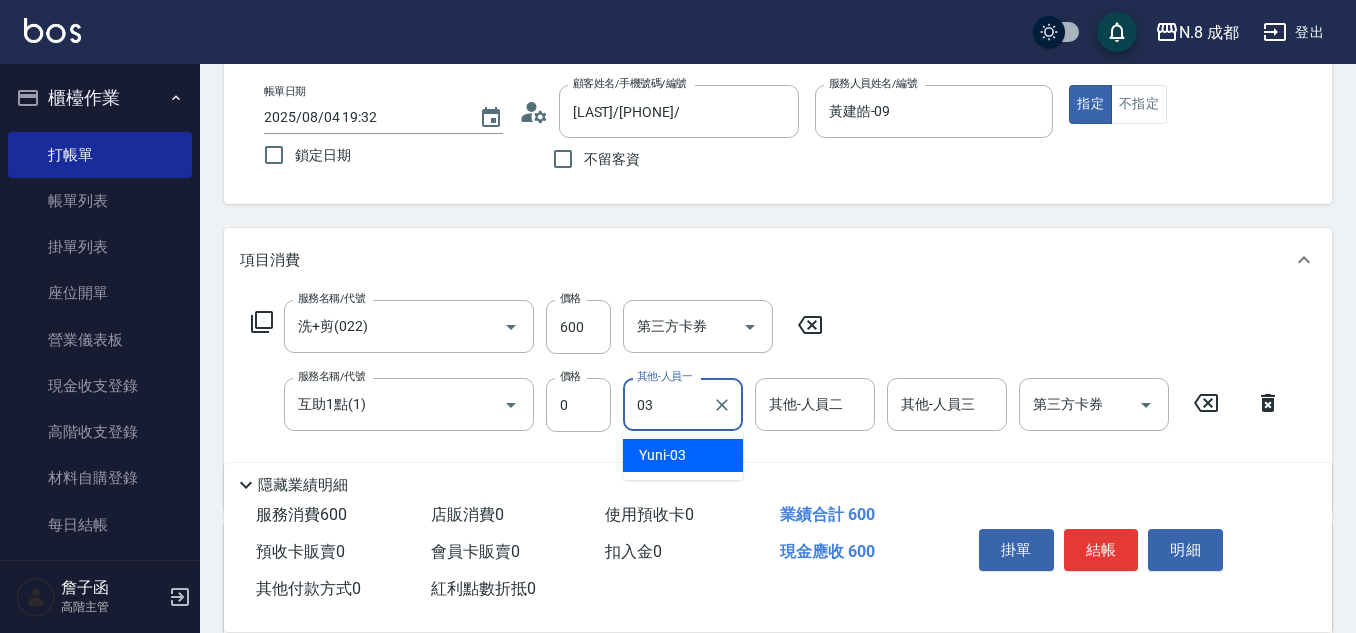 click on "[LAST] -03" at bounding box center (683, 455) 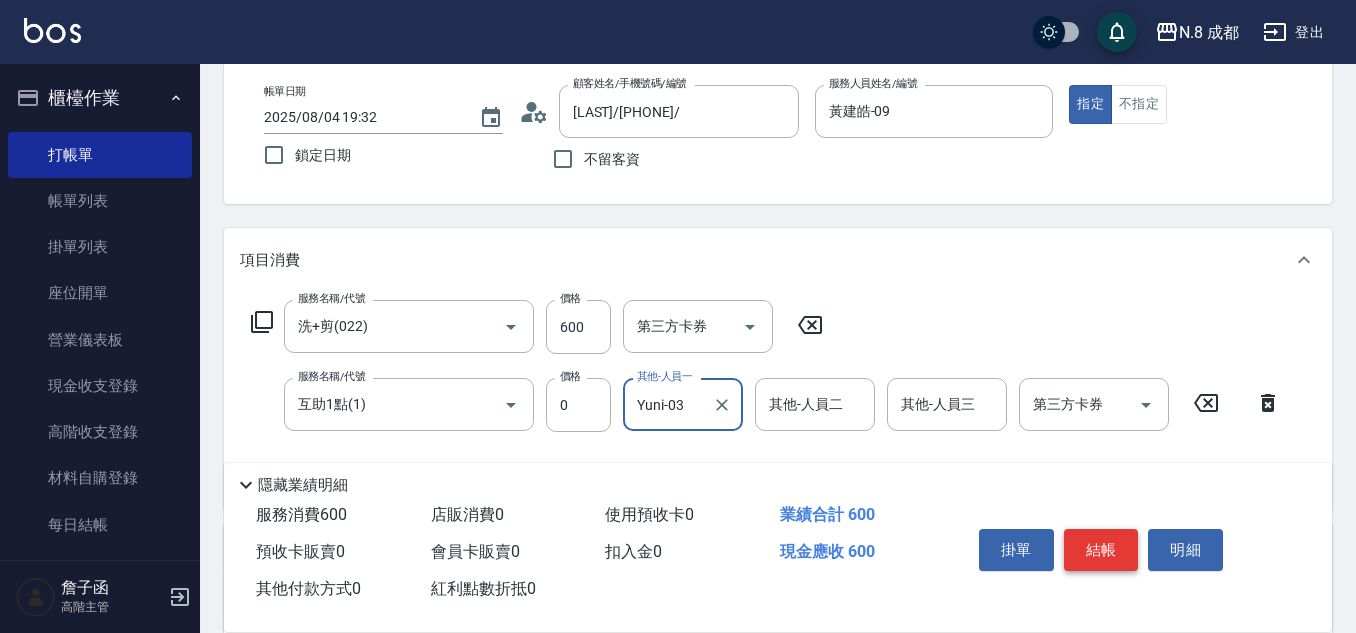 type on "Yuni-03" 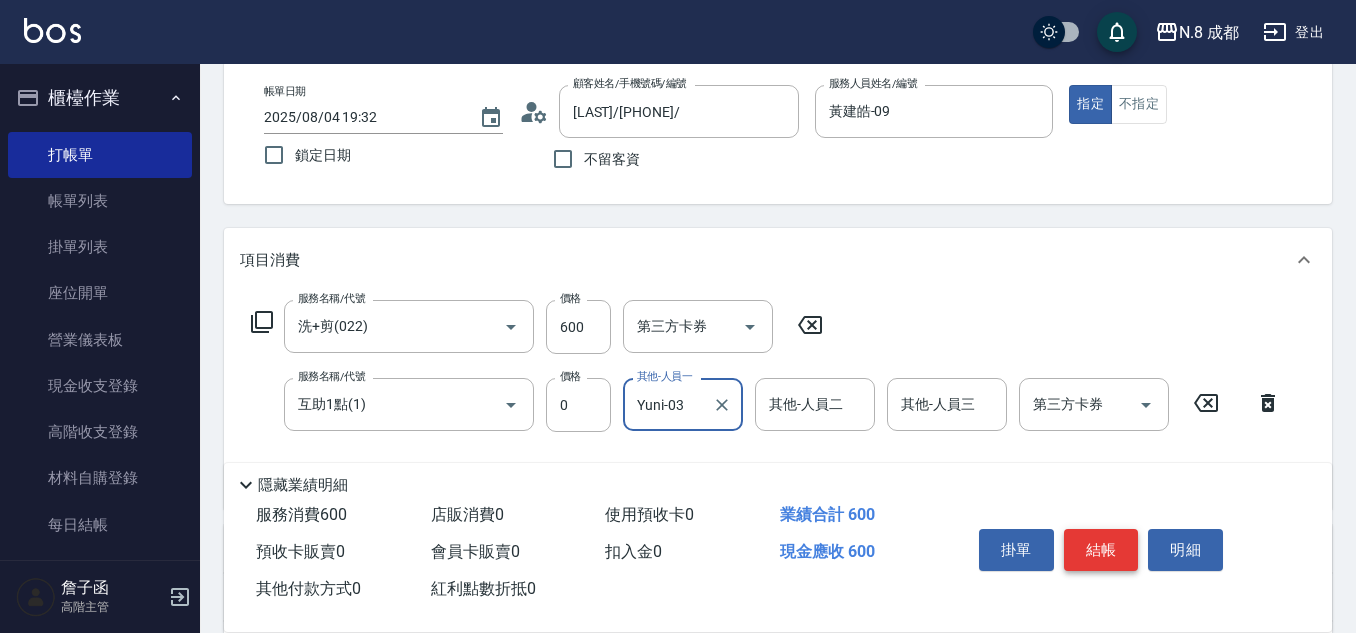 click on "結帳" at bounding box center (1101, 550) 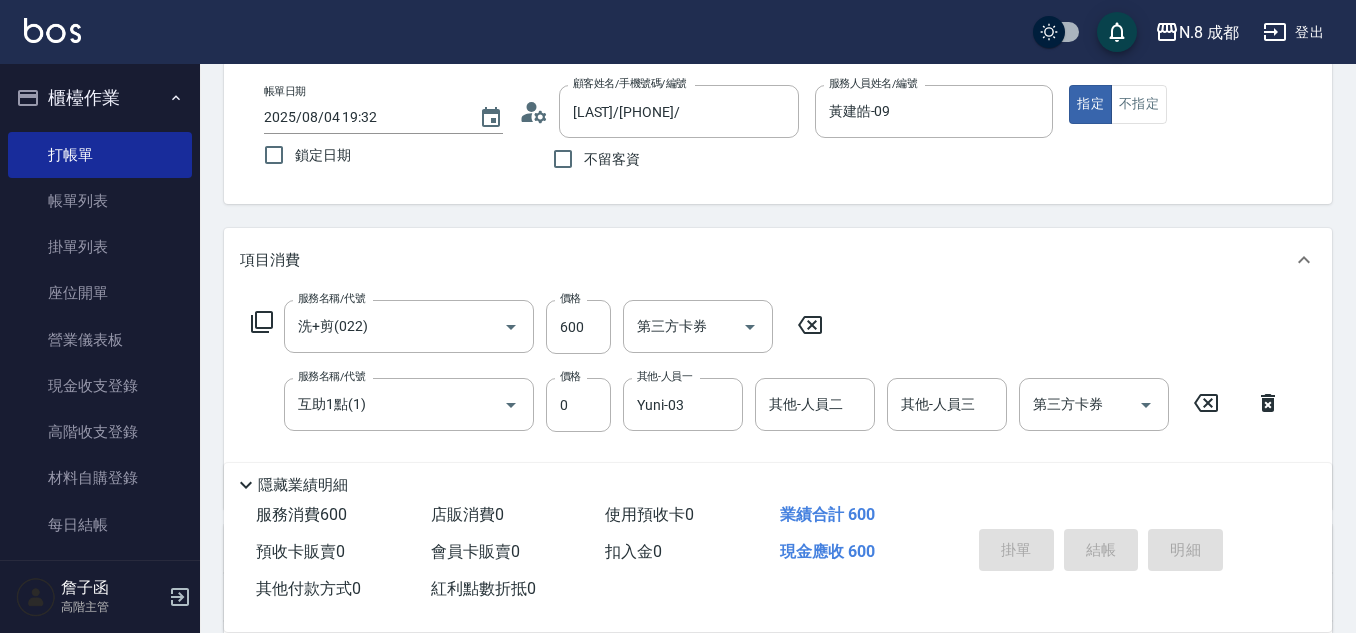 type on "2025/08/04 19:33" 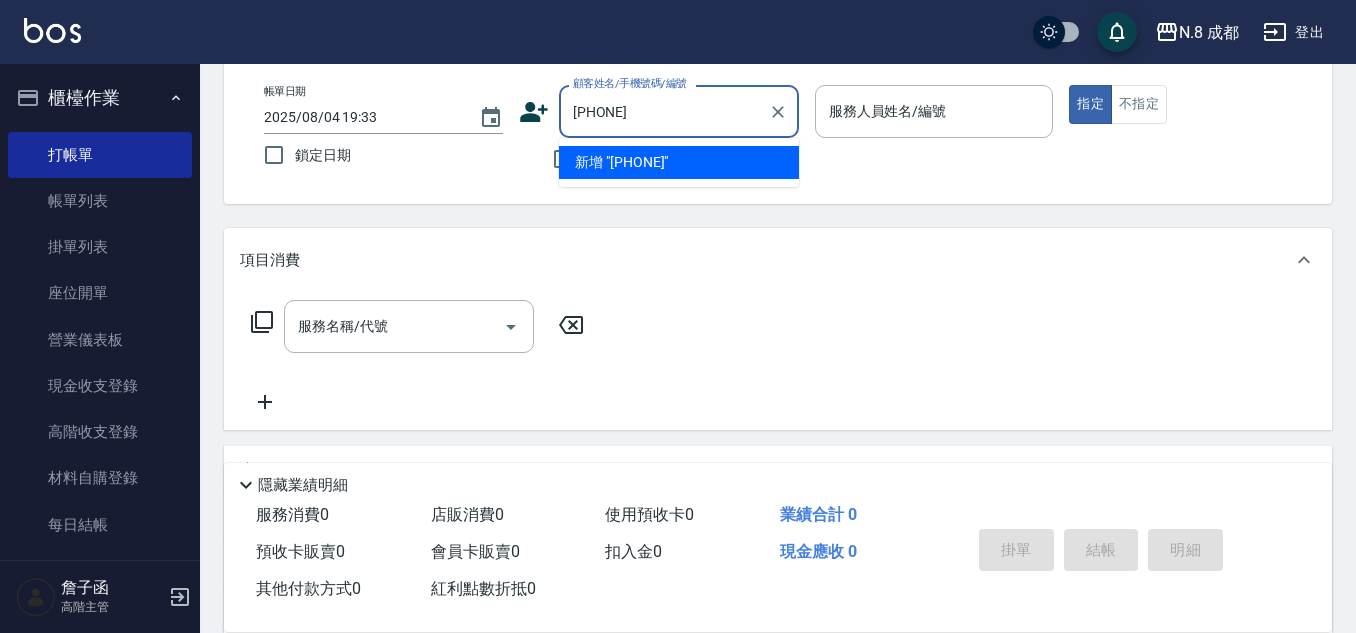 type on "[PHONE]" 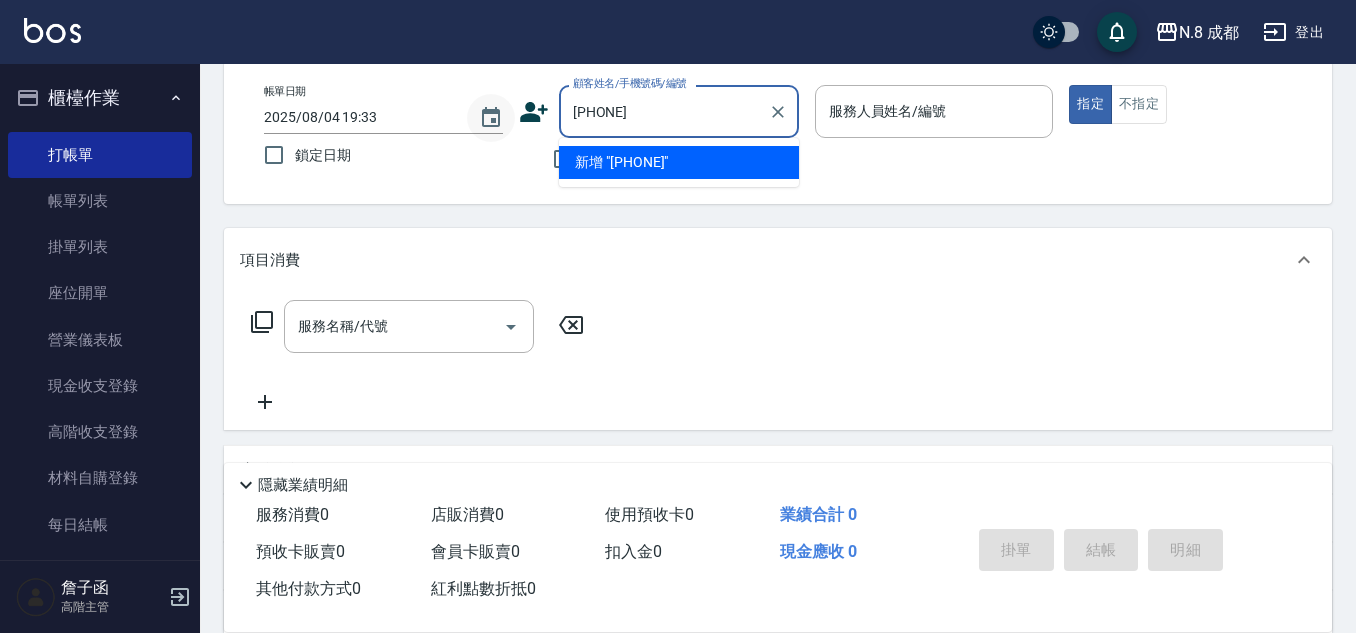 drag, startPoint x: 681, startPoint y: 126, endPoint x: 507, endPoint y: 124, distance: 174.01149 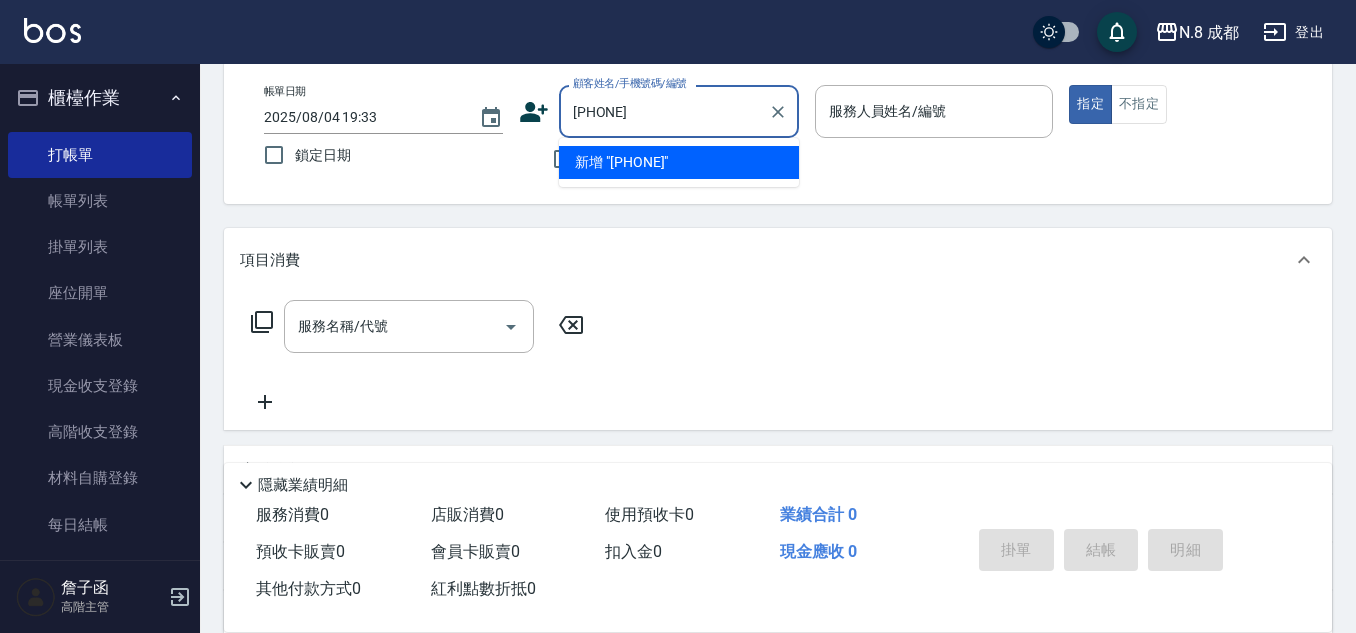 type 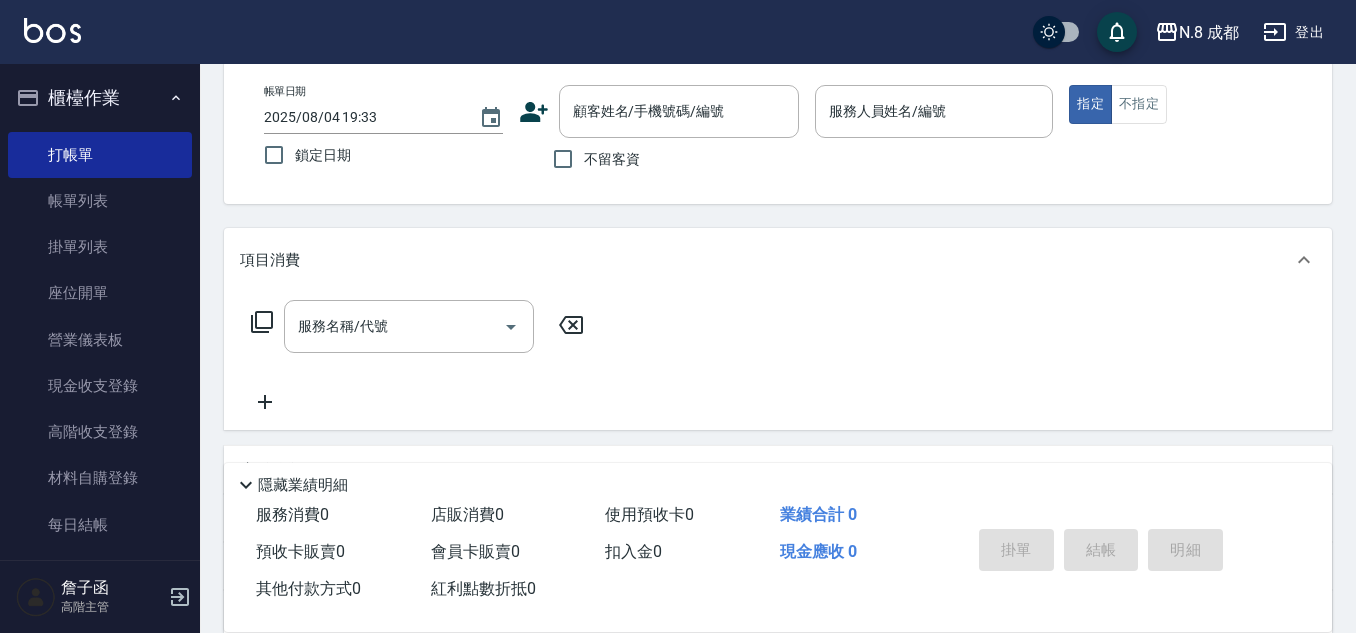 click 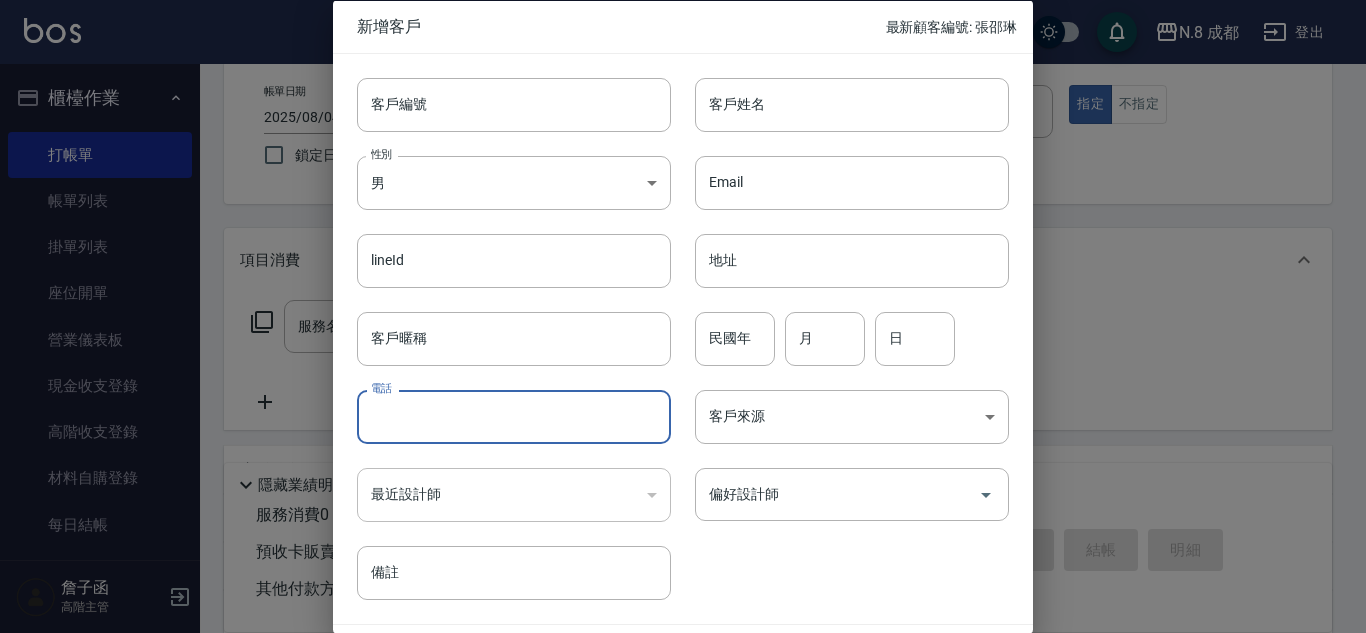 drag, startPoint x: 482, startPoint y: 420, endPoint x: 560, endPoint y: 395, distance: 81.908485 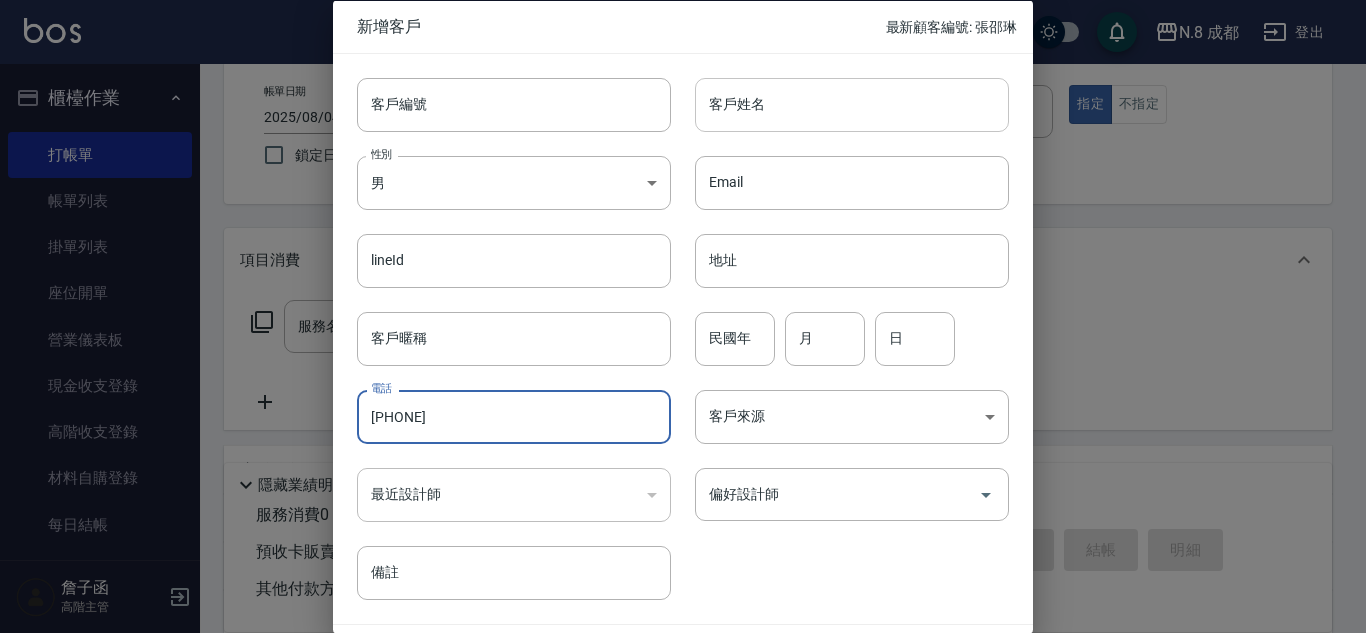 type on "[PHONE]" 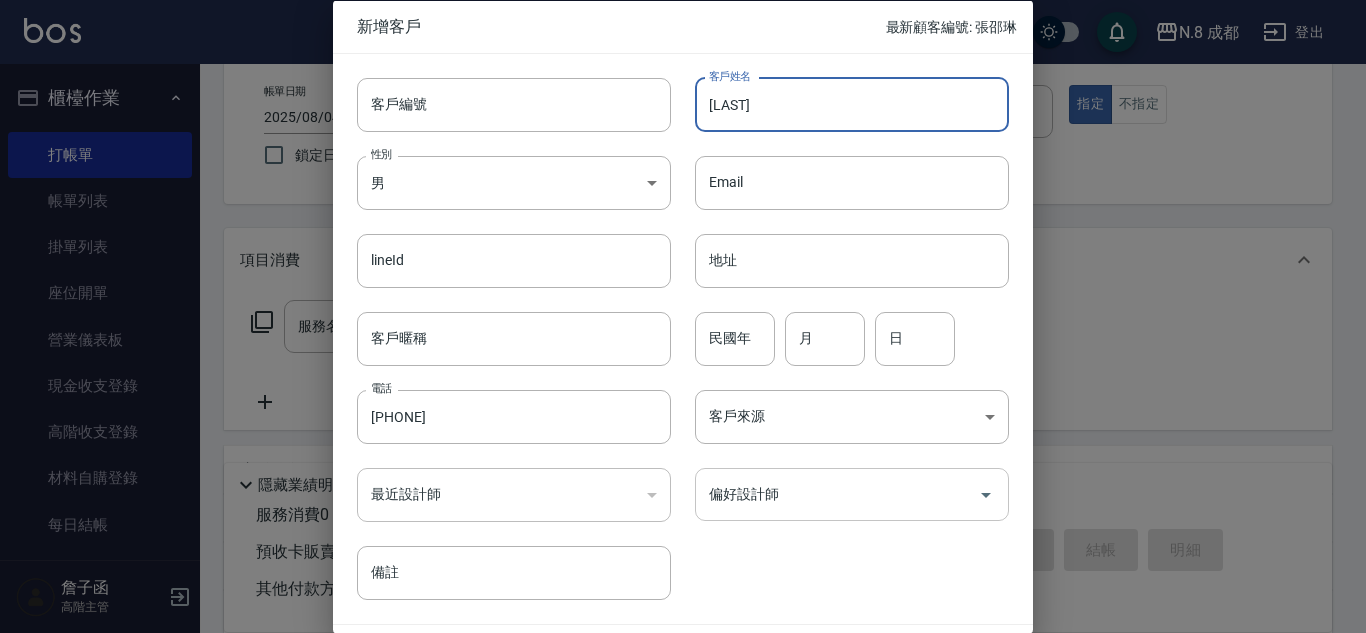 click on "偏好設計師" at bounding box center (852, 494) 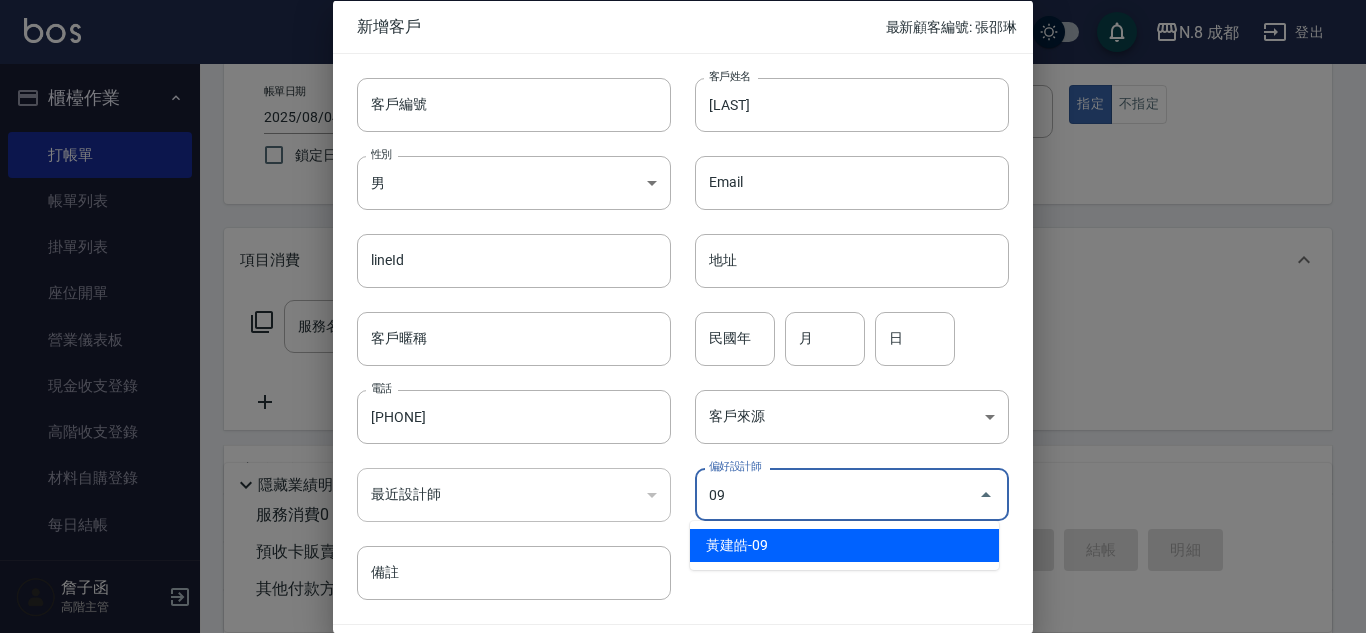 click on "黃建皓-09" at bounding box center [844, 545] 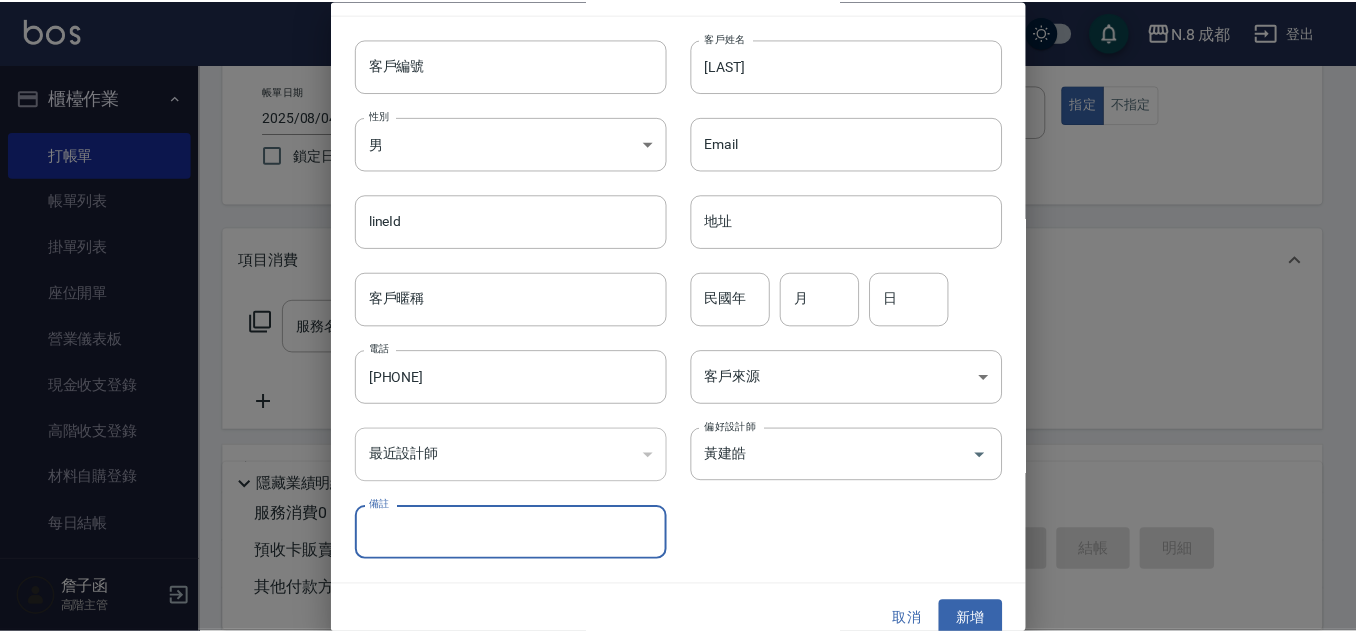 scroll, scrollTop: 60, scrollLeft: 0, axis: vertical 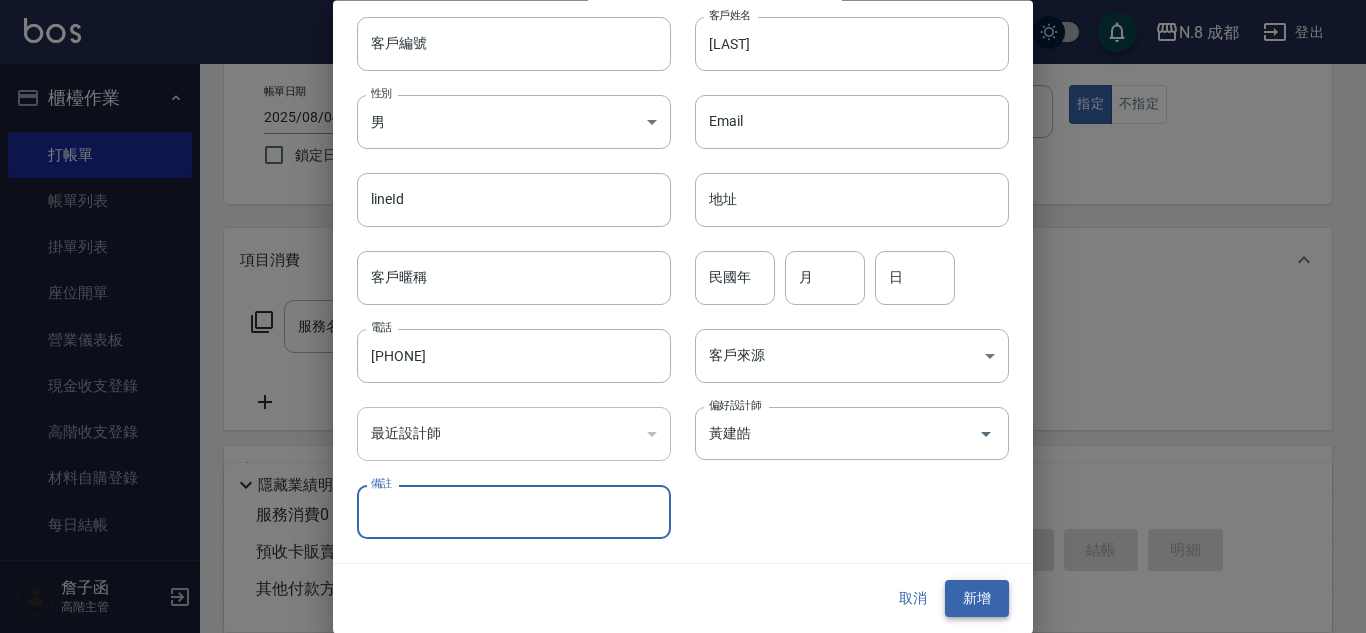 click on "新增" at bounding box center [977, 599] 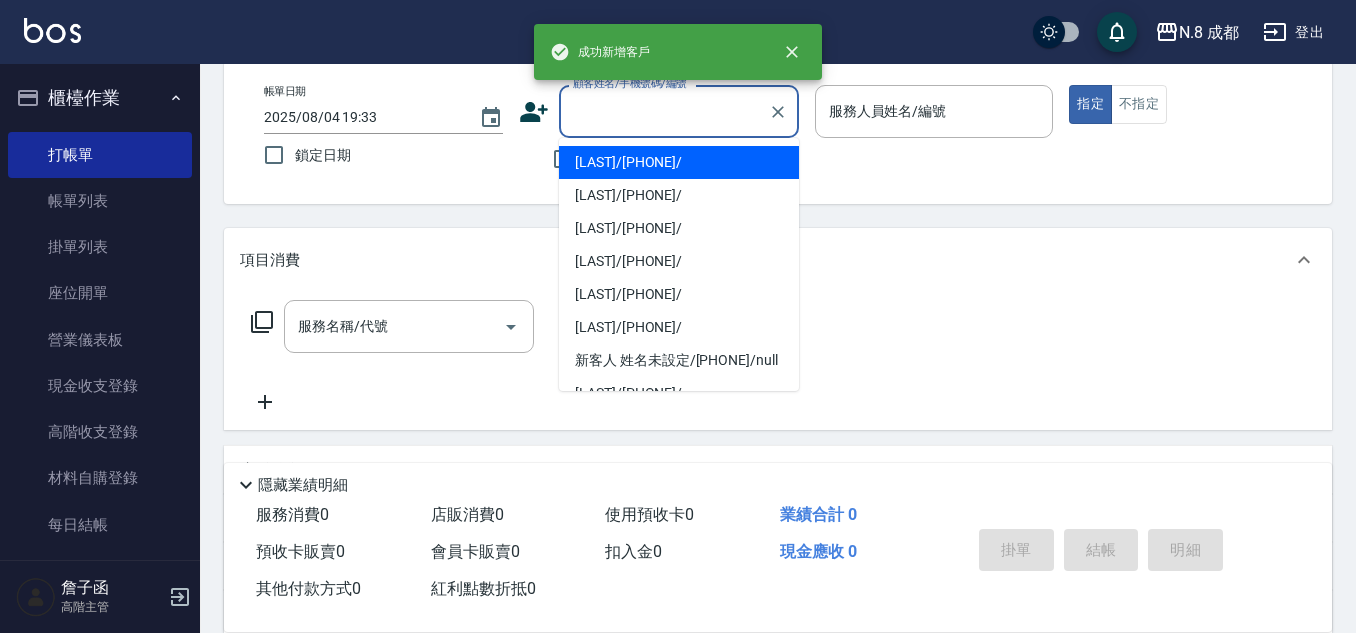 click on "顧客姓名/手機號碼/編號" at bounding box center (664, 111) 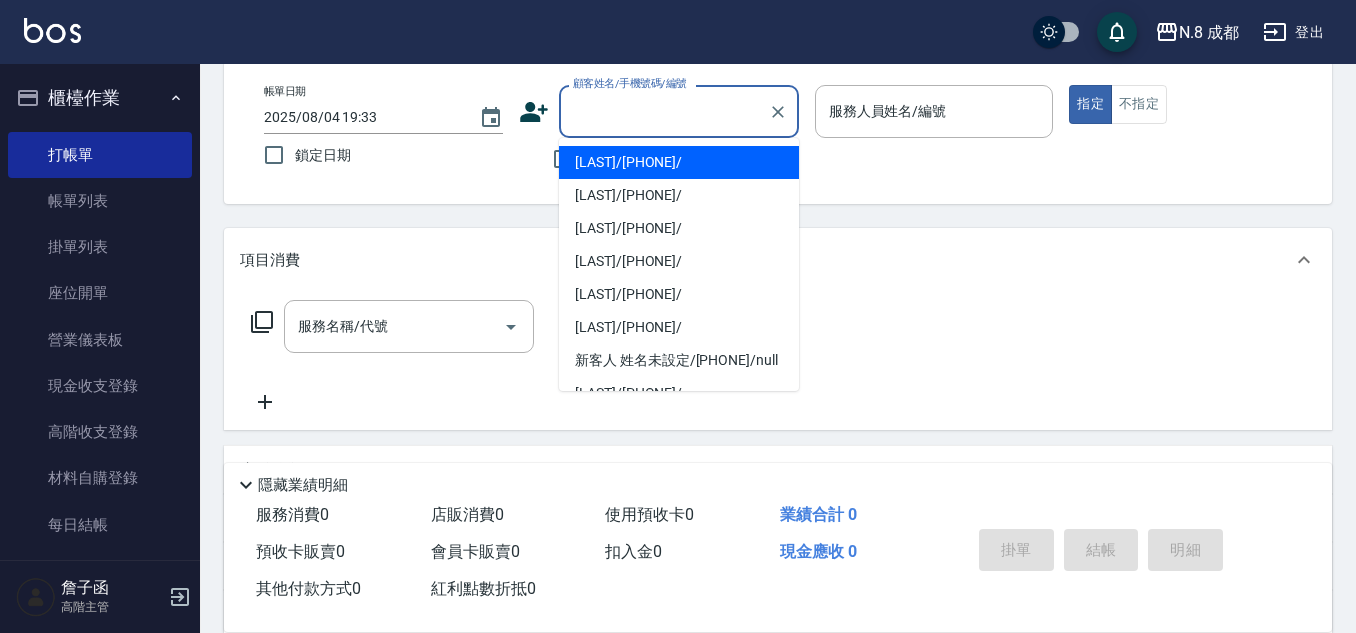 paste on "[PHONE]" 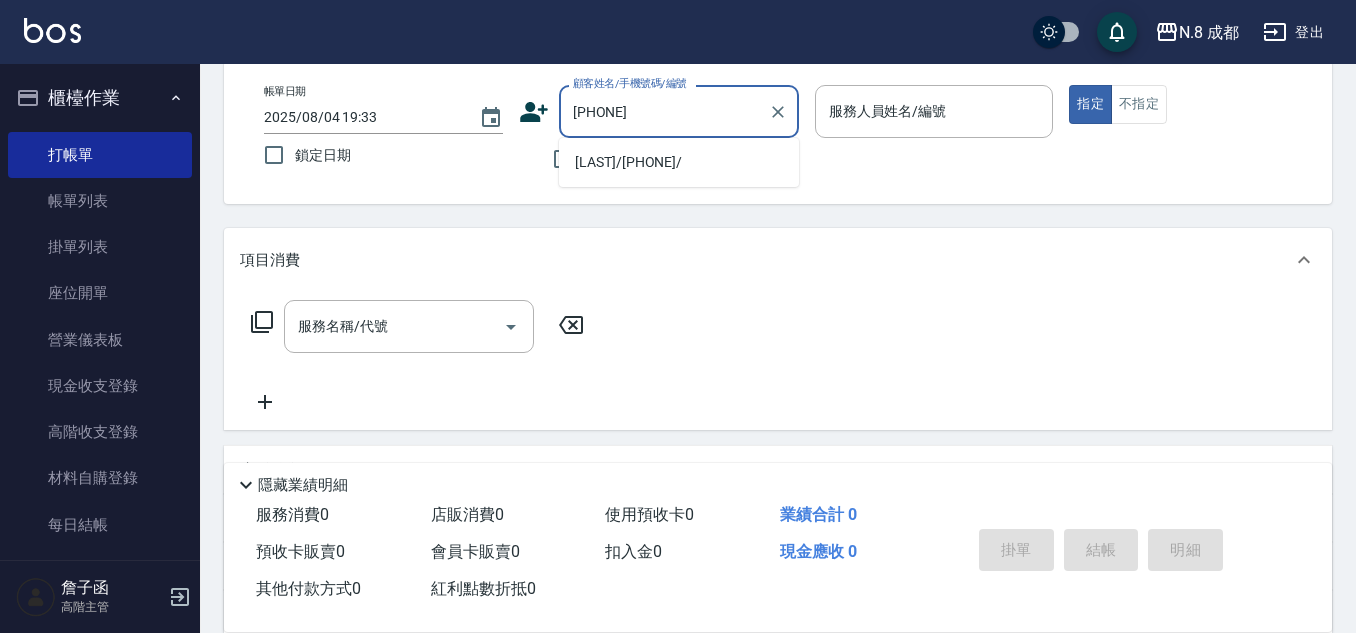 click on "[LAST]/[PHONE]/" at bounding box center (679, 162) 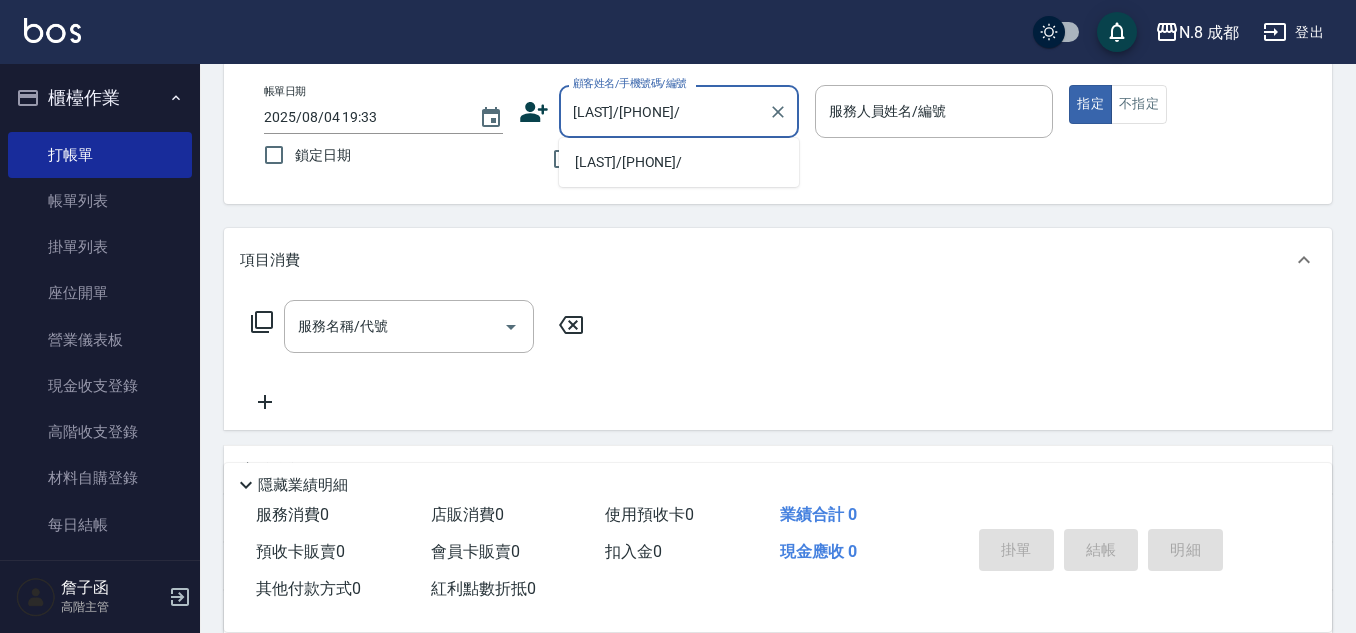 type on "黃建皓-09" 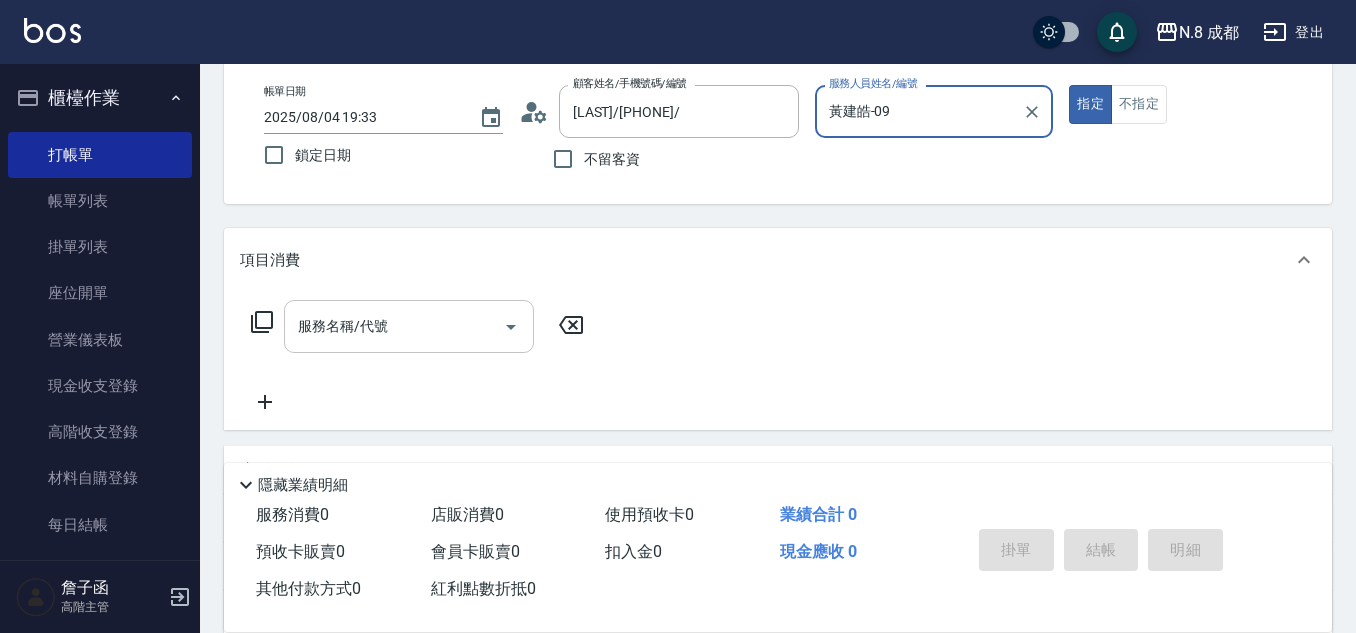 click on "服務名稱/代號" at bounding box center (394, 326) 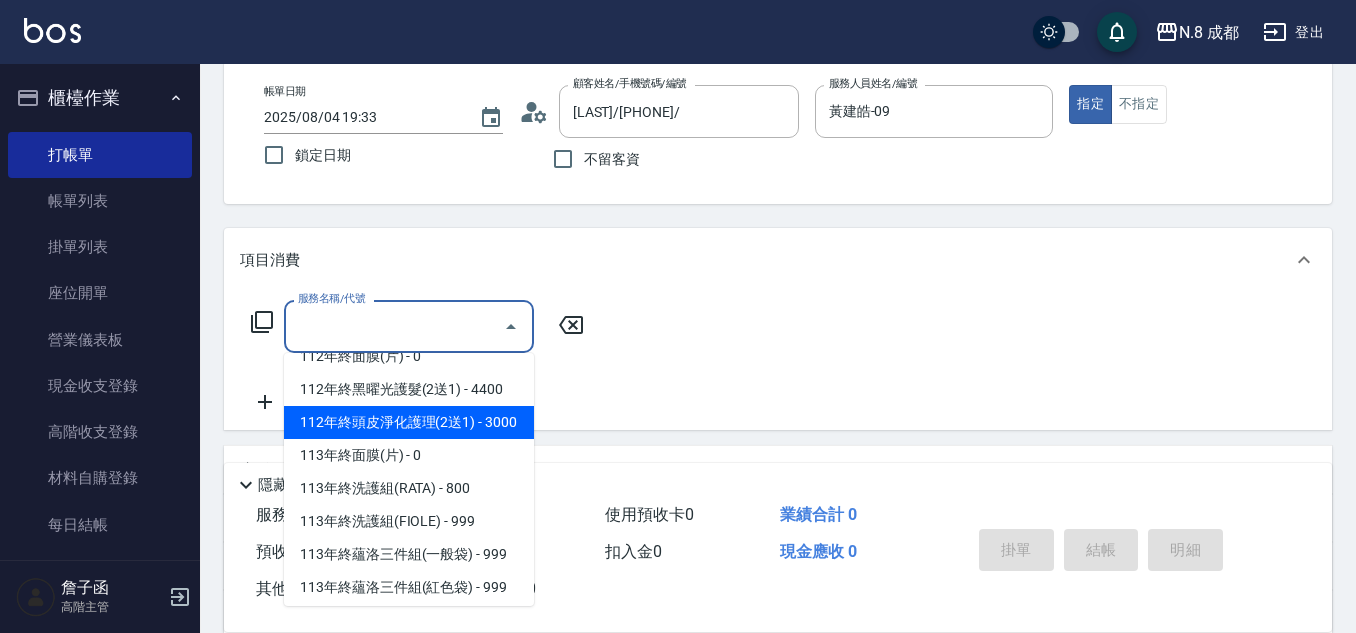 scroll, scrollTop: 2697, scrollLeft: 0, axis: vertical 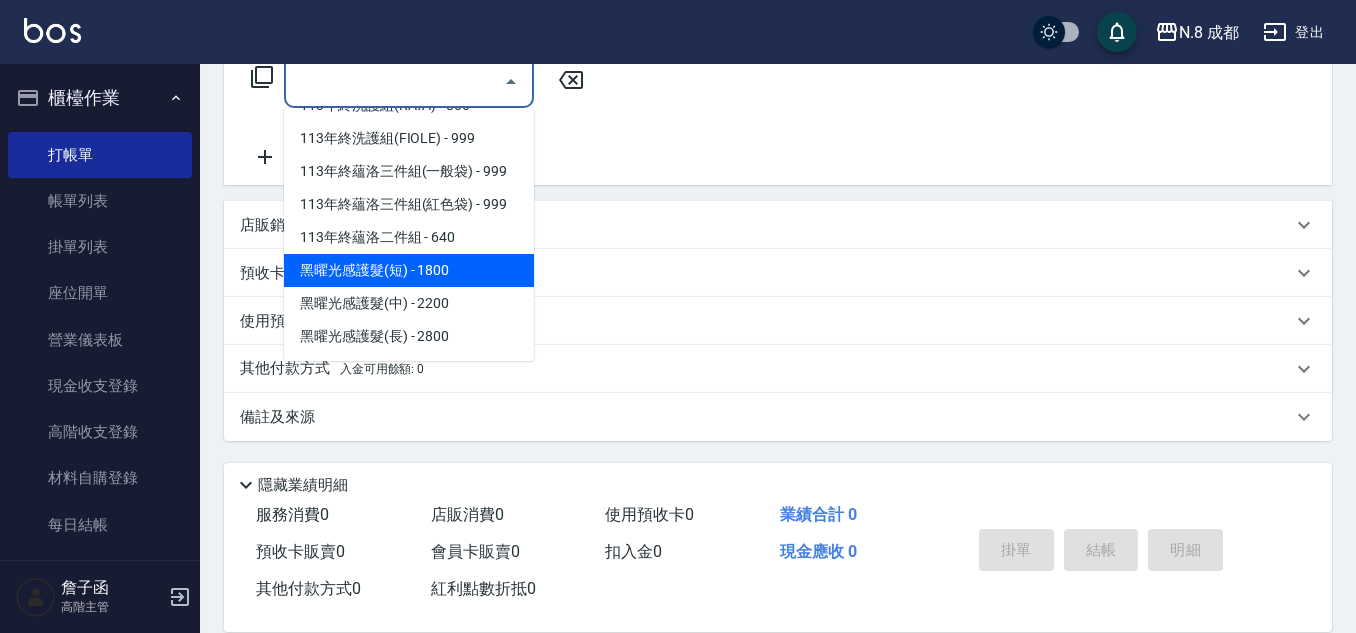 click on "黑曜光感護髮(短) - 1800" at bounding box center [409, 270] 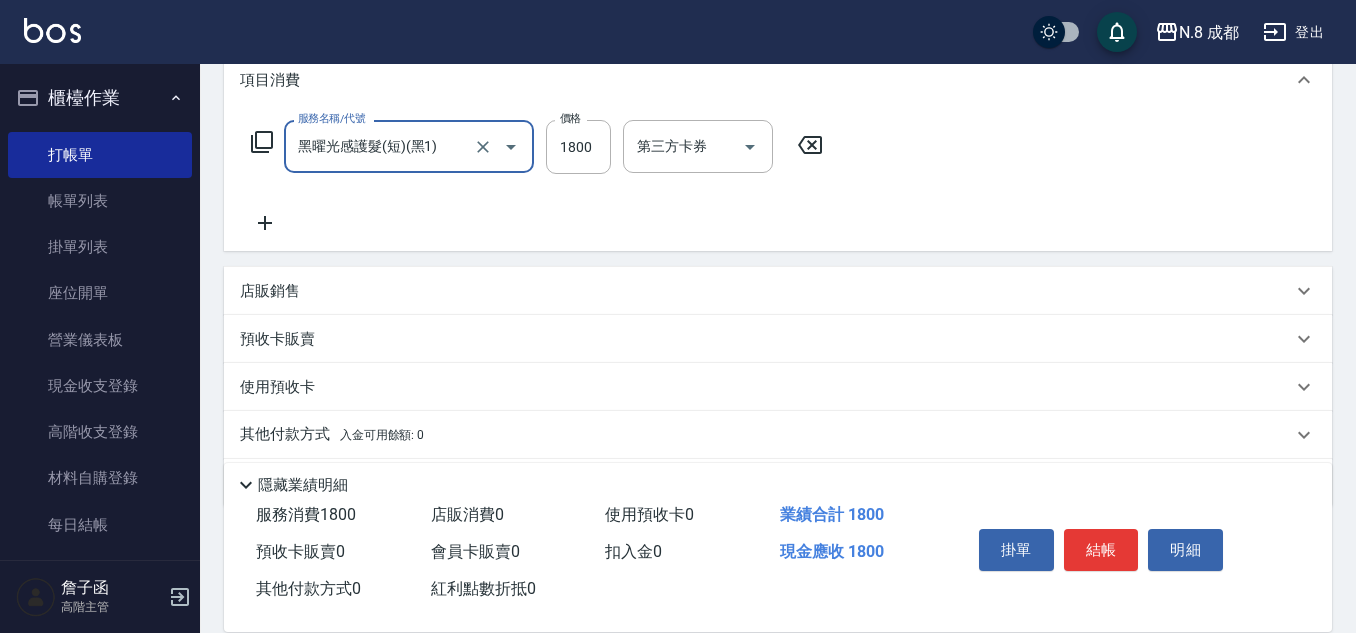 scroll, scrollTop: 245, scrollLeft: 0, axis: vertical 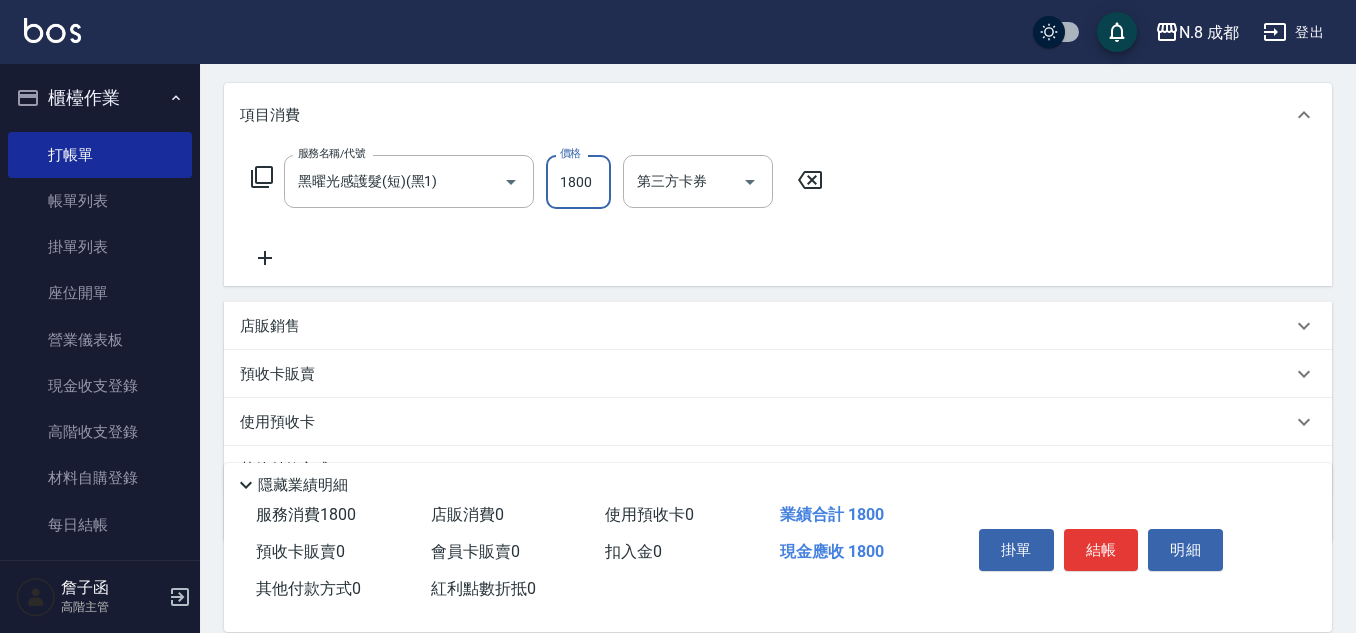 click on "1800" at bounding box center (578, 182) 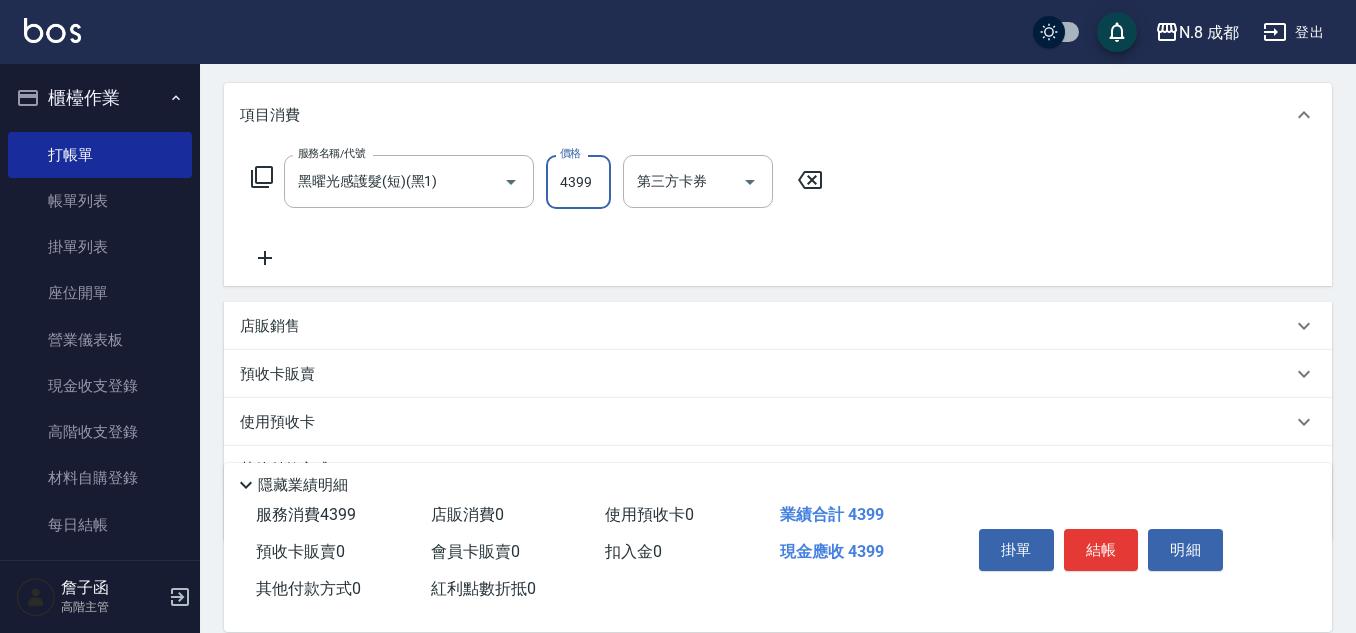 type on "4399" 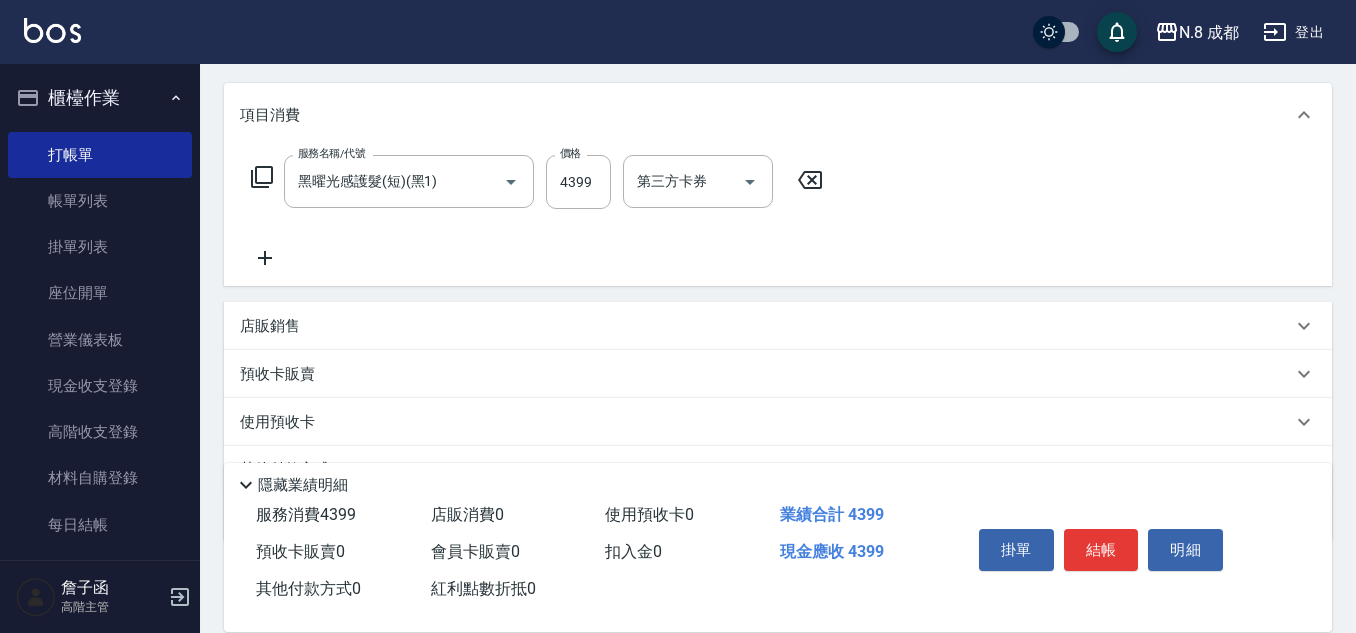 click 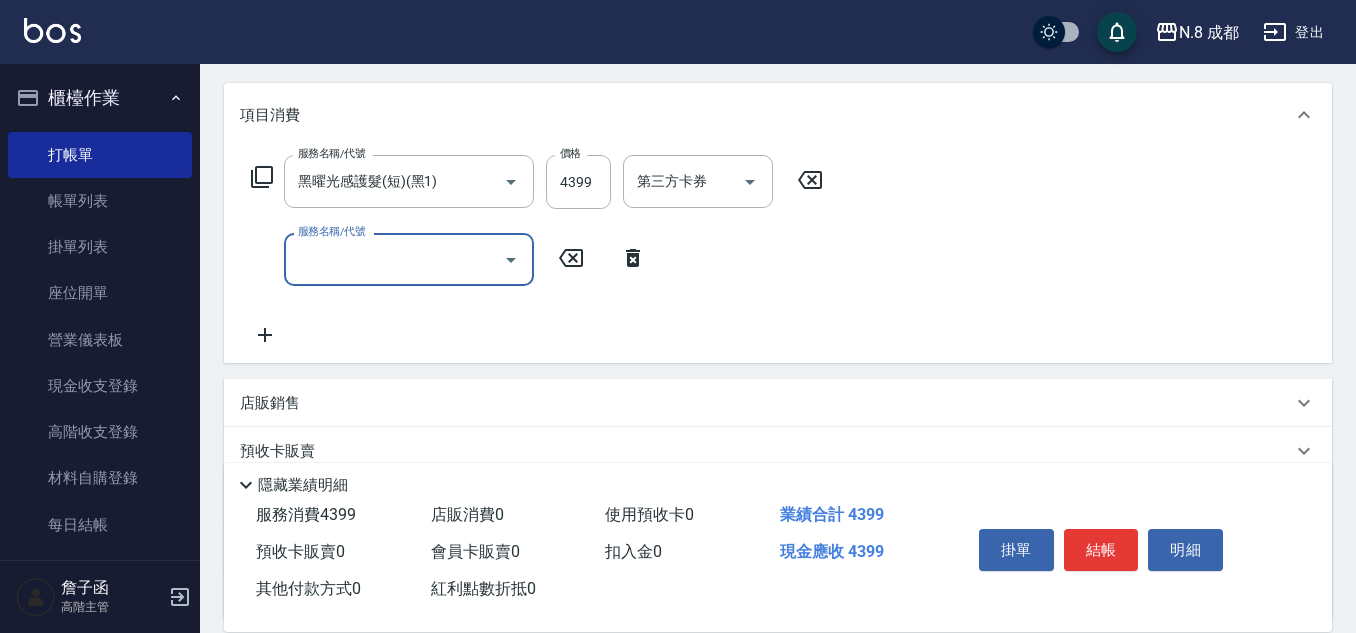 click on "服務名稱/代號" at bounding box center (394, 259) 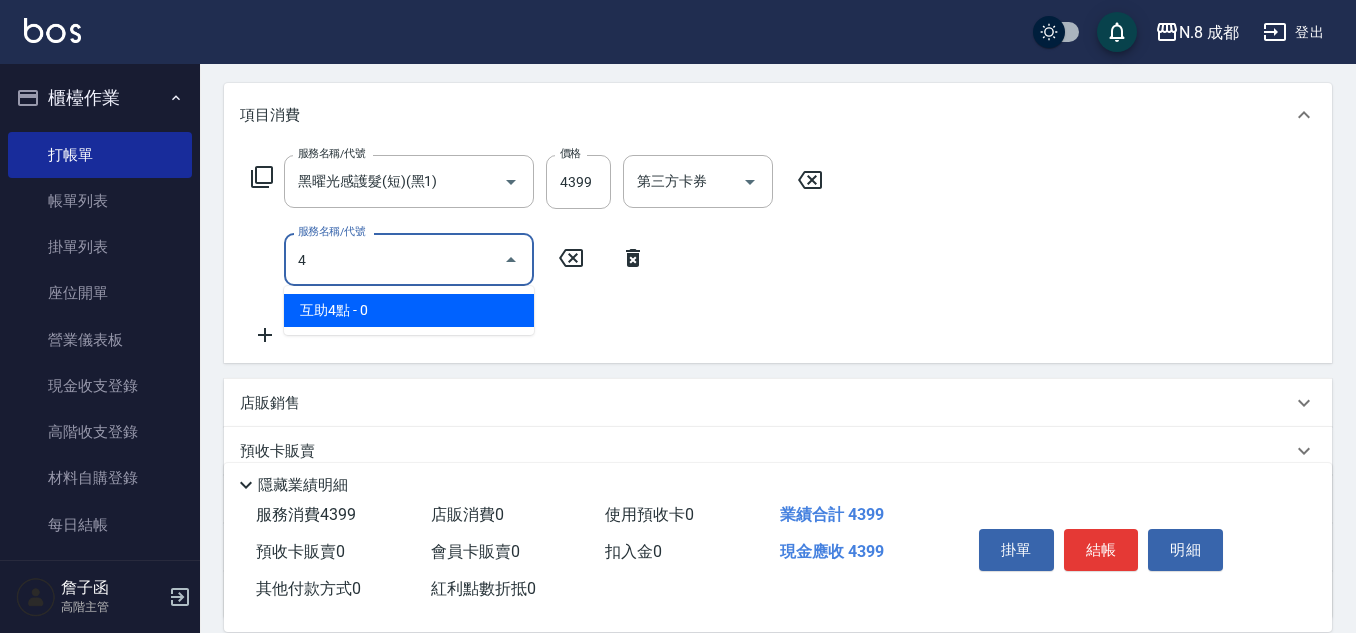 click on "互助4點 - 0" at bounding box center [409, 310] 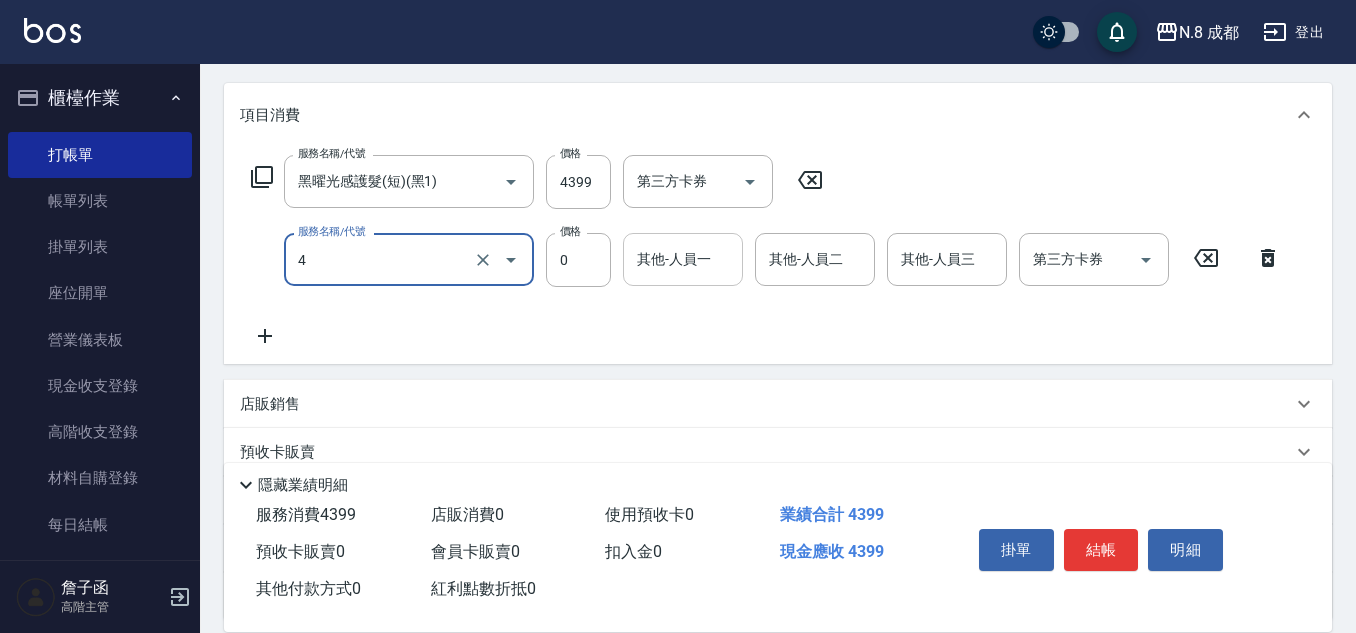 type on "互助4點(4)" 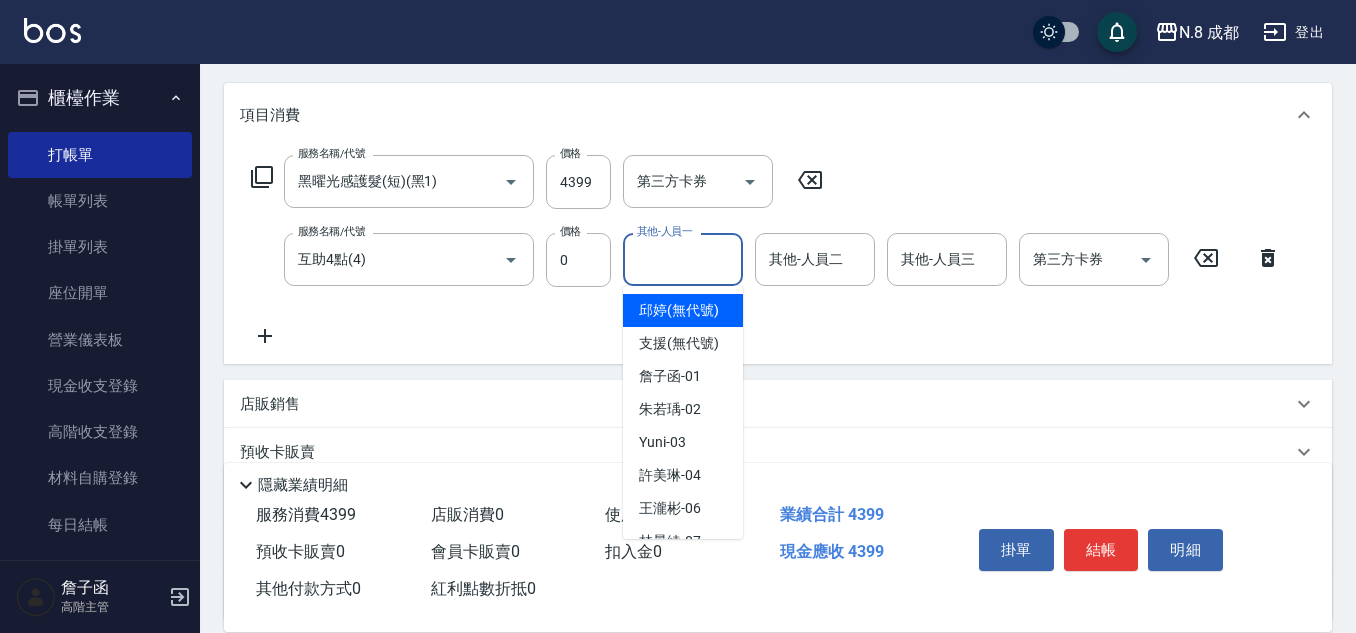 click on "其他-人員一" at bounding box center [683, 259] 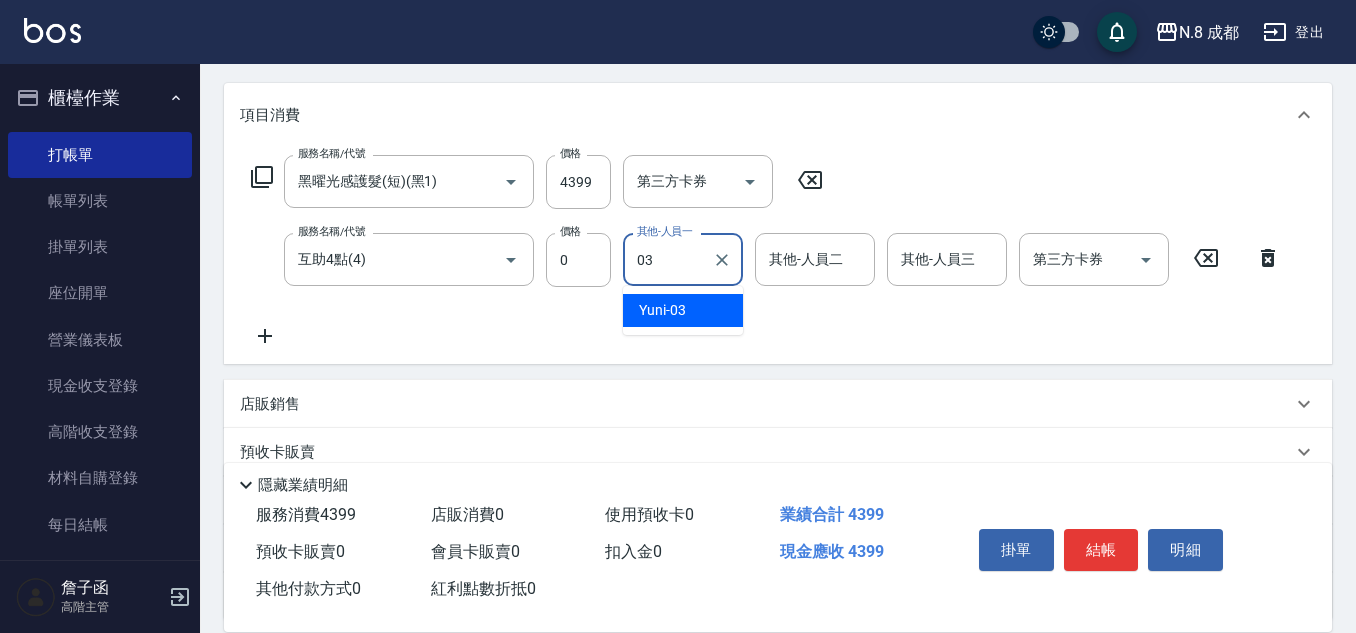 click on "[LAST] -03" at bounding box center (683, 310) 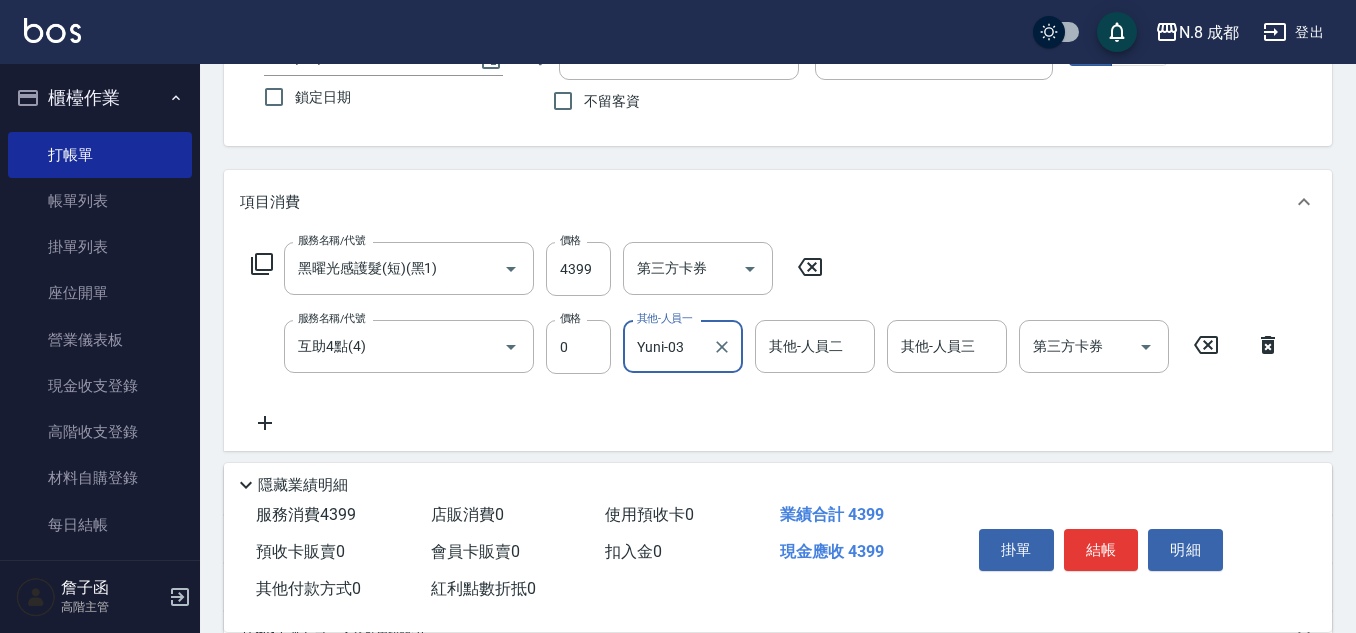 scroll, scrollTop: 0, scrollLeft: 0, axis: both 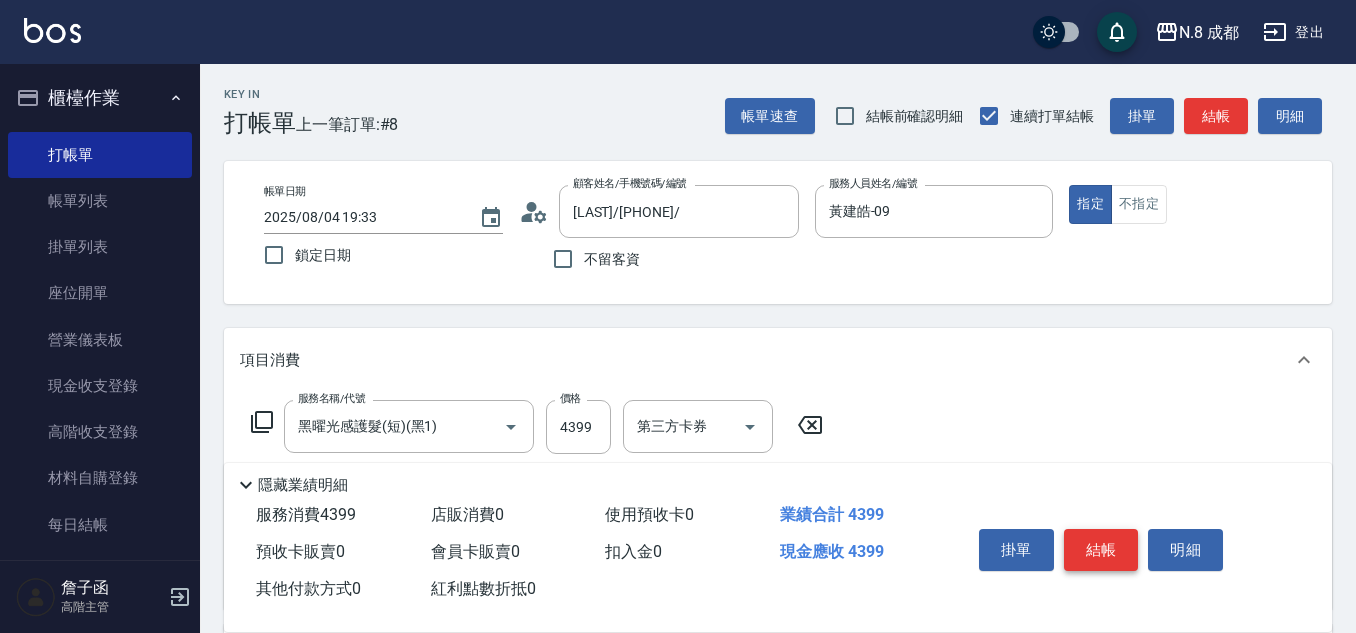 type on "Yuni-03" 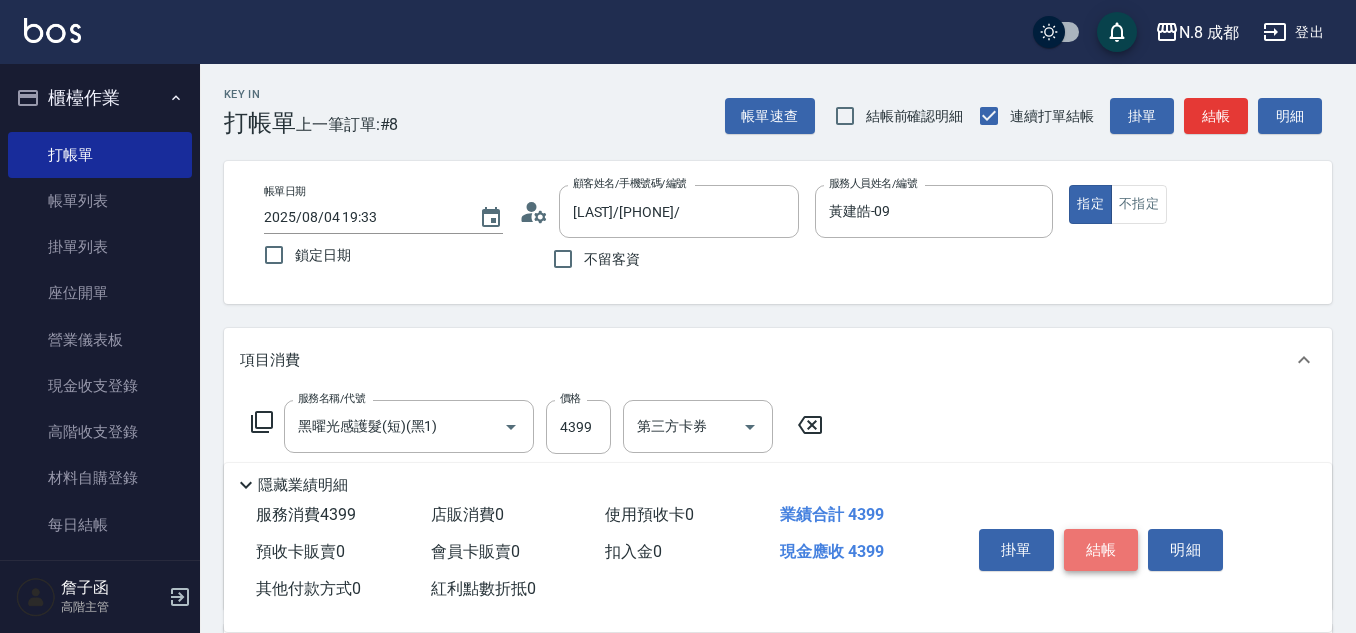 click on "結帳" at bounding box center (1101, 550) 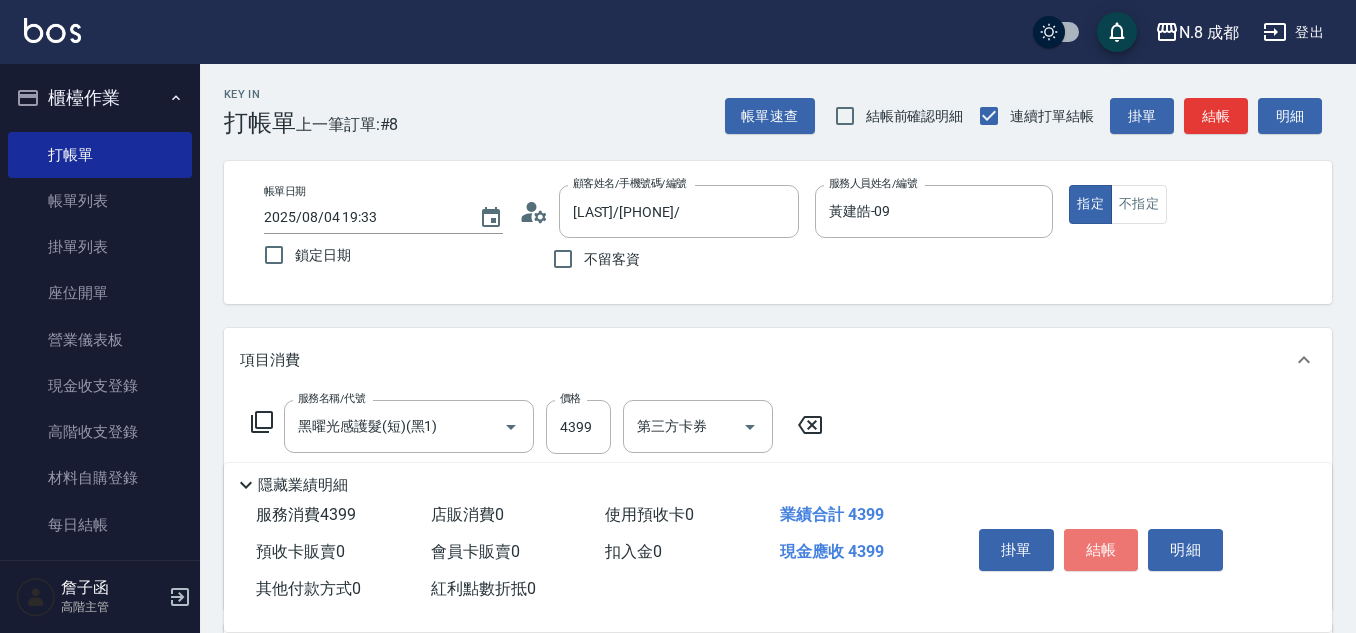 type on "2025/08/04 19:34" 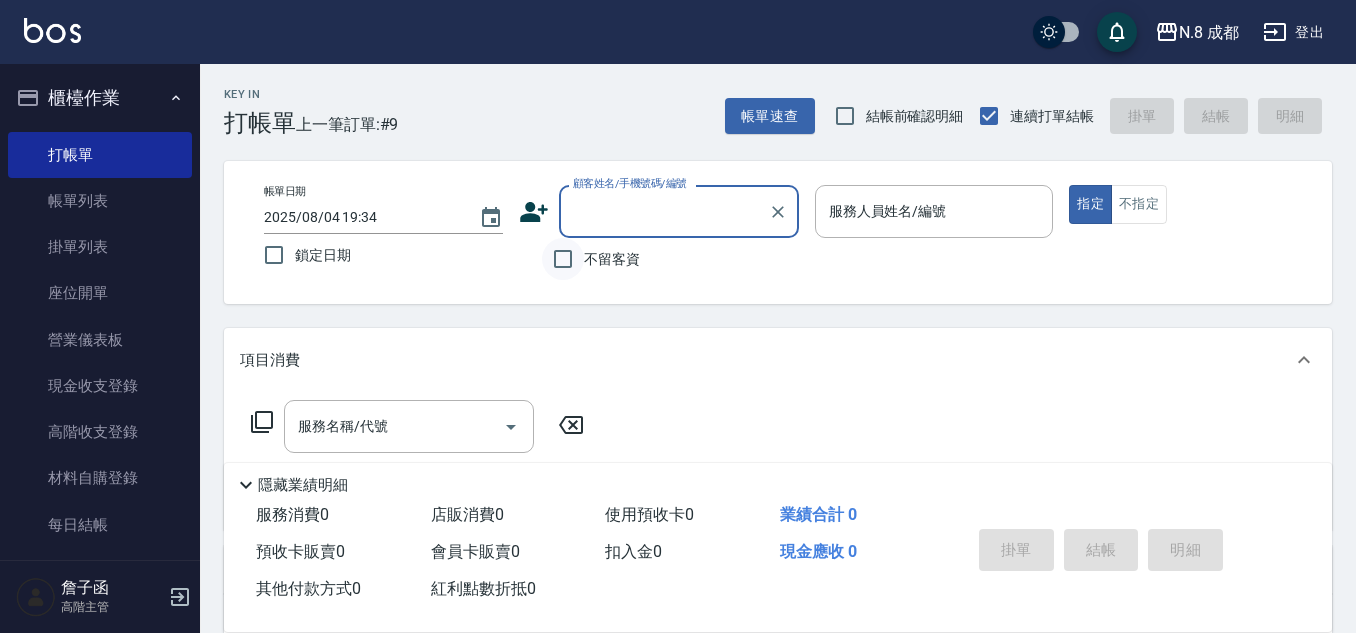 click on "不留客資" at bounding box center [563, 259] 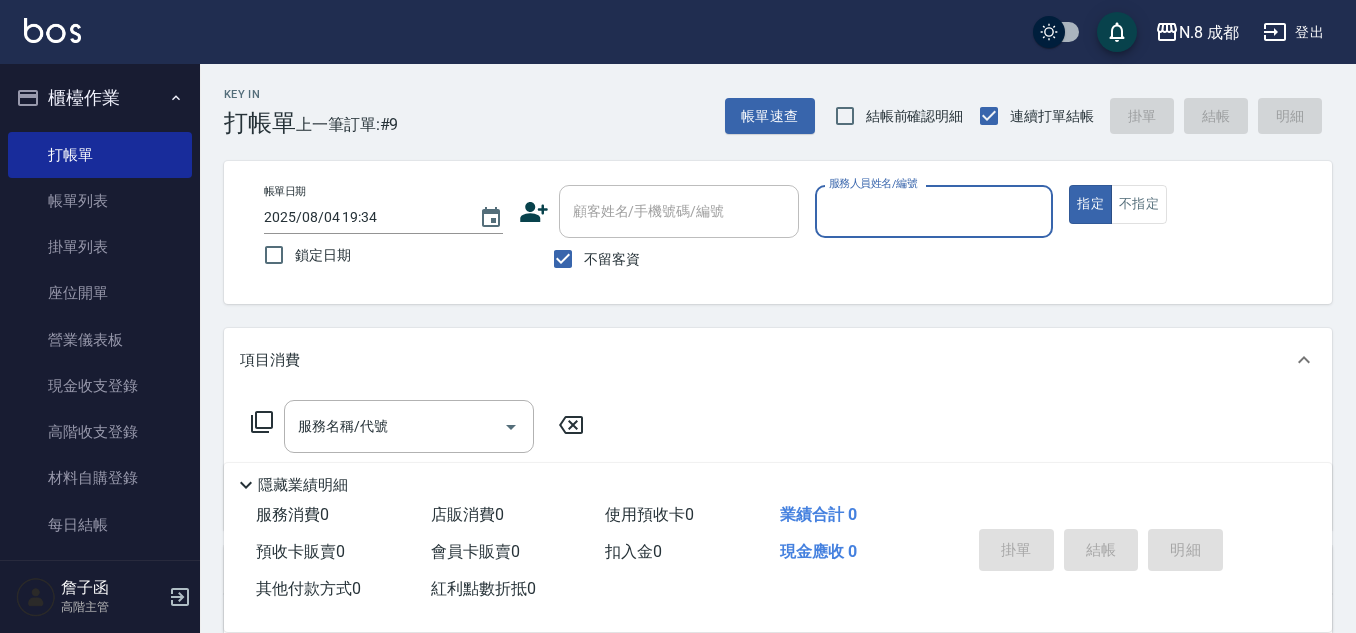click on "服務人員姓名/編號" at bounding box center [934, 211] 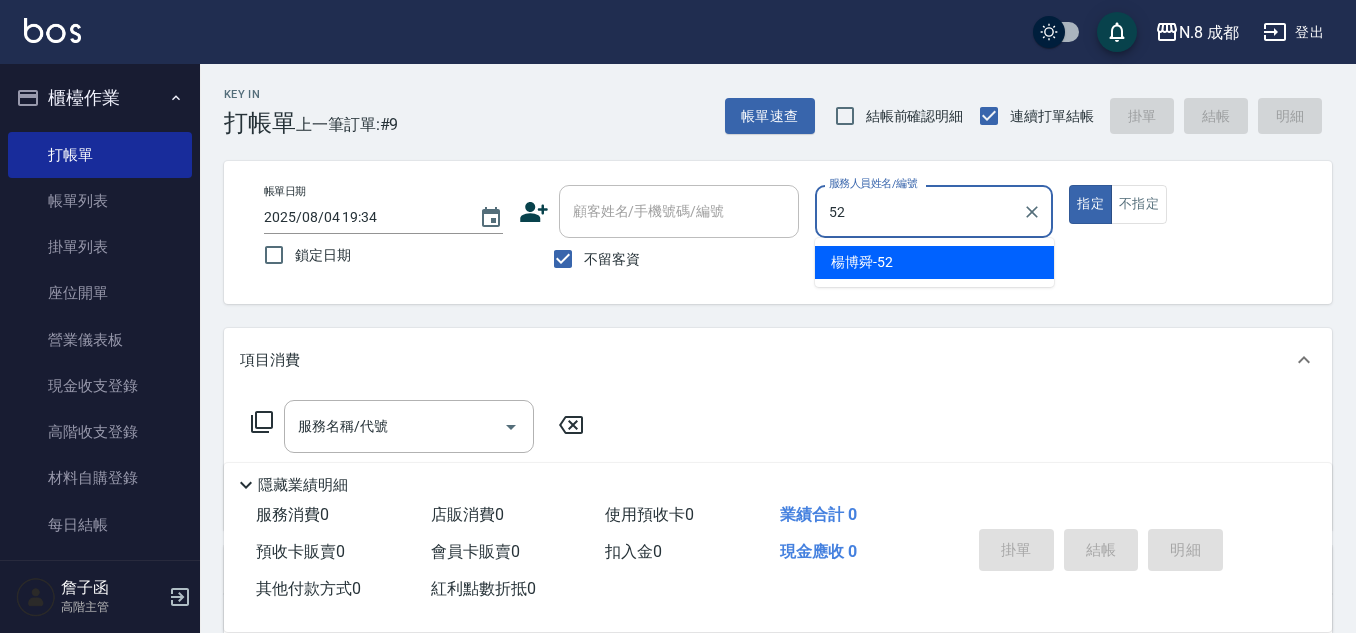 click on "[LAST] -52" at bounding box center [862, 262] 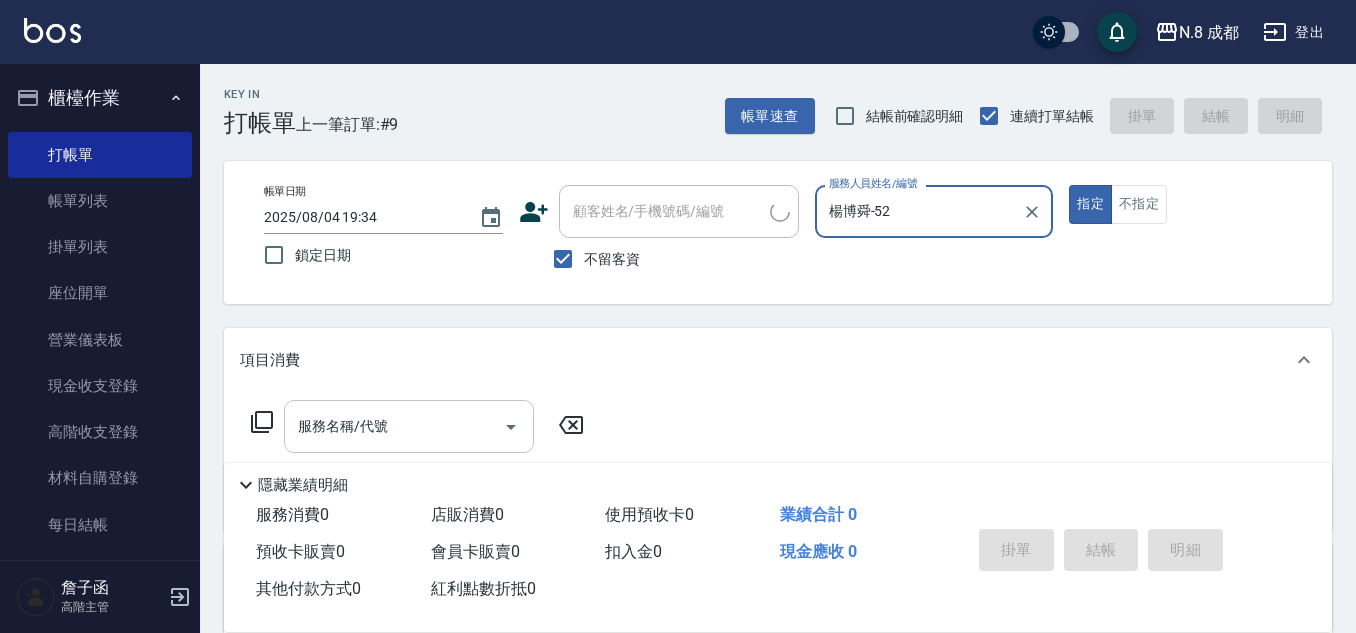 type on "楊博舜-52" 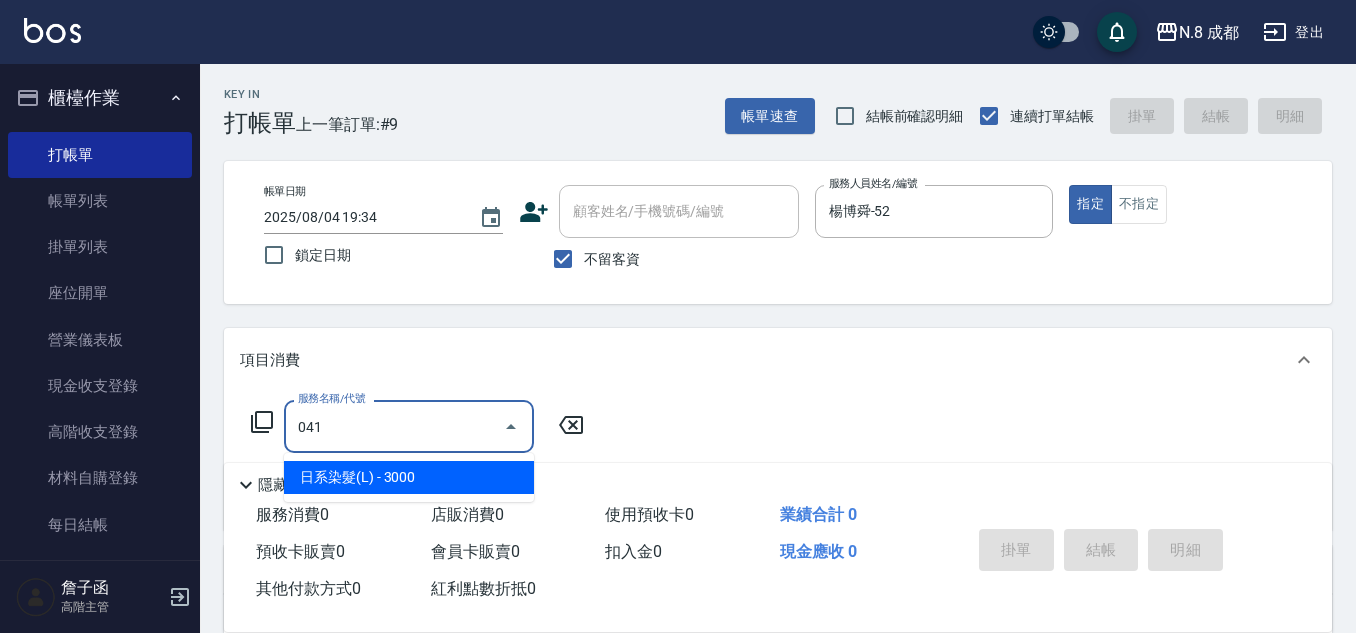 click on "日系染髮(L) - 3000" at bounding box center (409, 477) 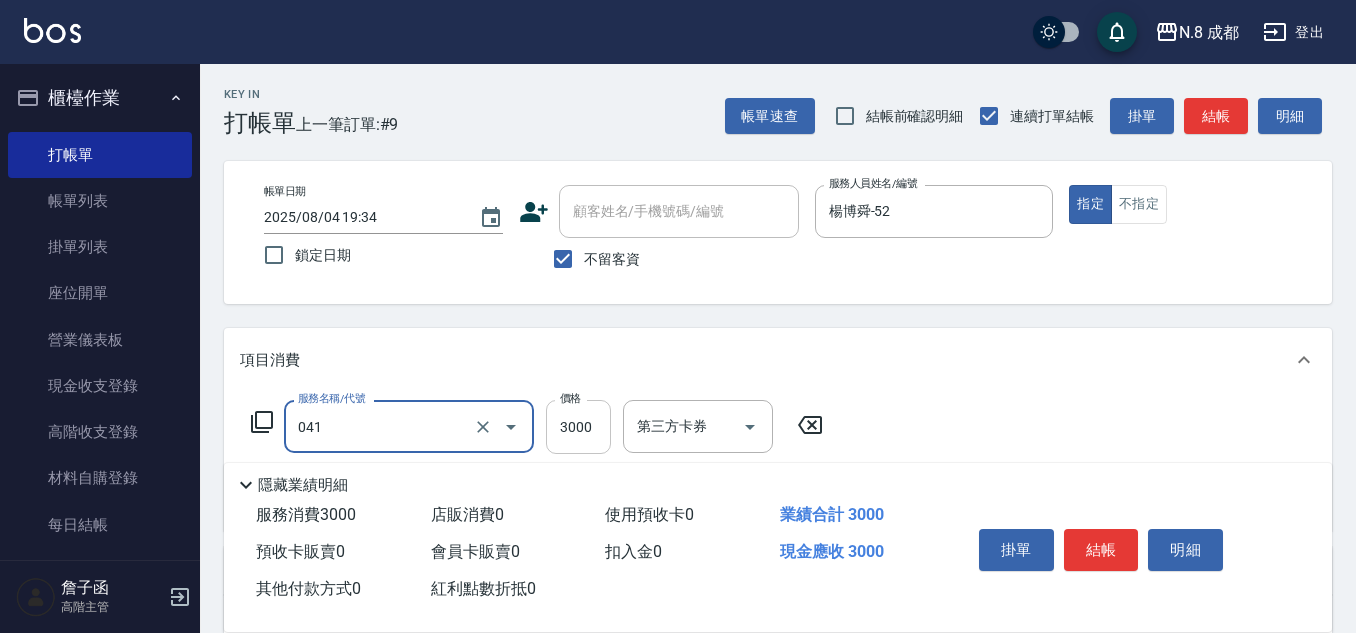 type on "日系染髮(L)(041)" 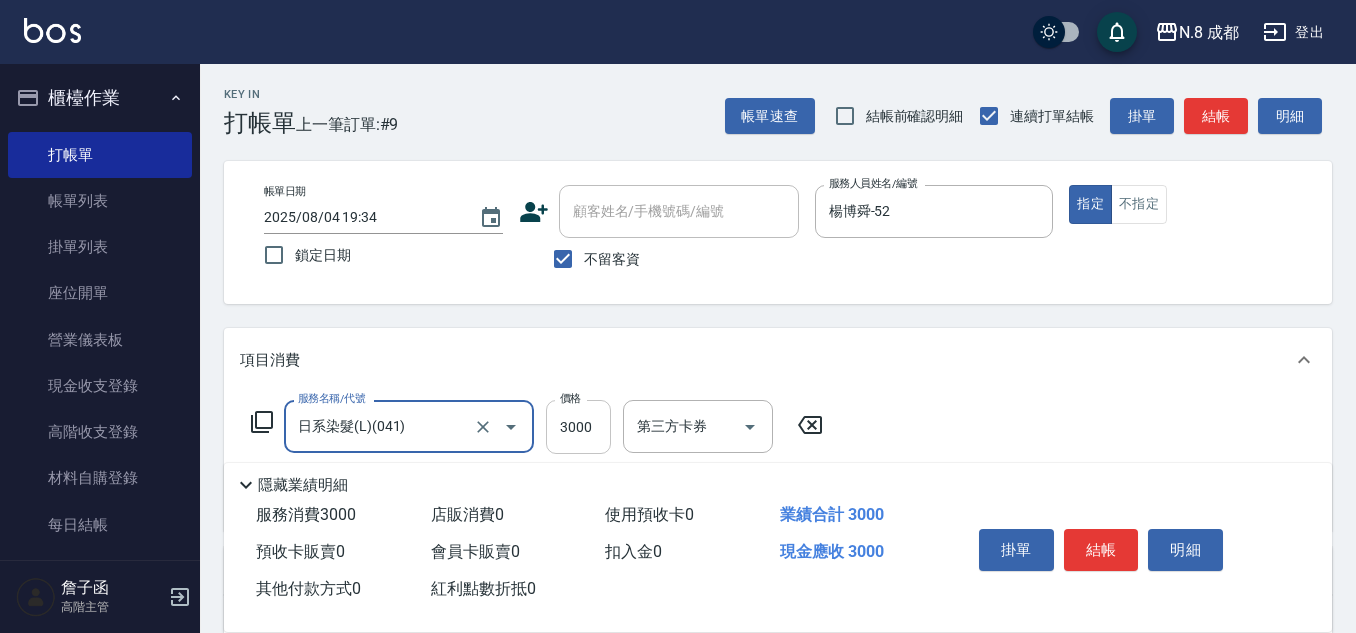 click on "3000" at bounding box center (578, 427) 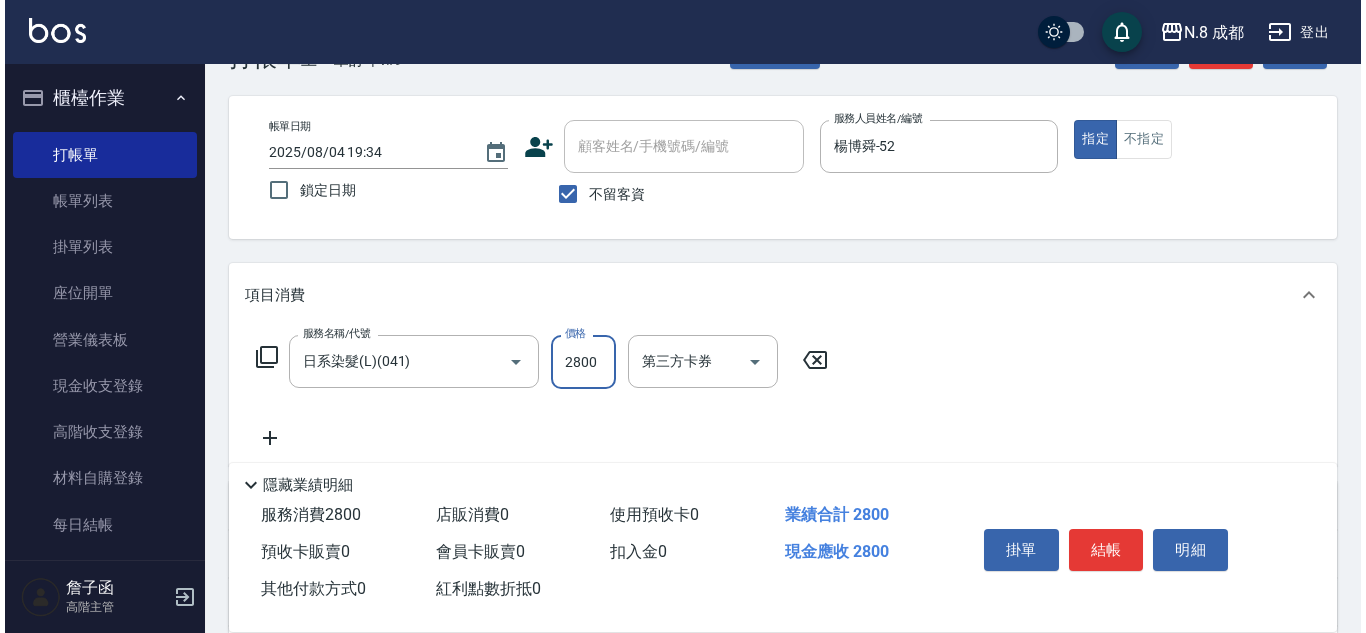 scroll, scrollTop: 100, scrollLeft: 0, axis: vertical 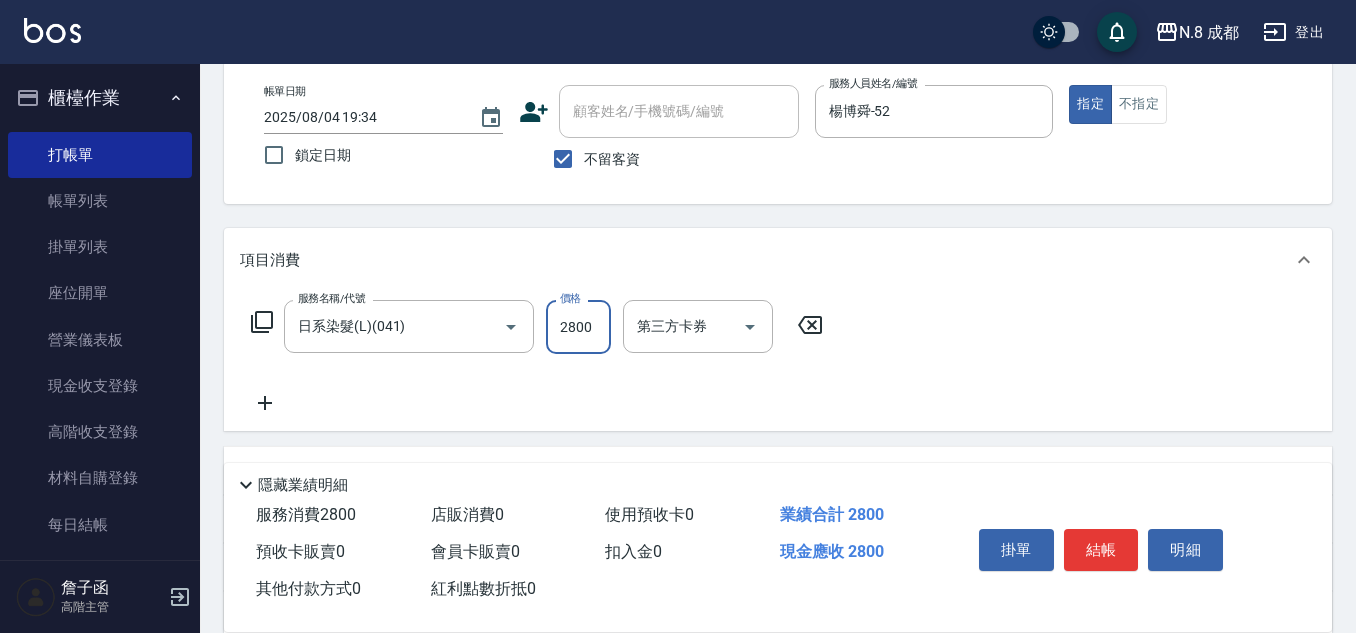 type on "2800" 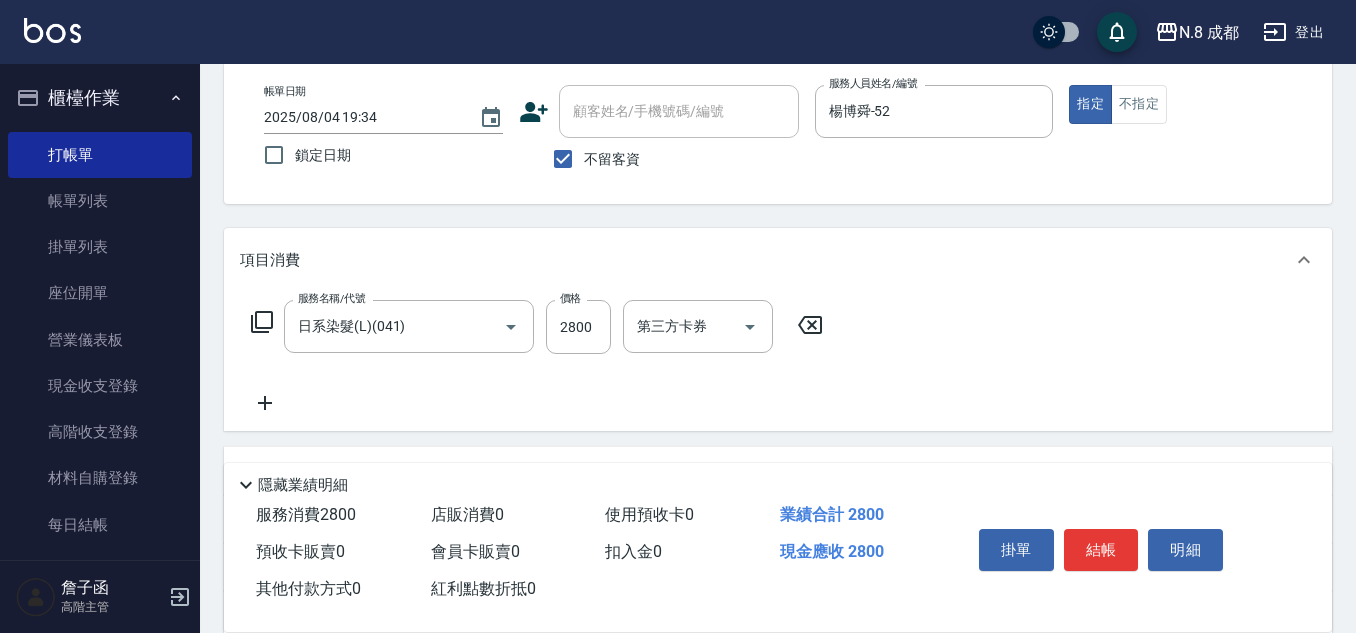 click 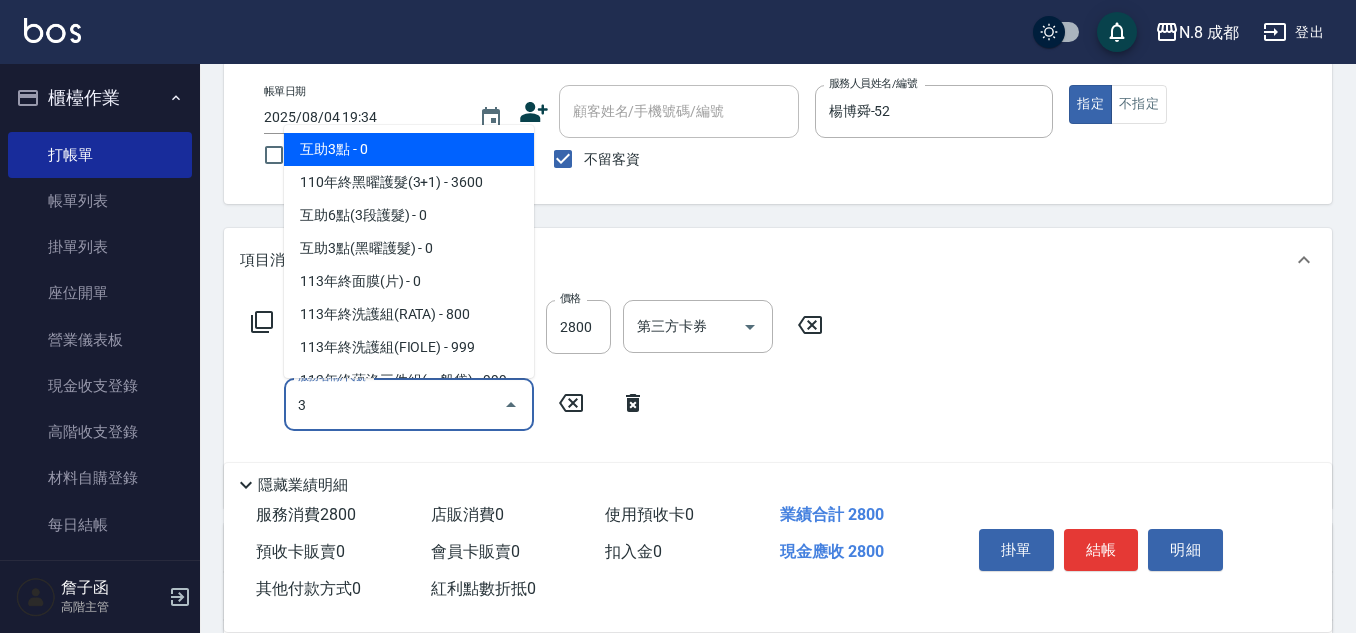 click on "互助3點 - 0" at bounding box center [409, 149] 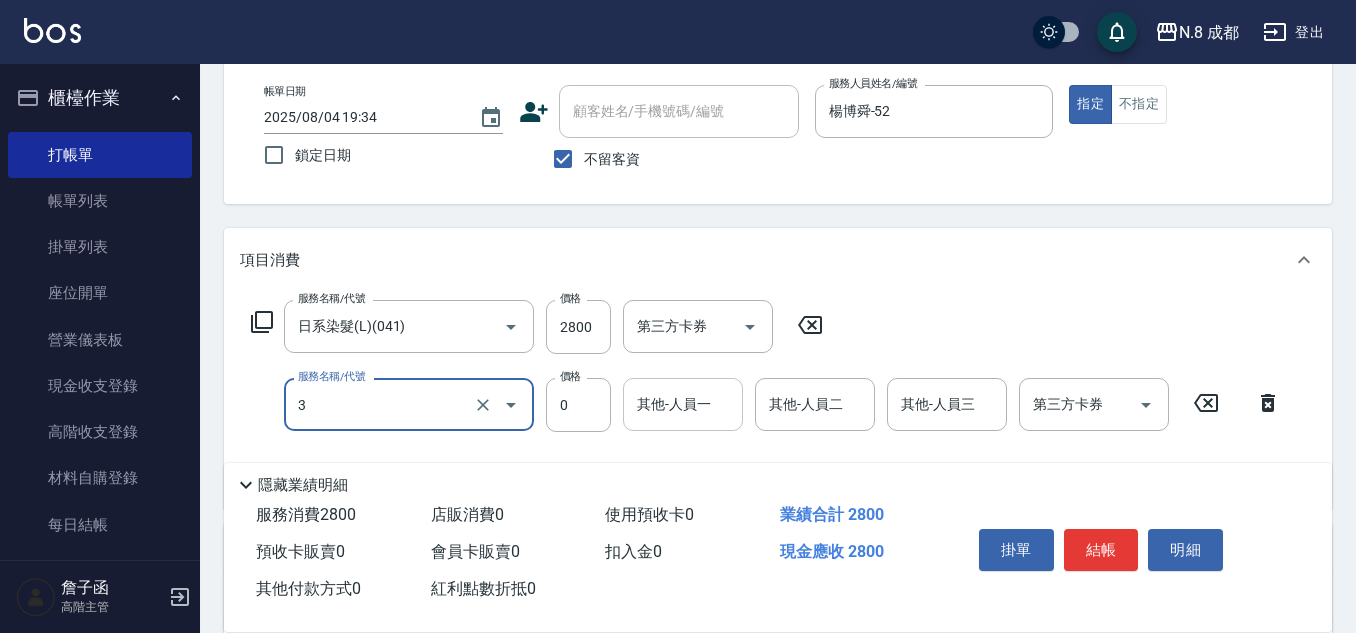 type on "互助3點(3)" 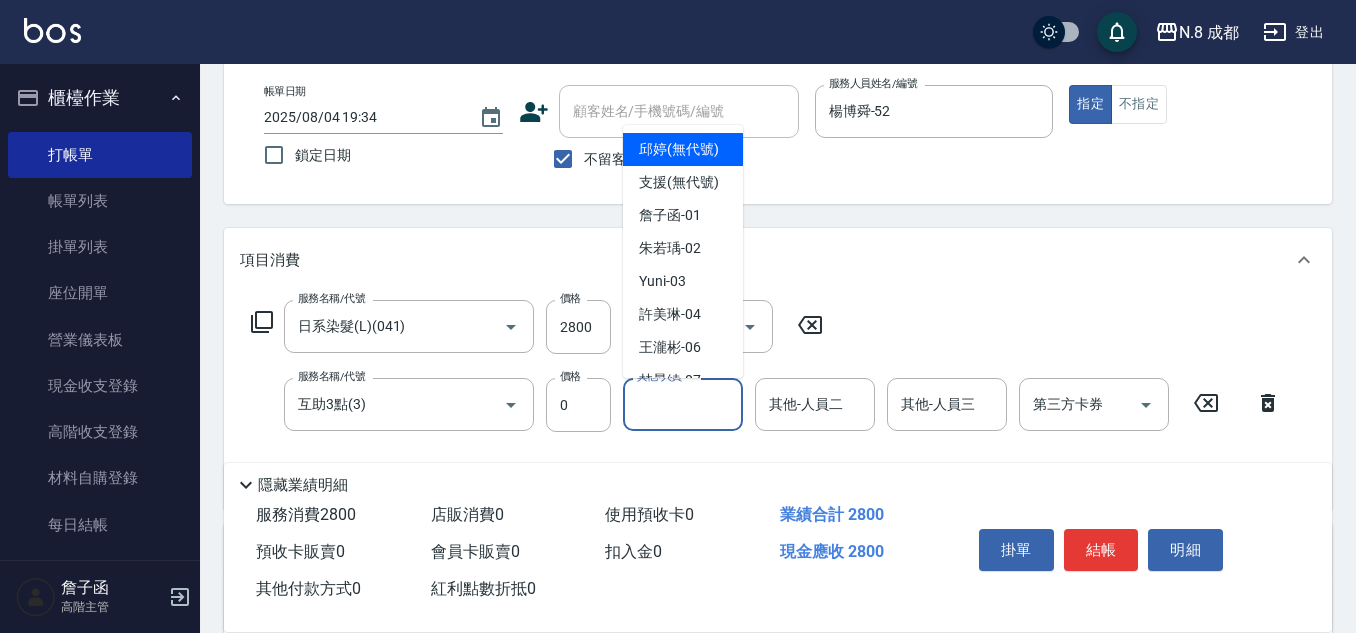 click on "其他-人員一" at bounding box center [683, 404] 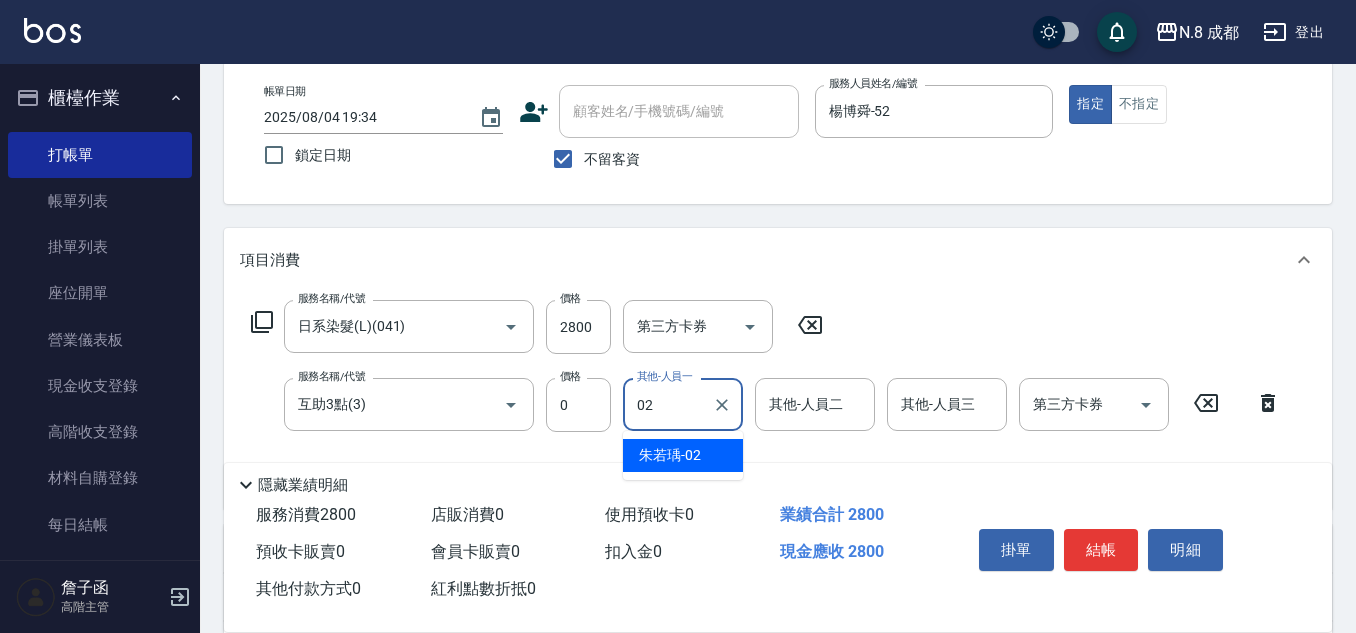 click on "朱若瑀 -02" at bounding box center (683, 455) 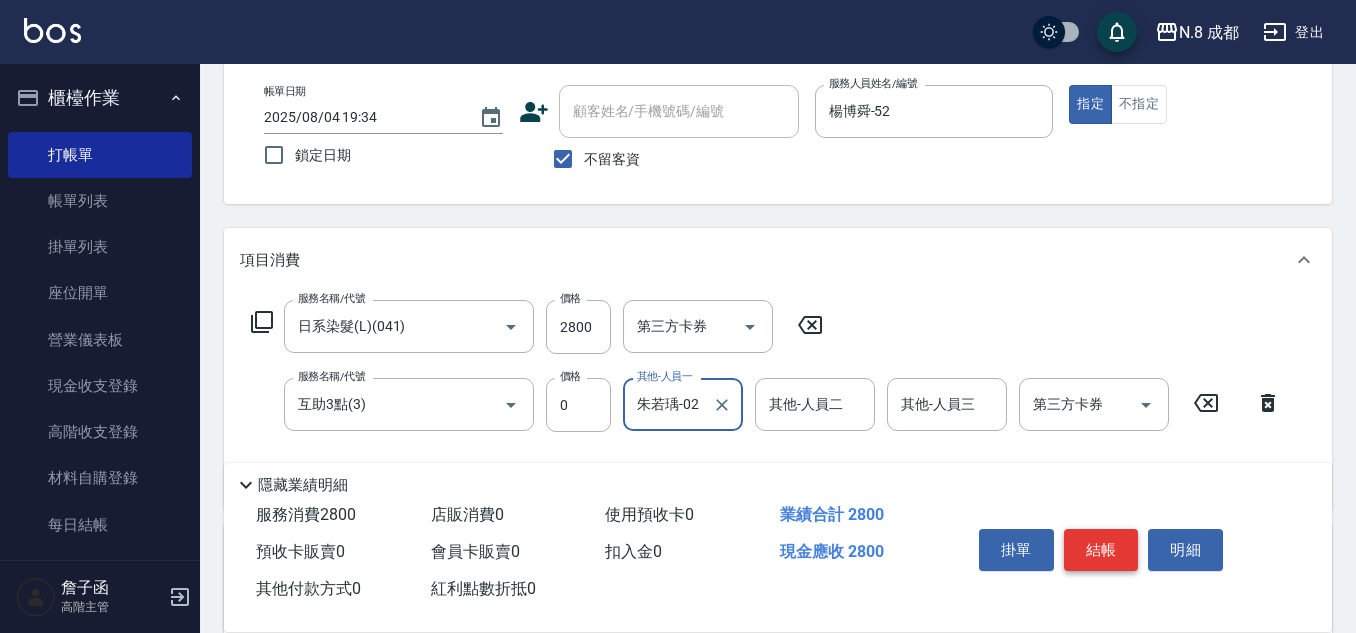 type on "朱若瑀-02" 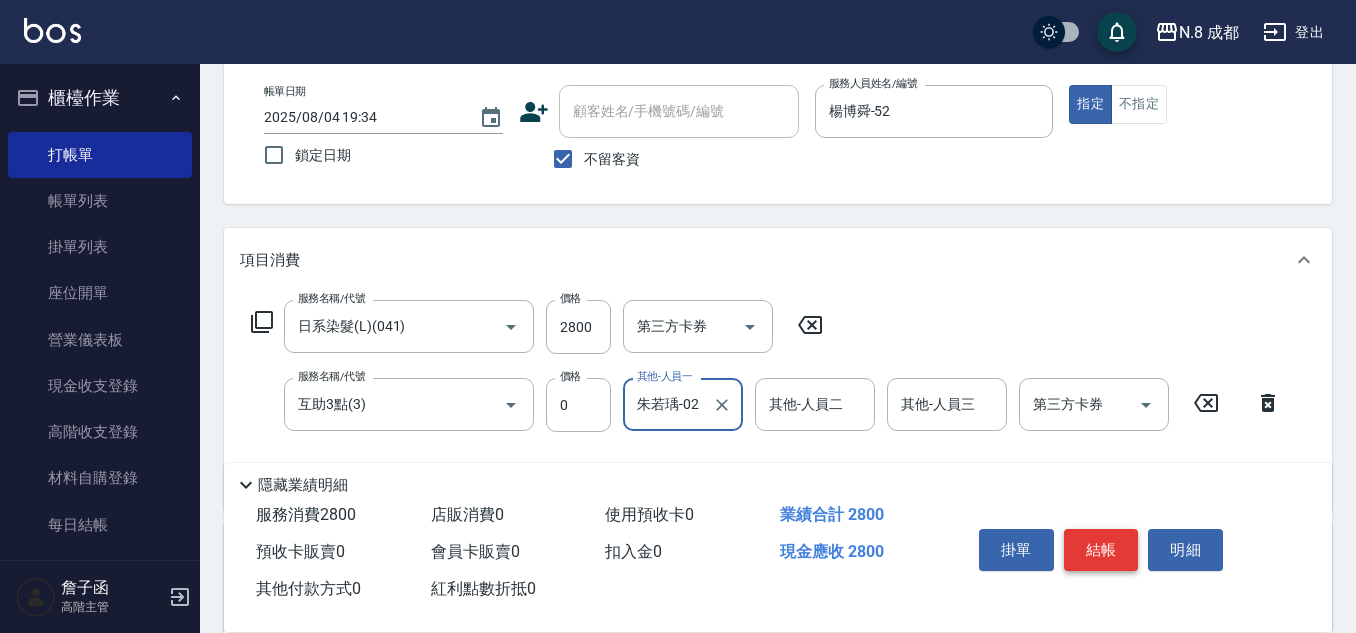 click on "結帳" at bounding box center (1101, 550) 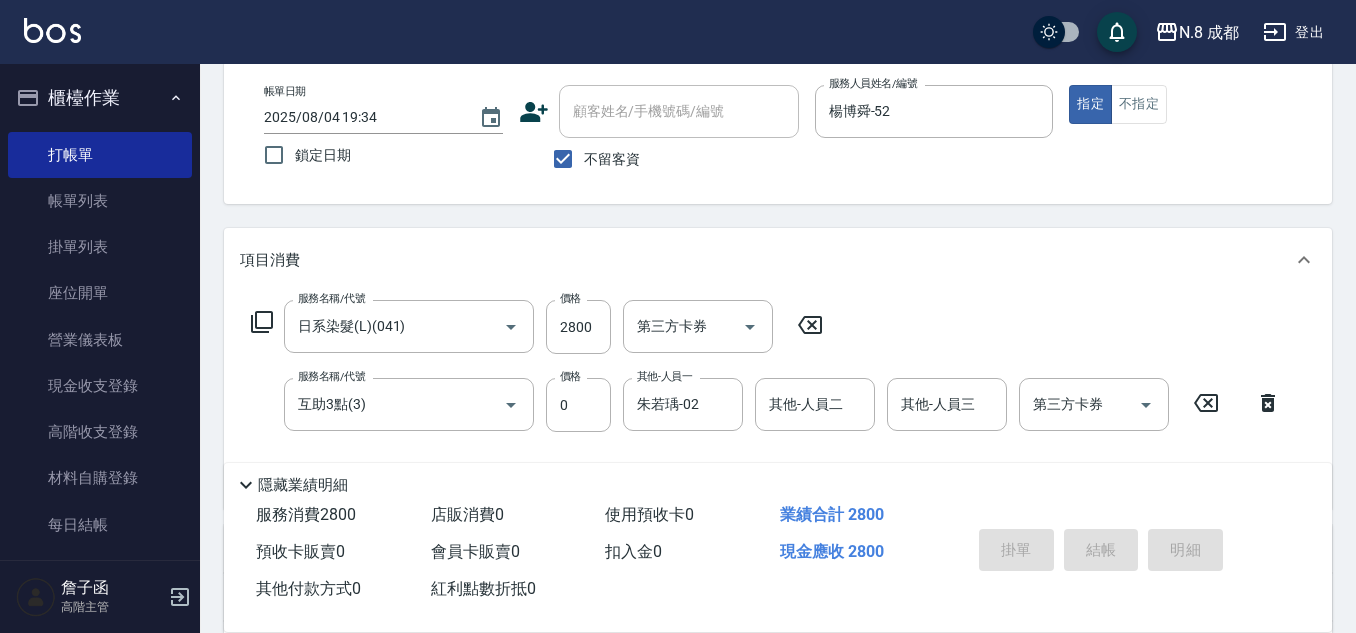 type 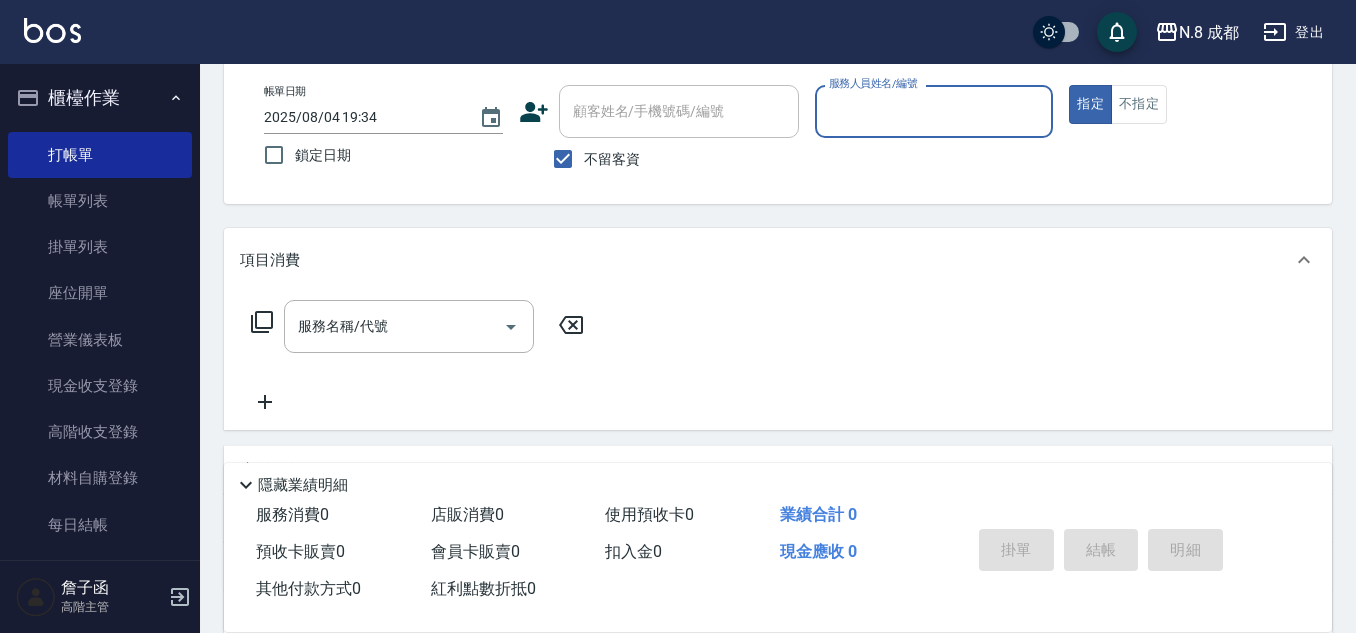 click on "服務人員姓名/編號" at bounding box center (934, 111) 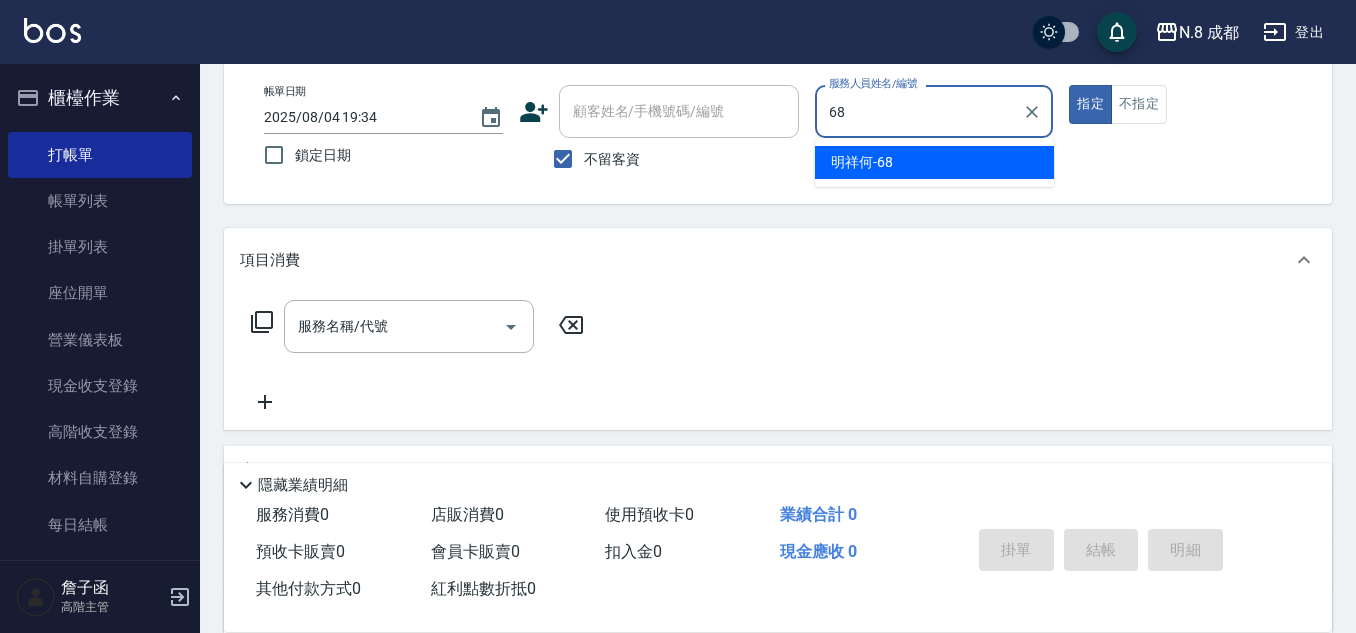 click on "[LAST] -68" at bounding box center [934, 162] 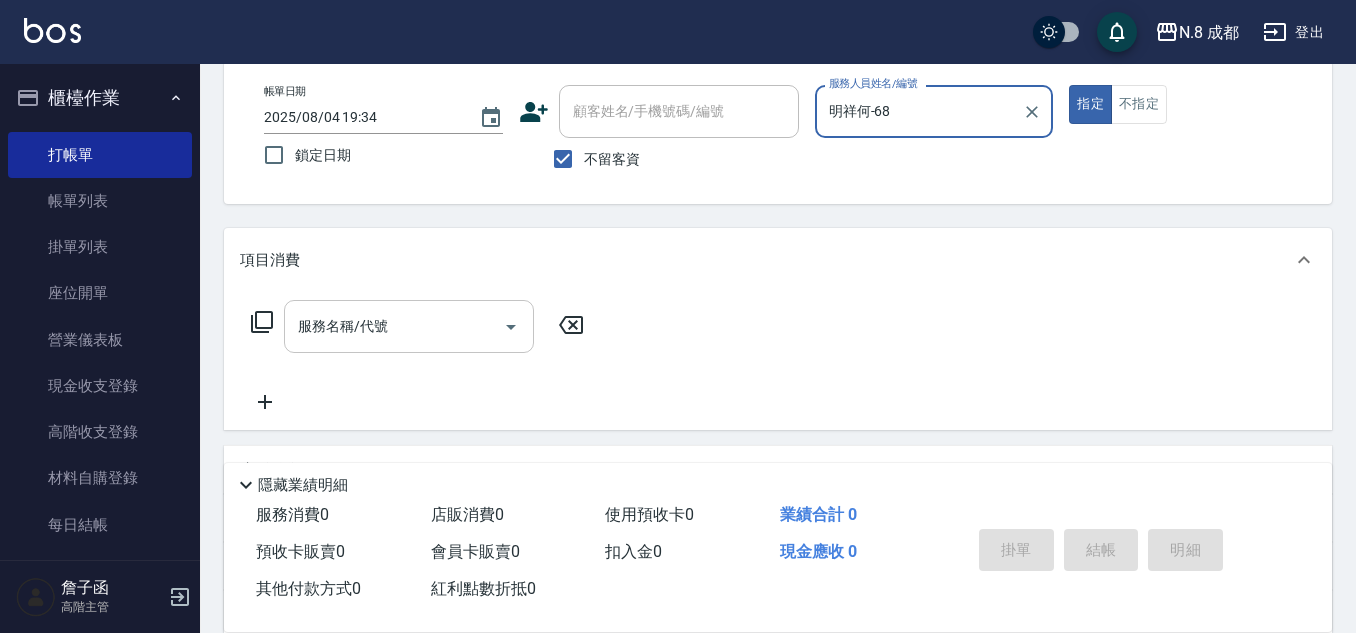 type on "明祥何-68" 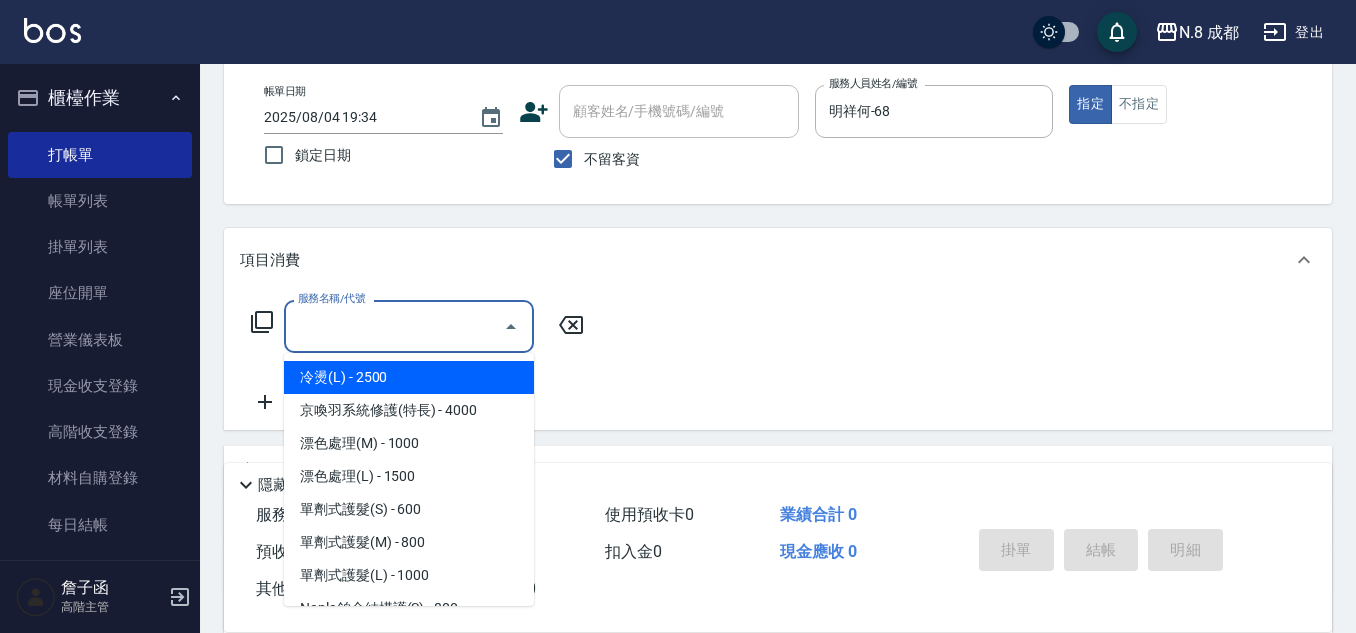 click on "服務名稱/代號" at bounding box center [394, 326] 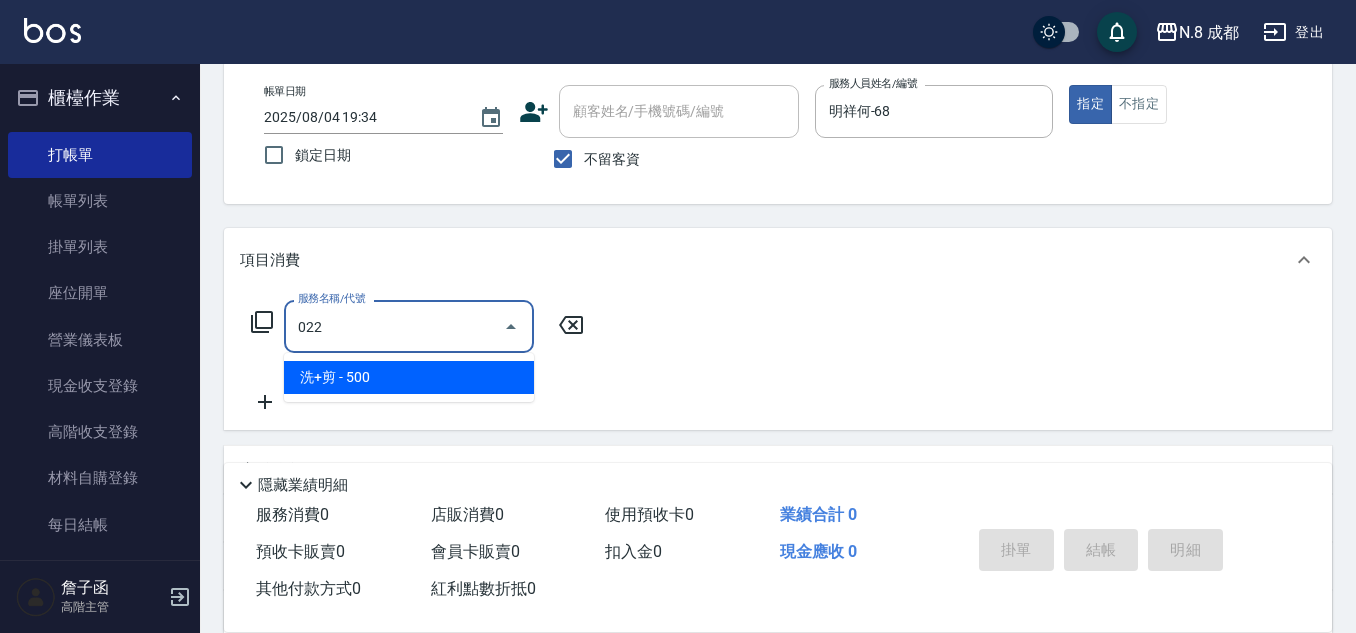drag, startPoint x: 359, startPoint y: 373, endPoint x: 564, endPoint y: 355, distance: 205.78873 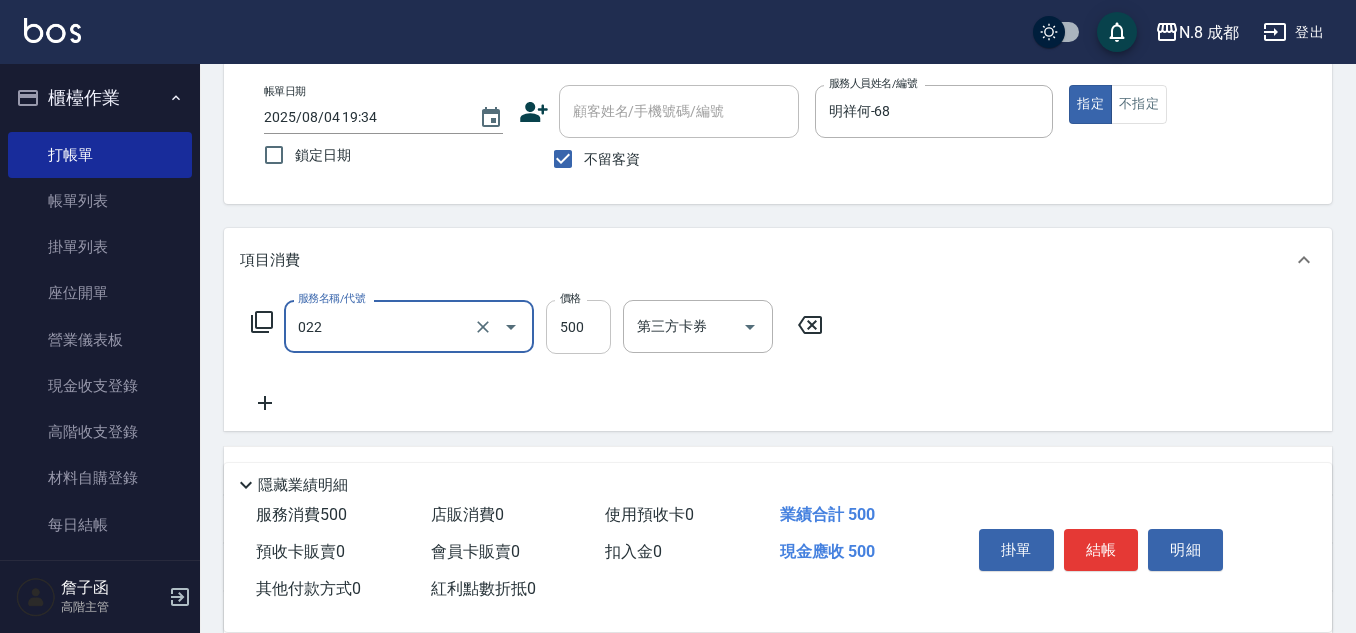type on "洗+剪(022)" 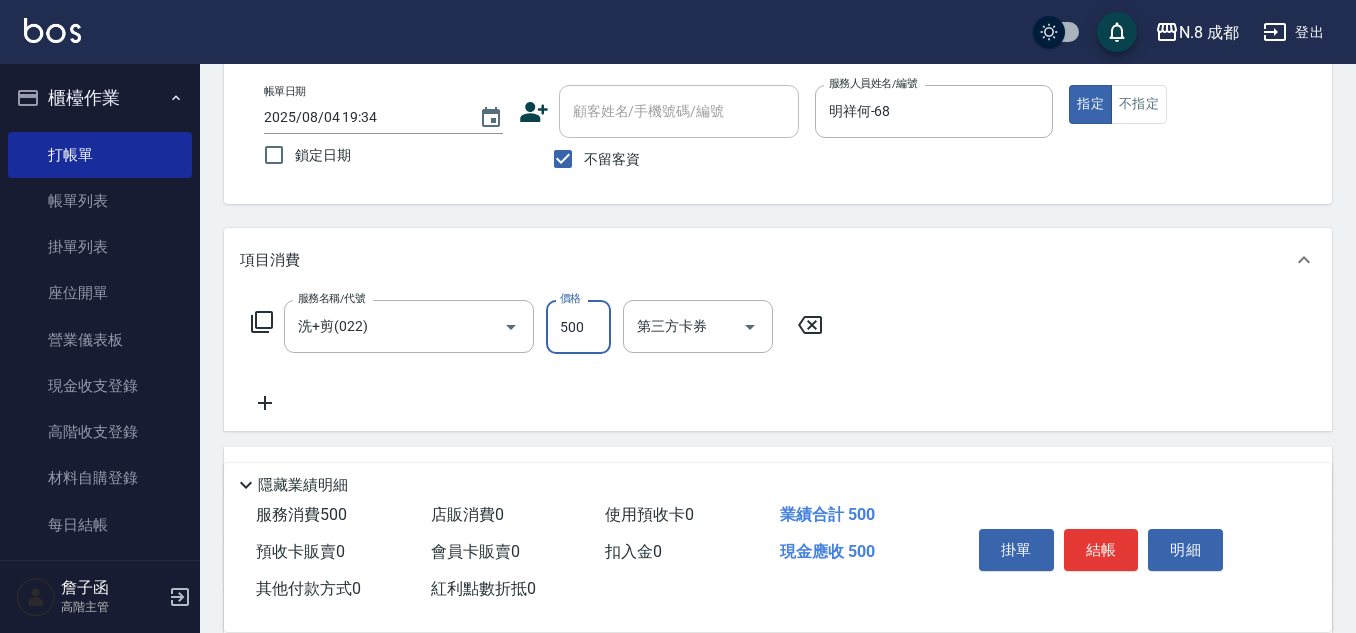 click on "500" at bounding box center (578, 327) 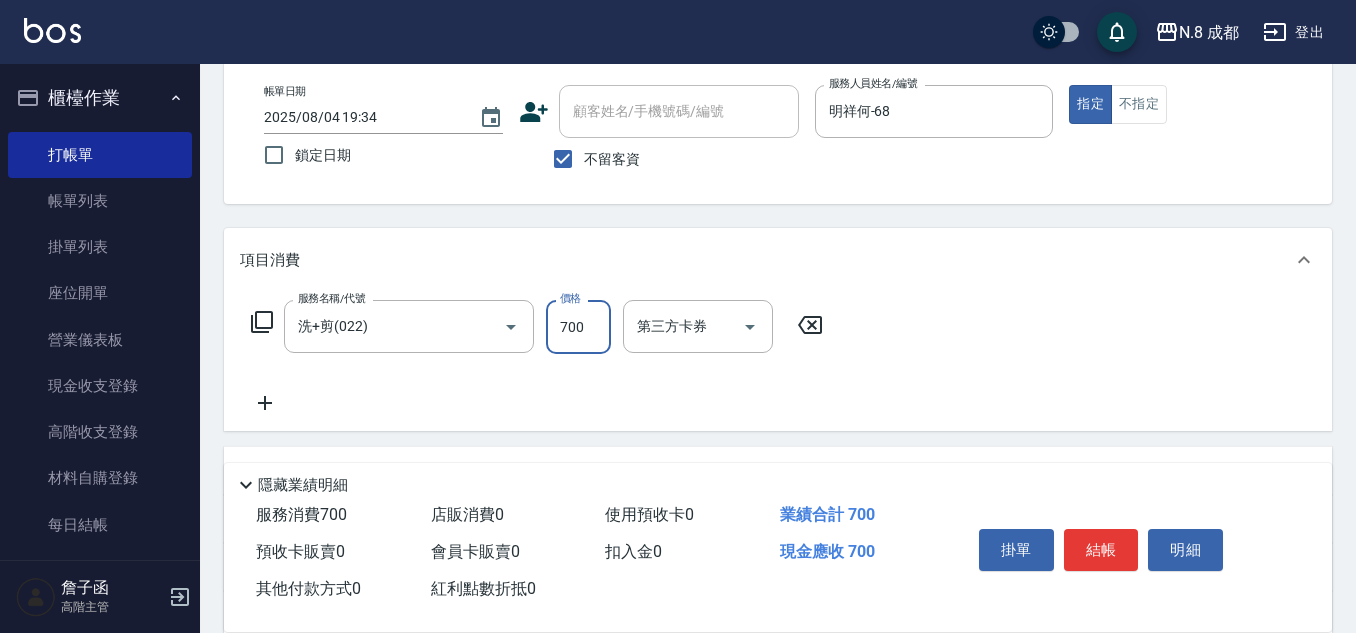 type on "700" 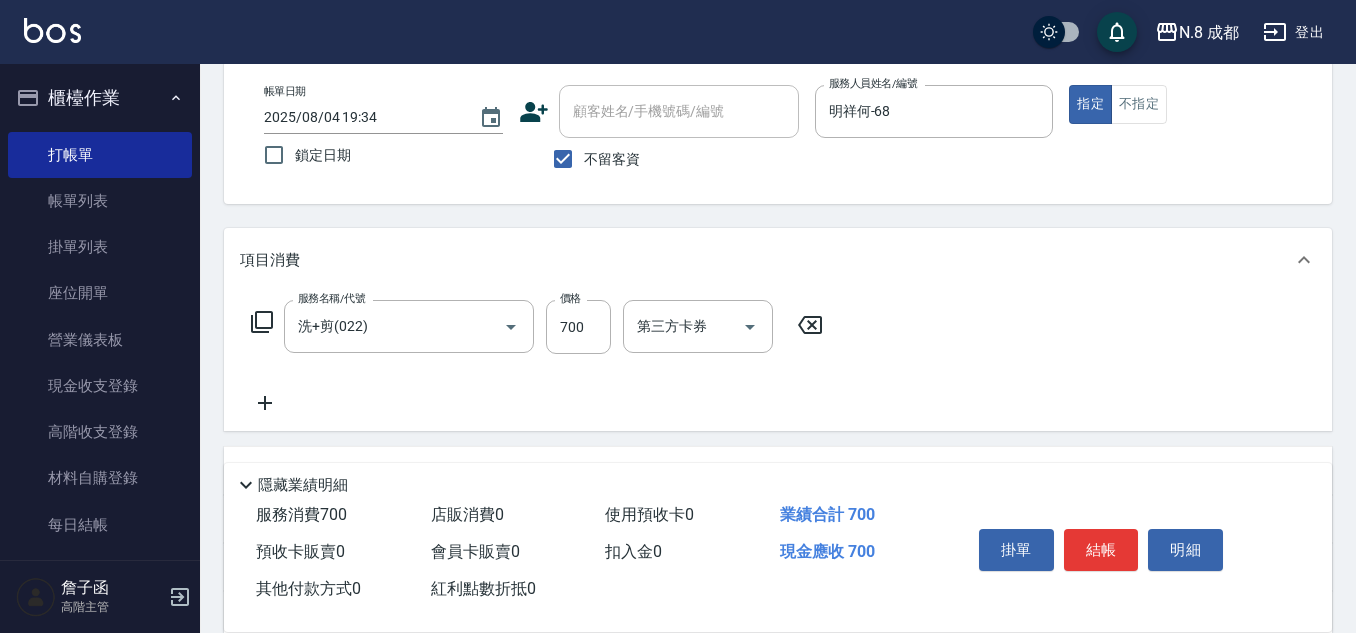 click 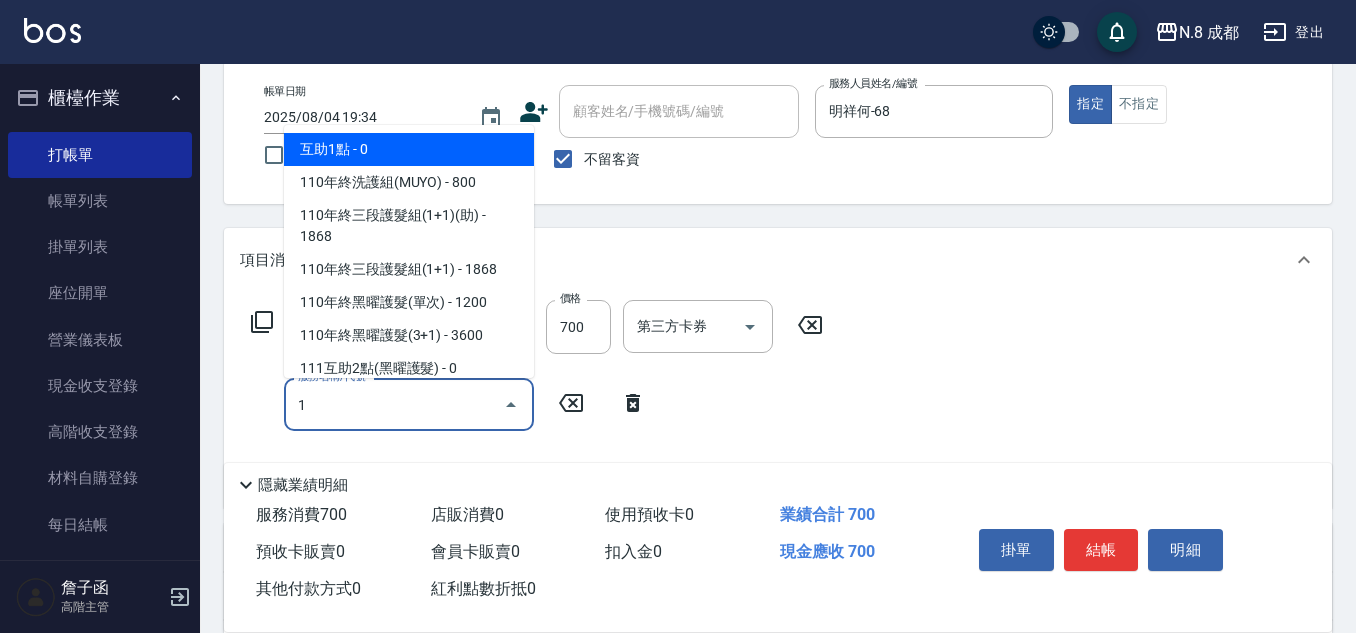 click on "互助1點 - 0" at bounding box center (409, 149) 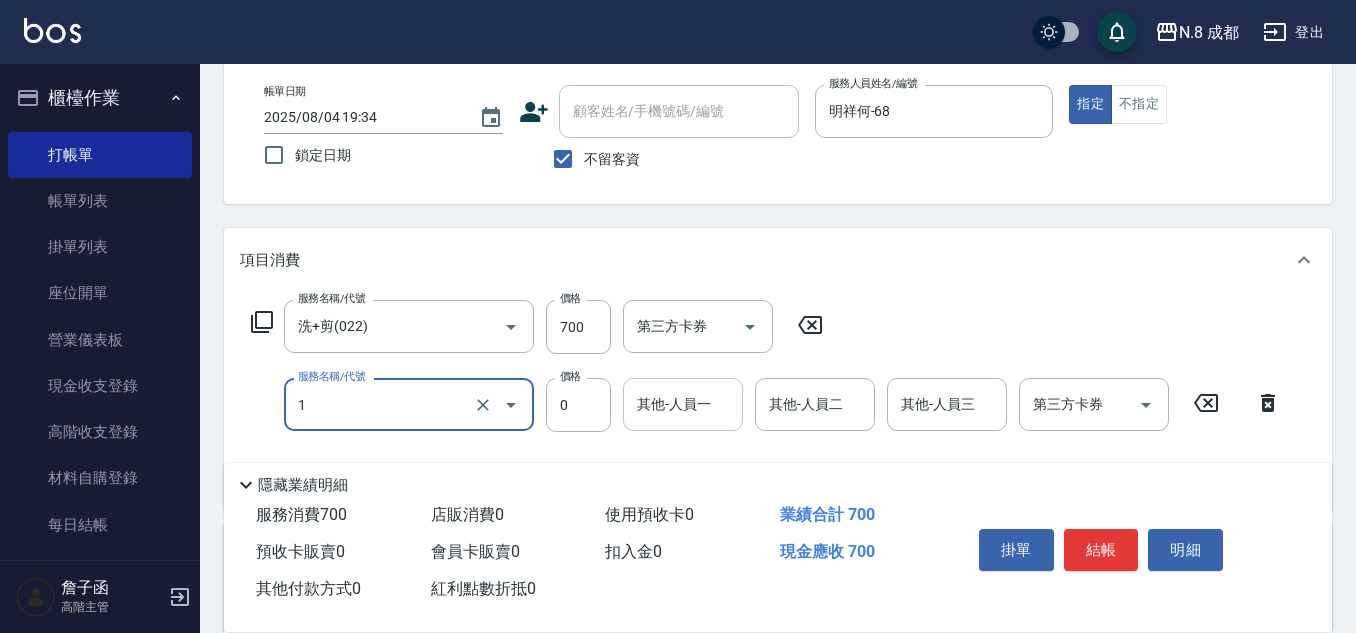 type on "互助1點(1)" 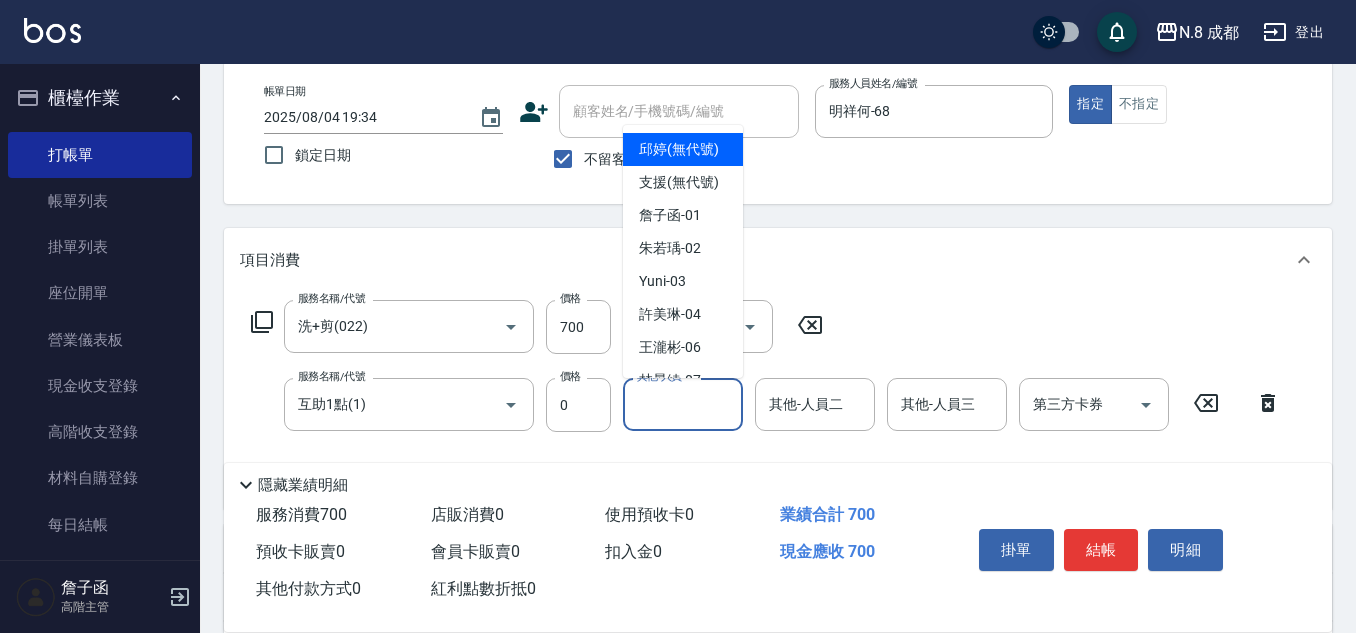 click on "其他-人員一" at bounding box center (683, 404) 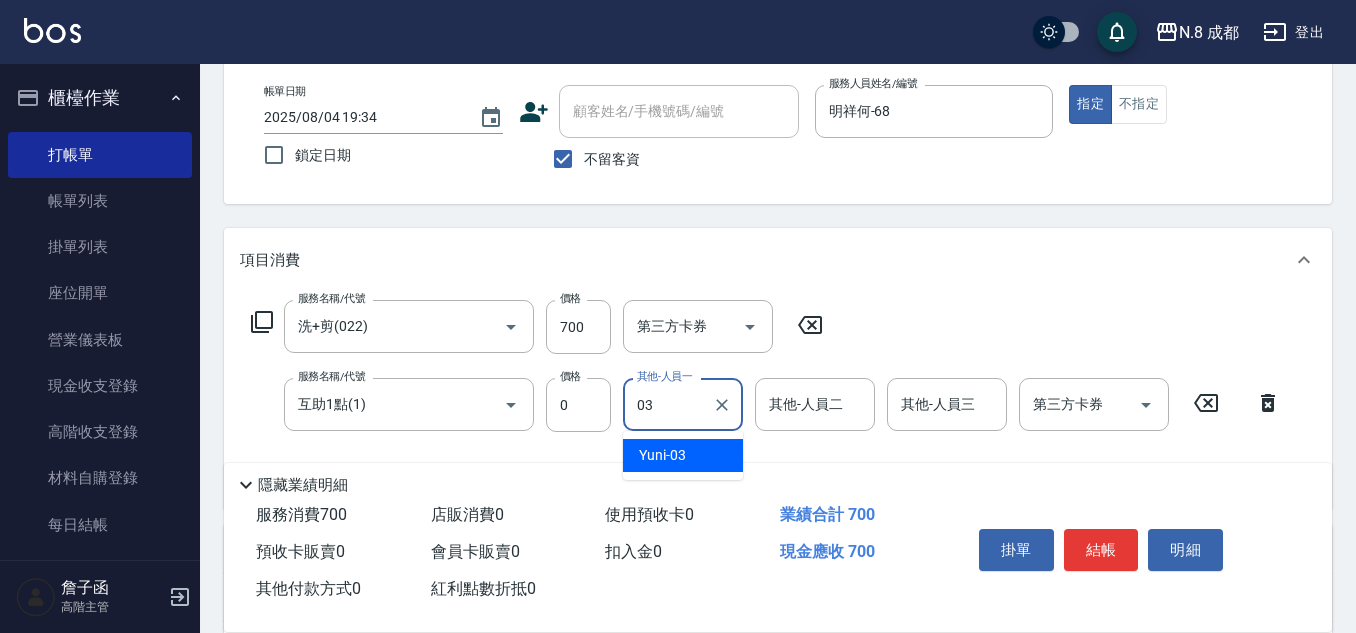 click on "[LAST] -03" at bounding box center (662, 455) 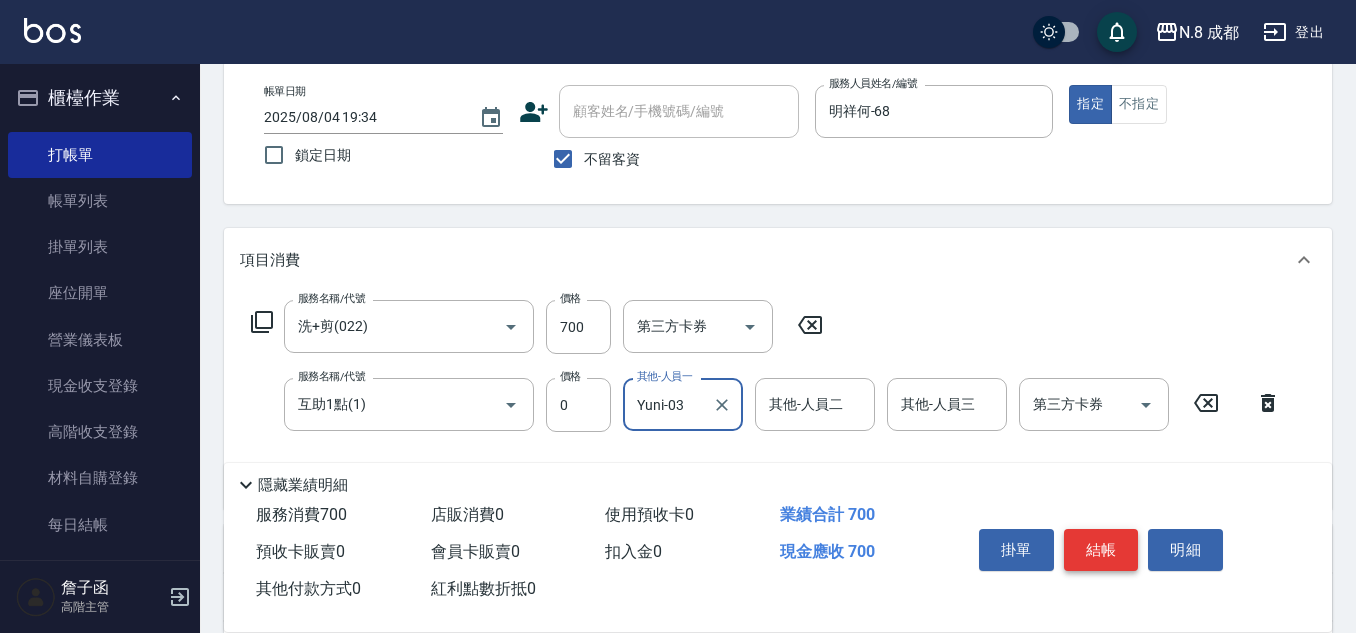 type on "Yuni-03" 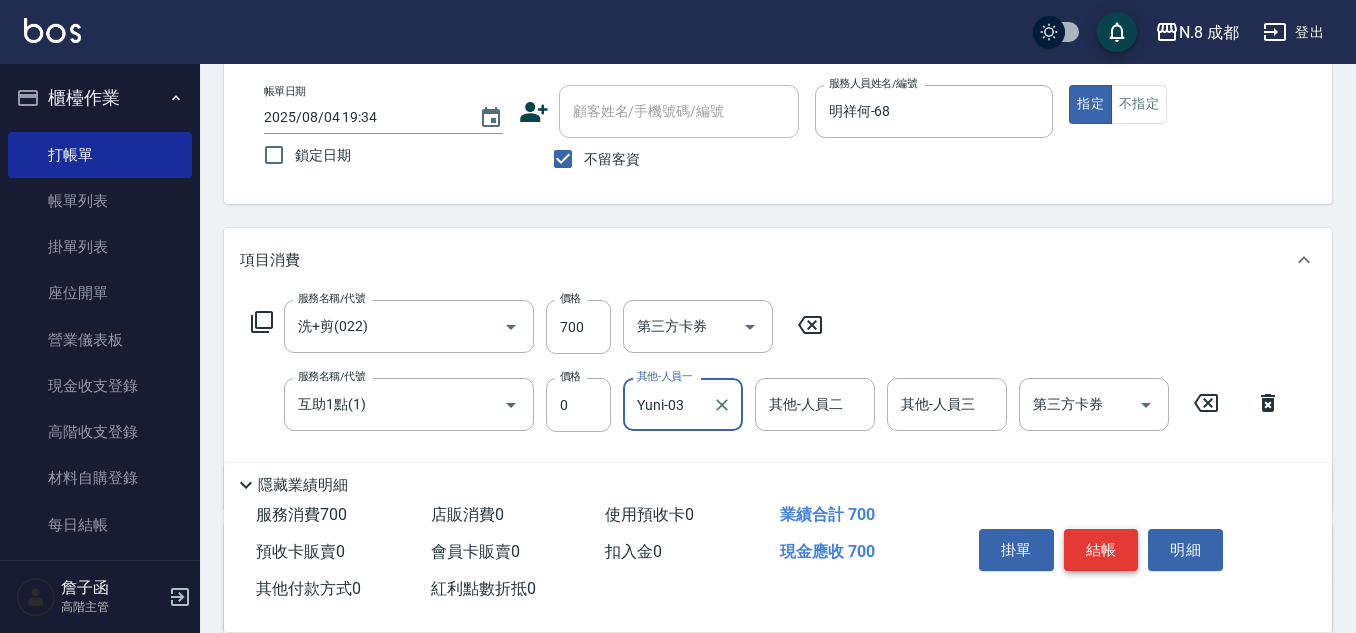 click on "結帳" at bounding box center [1101, 550] 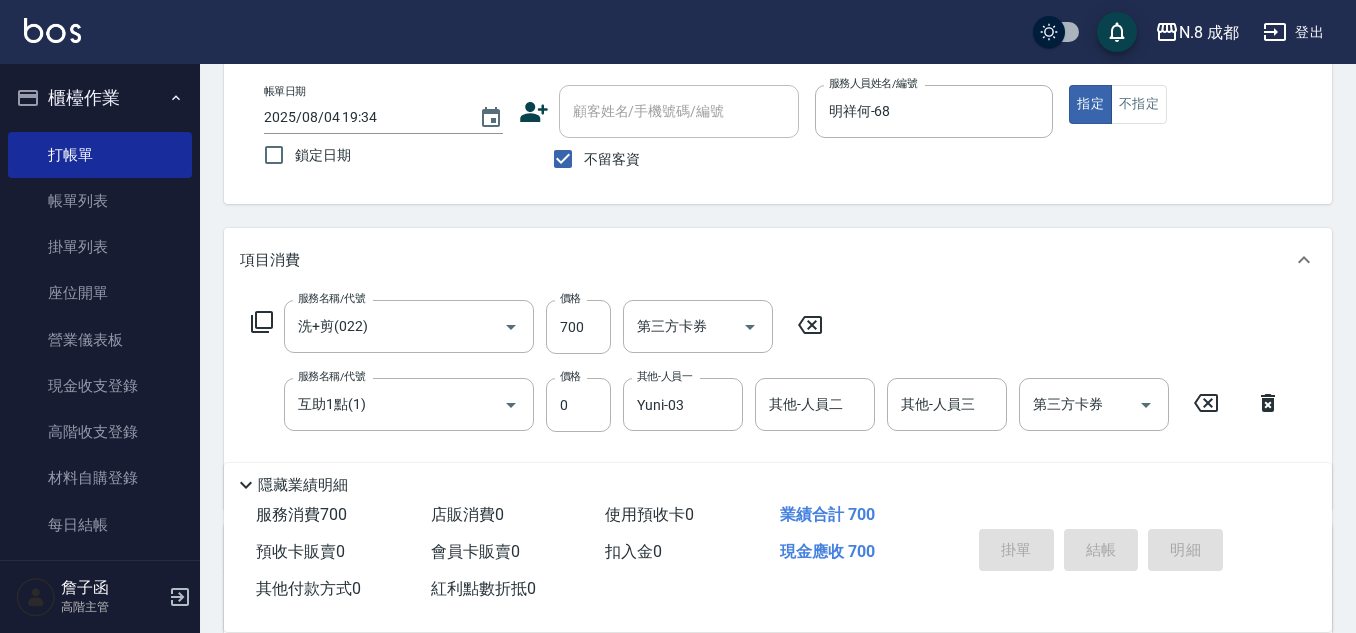 type 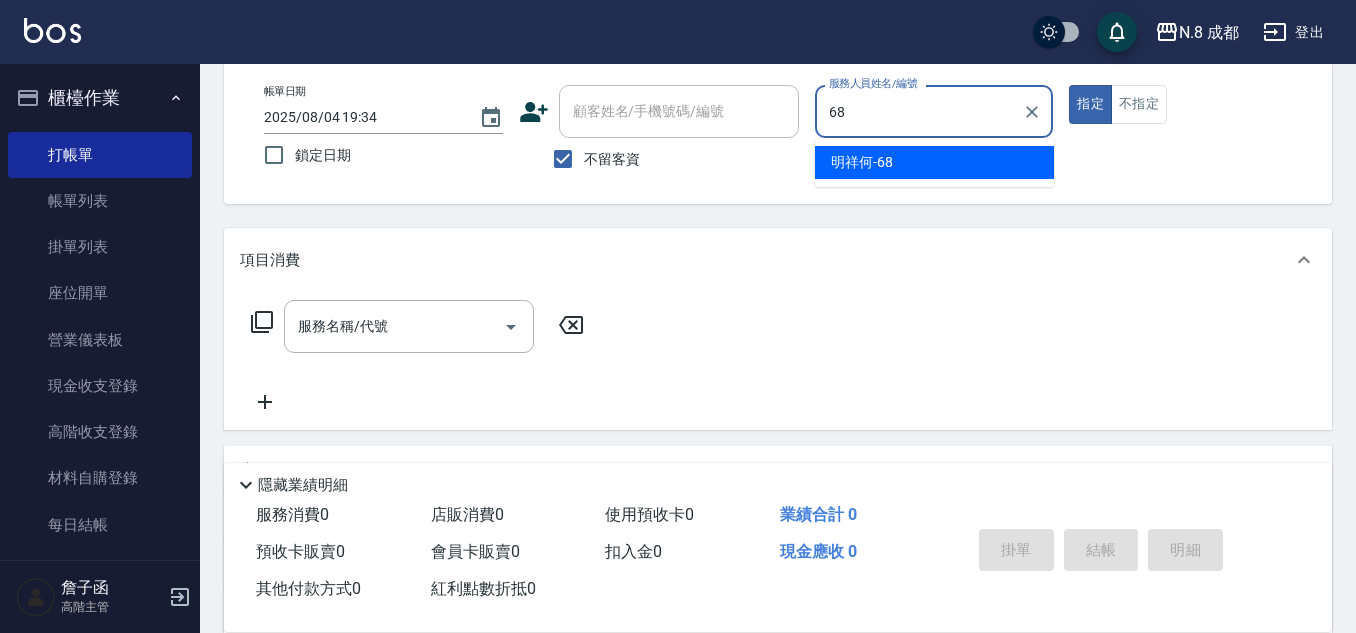 click on "[LAST] -68" at bounding box center [862, 162] 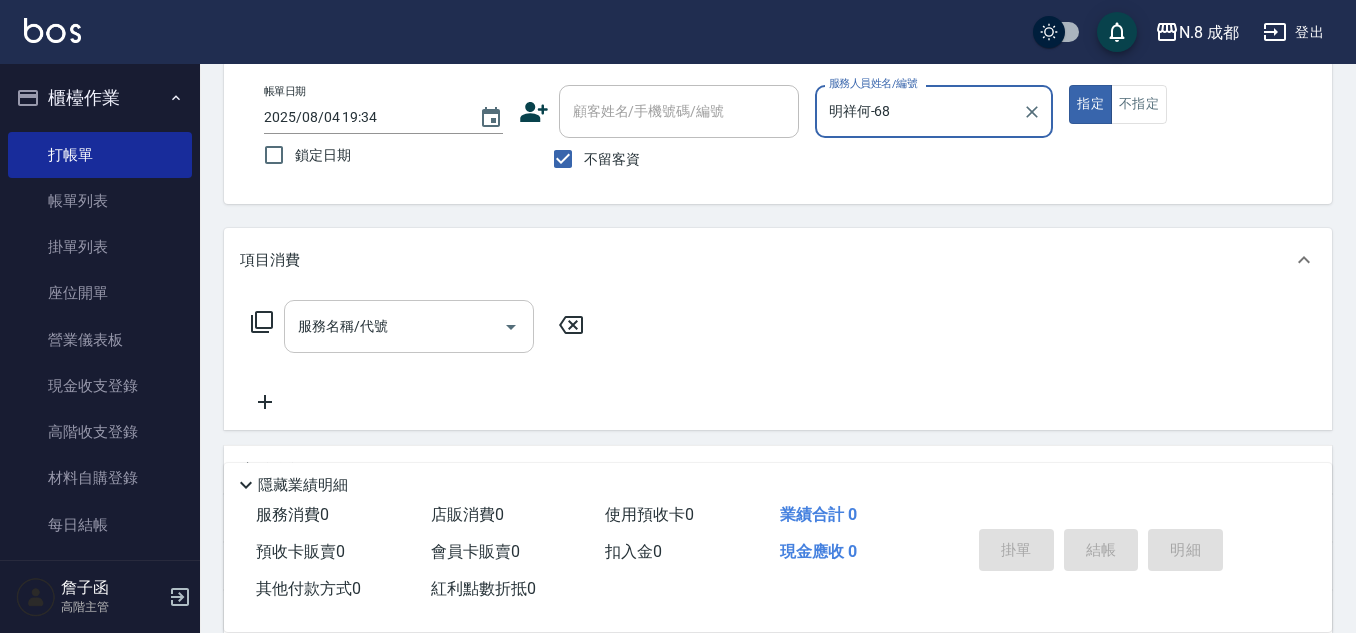 type on "明祥何-68" 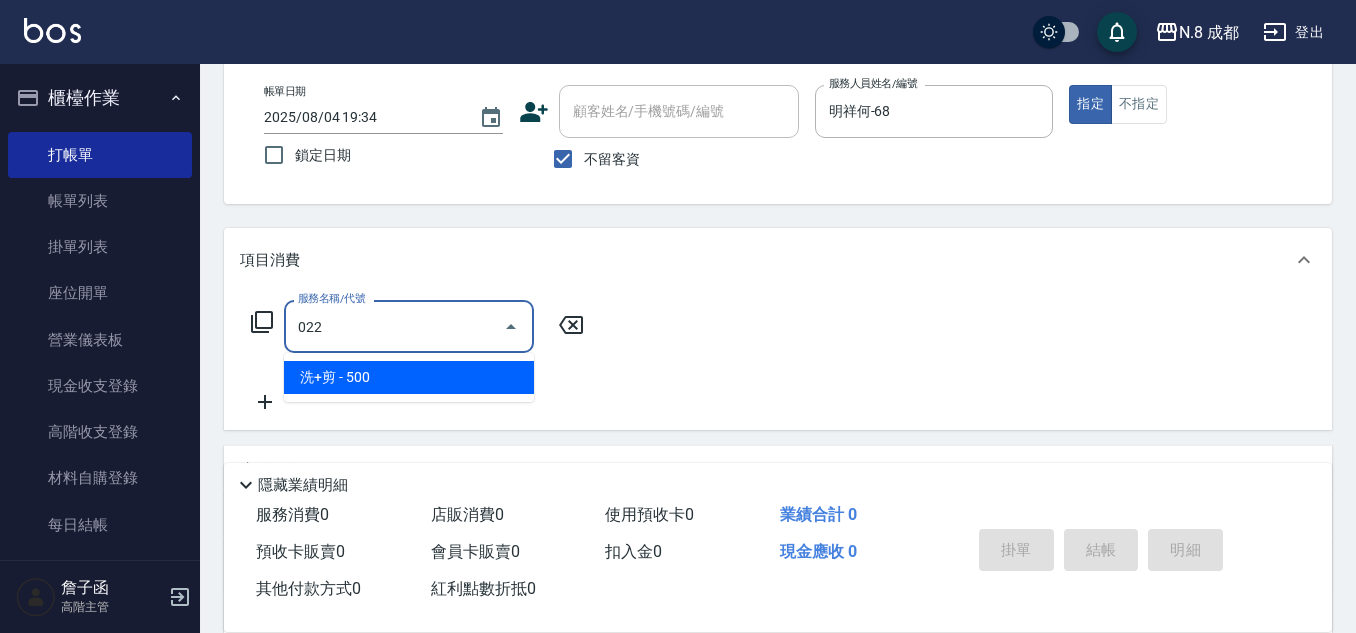 click on "洗+剪 - 500" at bounding box center (409, 377) 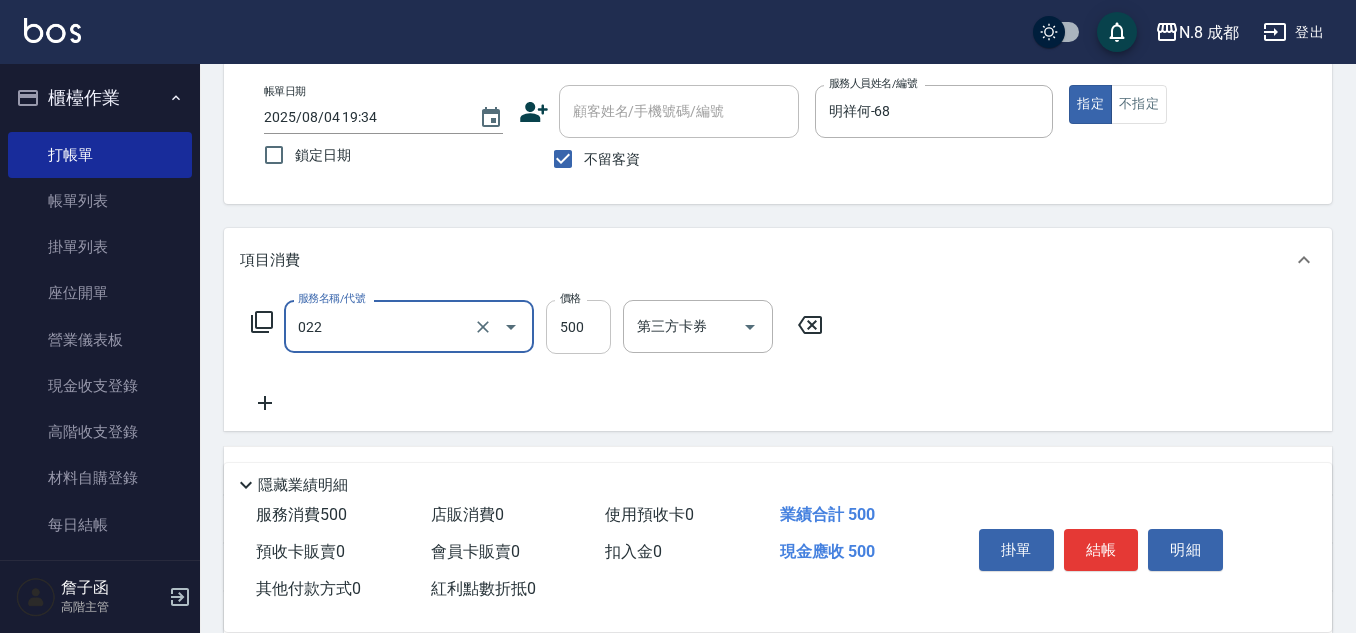 type on "洗+剪(022)" 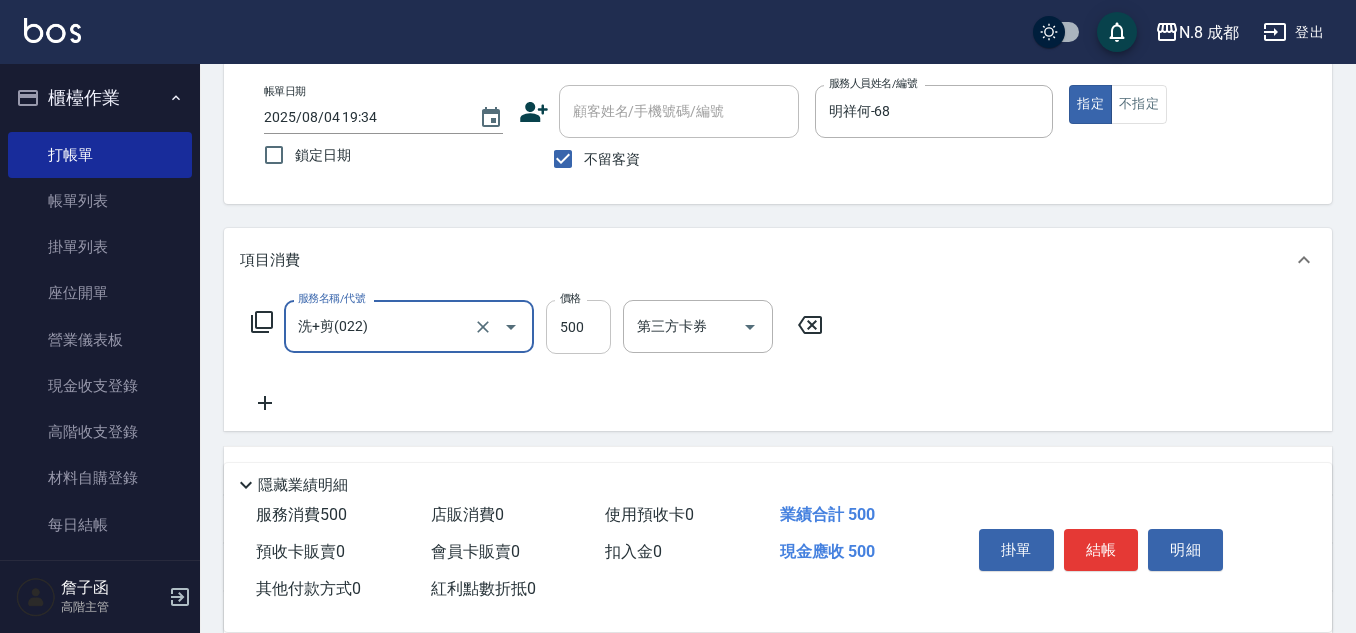 click on "500" at bounding box center (578, 327) 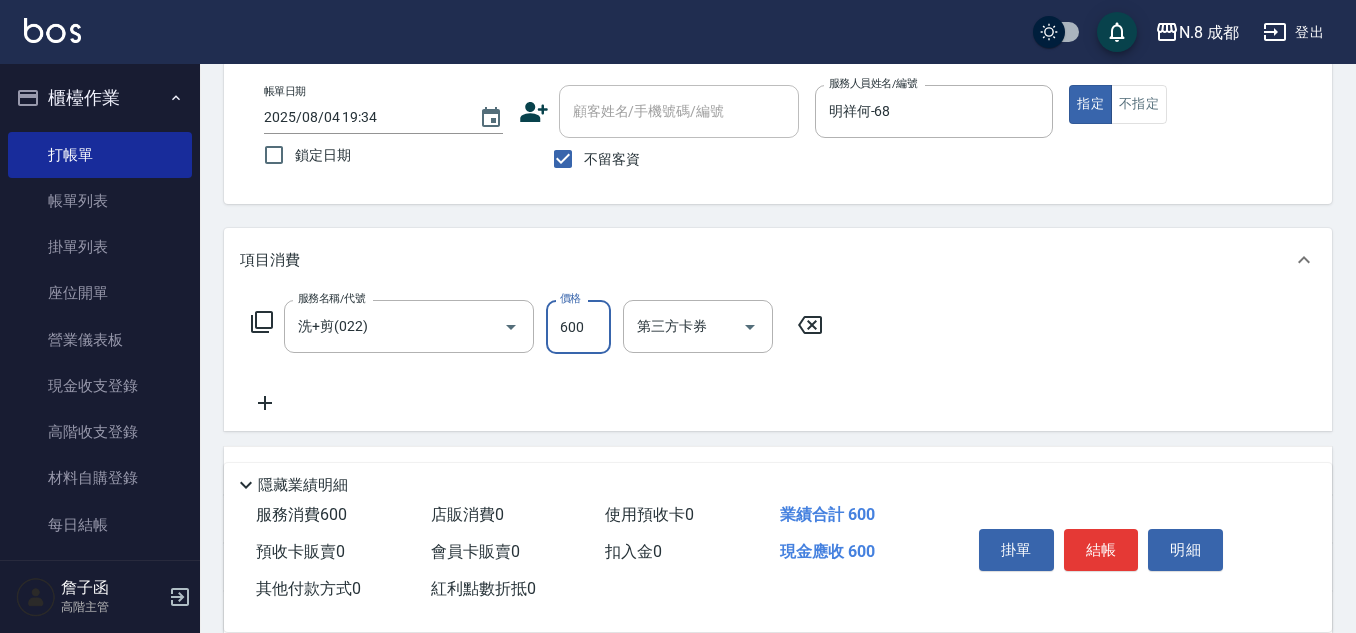 type on "600" 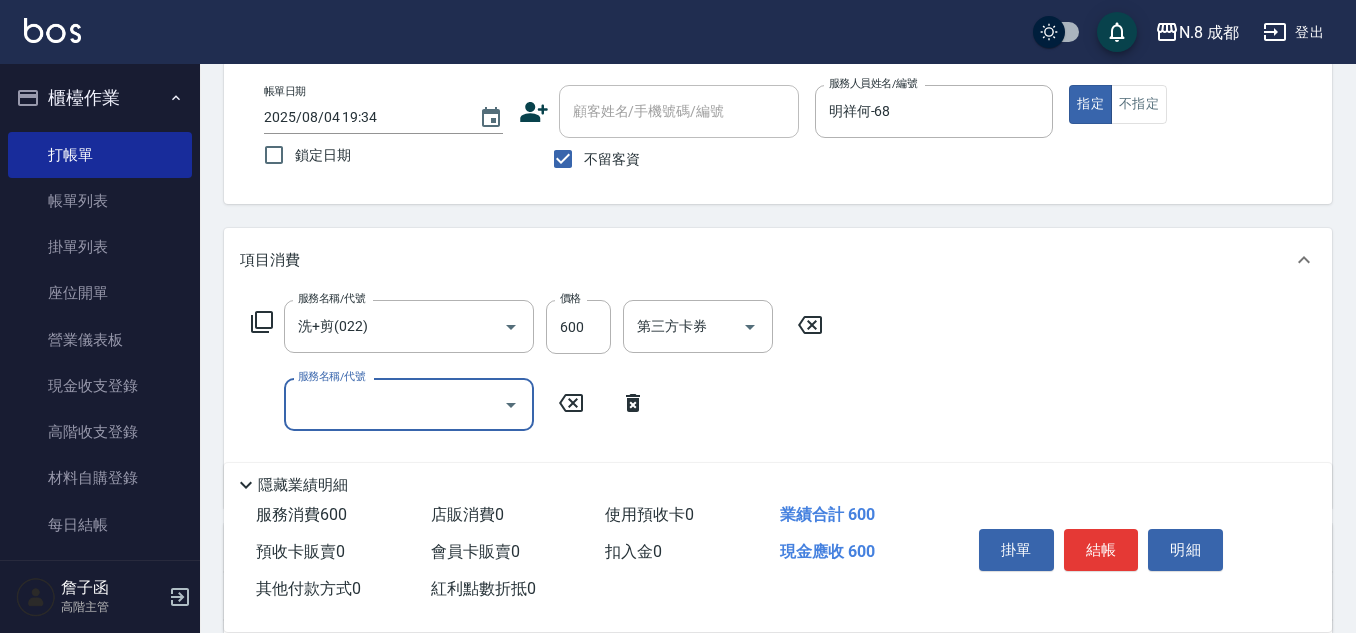 click on "服務名稱/代號" at bounding box center [394, 404] 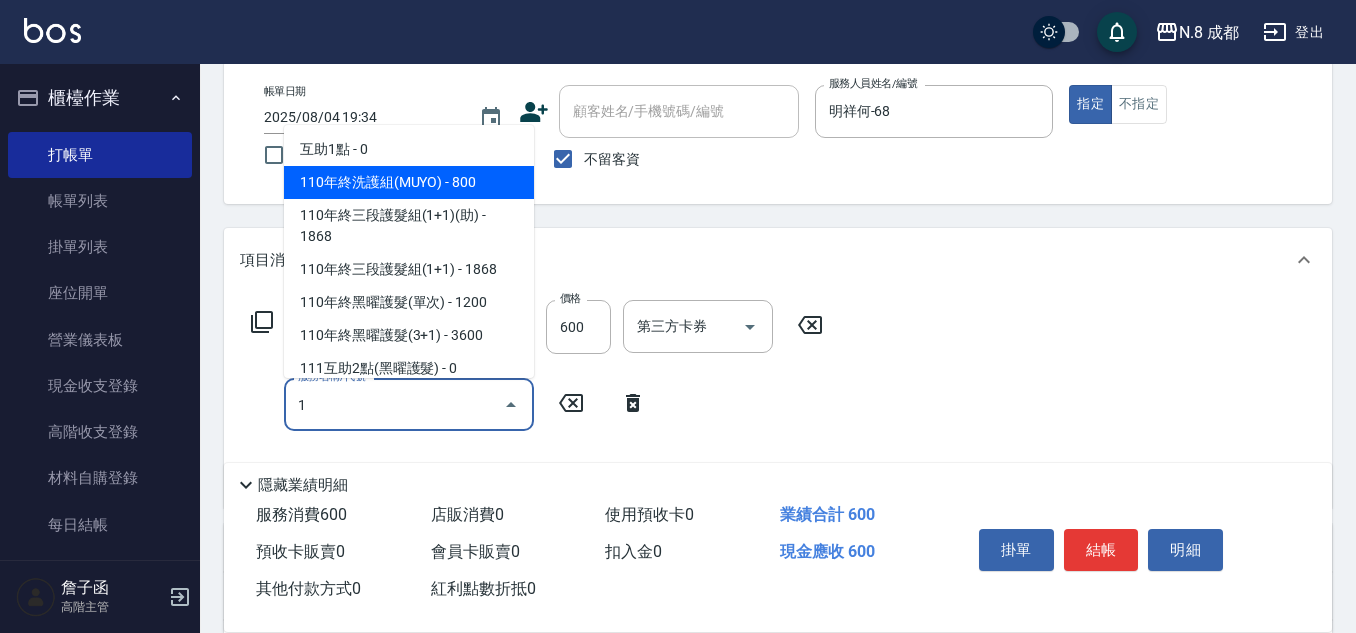 click on "互助1點 - 0" at bounding box center (409, 149) 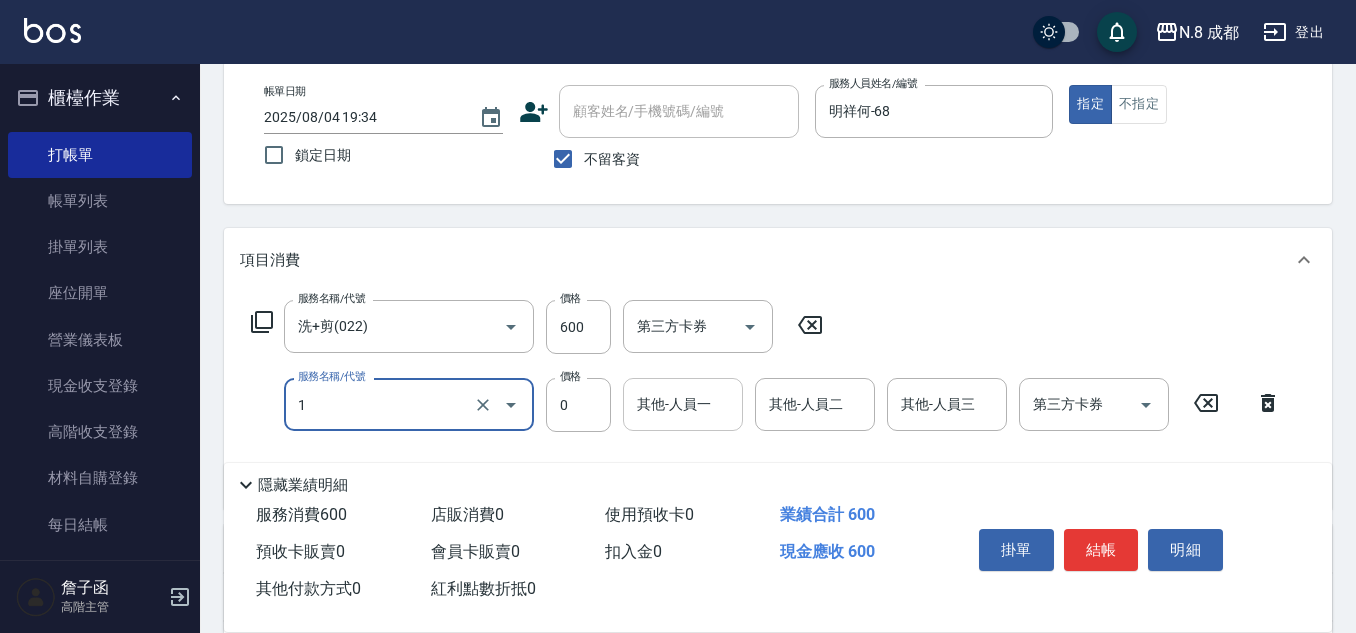 type on "互助1點(1)" 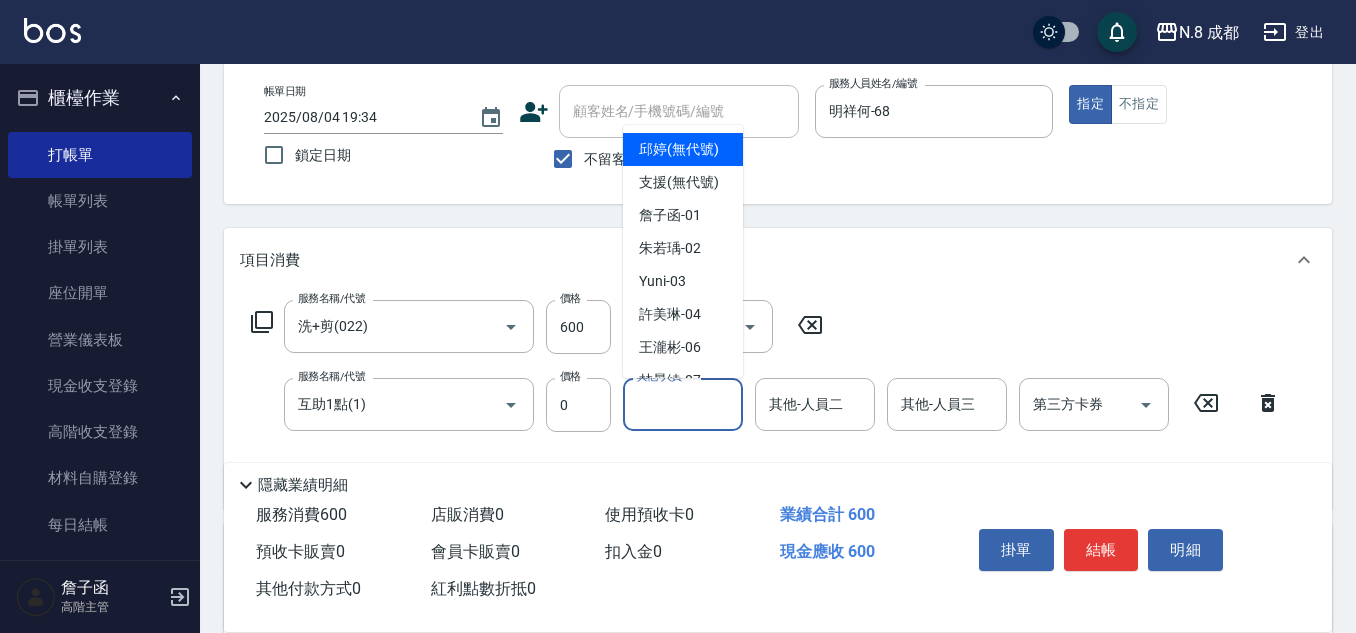click on "其他-人員一 其他-人員一" at bounding box center [683, 404] 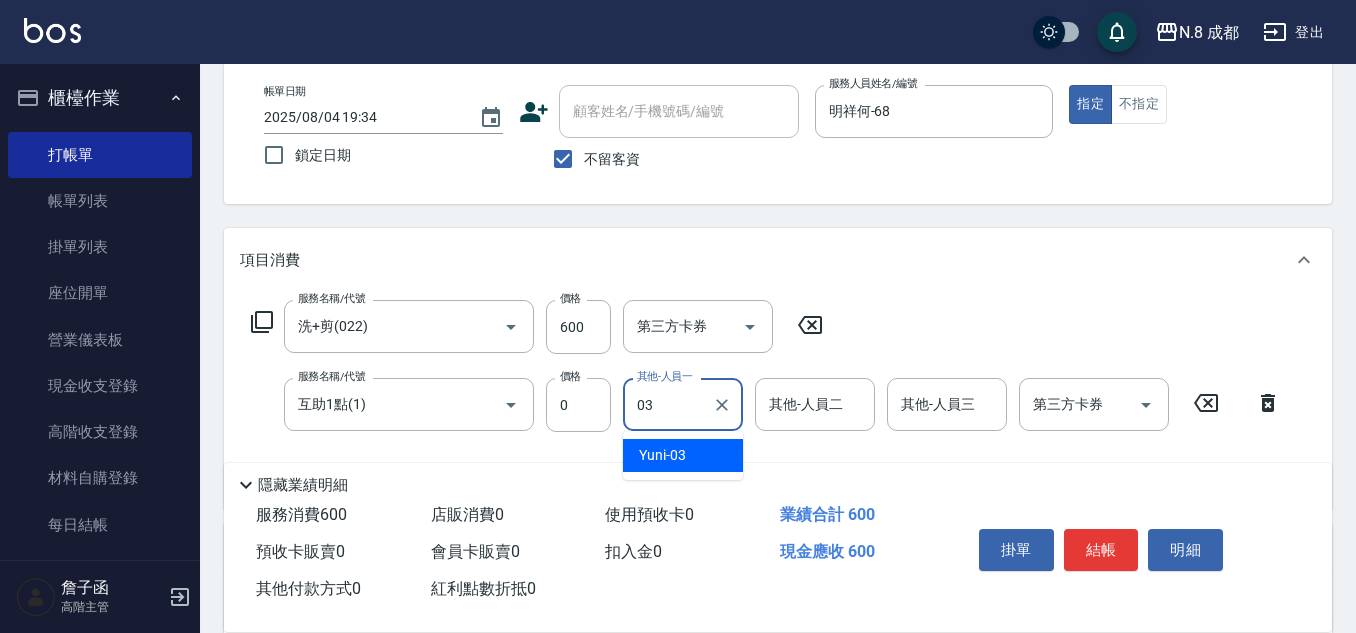 click on "[LAST] -03" at bounding box center (683, 455) 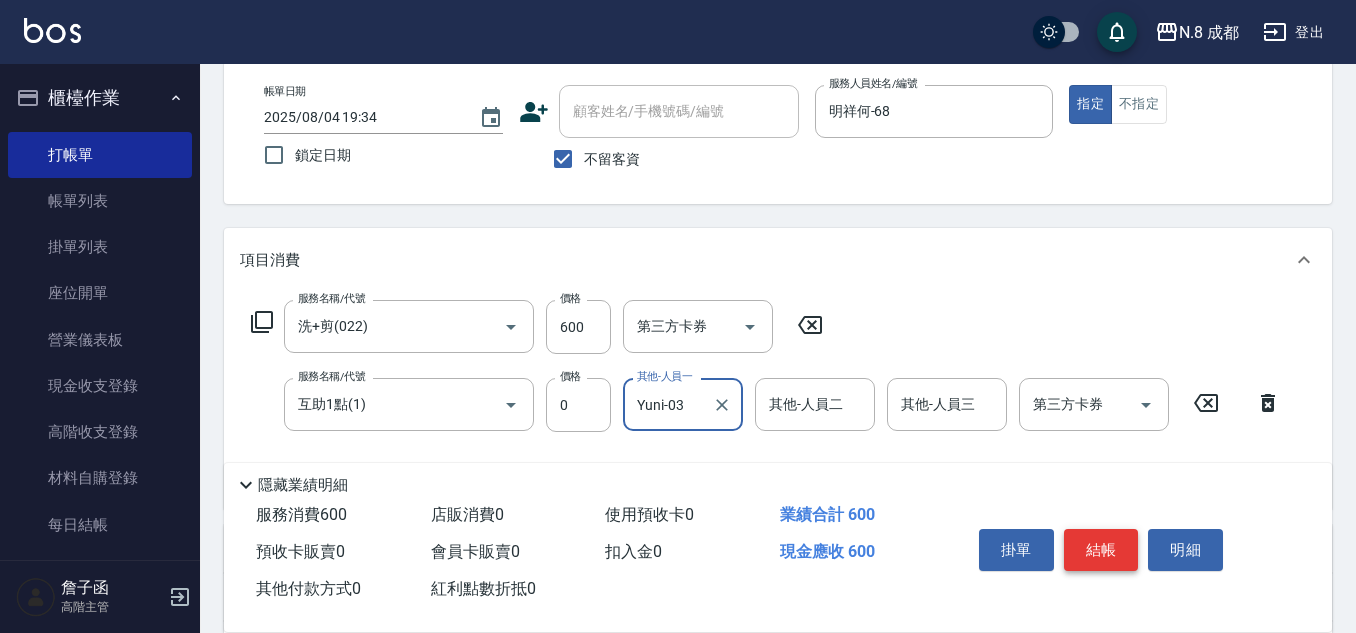 type on "Yuni-03" 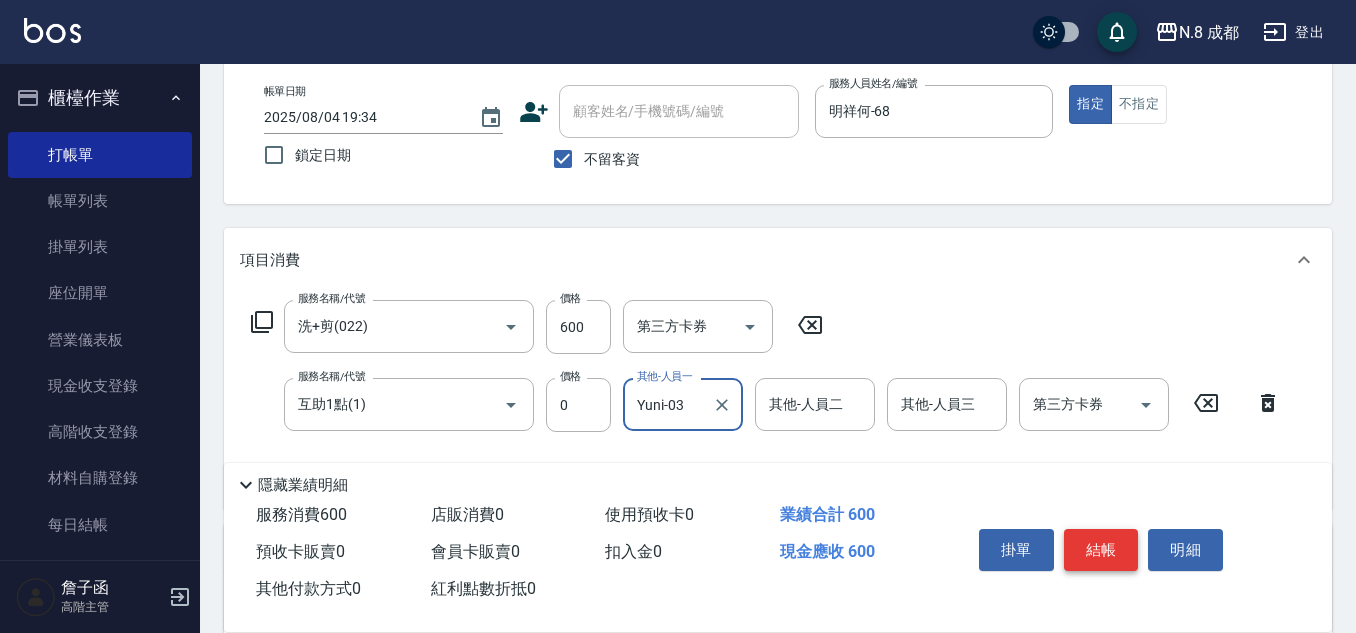 click on "結帳" at bounding box center (1101, 550) 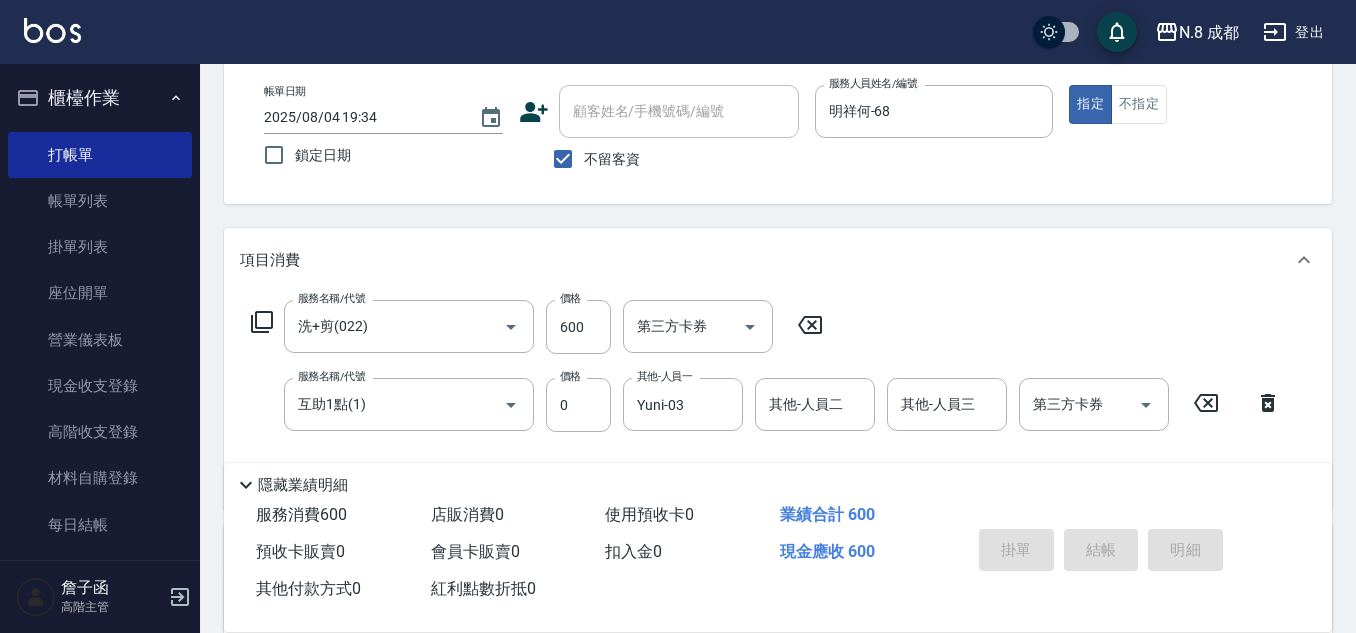 type on "2025/08/04 19:35" 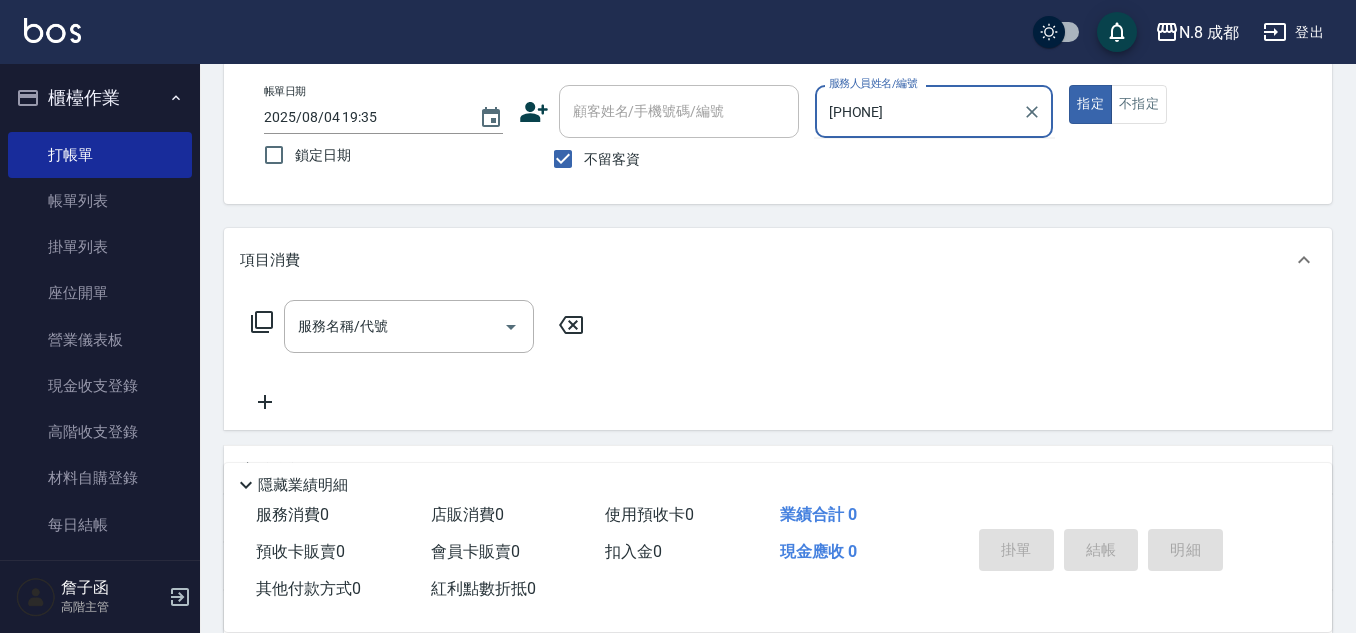 type on "[PHONE]" 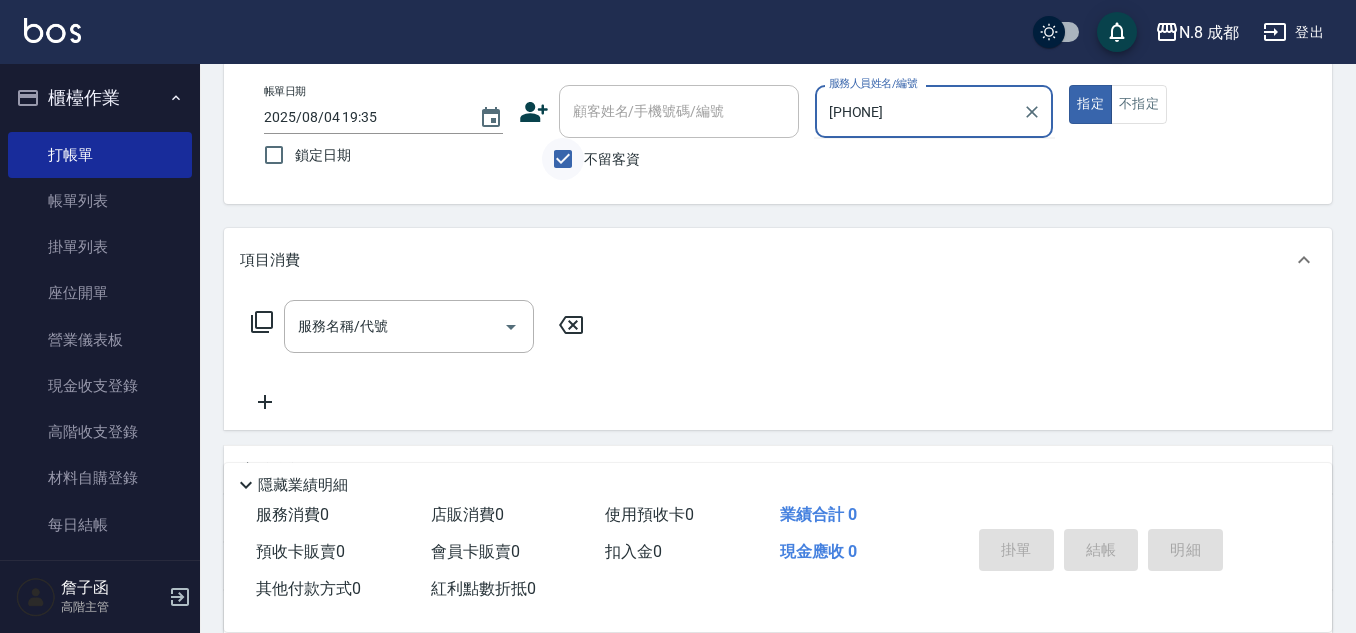 drag, startPoint x: 936, startPoint y: 119, endPoint x: 545, endPoint y: 140, distance: 391.56354 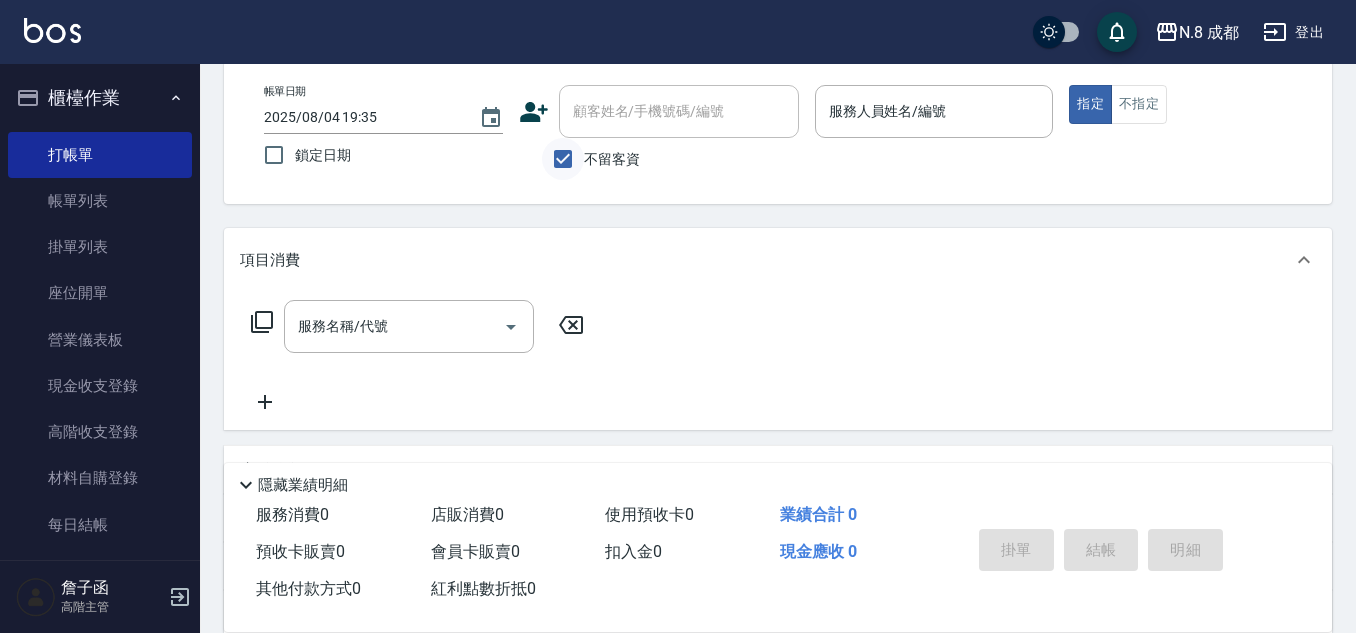 click on "不留客資" at bounding box center (563, 159) 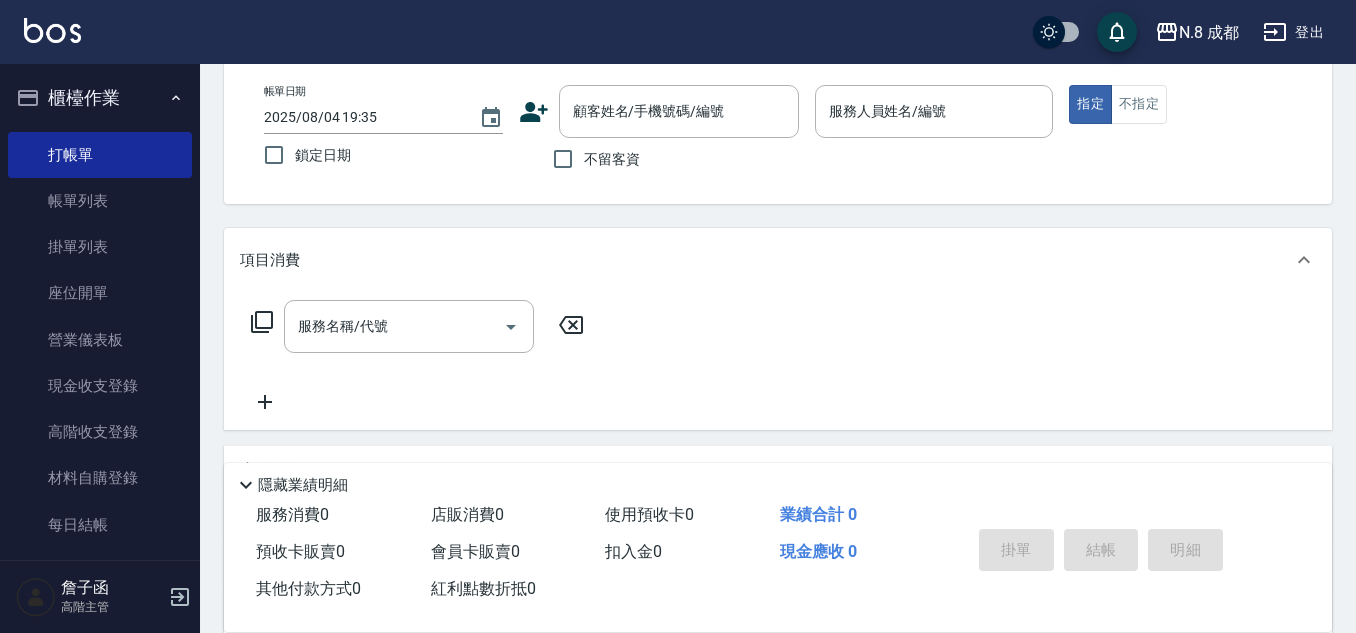 click 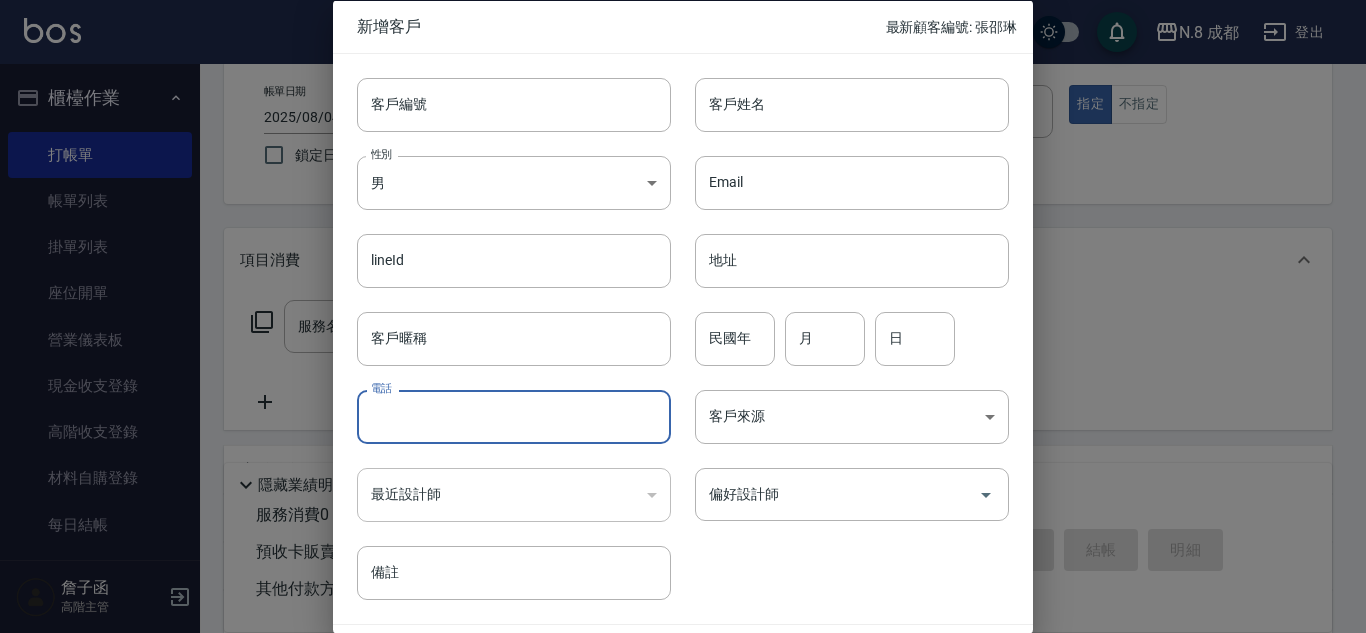 drag, startPoint x: 488, startPoint y: 412, endPoint x: 497, endPoint y: 388, distance: 25.632011 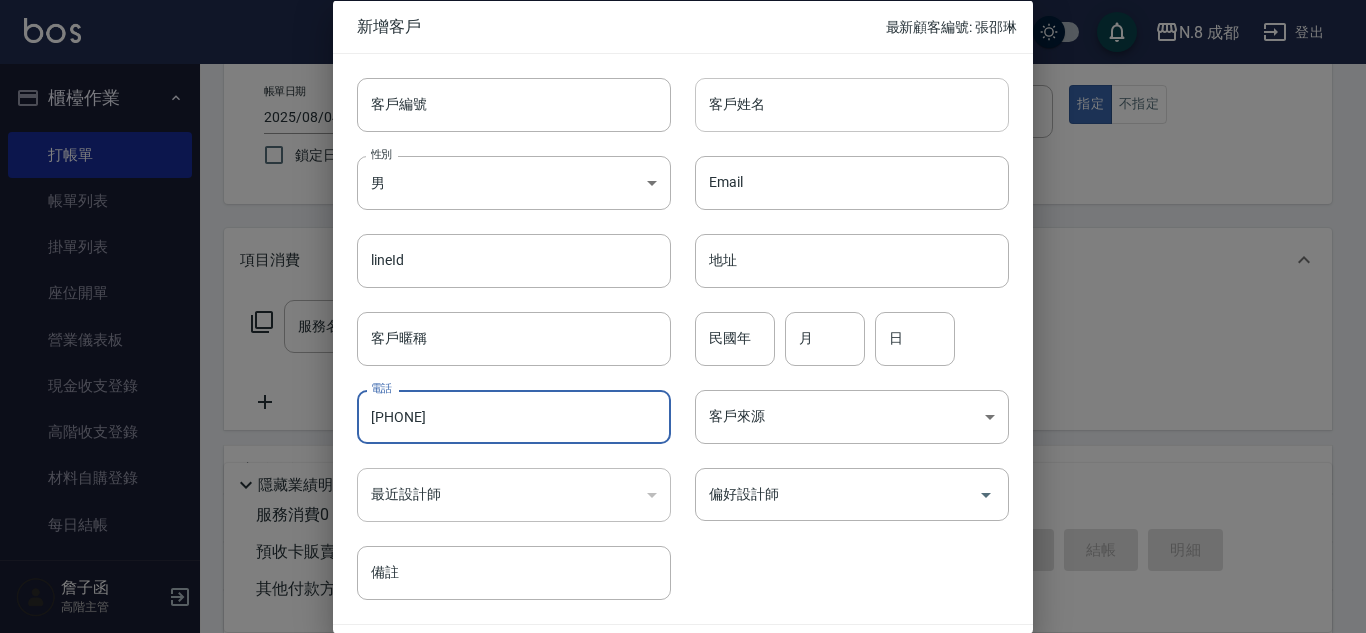 type on "[PHONE]" 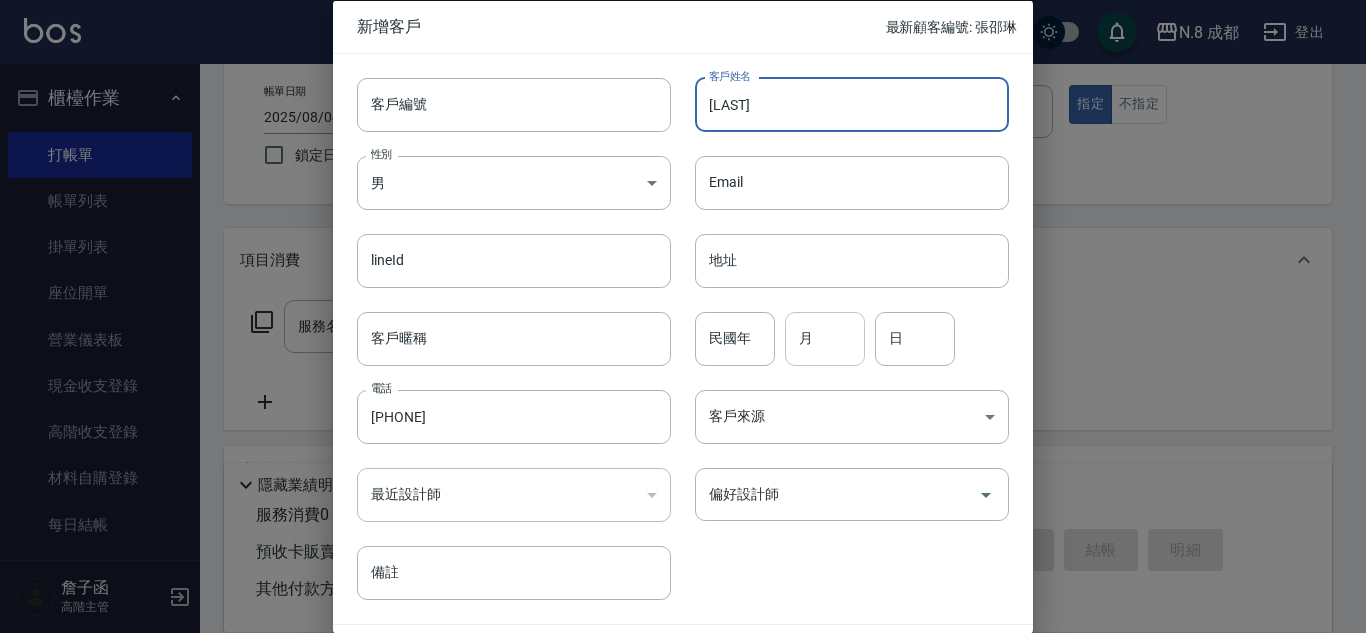 type on "[LAST]" 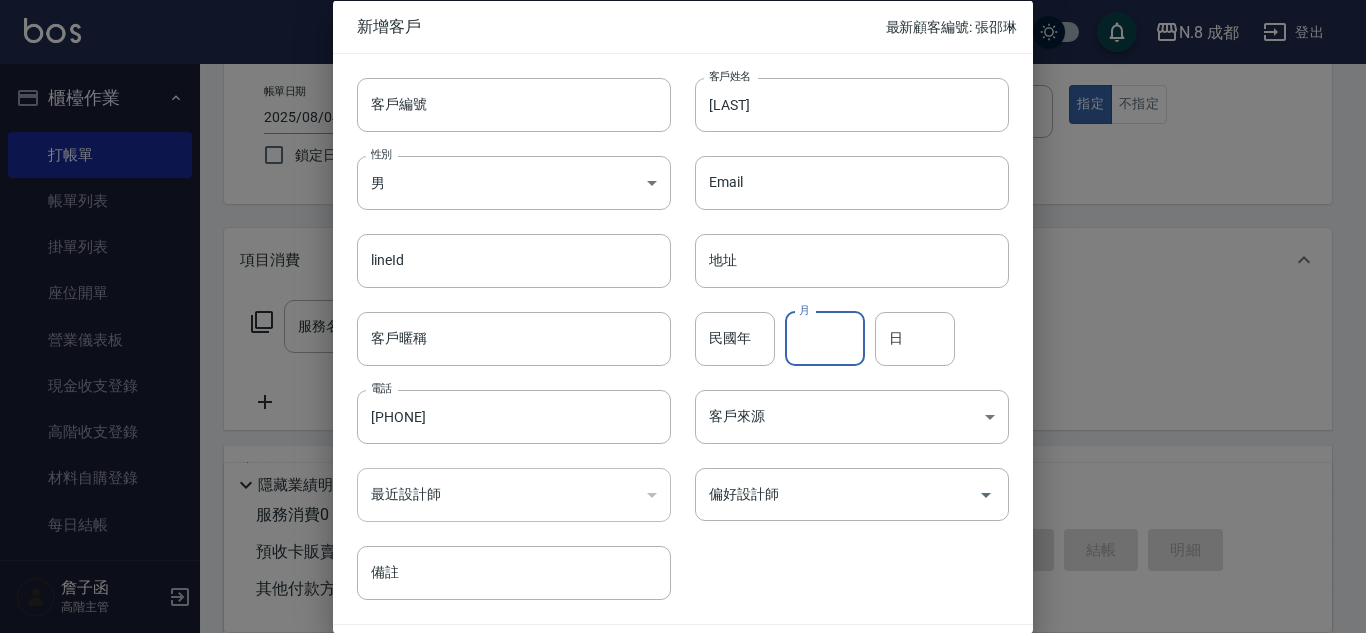 click on "月" at bounding box center [825, 338] 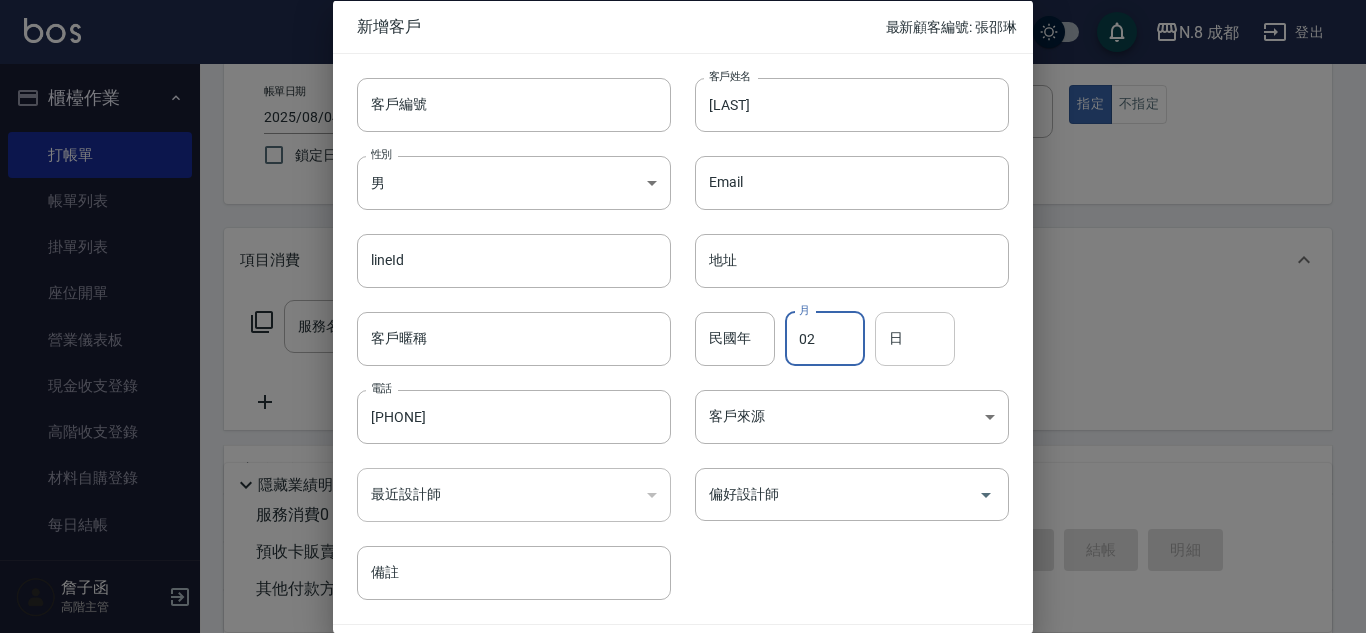 type on "02" 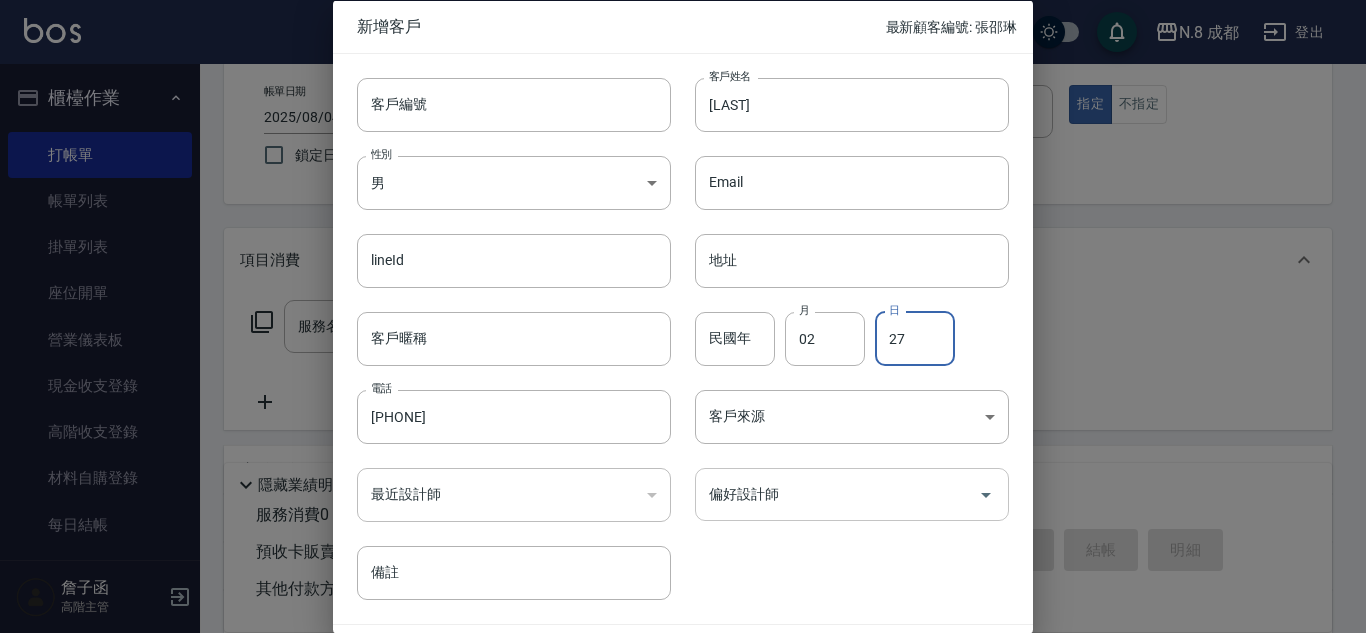 type on "27" 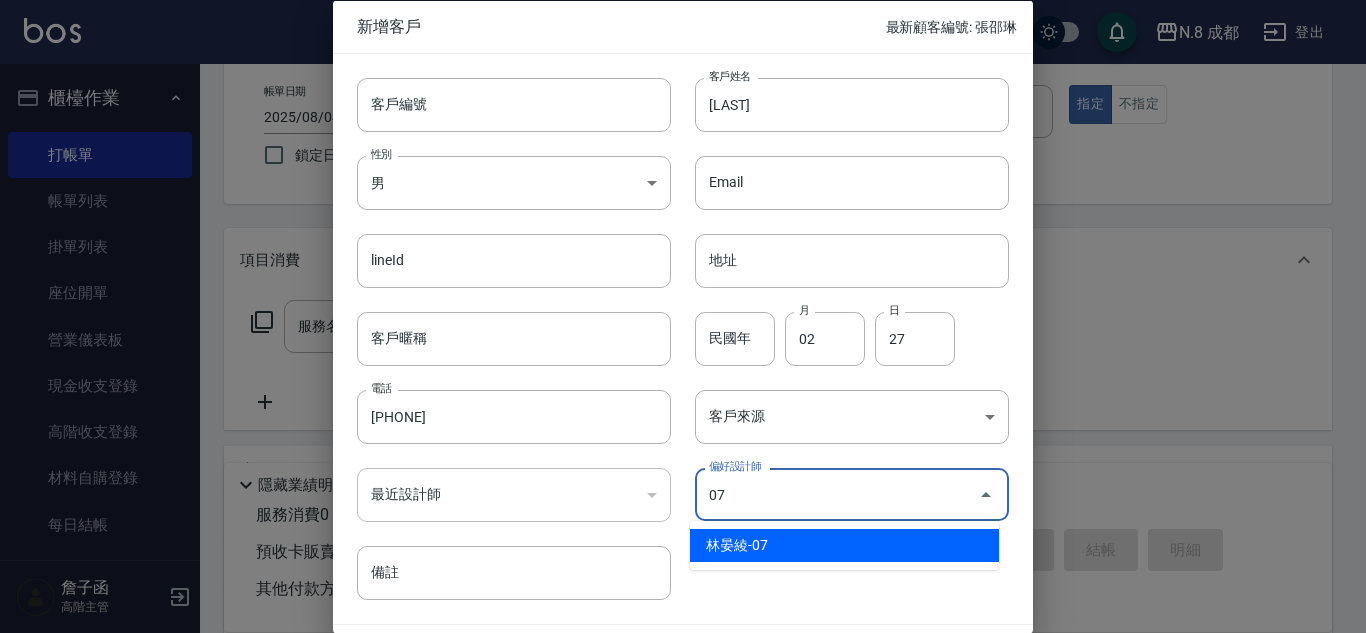 click on "林晏綾-07" at bounding box center (844, 545) 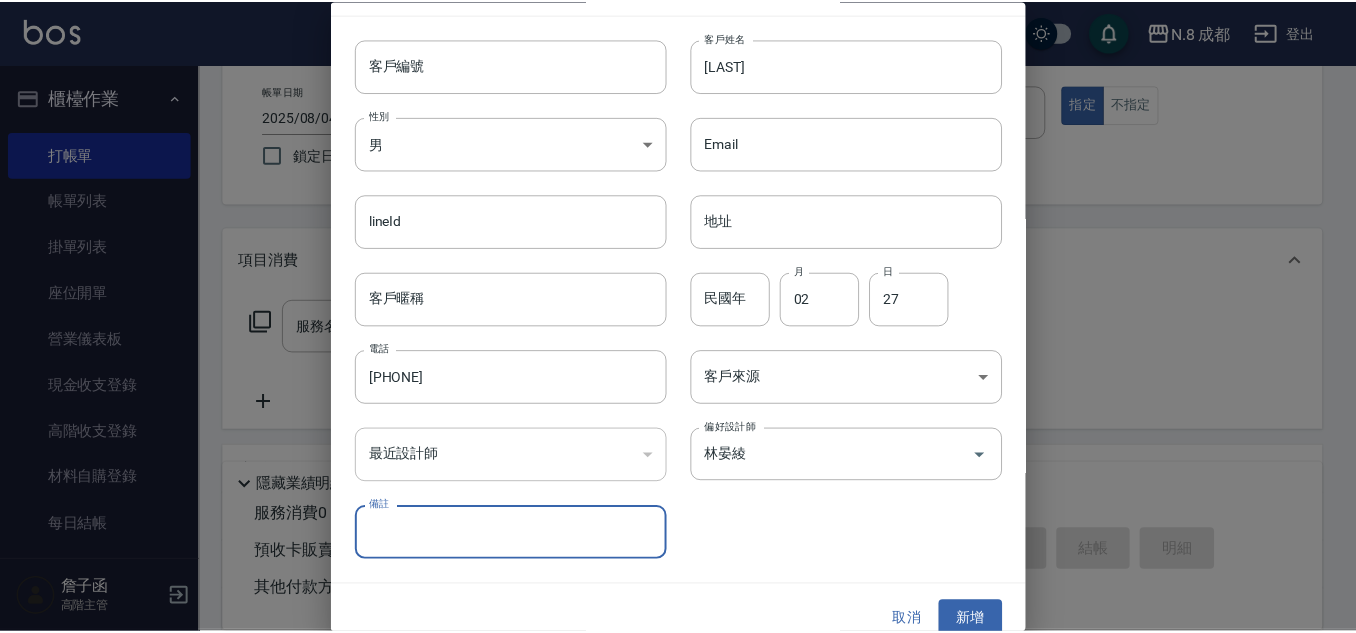 scroll, scrollTop: 60, scrollLeft: 0, axis: vertical 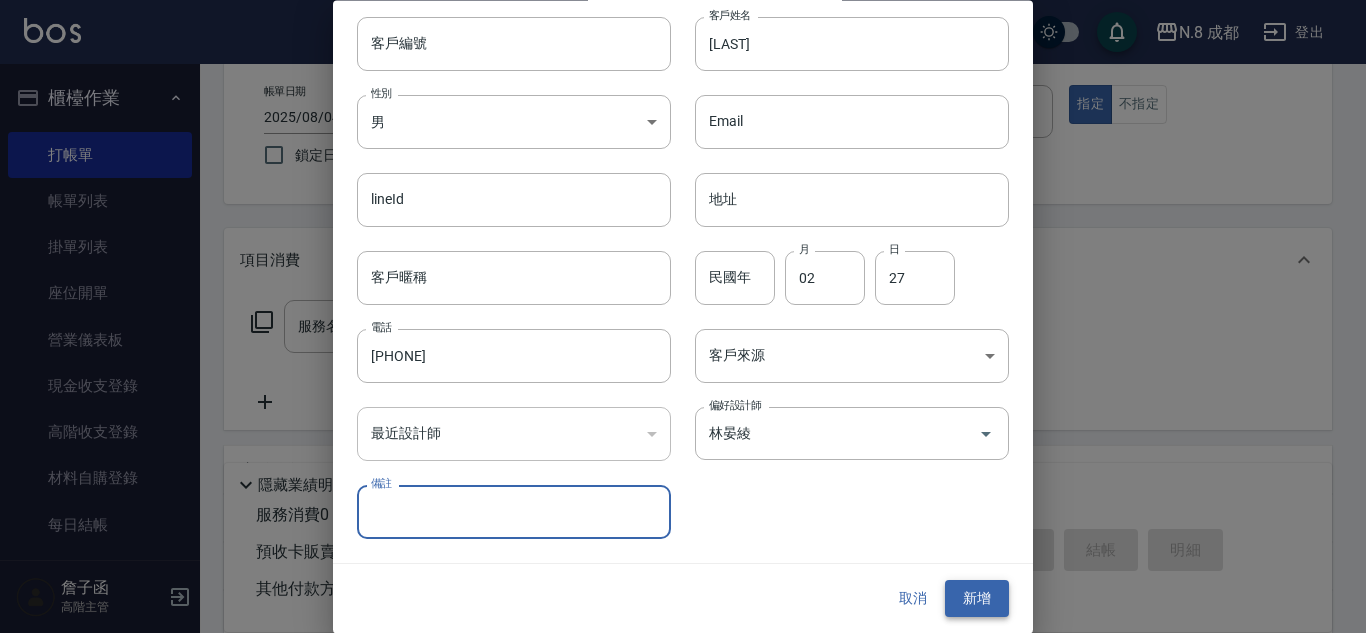 click on "新增" at bounding box center (977, 599) 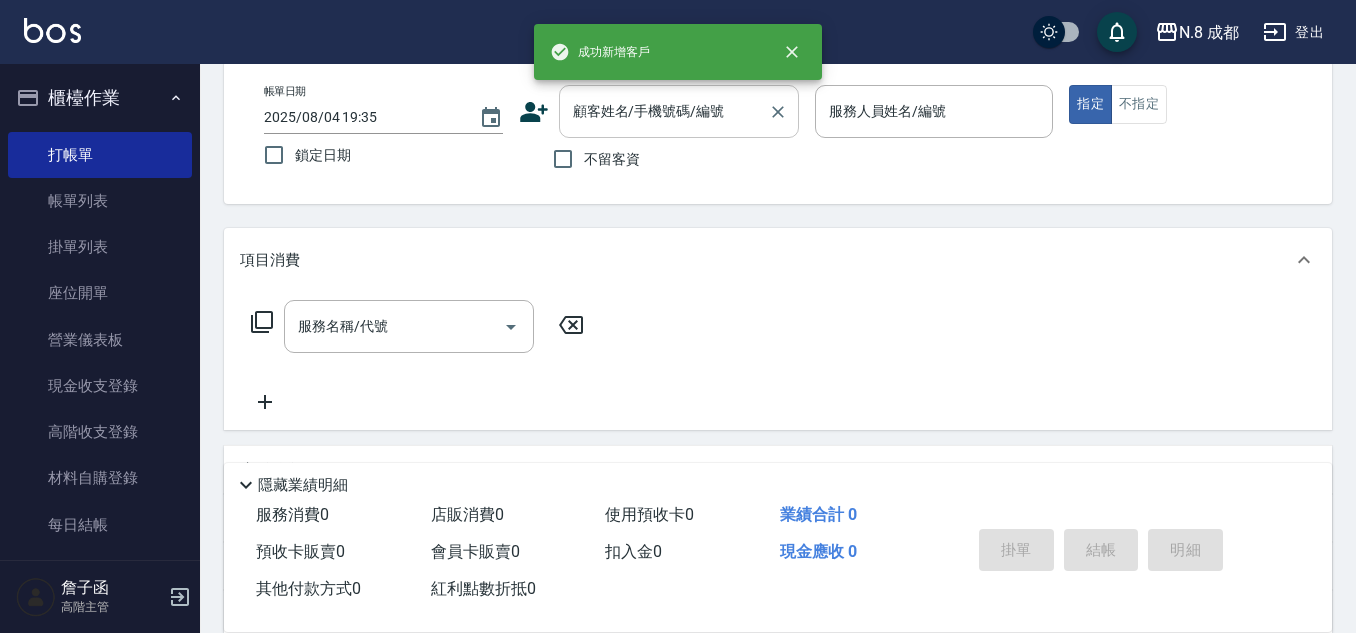 click on "顧客姓名/手機號碼/編號" at bounding box center (664, 111) 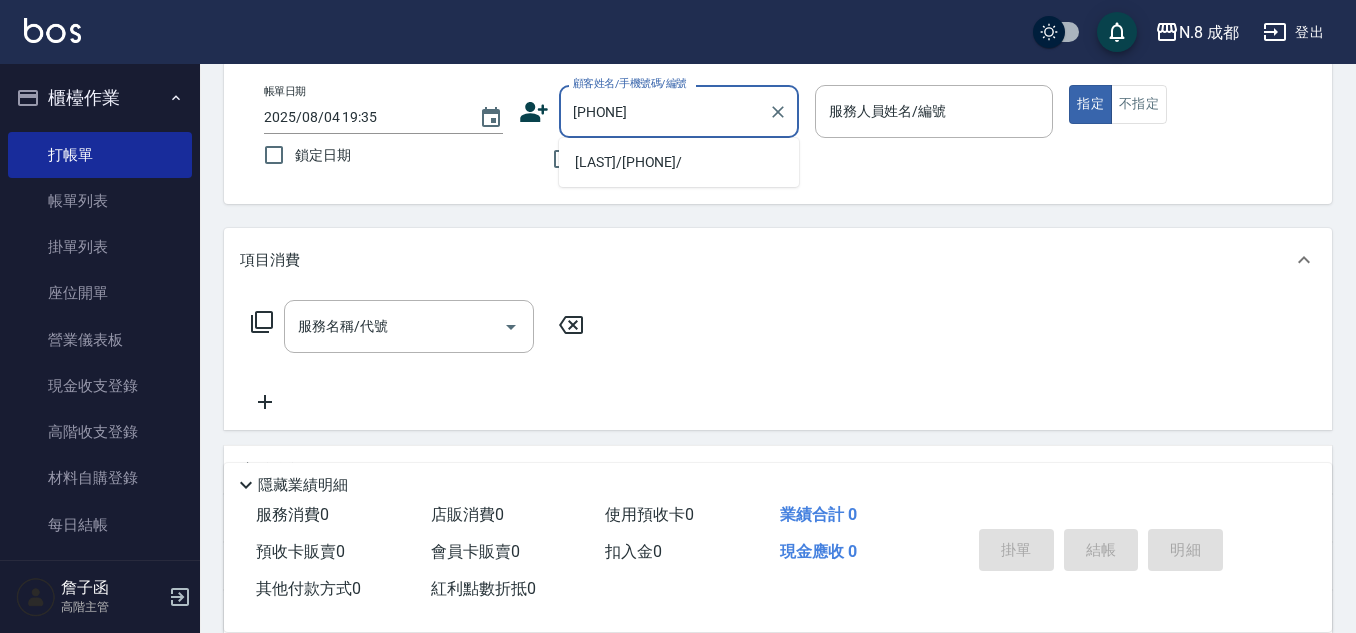 click on "[LAST]/[PHONE]/" at bounding box center [679, 162] 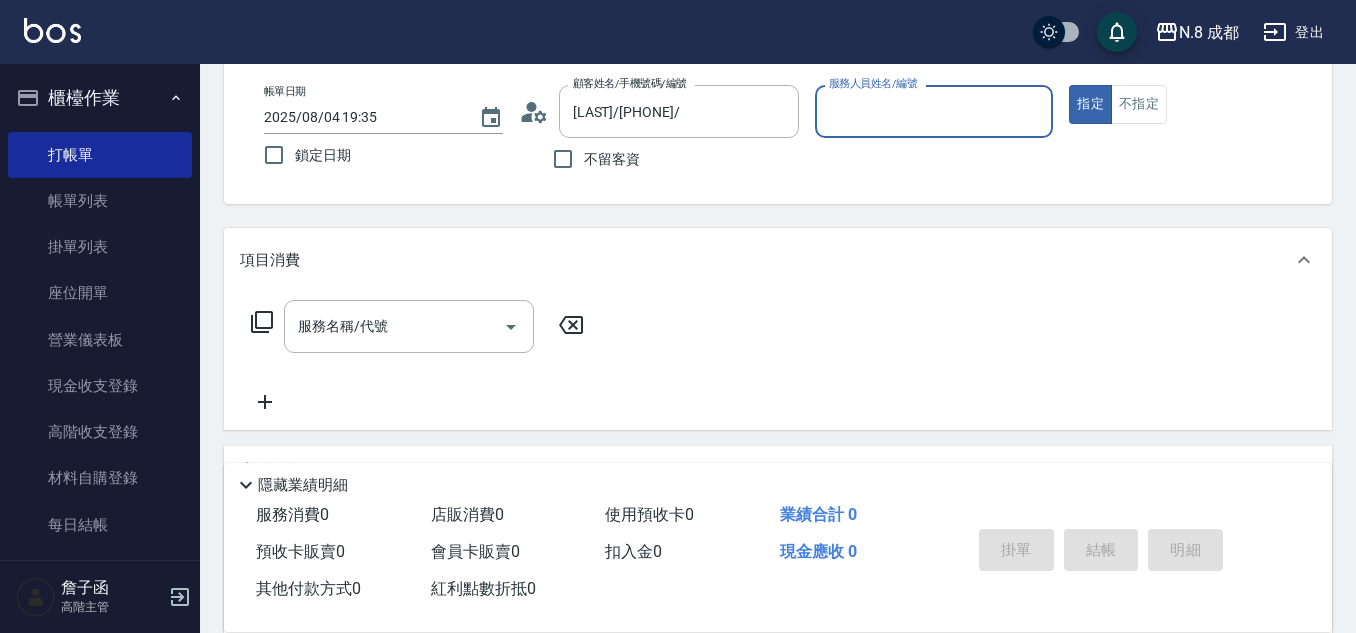 type on "林晏綾-07" 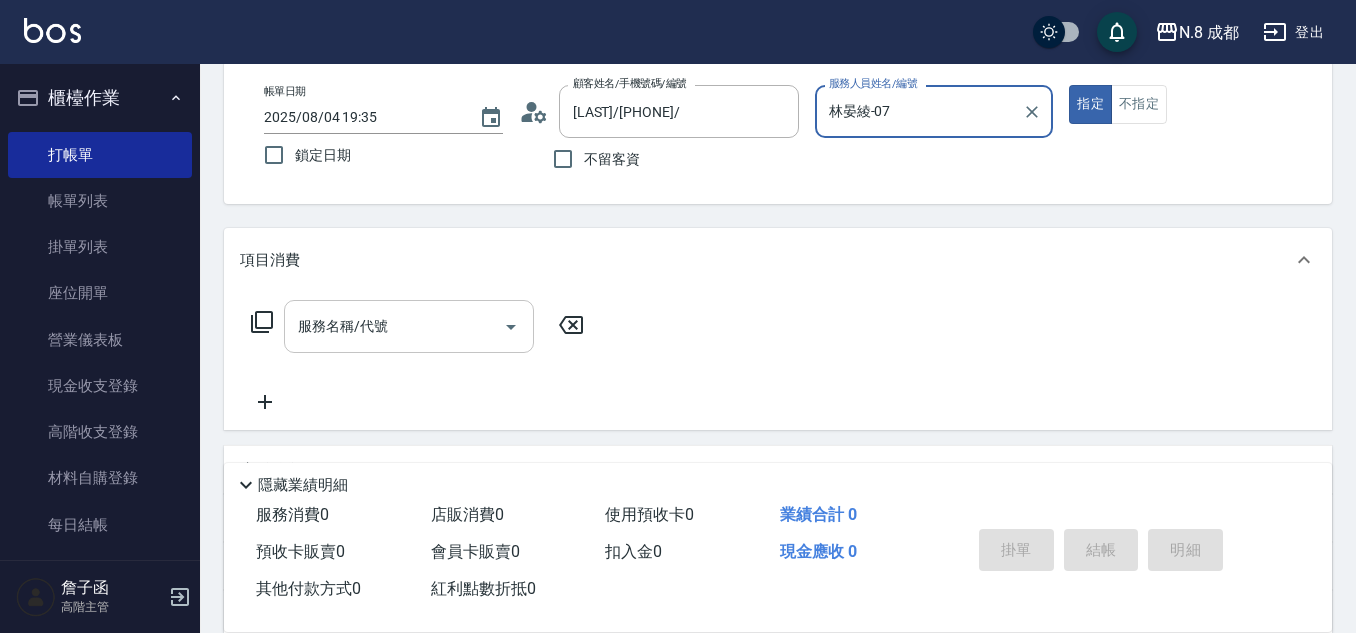 click on "服務名稱/代號" at bounding box center (394, 326) 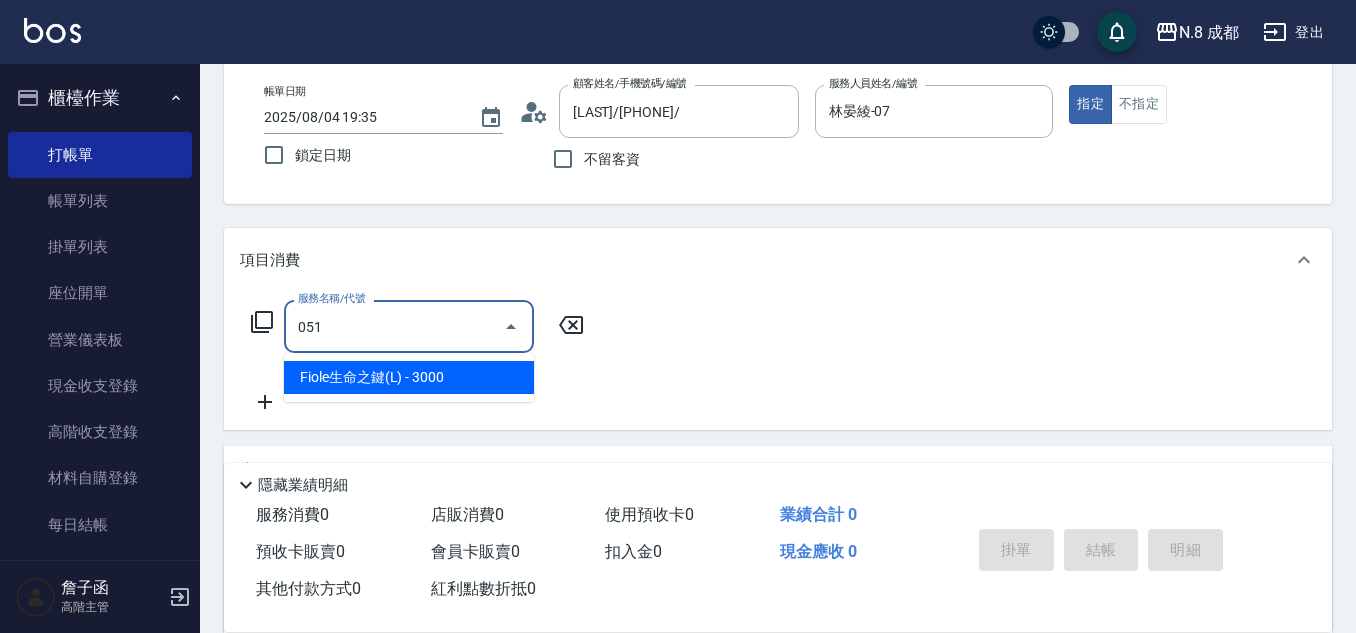 drag, startPoint x: 353, startPoint y: 331, endPoint x: 183, endPoint y: 331, distance: 170 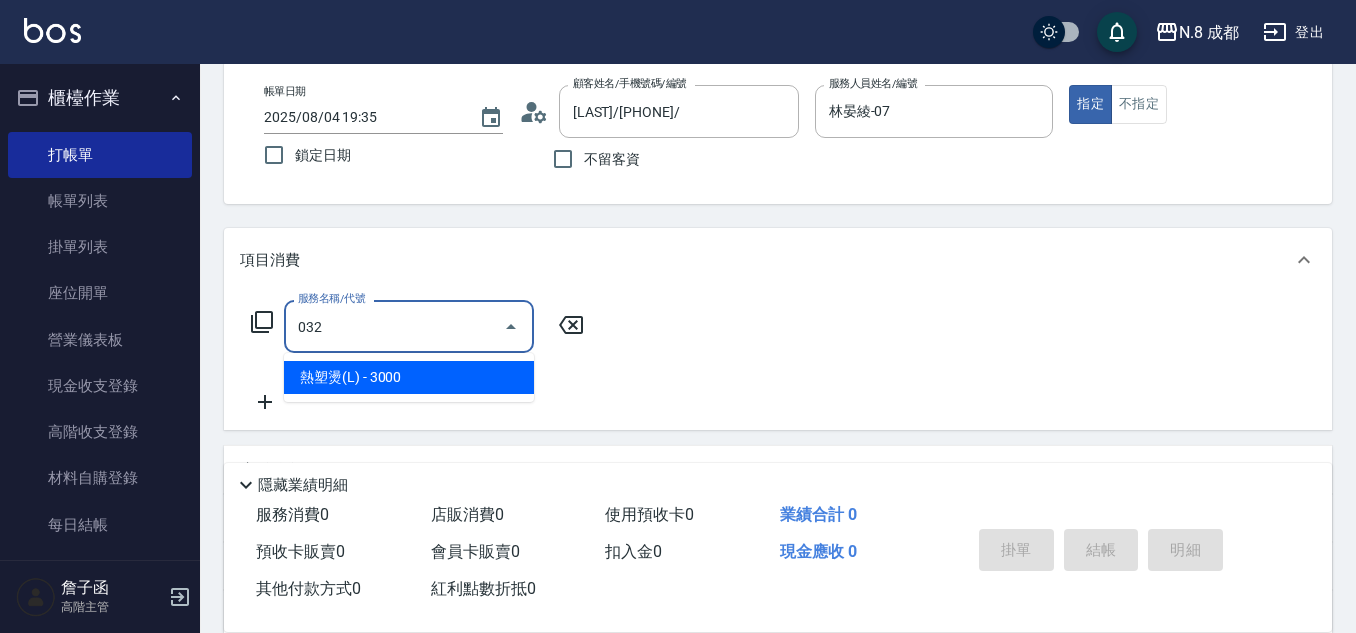 click on "熱塑燙(L) - 3000" at bounding box center (409, 377) 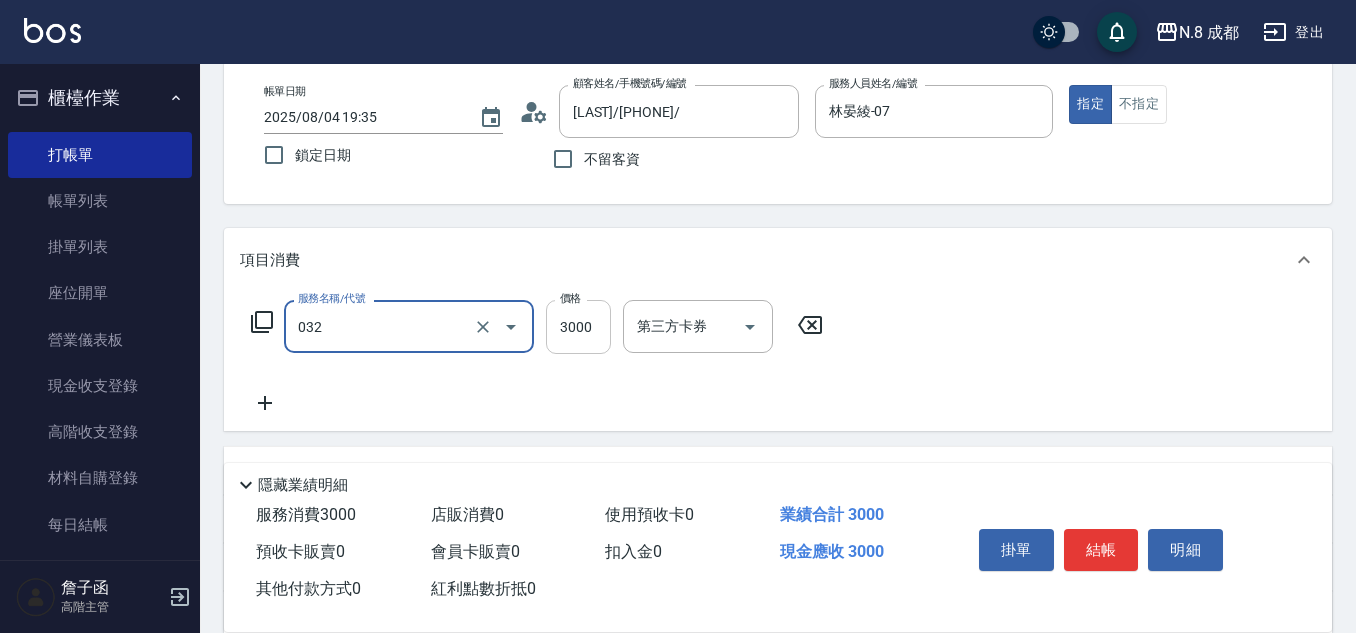 type on "熱塑燙(L)(032)" 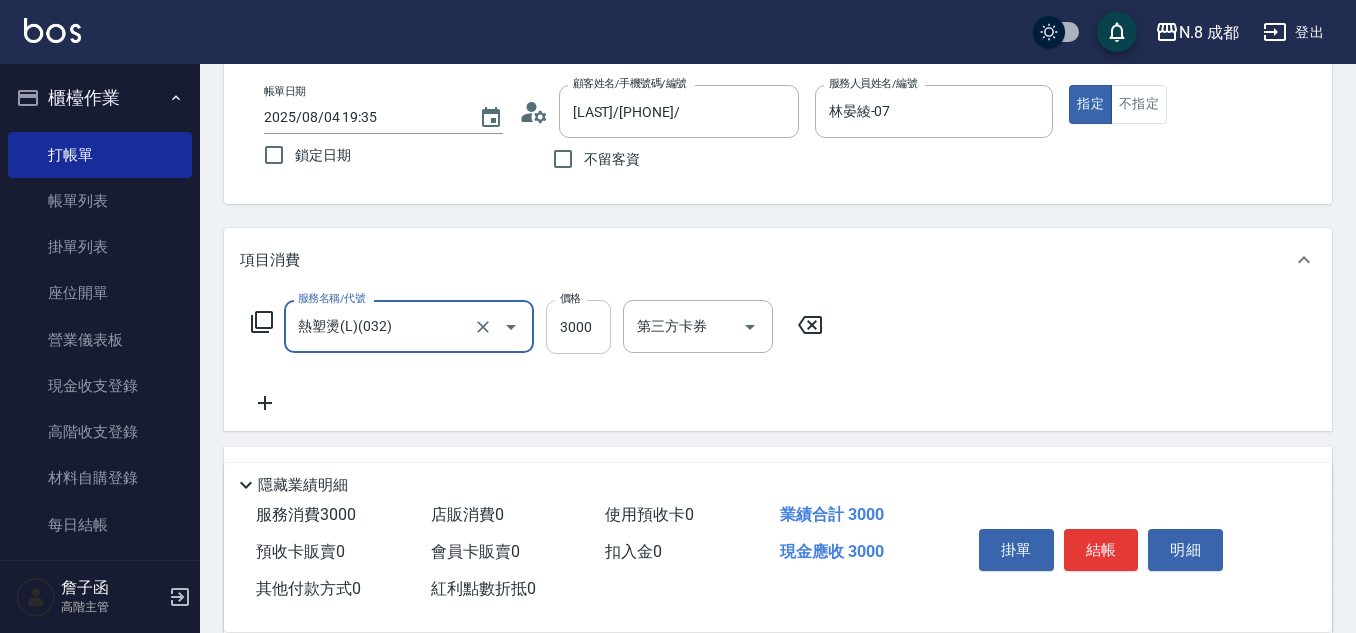 click on "3000" at bounding box center (578, 327) 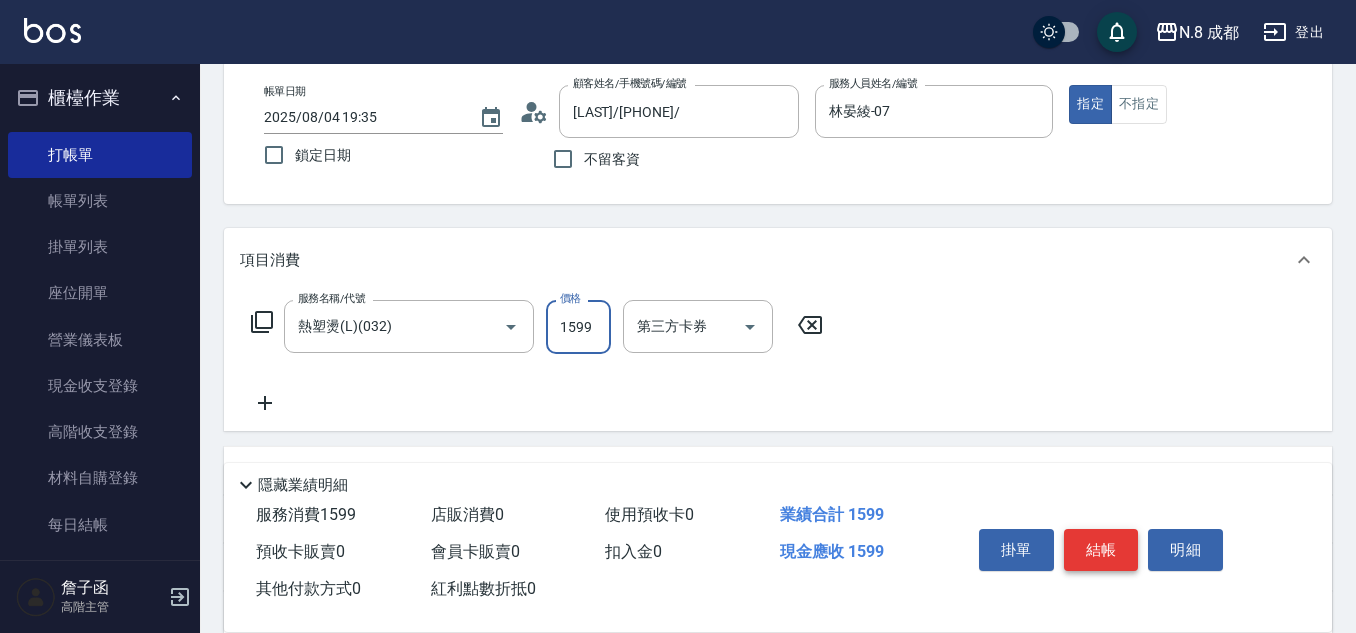 type on "1599" 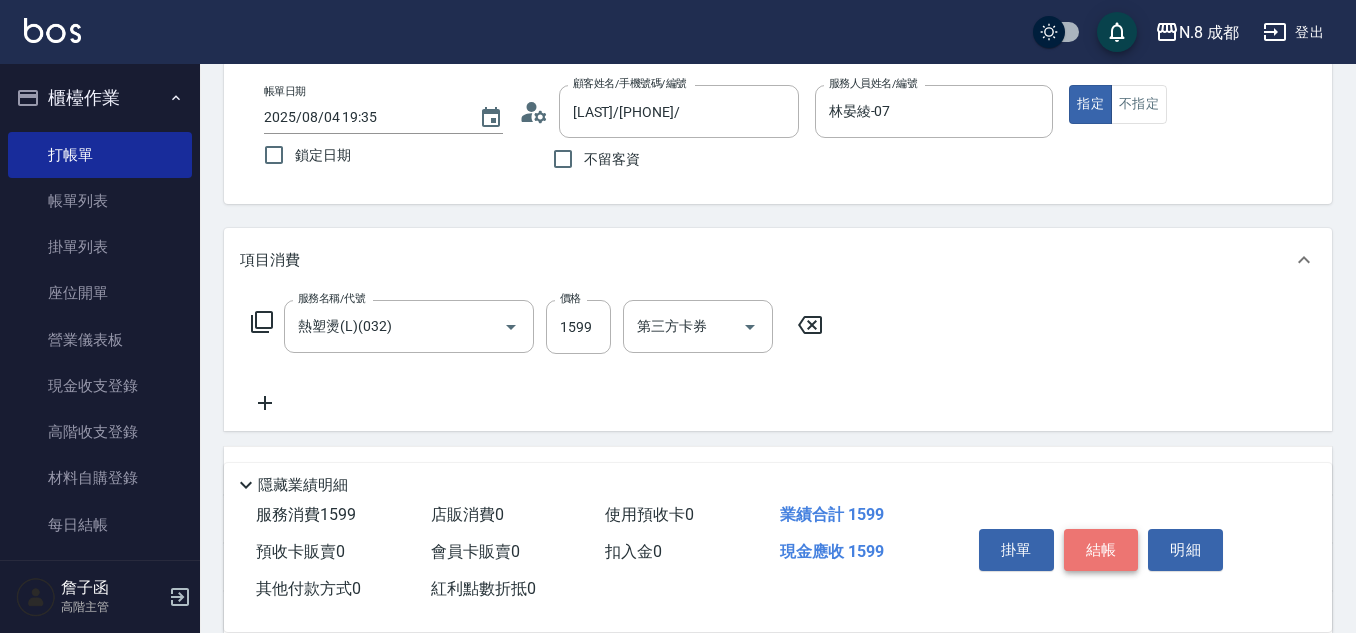click on "結帳" at bounding box center [1101, 550] 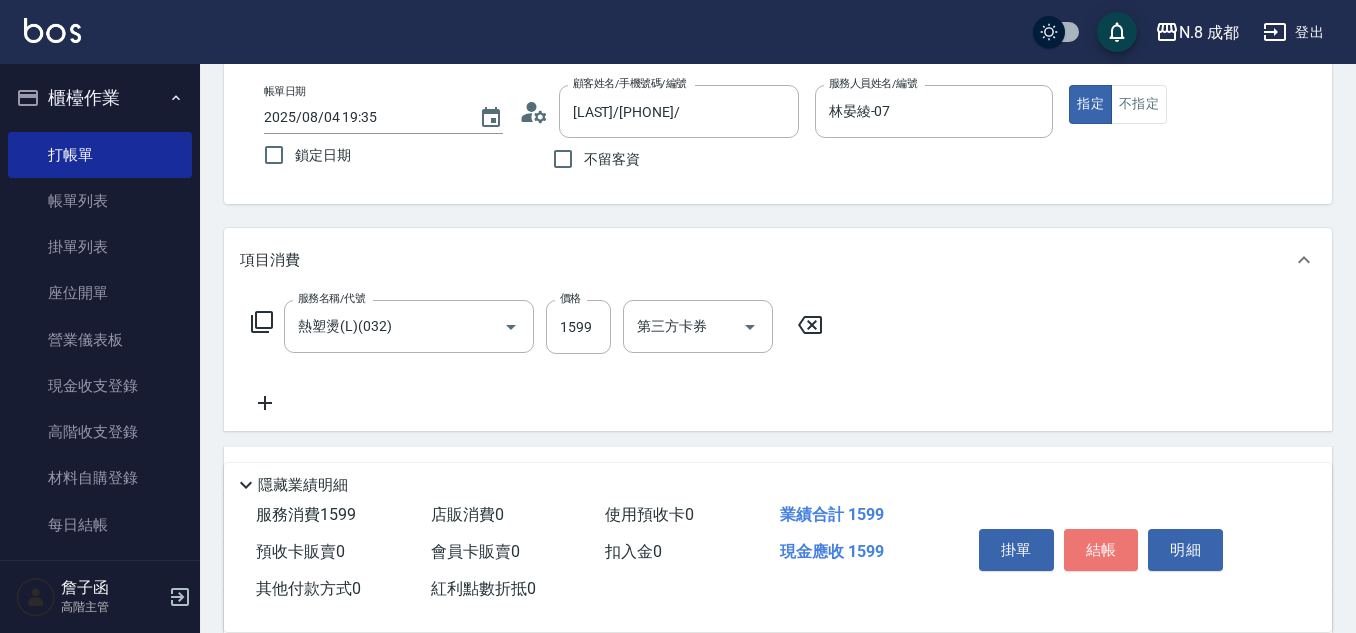 type 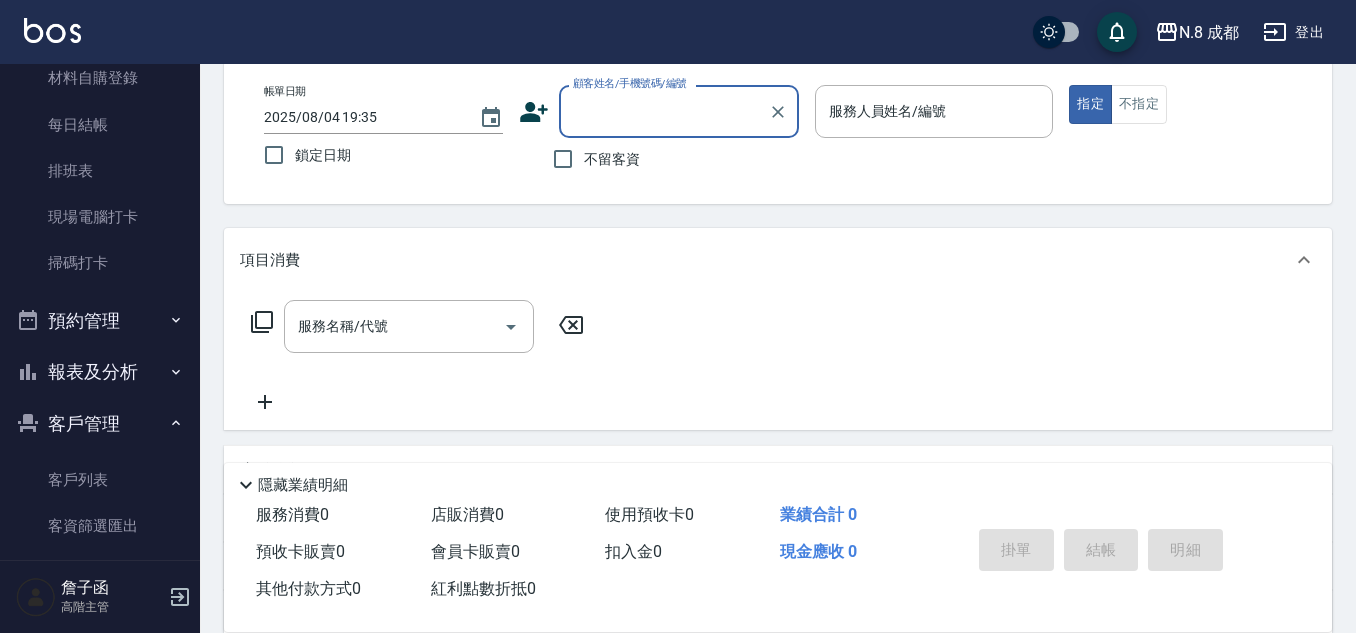 scroll, scrollTop: 200, scrollLeft: 0, axis: vertical 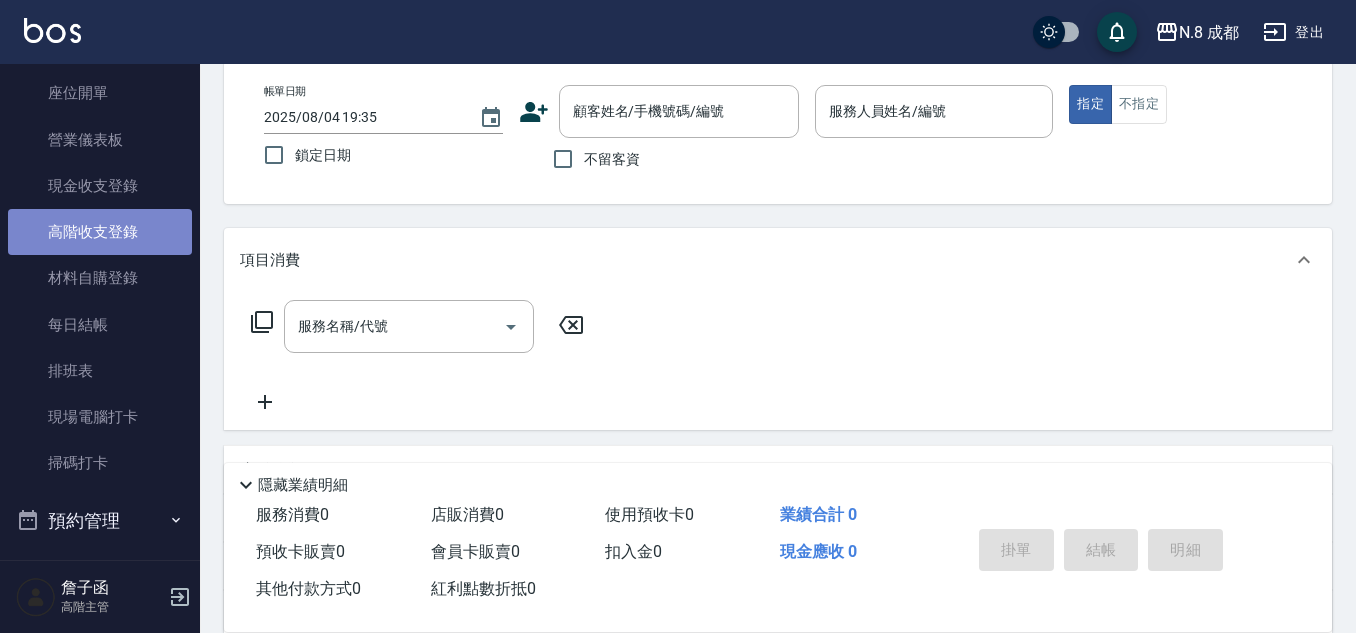 click on "高階收支登錄" at bounding box center [100, 232] 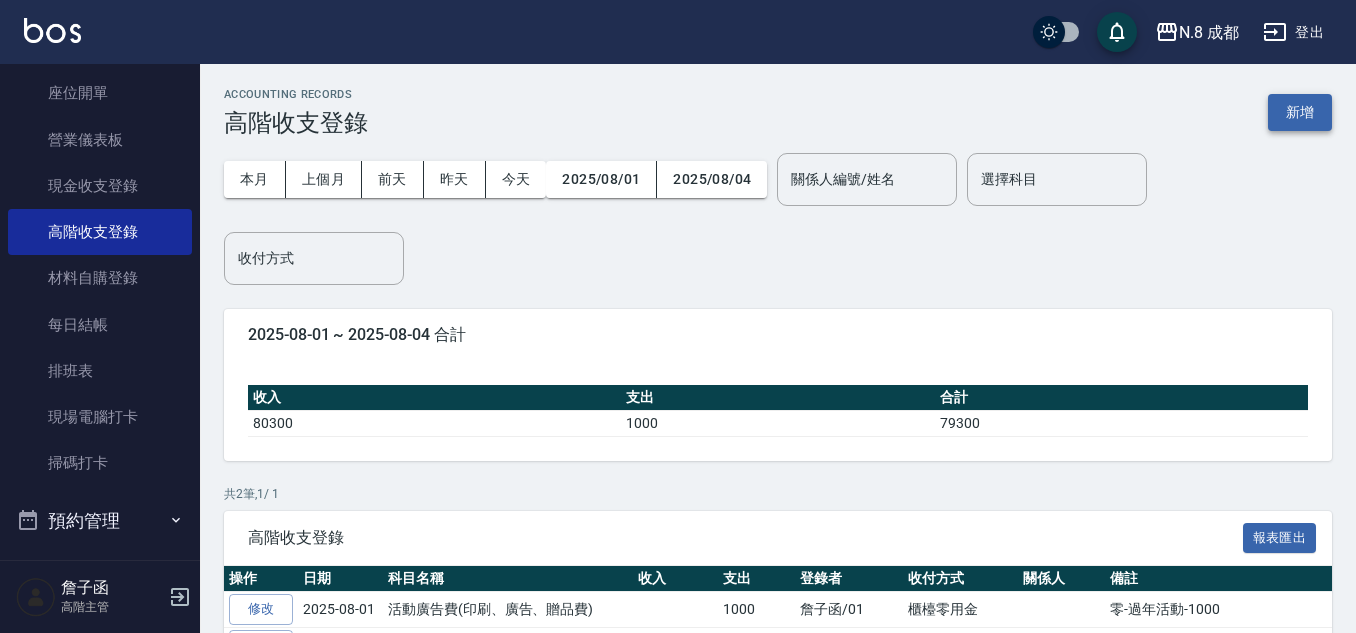 click on "新增" at bounding box center (1300, 112) 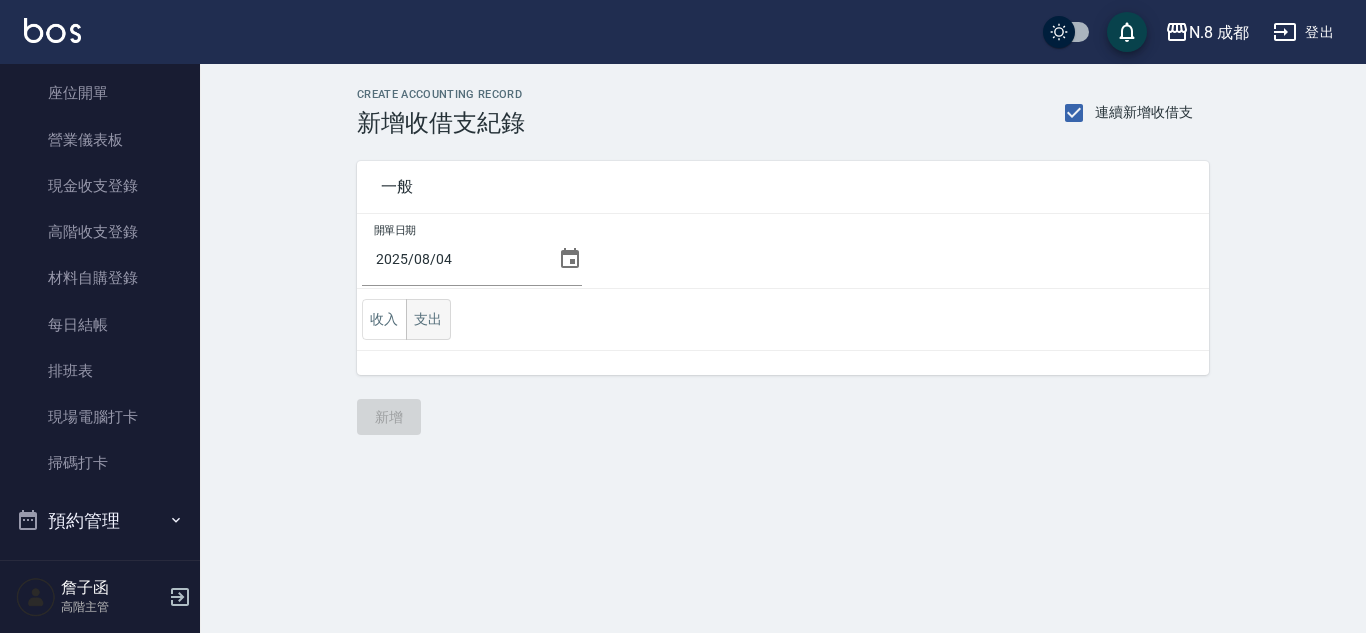 click on "支出" at bounding box center [428, 319] 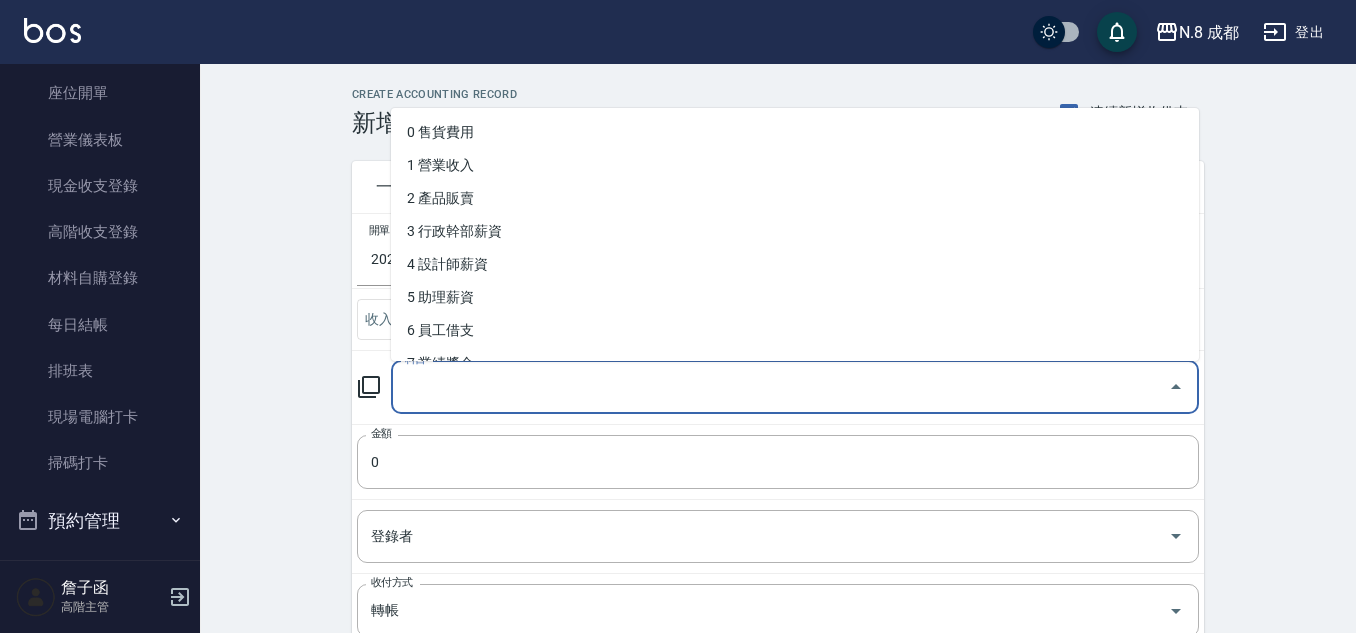 click on "科目" at bounding box center (780, 387) 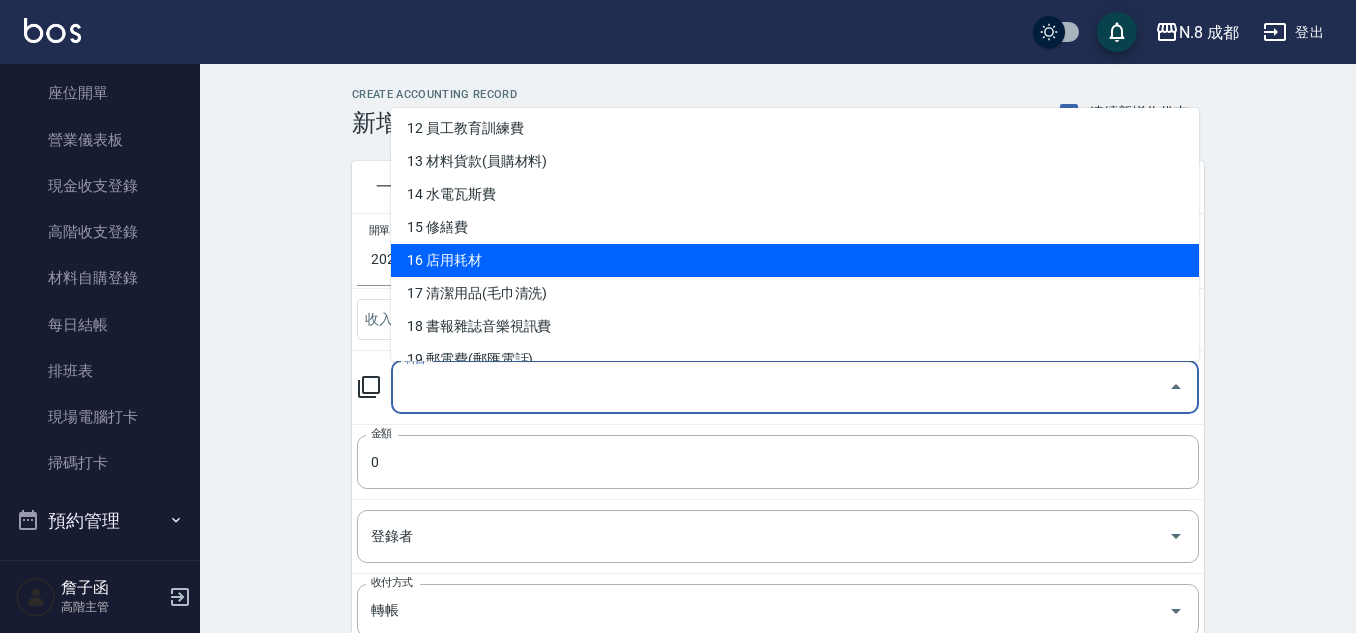 scroll, scrollTop: 500, scrollLeft: 0, axis: vertical 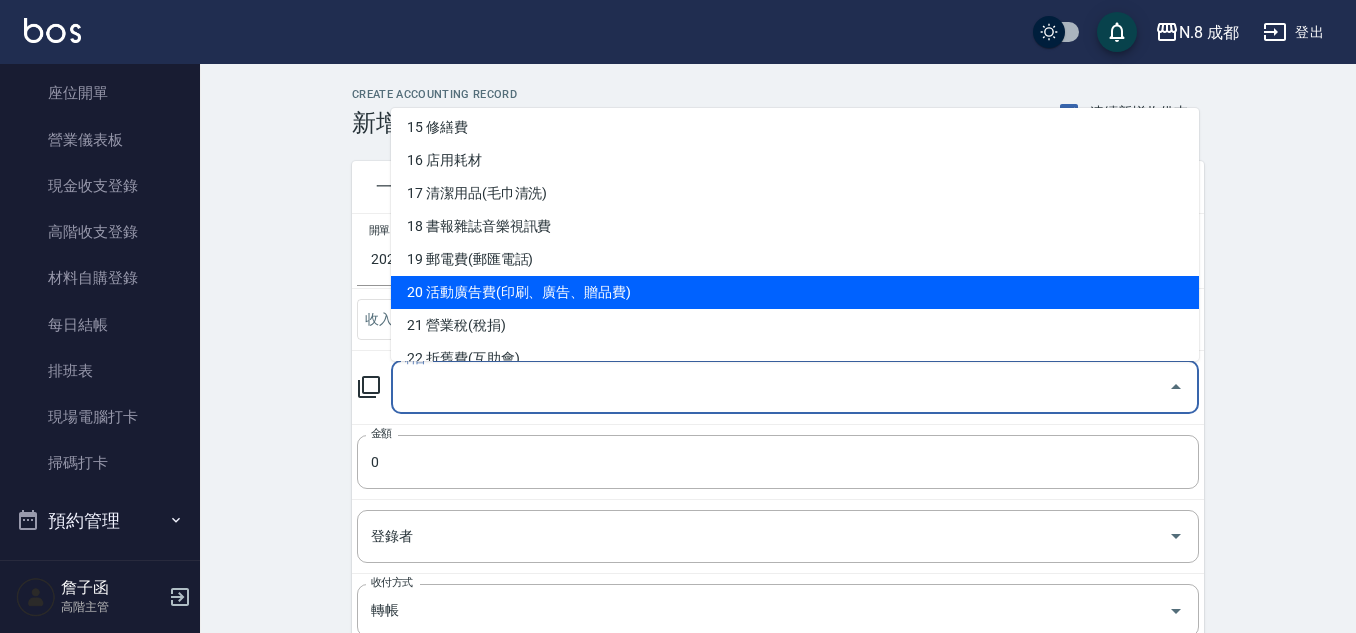 click on "20 活動廣告費(印刷、廣告、贈品費)" at bounding box center [795, 292] 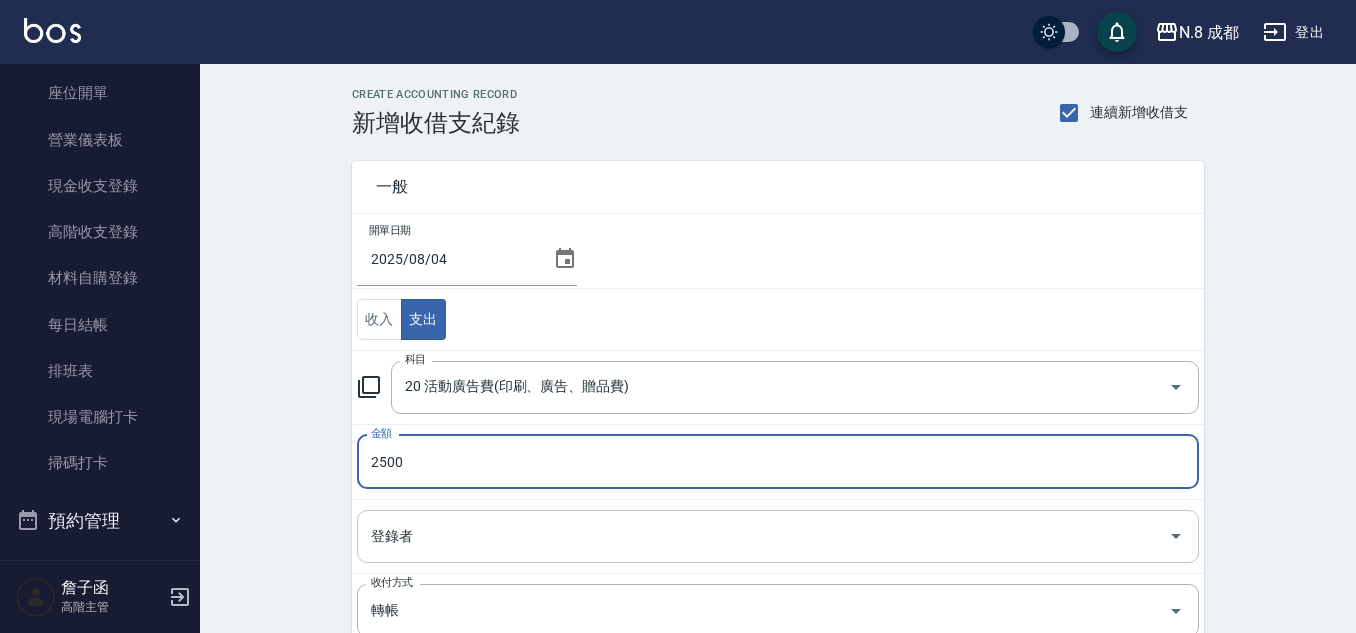 type on "2500" 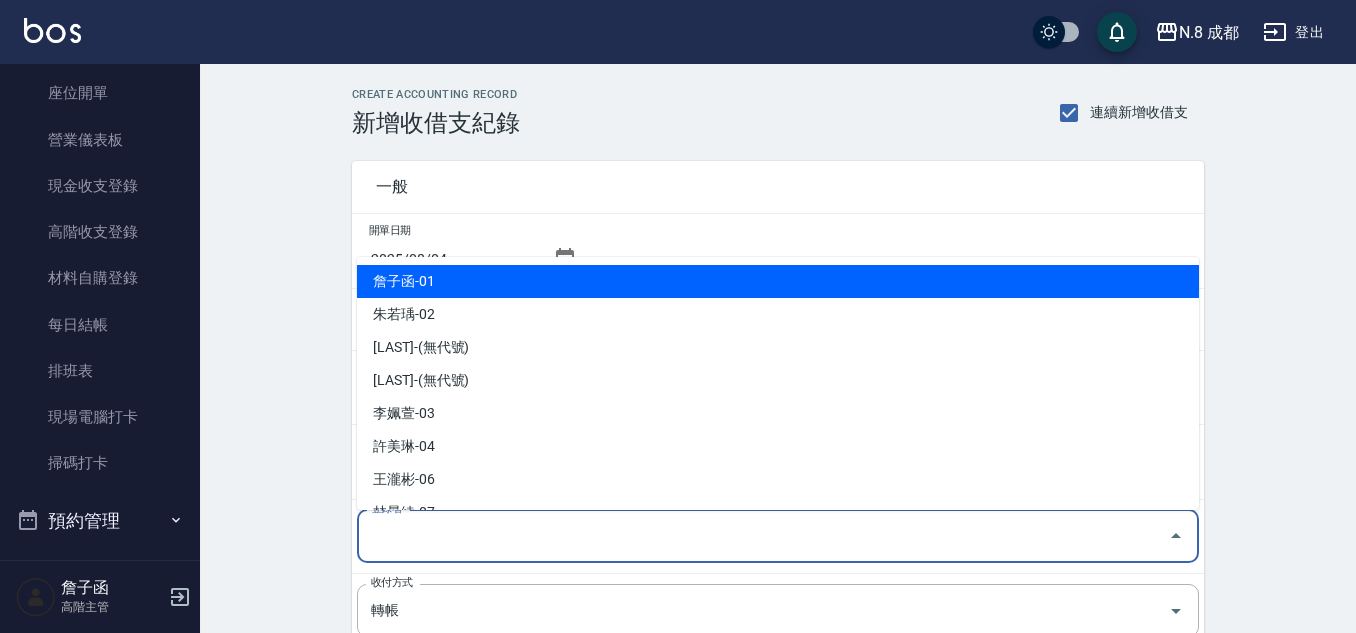 click on "詹子函-01" at bounding box center (778, 281) 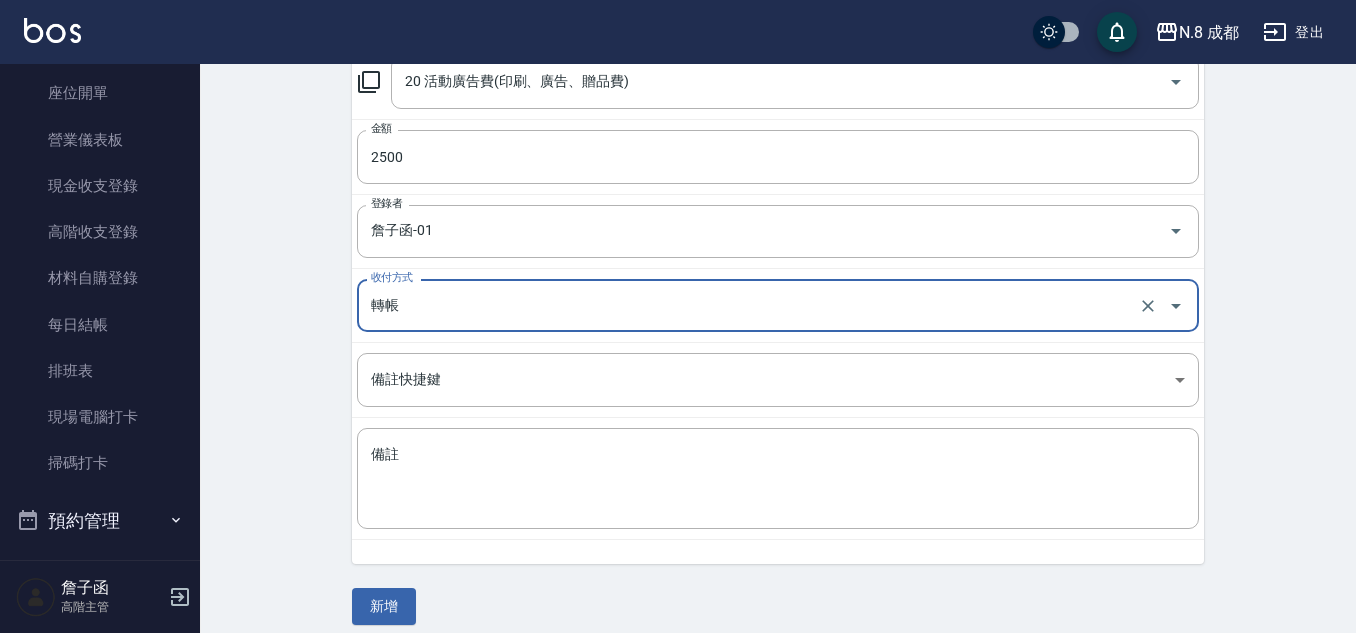 scroll, scrollTop: 321, scrollLeft: 0, axis: vertical 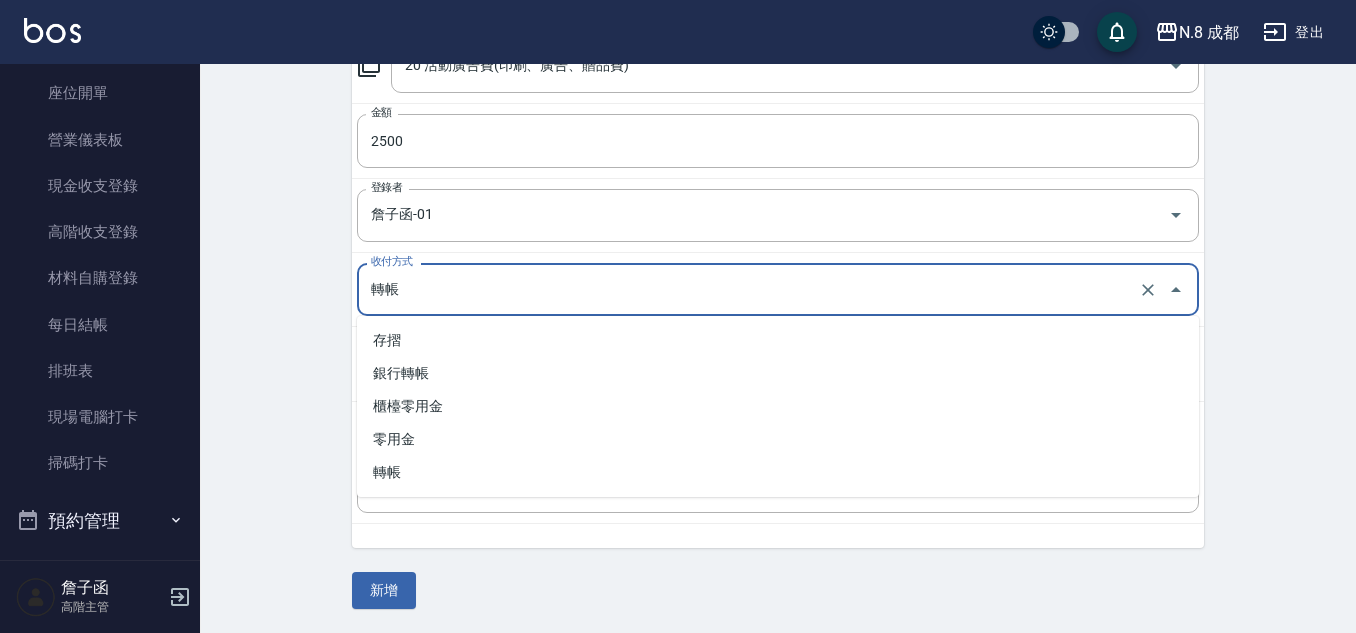 click on "轉帳" at bounding box center (750, 289) 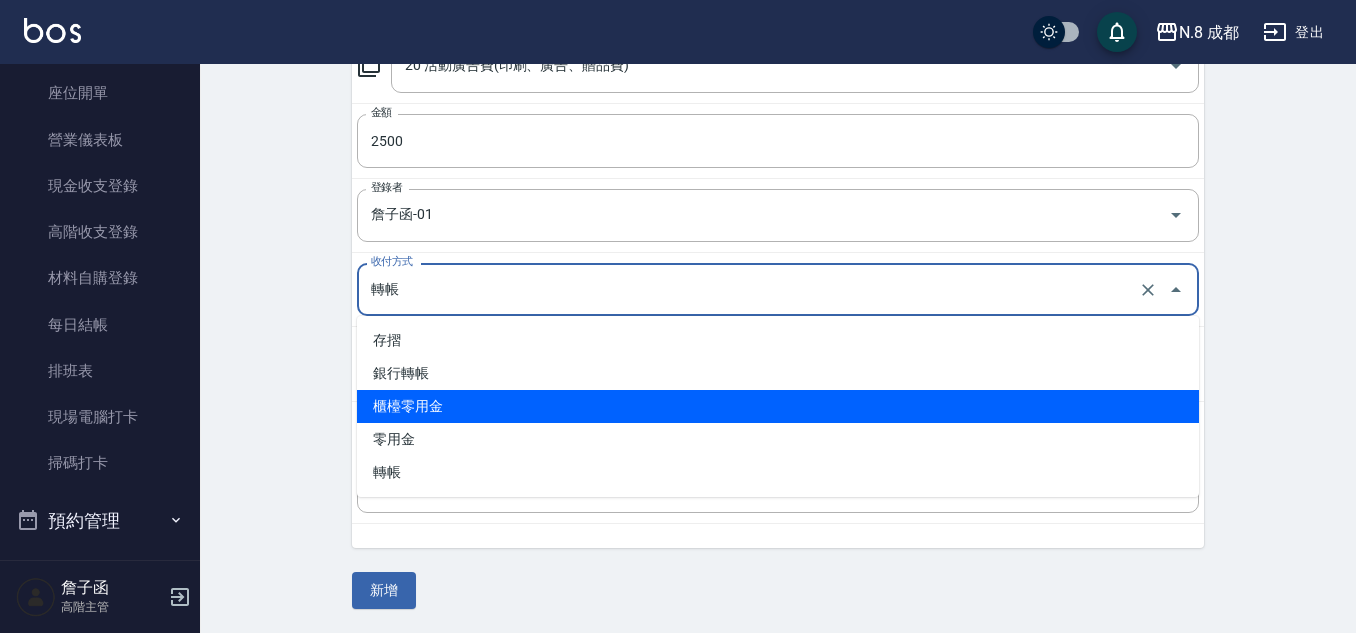 click on "櫃檯零用金" at bounding box center [778, 406] 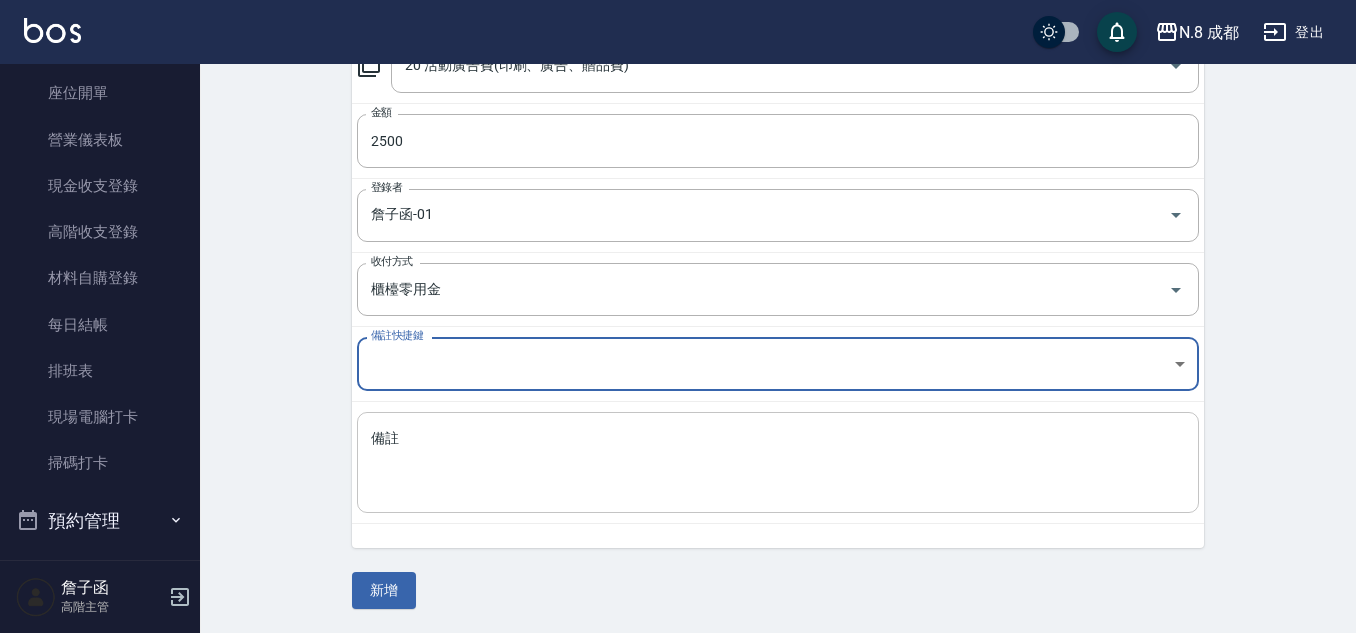 click on "備註" at bounding box center (778, 463) 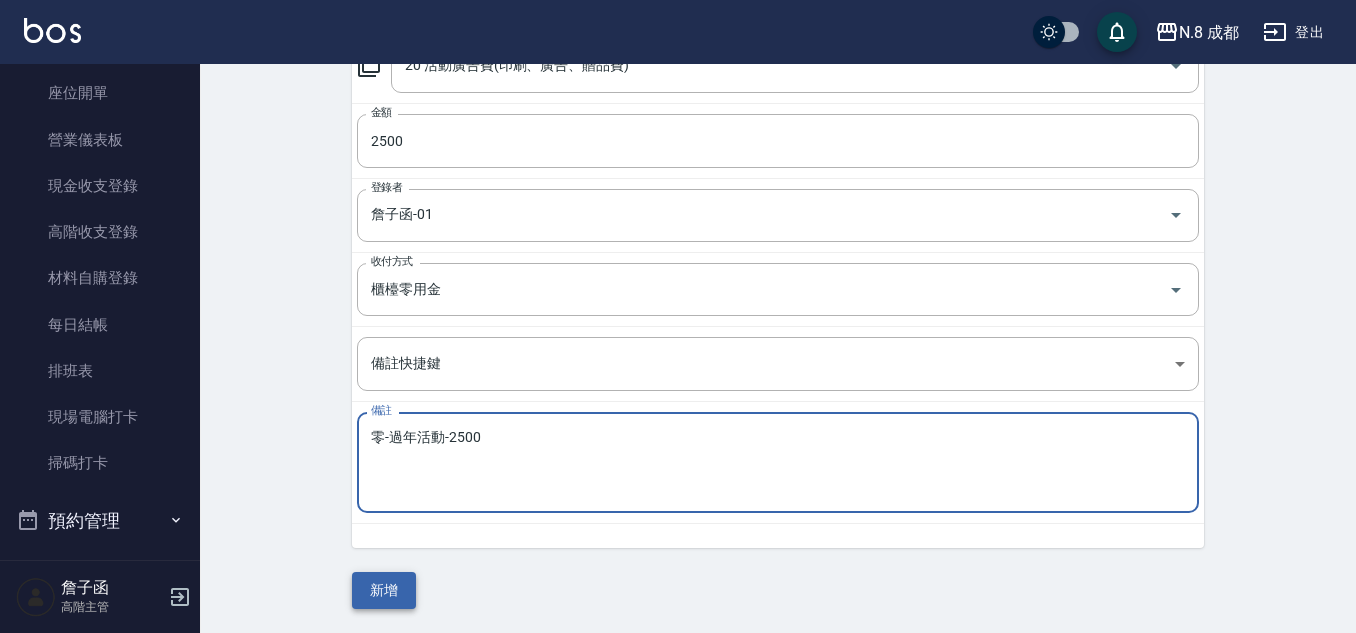 type on "零-過年活動-2500" 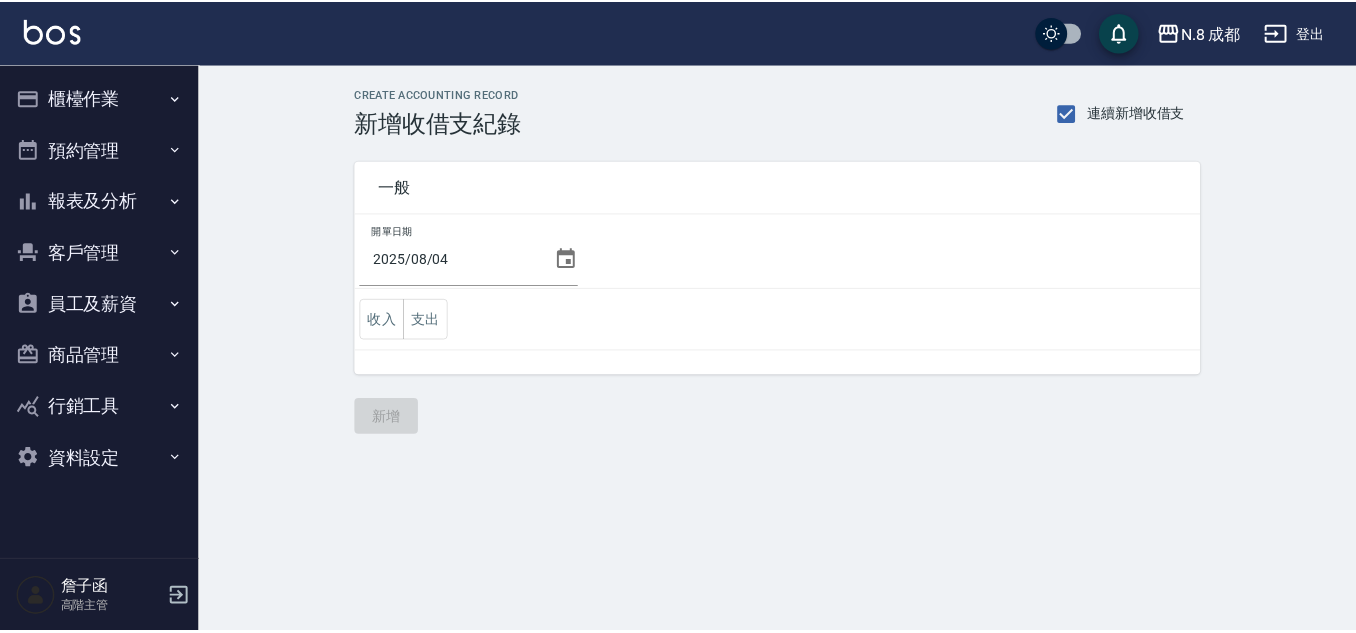 scroll, scrollTop: 0, scrollLeft: 0, axis: both 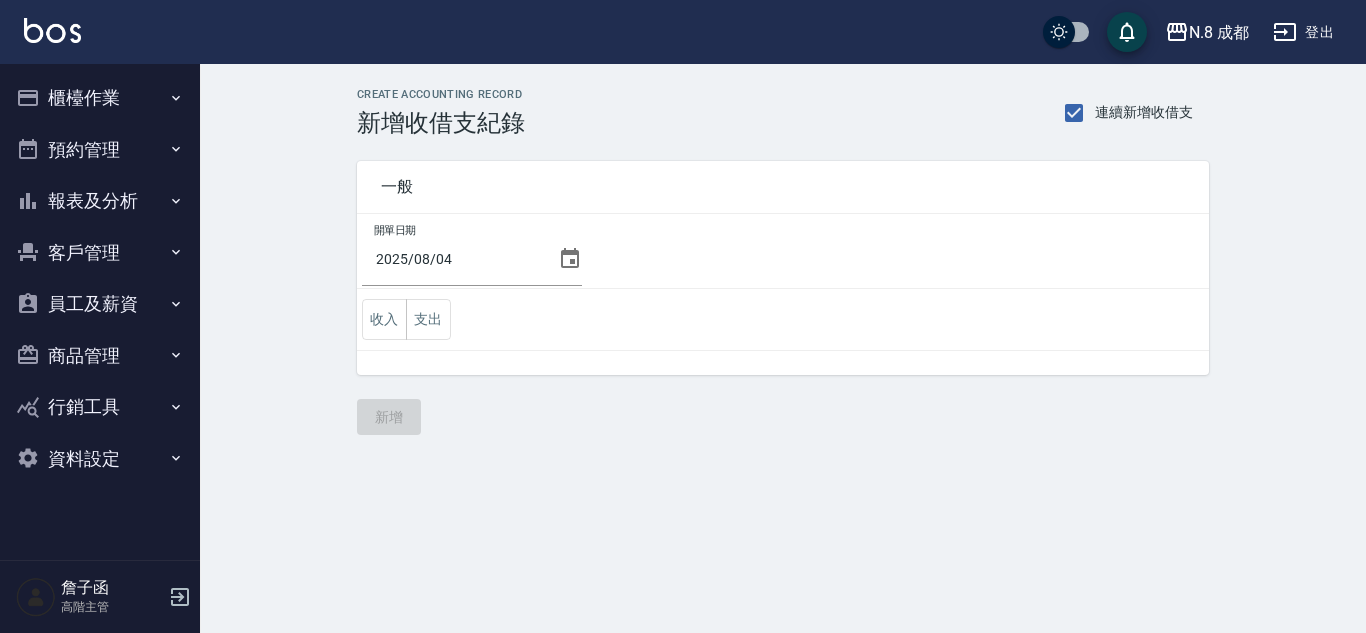 click on "櫃檯作業" at bounding box center (100, 98) 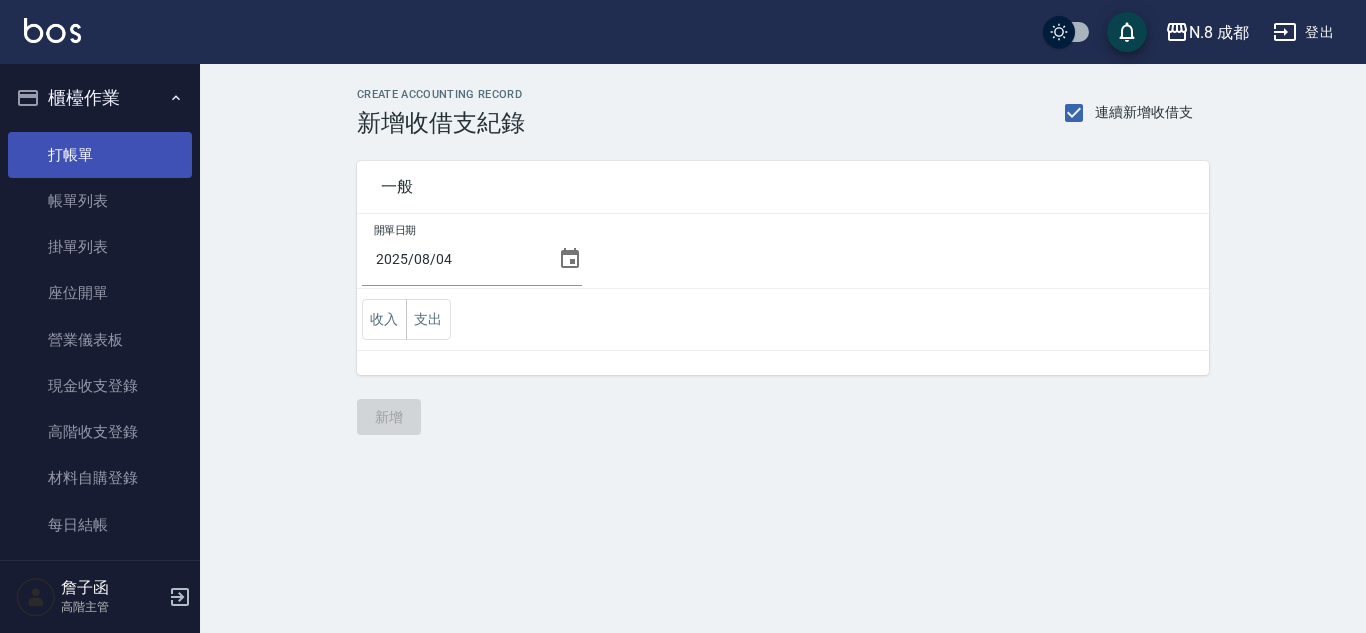click on "打帳單" at bounding box center (100, 155) 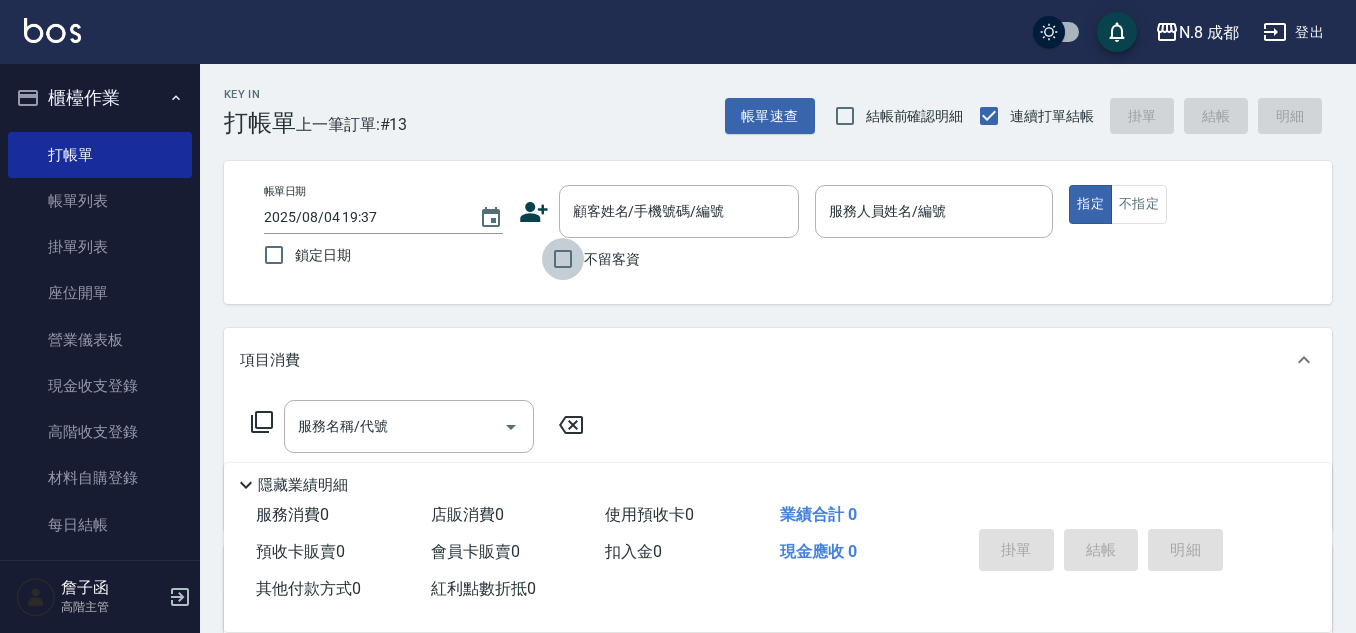 click on "不留客資" at bounding box center (563, 259) 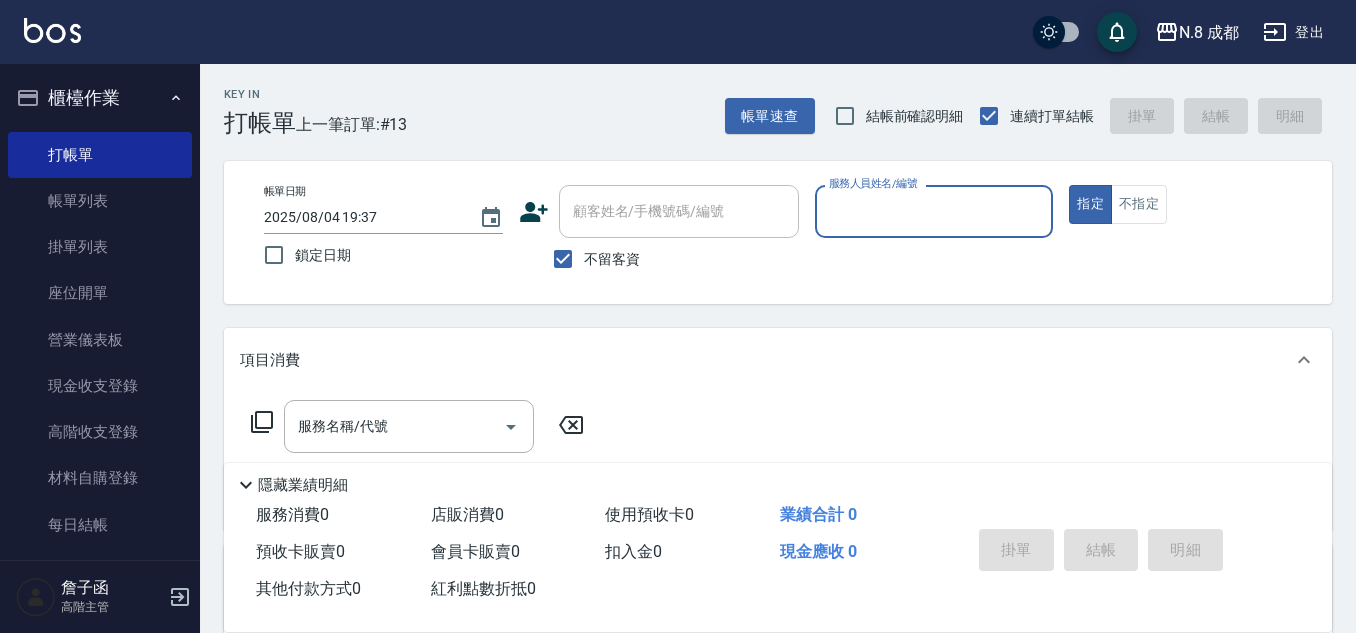 click on "服務人員姓名/編號" at bounding box center [934, 211] 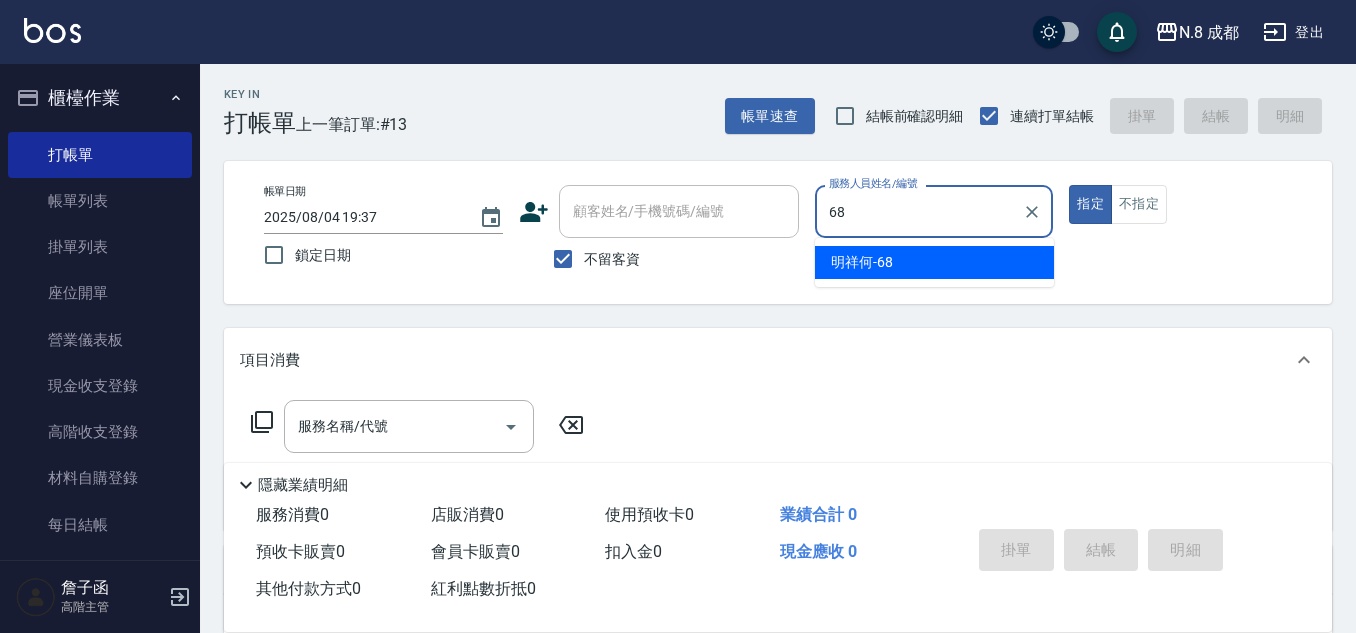 click on "[NAME] -[NUMBER]" at bounding box center [862, 262] 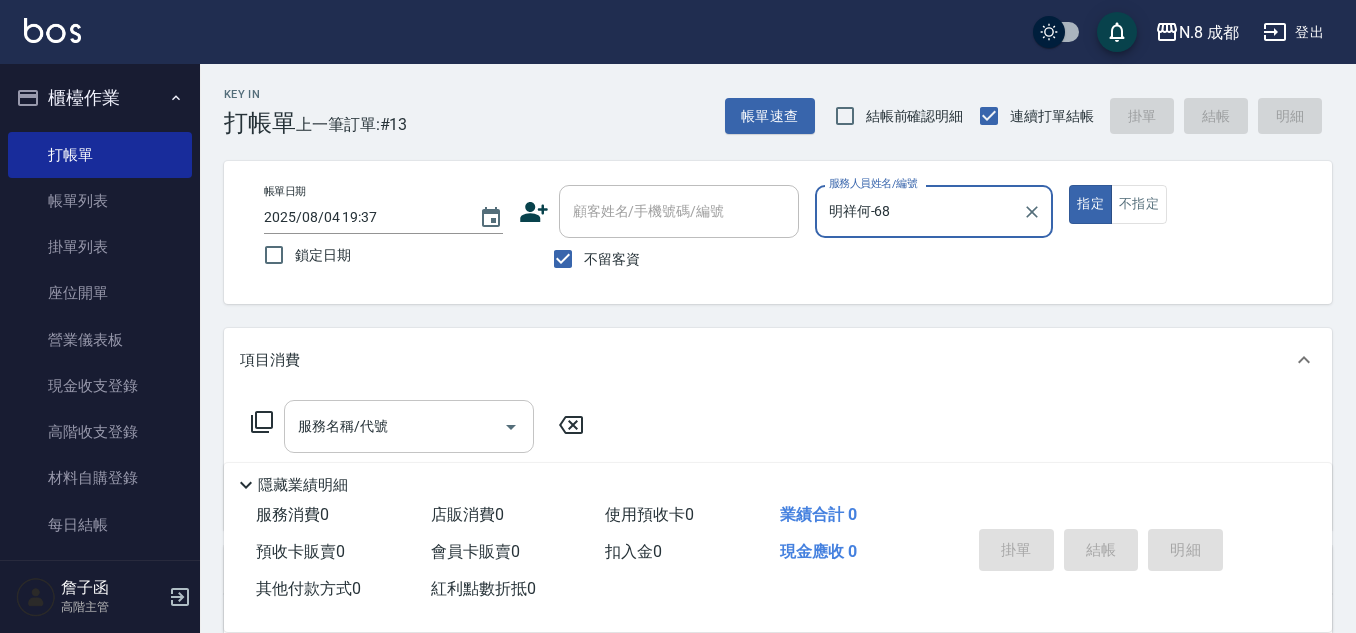 type on "明祥何-68" 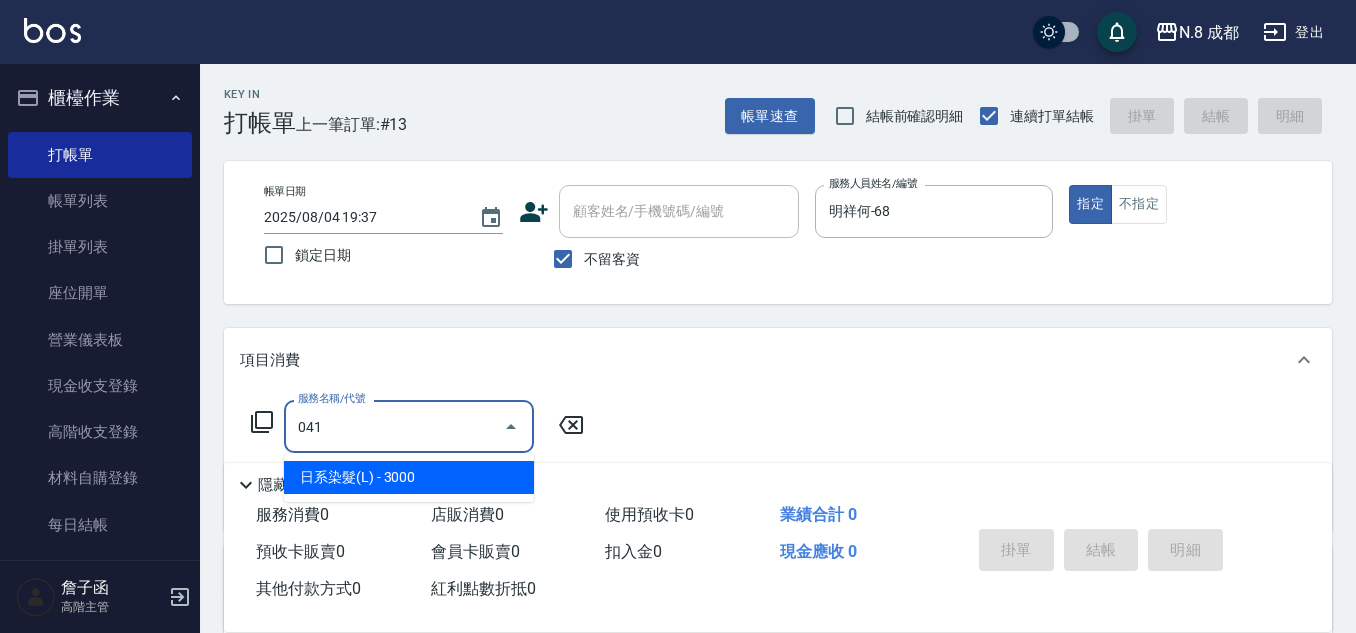 click on "日系染髮(L) - 3000" at bounding box center [409, 477] 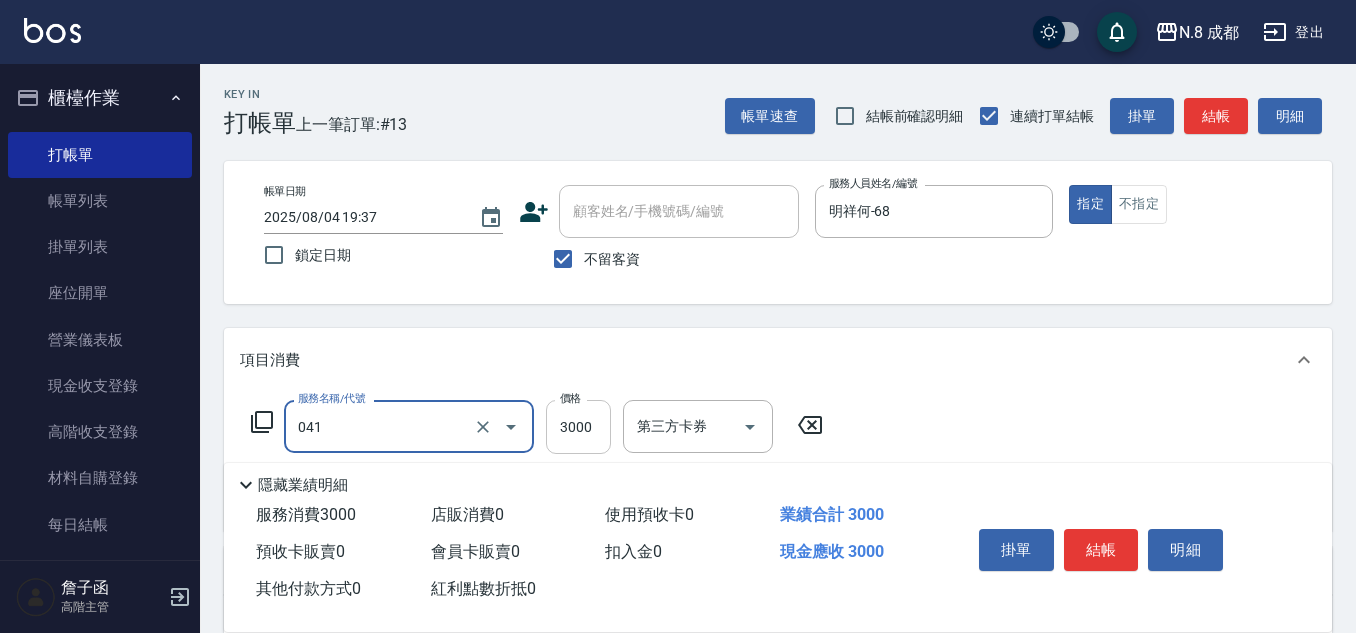 type on "日系染髮(L)(041)" 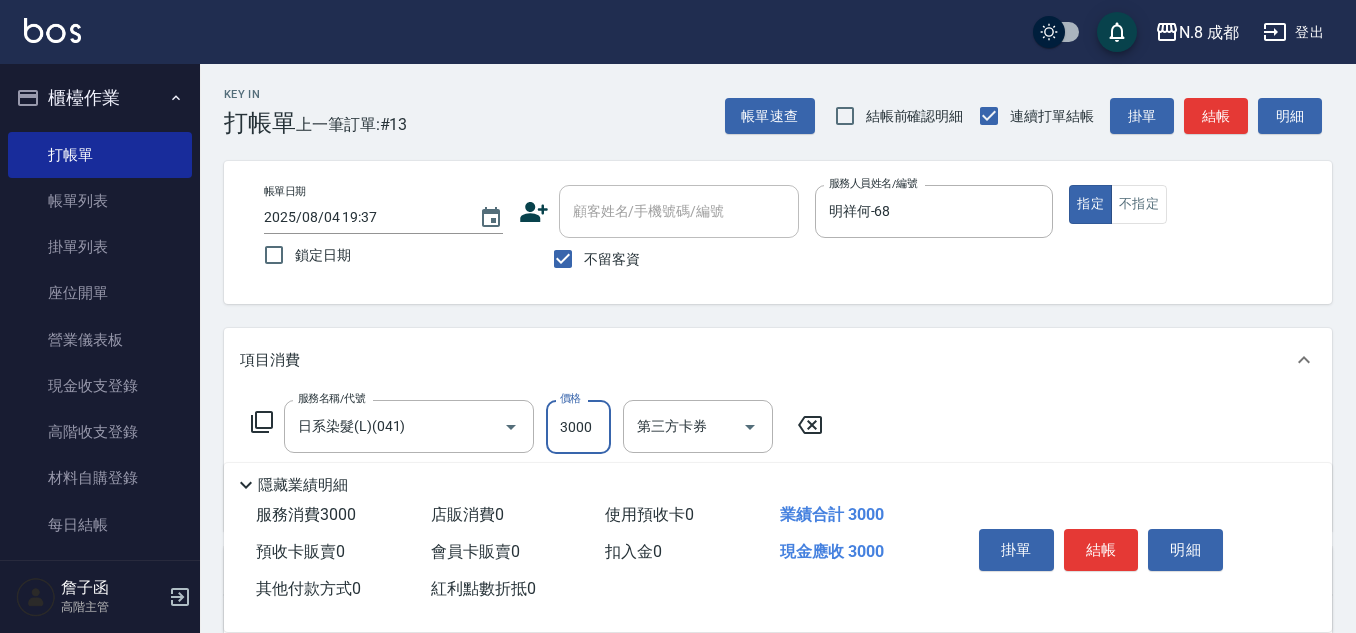 click on "3000" at bounding box center (578, 427) 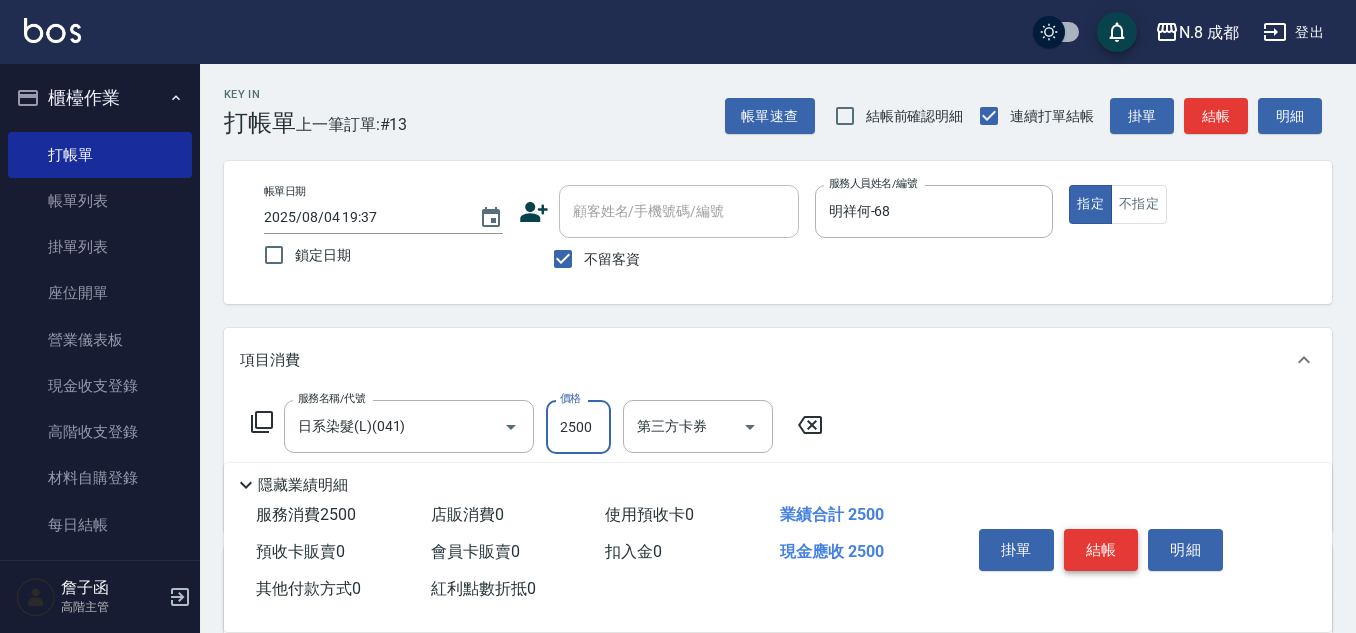 type on "2500" 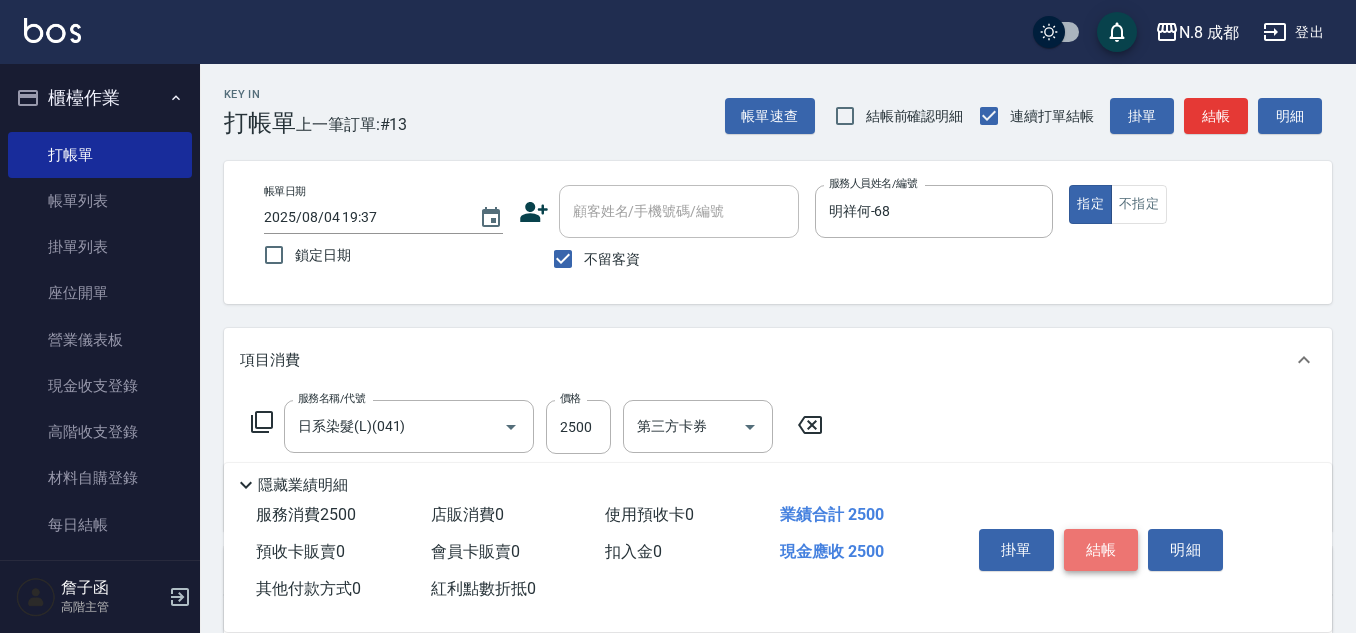 click on "結帳" at bounding box center (1101, 550) 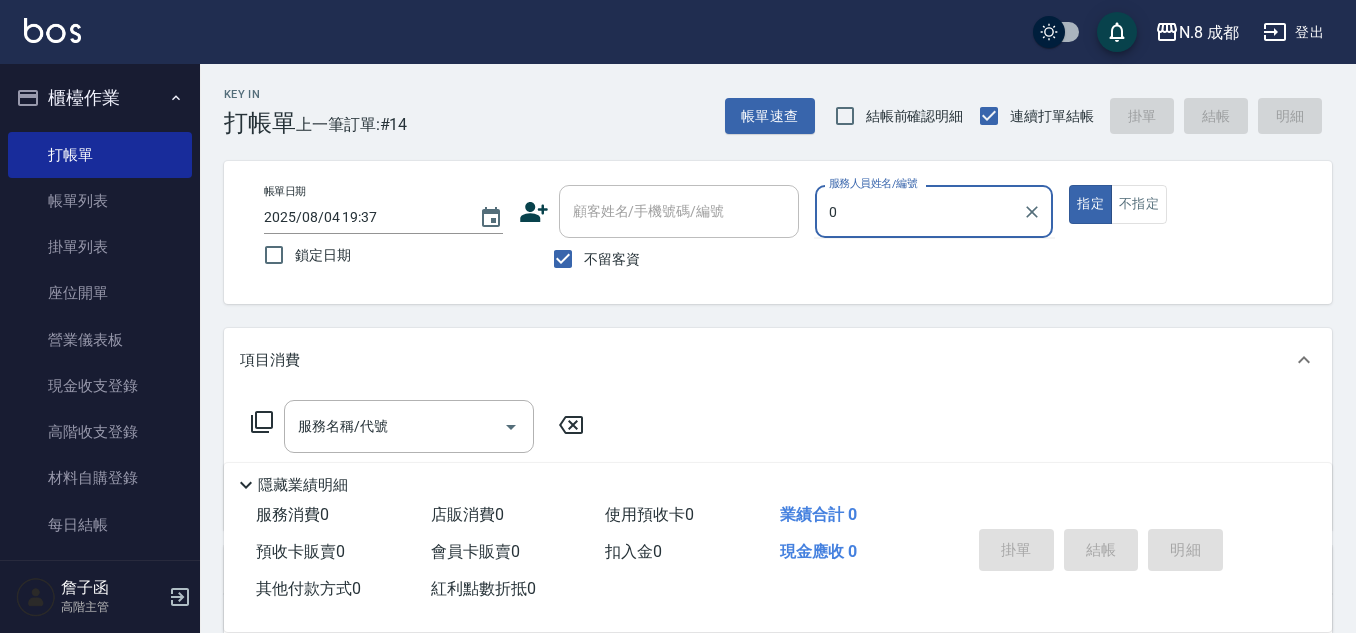 type on "0" 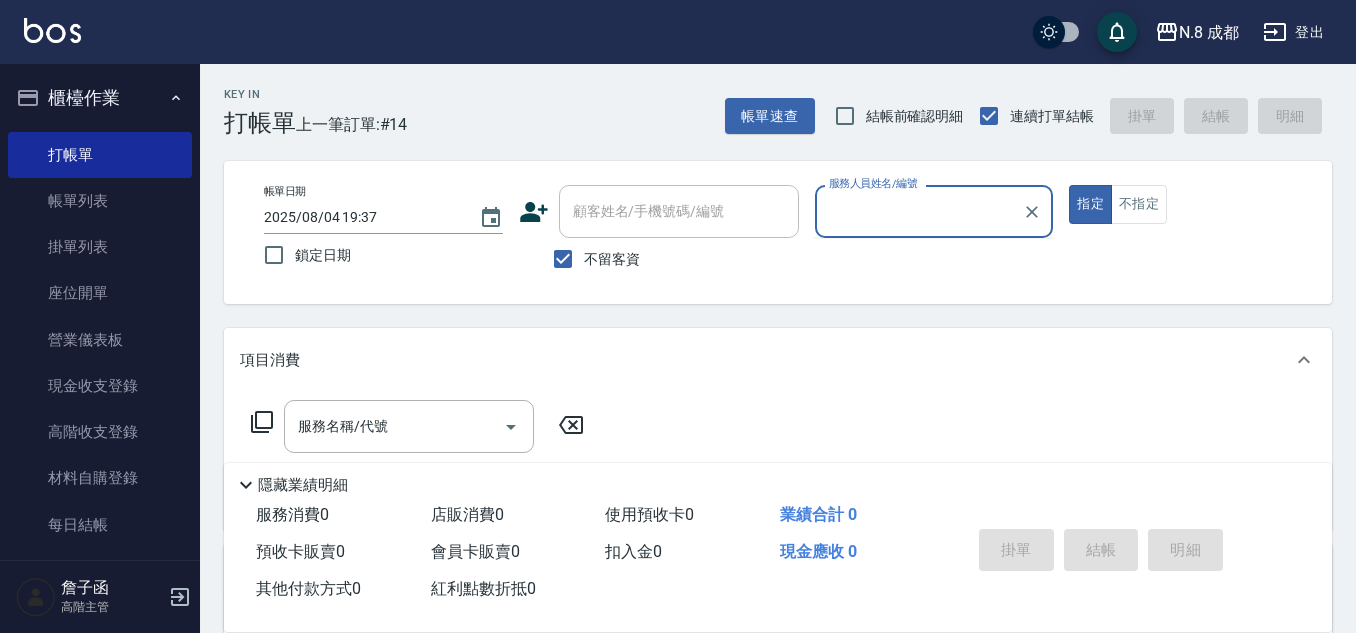 click on "不留客資" at bounding box center (563, 259) 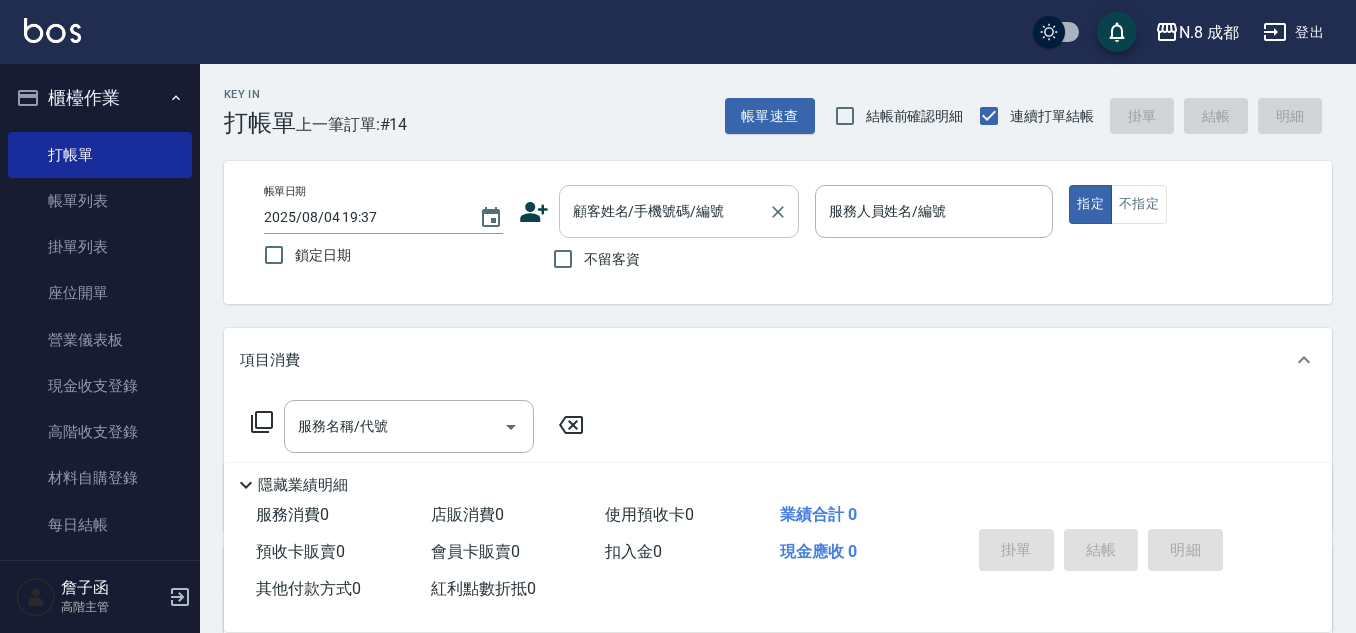 click on "顧客姓名/手機號碼/編號" at bounding box center (664, 211) 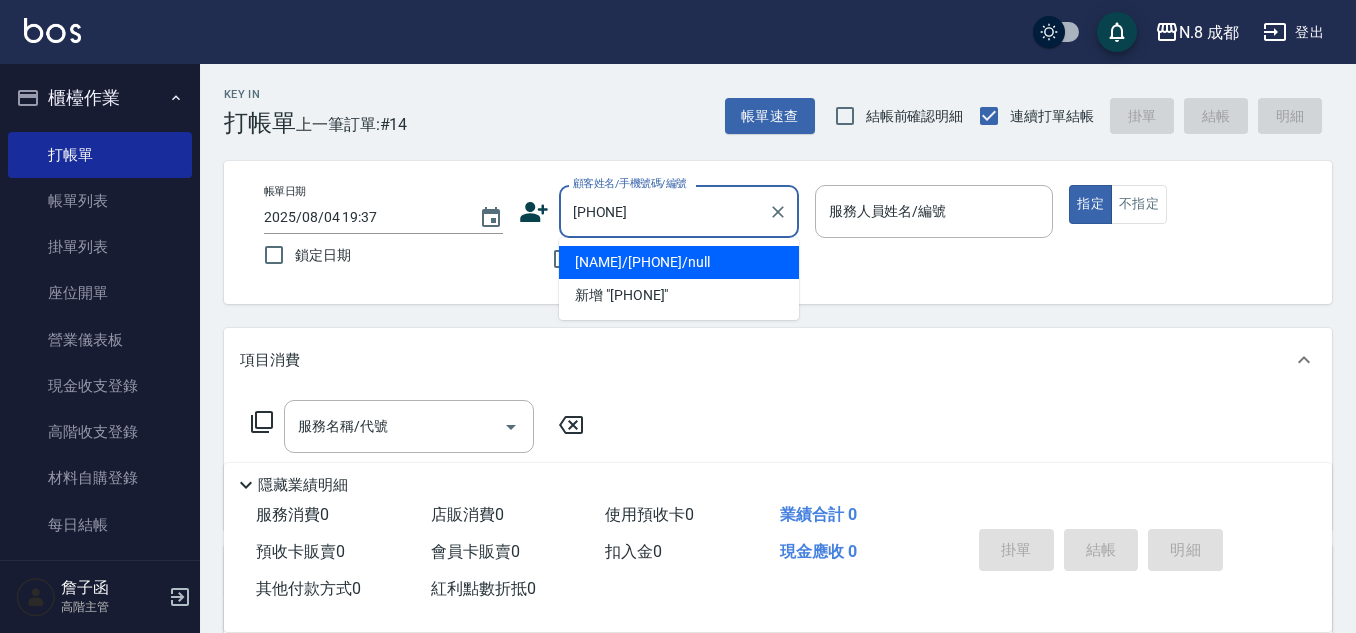 click on "王衍楷/0955392925/null" at bounding box center [679, 262] 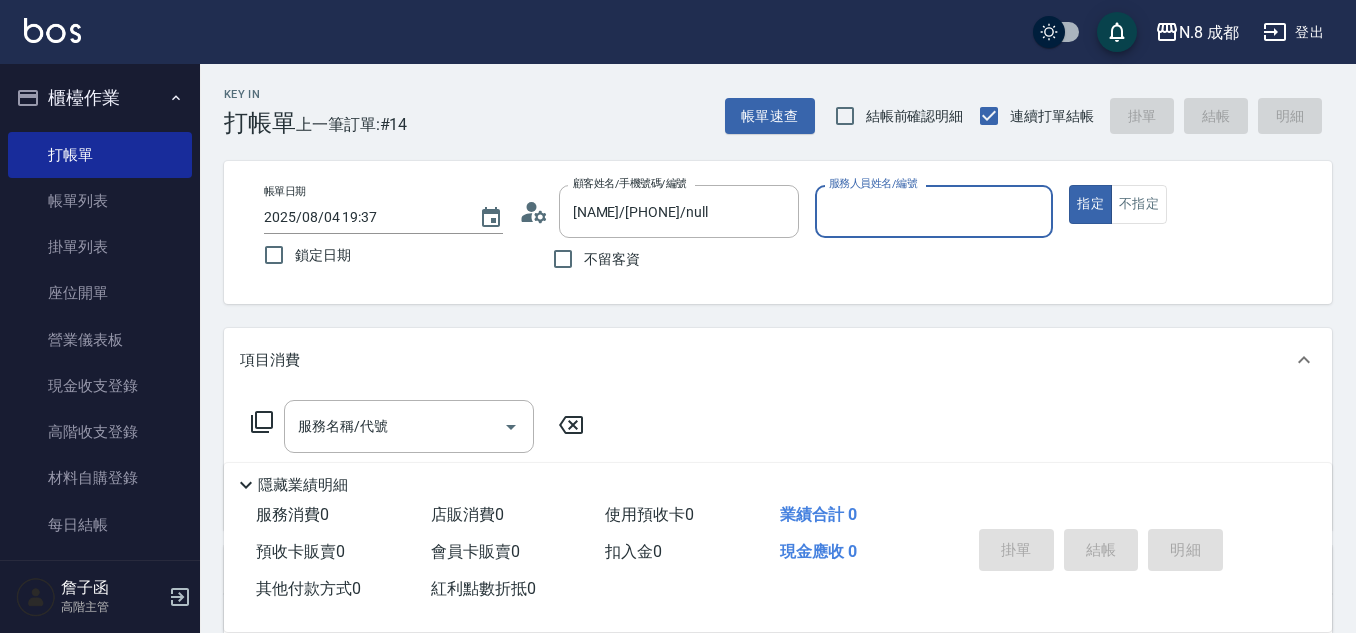 click on "服務人員姓名/編號" at bounding box center [934, 211] 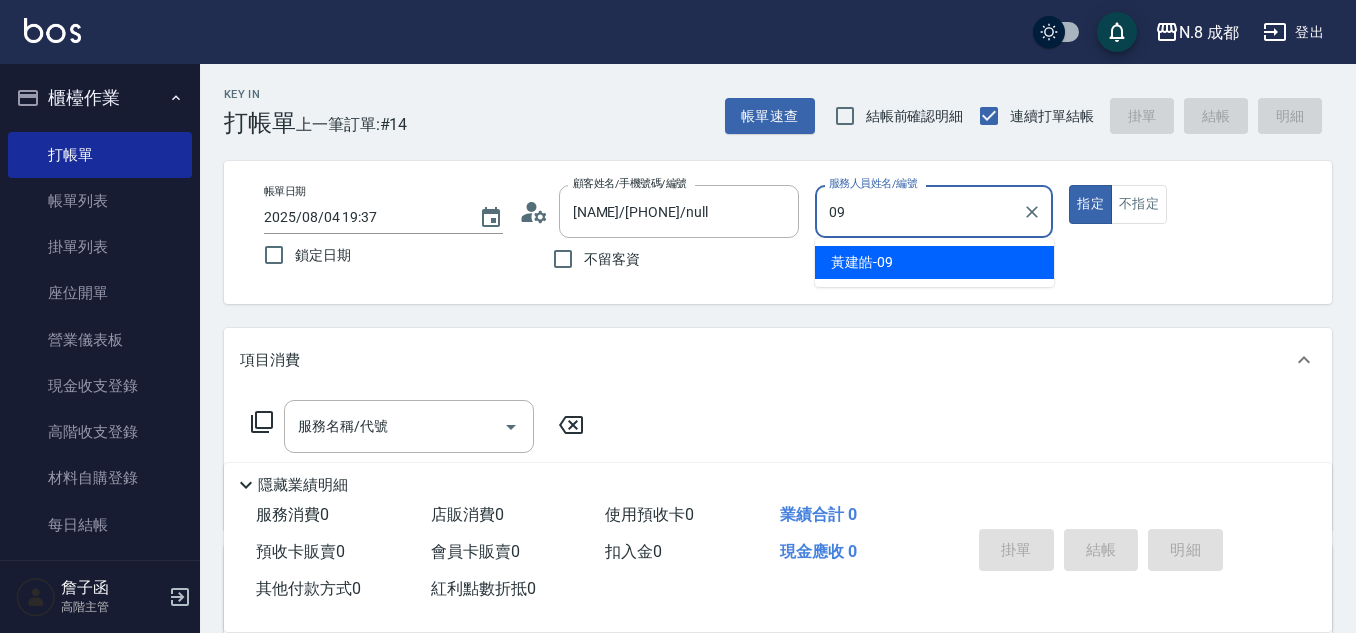 click on "黃建皓 -09" at bounding box center [934, 262] 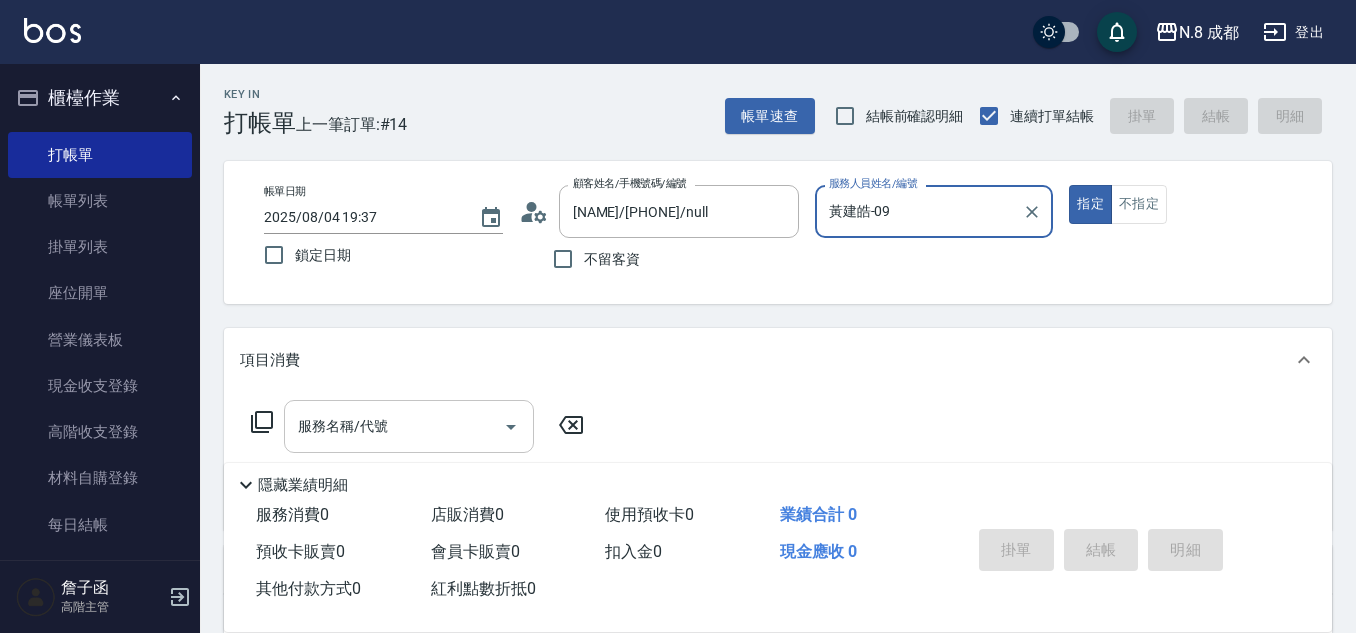 type on "黃建皓-09" 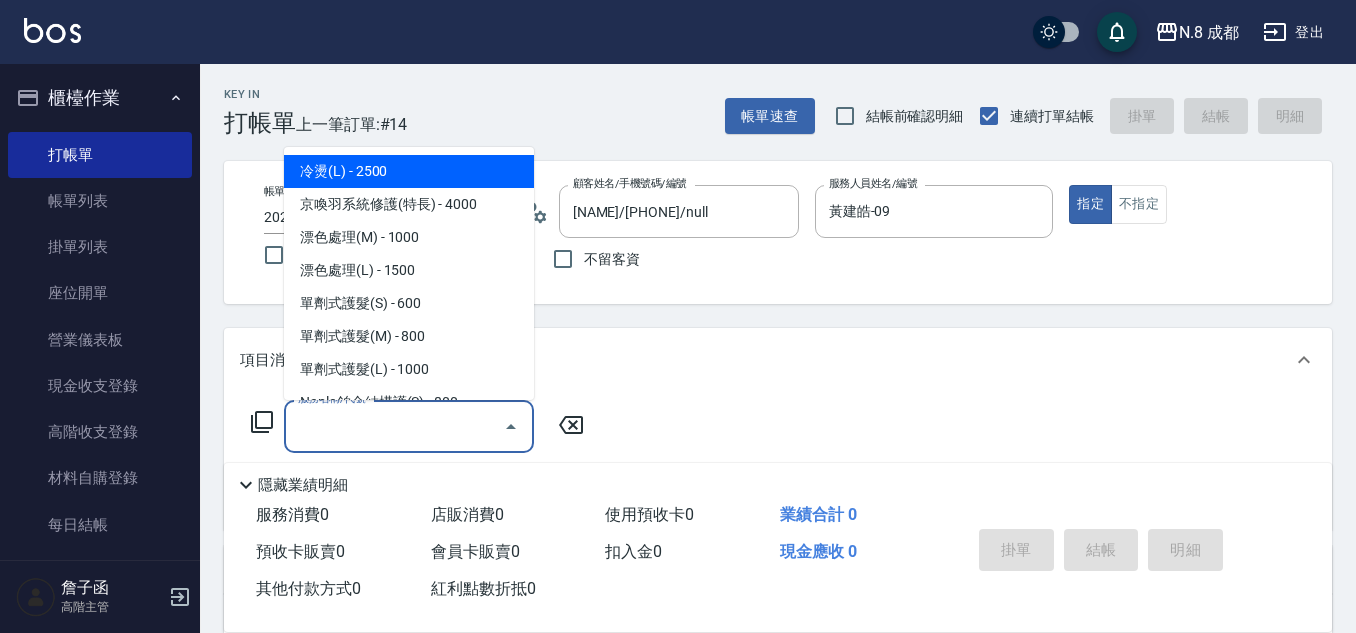 click on "服務名稱/代號" at bounding box center [394, 426] 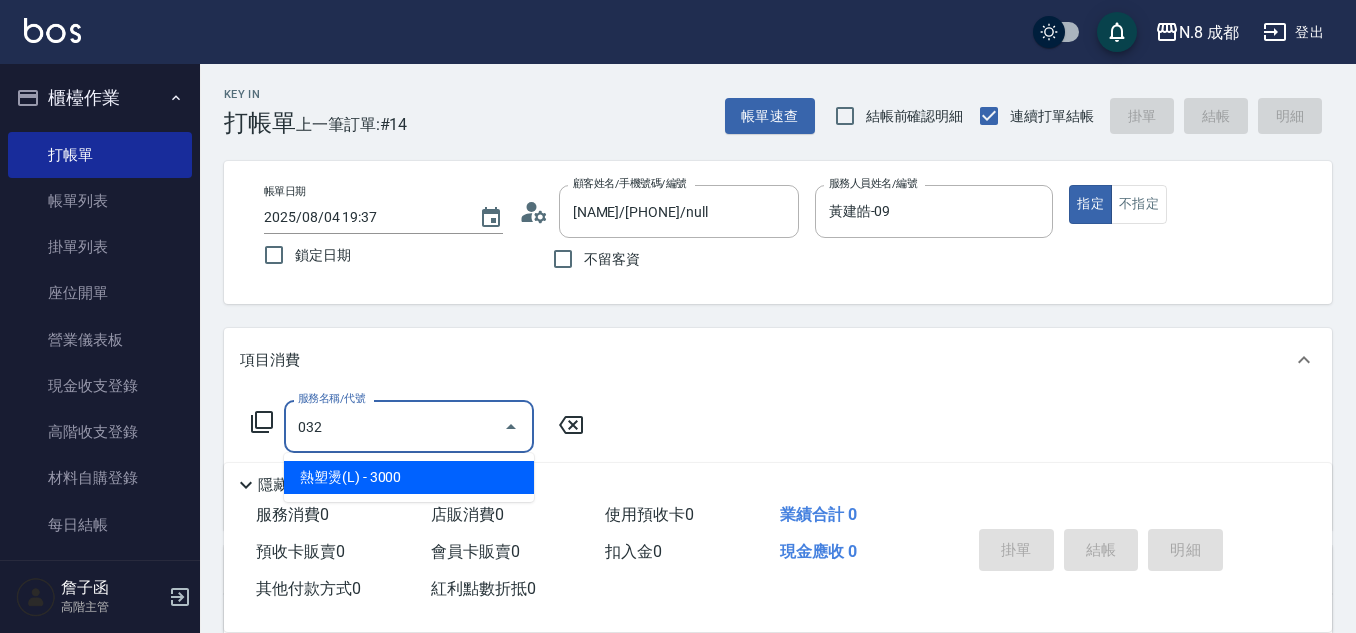click on "熱塑燙(L) - 3000" at bounding box center [409, 477] 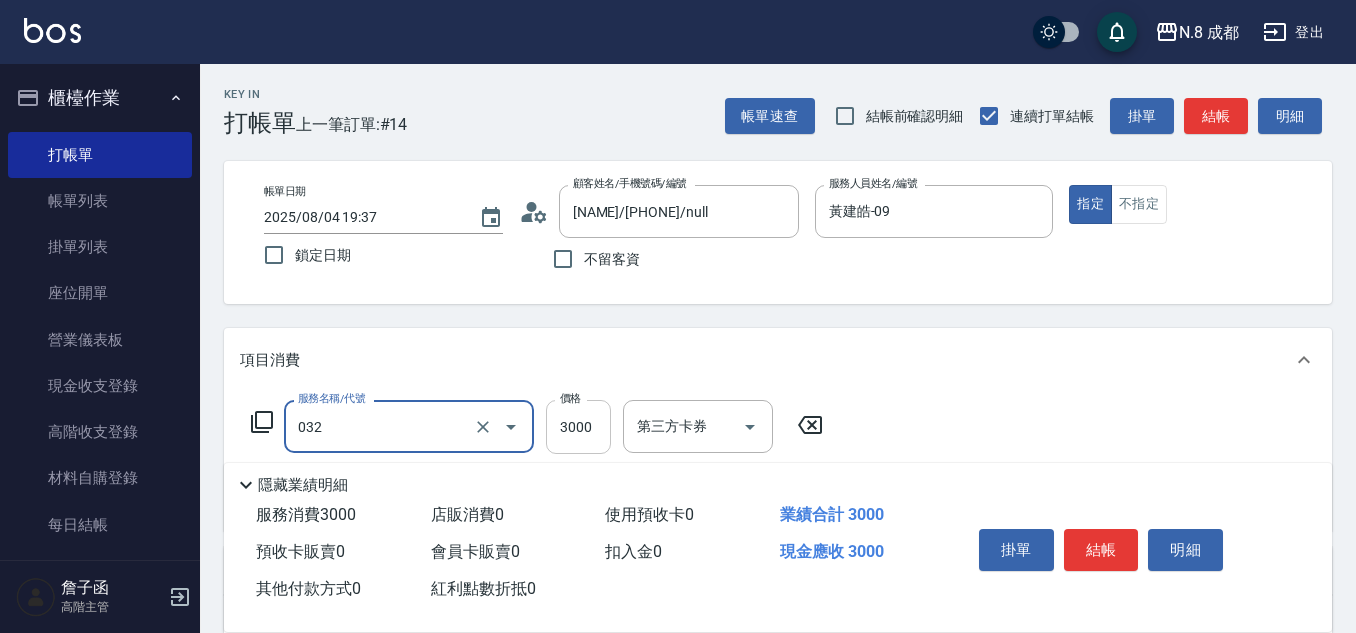 type on "熱塑燙(L)(032)" 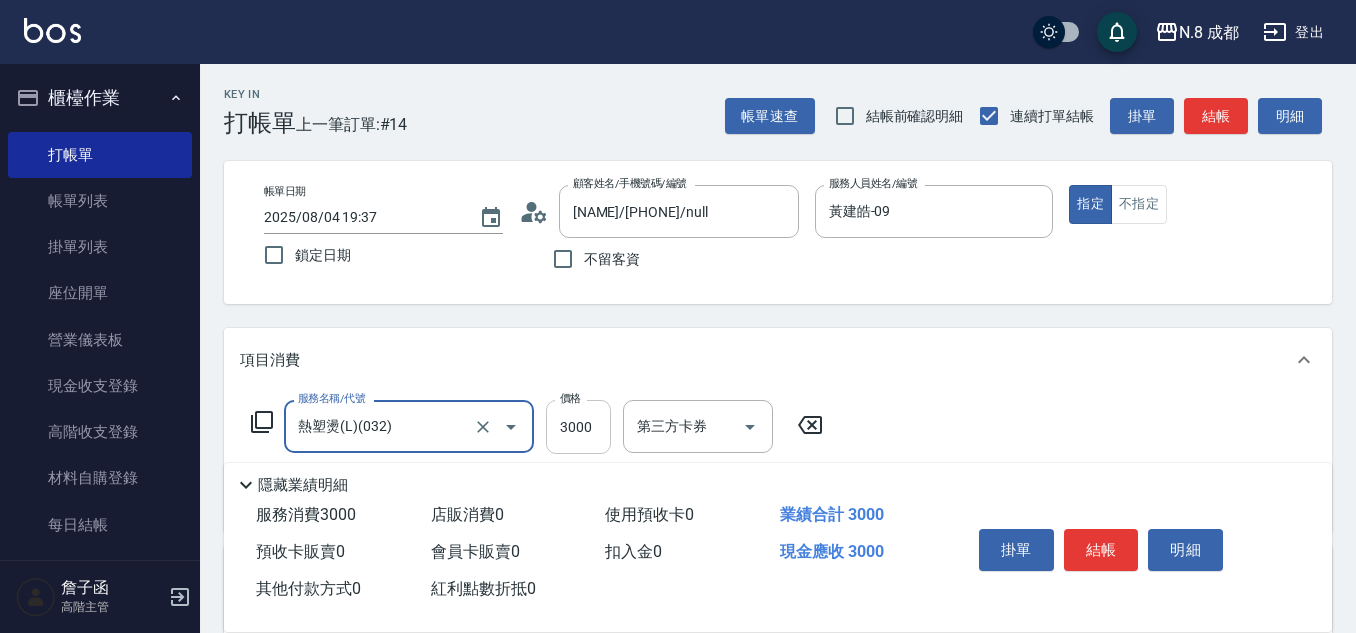 click on "3000" at bounding box center [578, 427] 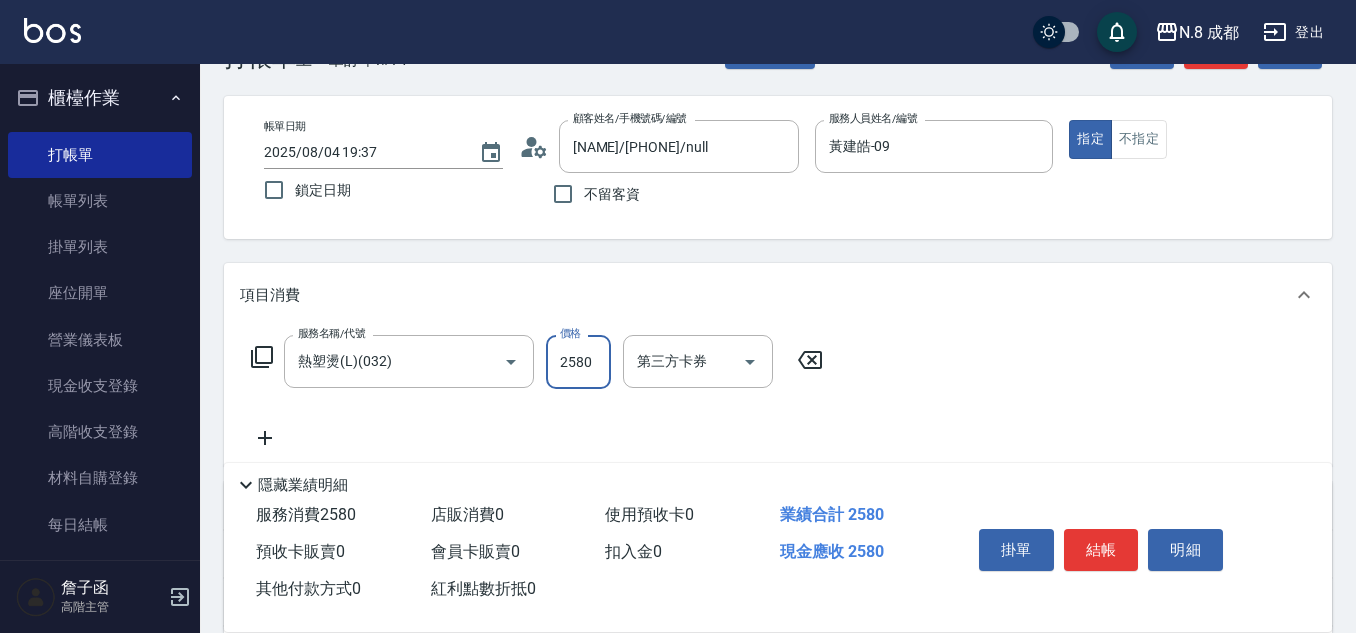 scroll, scrollTop: 100, scrollLeft: 0, axis: vertical 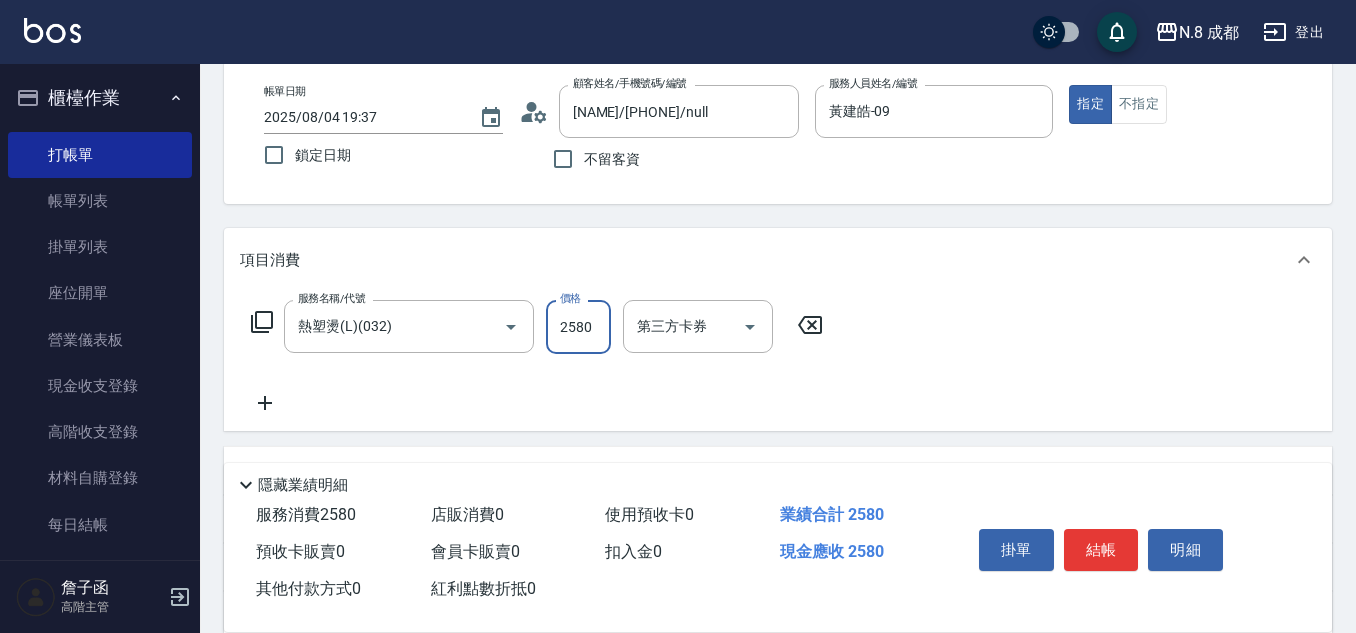 type on "2580" 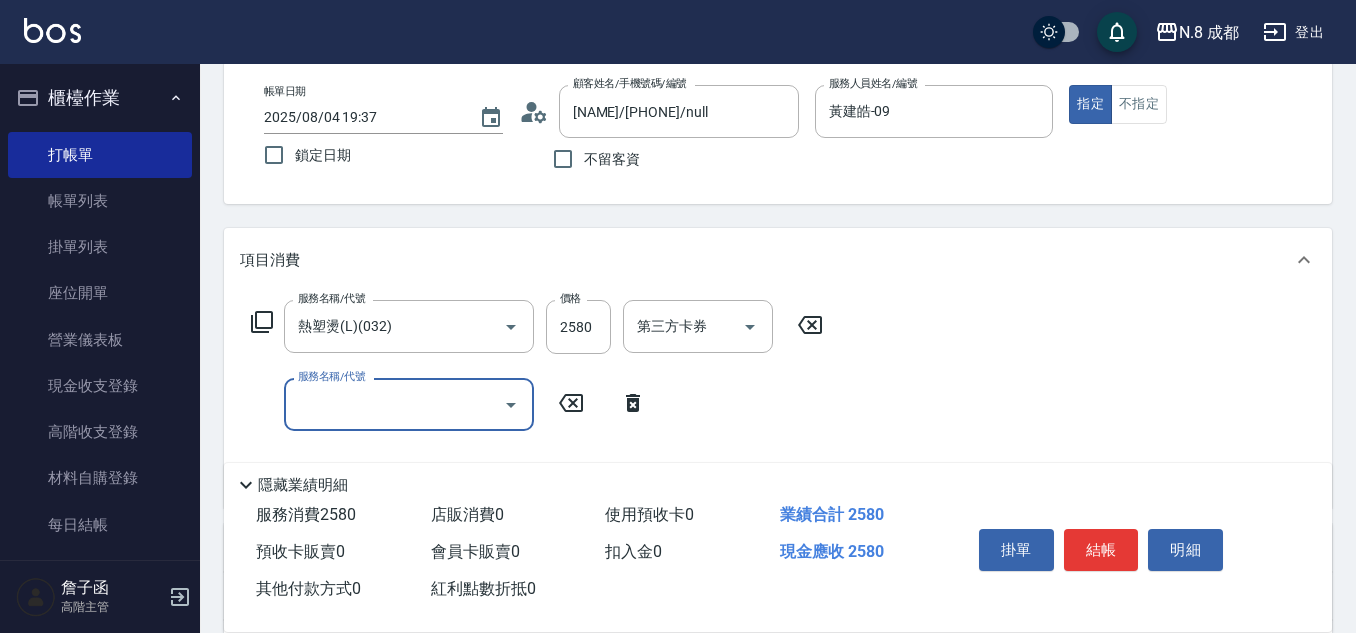 click on "服務名稱/代號" at bounding box center [394, 404] 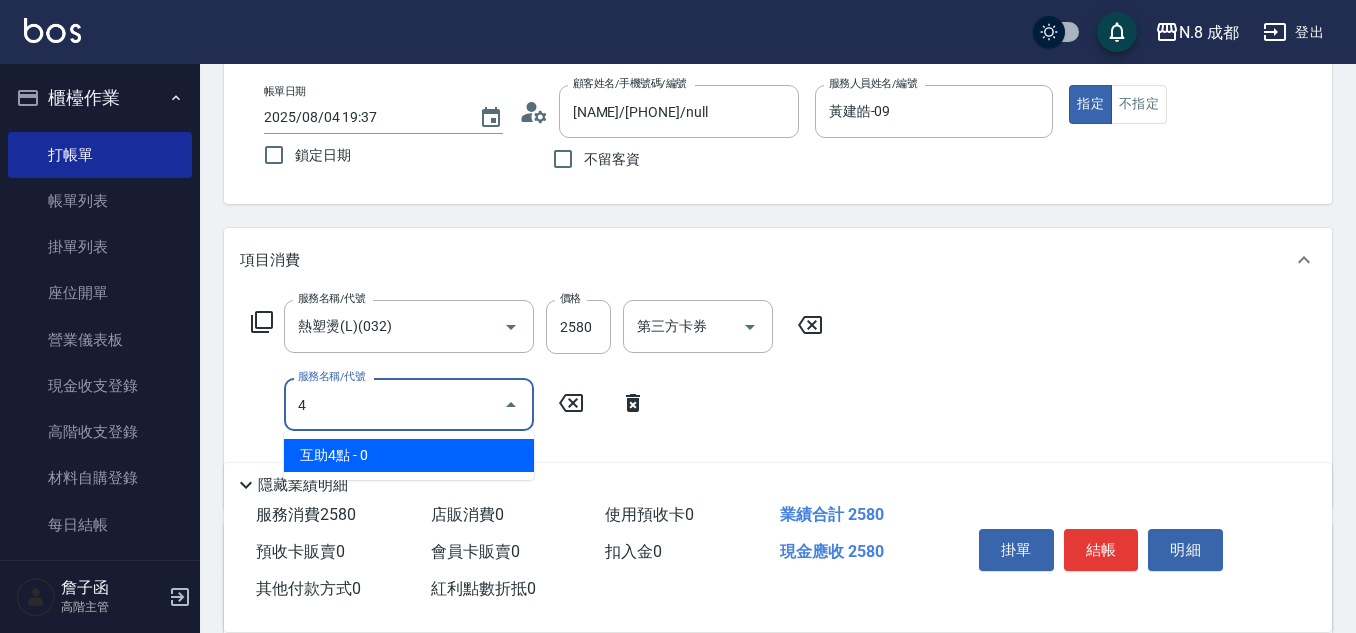 click on "互助4點 - 0" at bounding box center (409, 455) 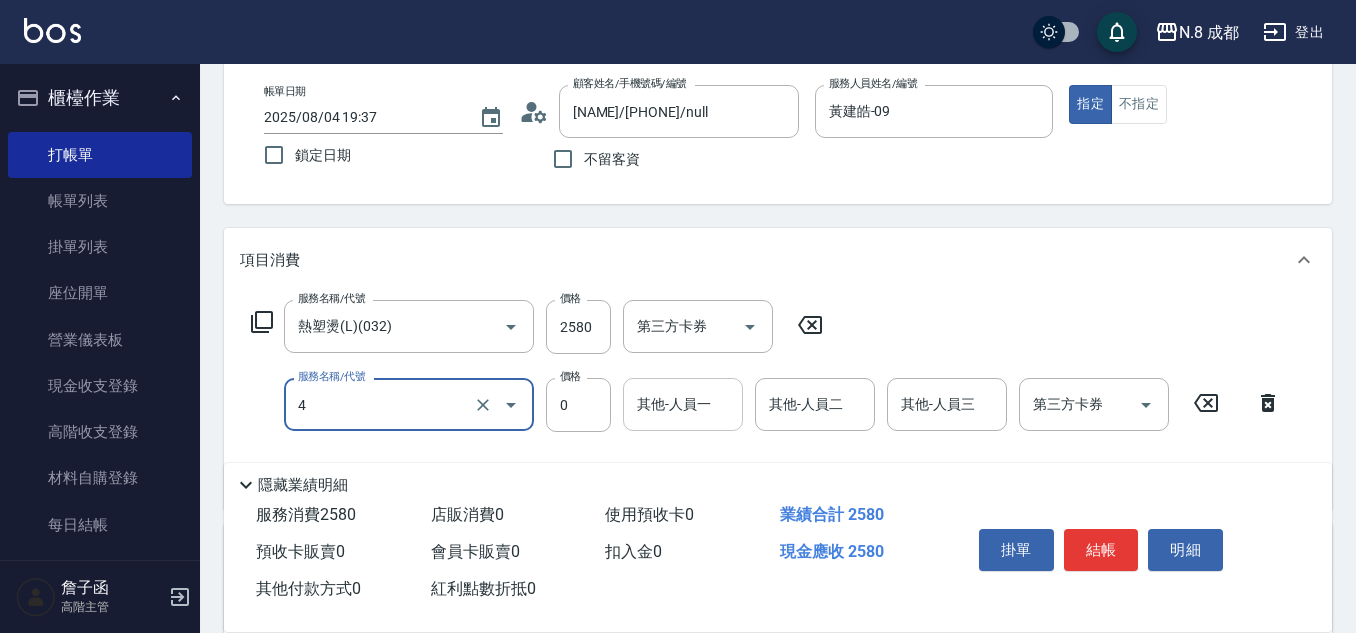 type on "互助4點(4)" 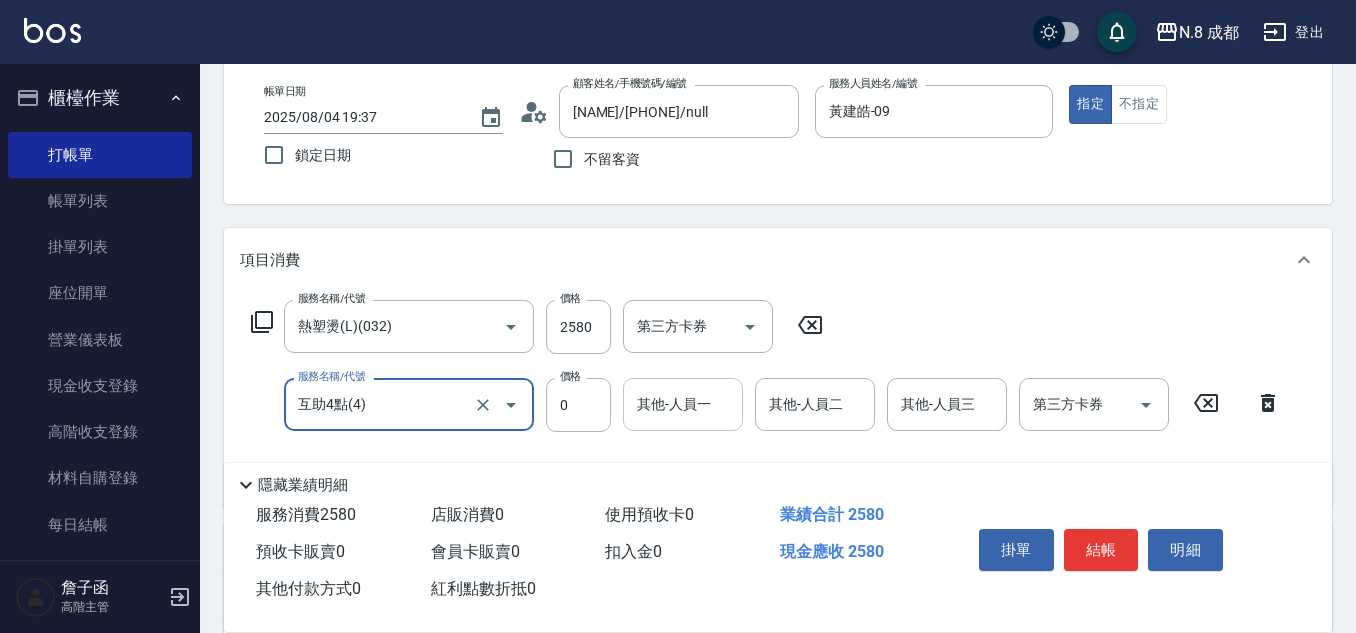 click on "其他-人員一" at bounding box center [683, 404] 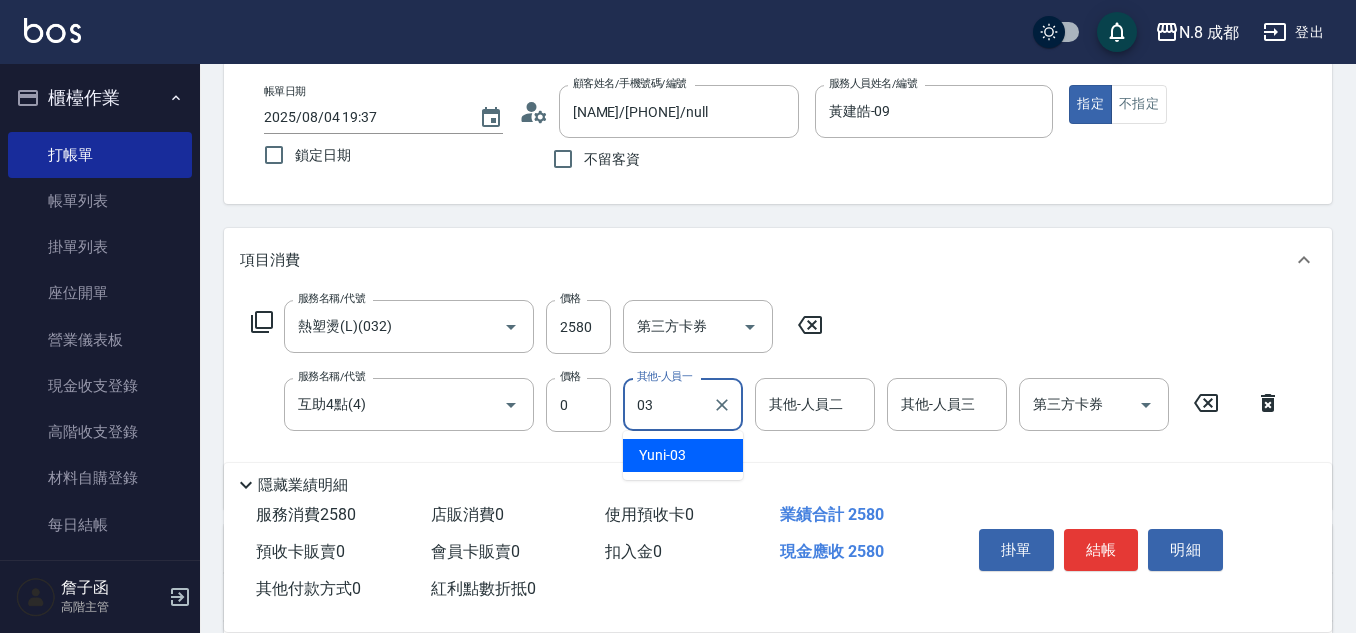 click on "[LAST] -03" at bounding box center [683, 455] 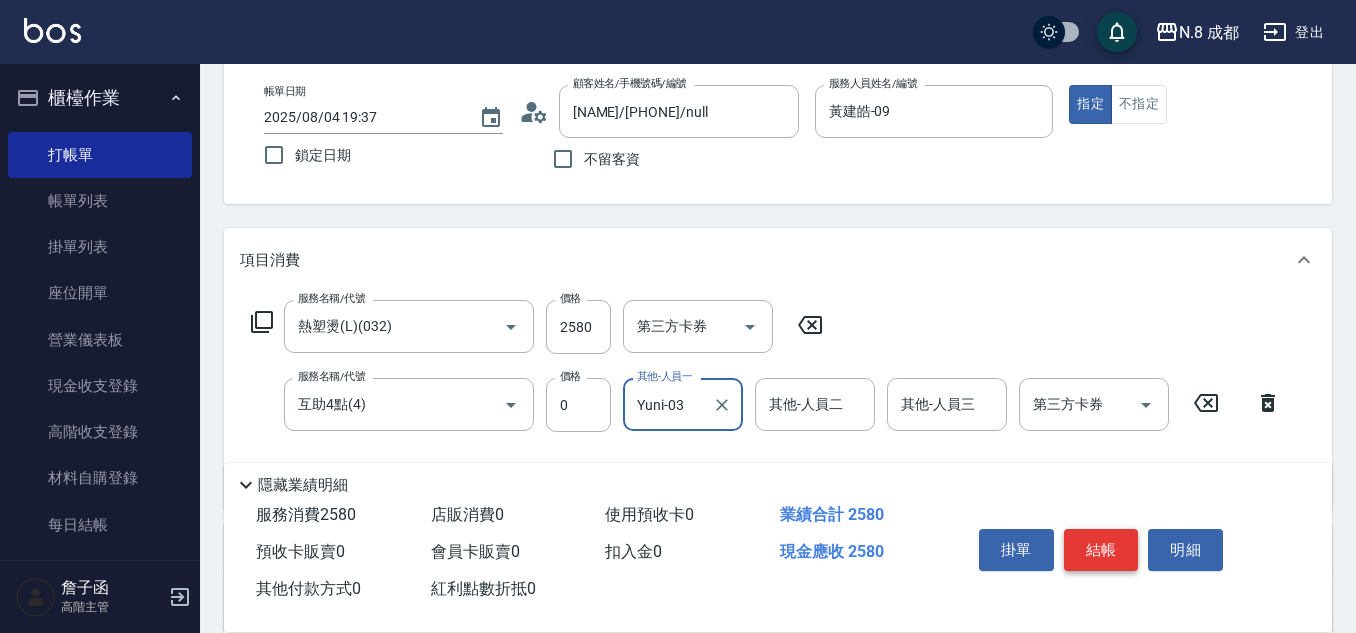 type on "Yuni-03" 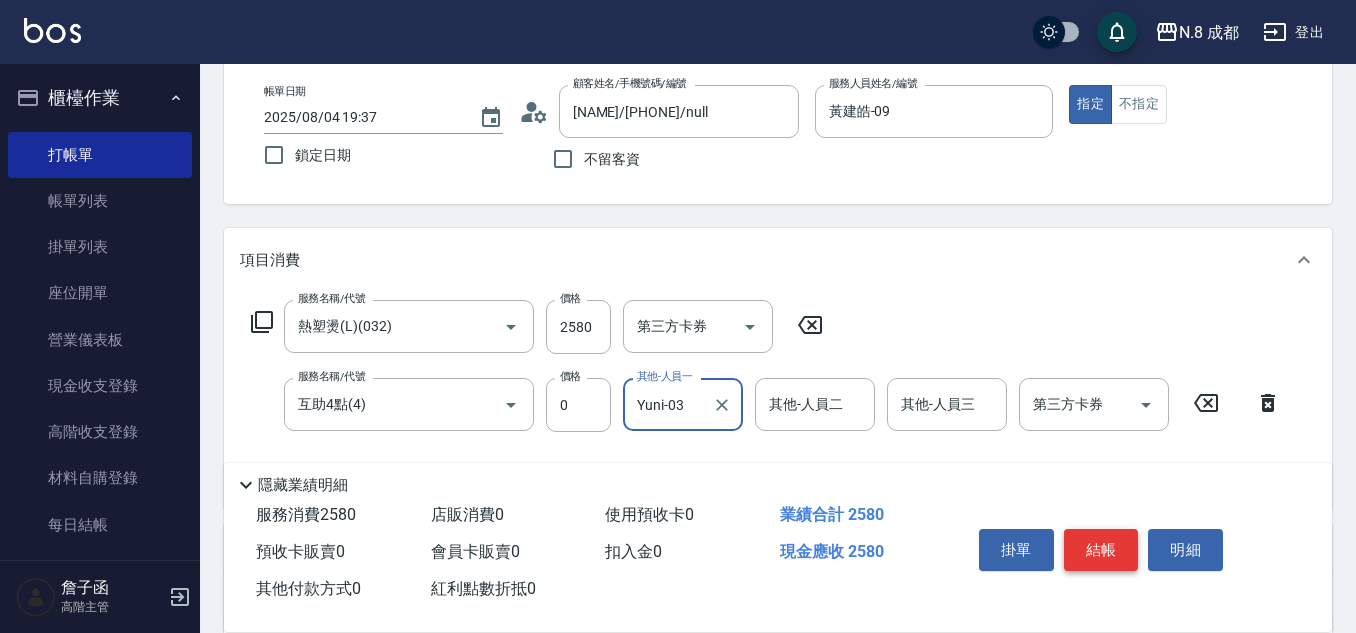 click on "結帳" at bounding box center [1101, 550] 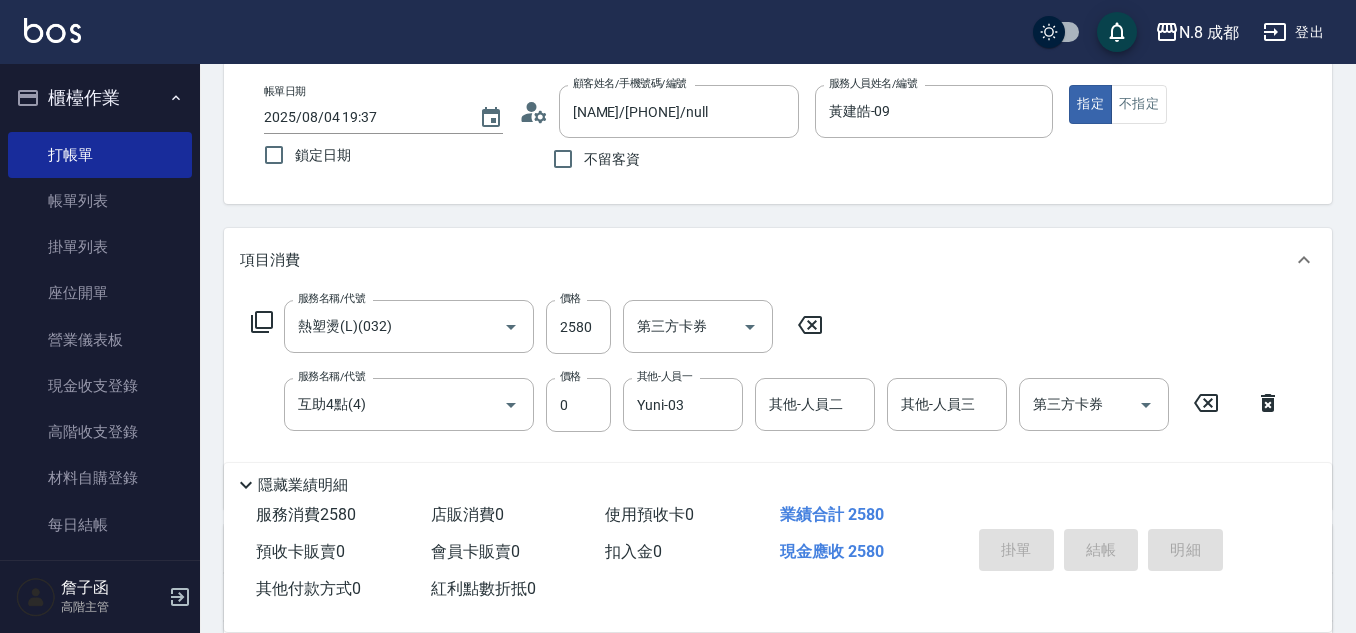 type 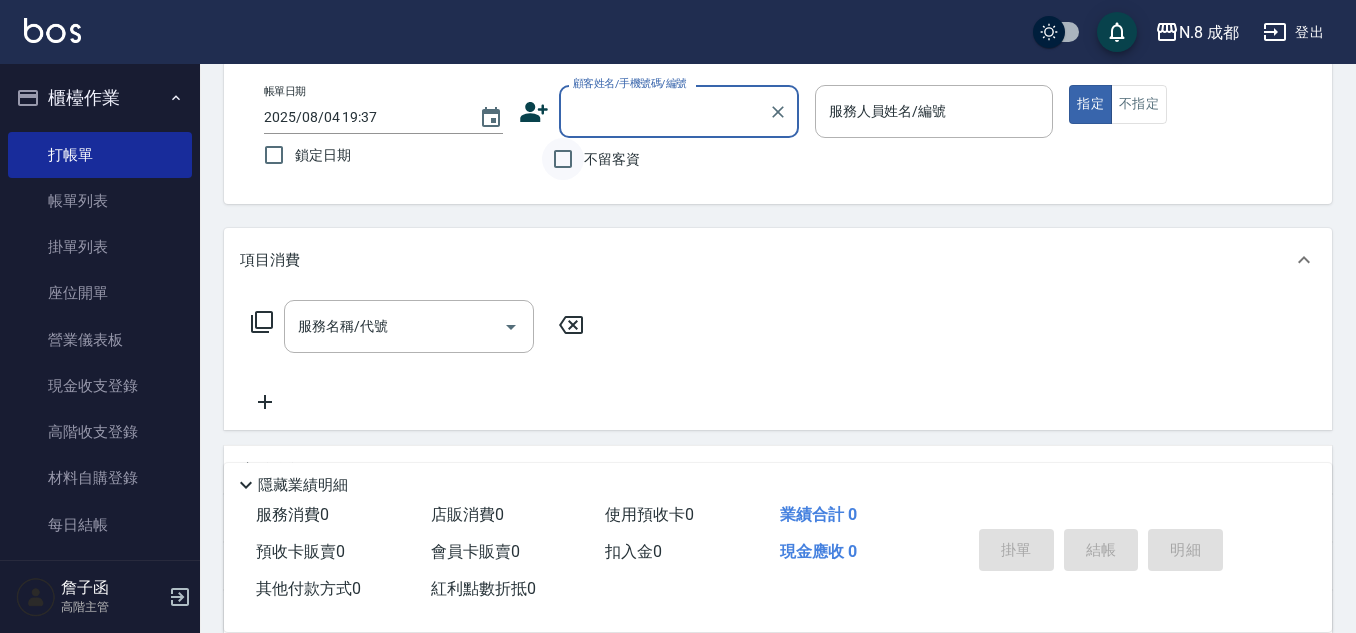 click on "不留客資" at bounding box center (563, 159) 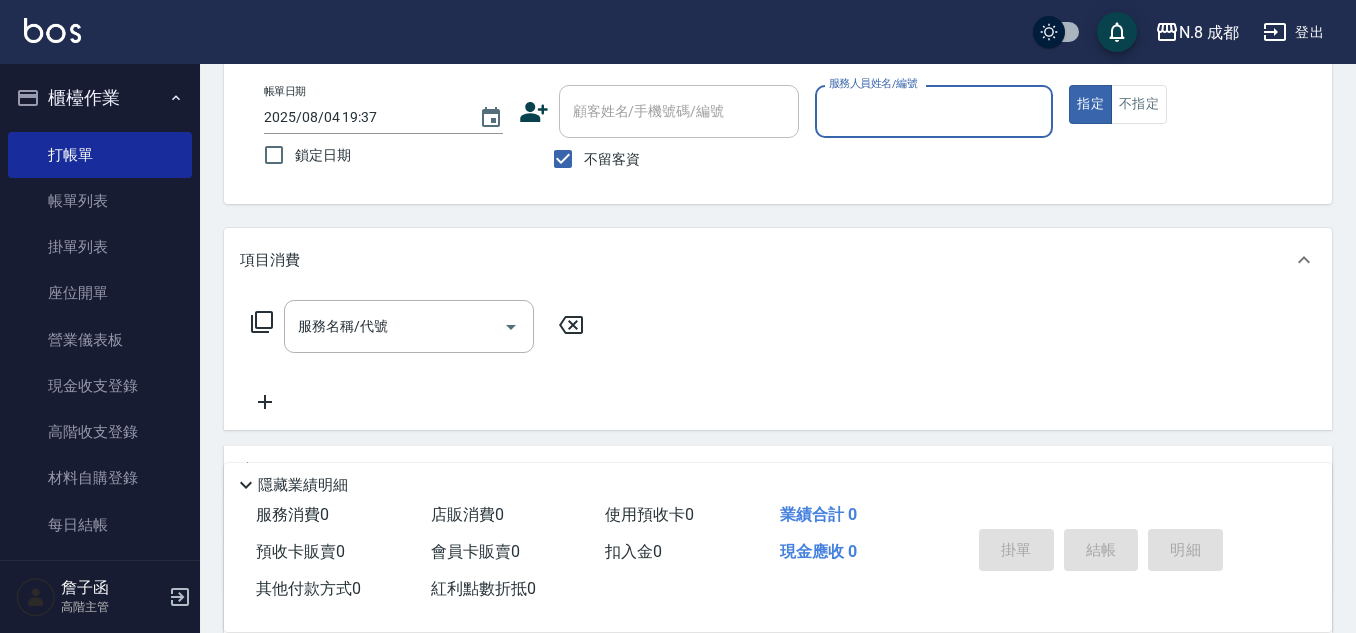 click on "服務人員姓名/編號" at bounding box center (934, 111) 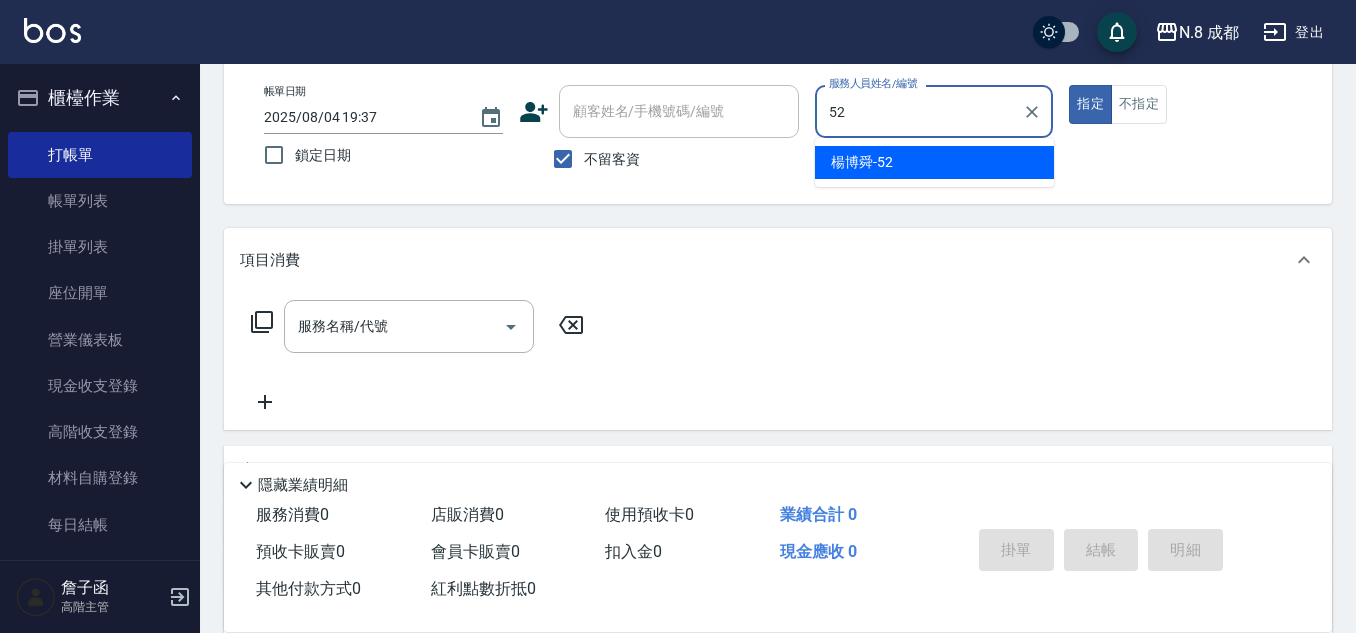 click on "[LAST] -52" at bounding box center (862, 162) 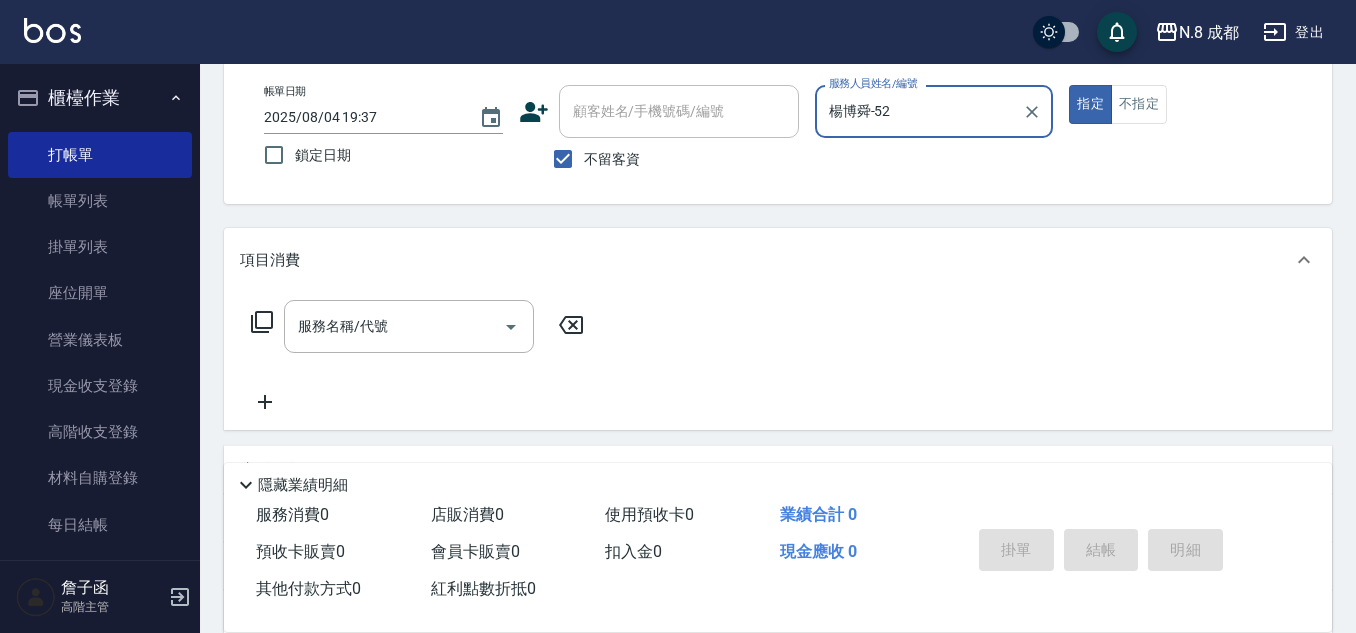 type on "楊博舜-52" 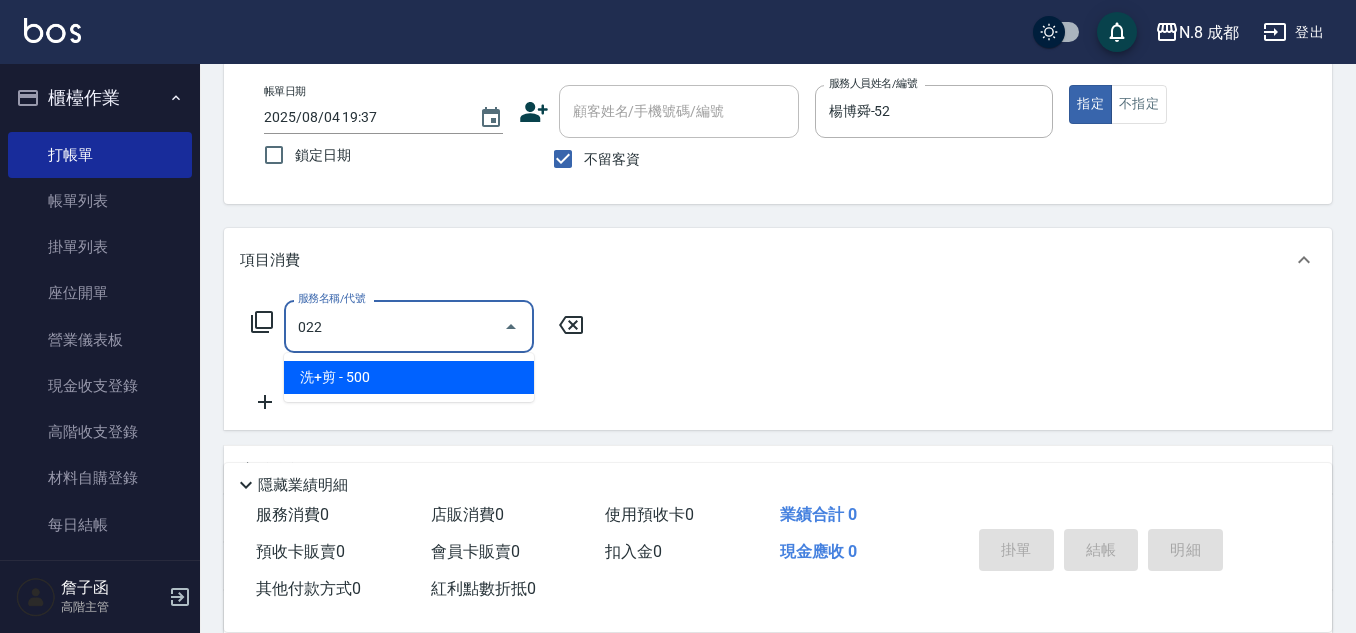 click on "洗+剪 - 500" at bounding box center (409, 377) 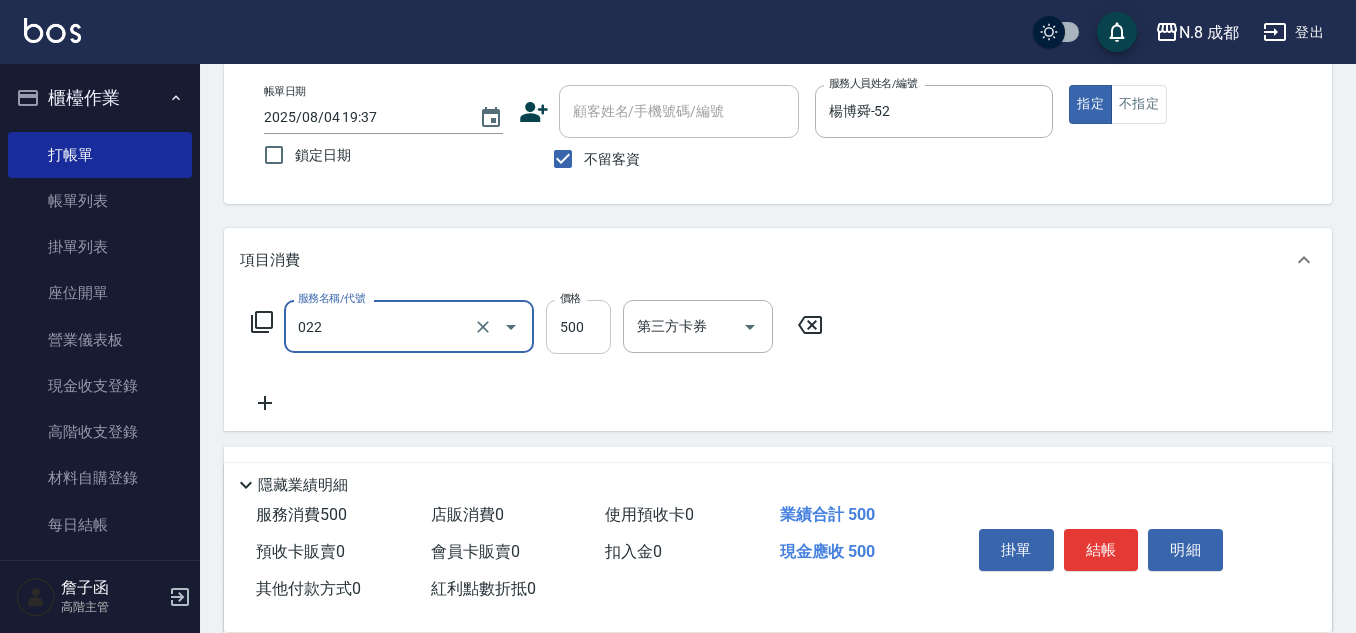 type on "洗+剪(022)" 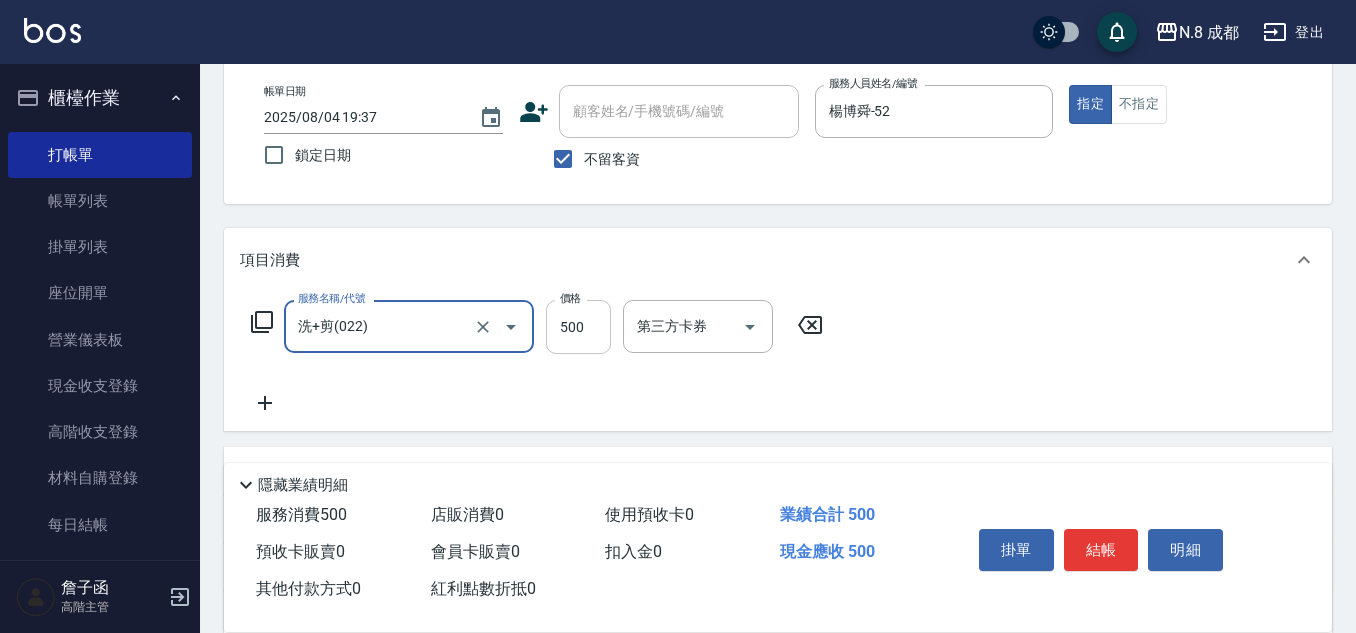 drag, startPoint x: 585, startPoint y: 330, endPoint x: 562, endPoint y: 333, distance: 23.194826 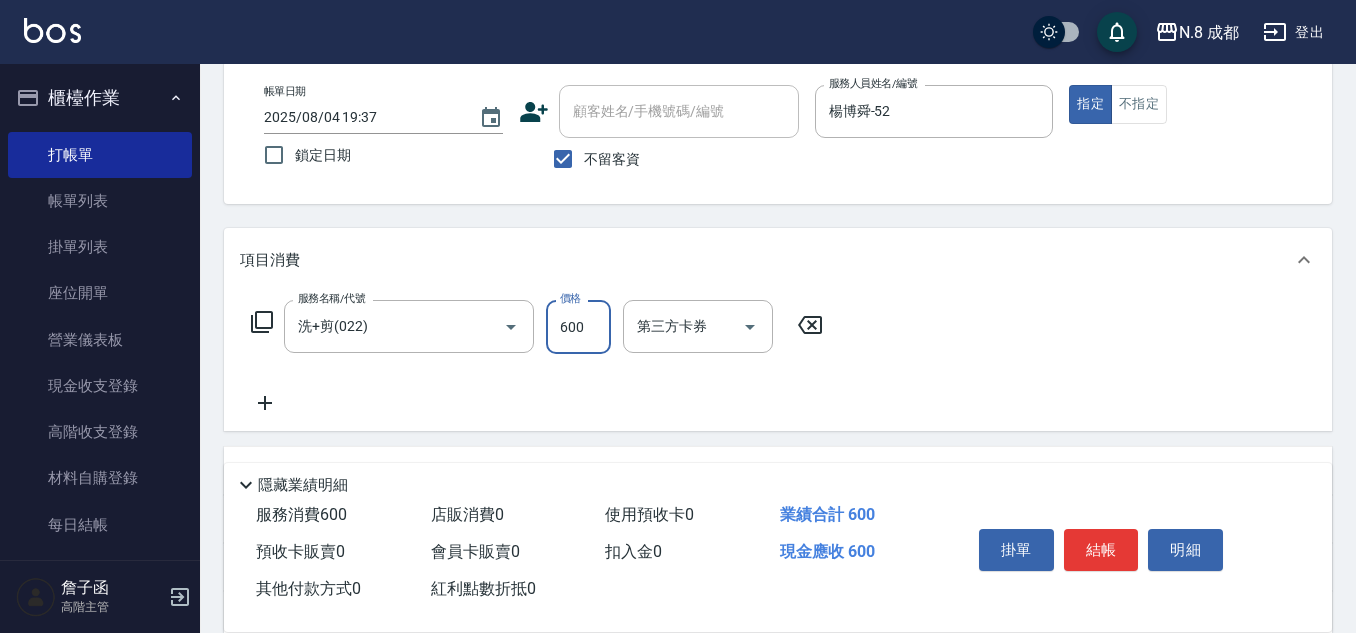 type on "600" 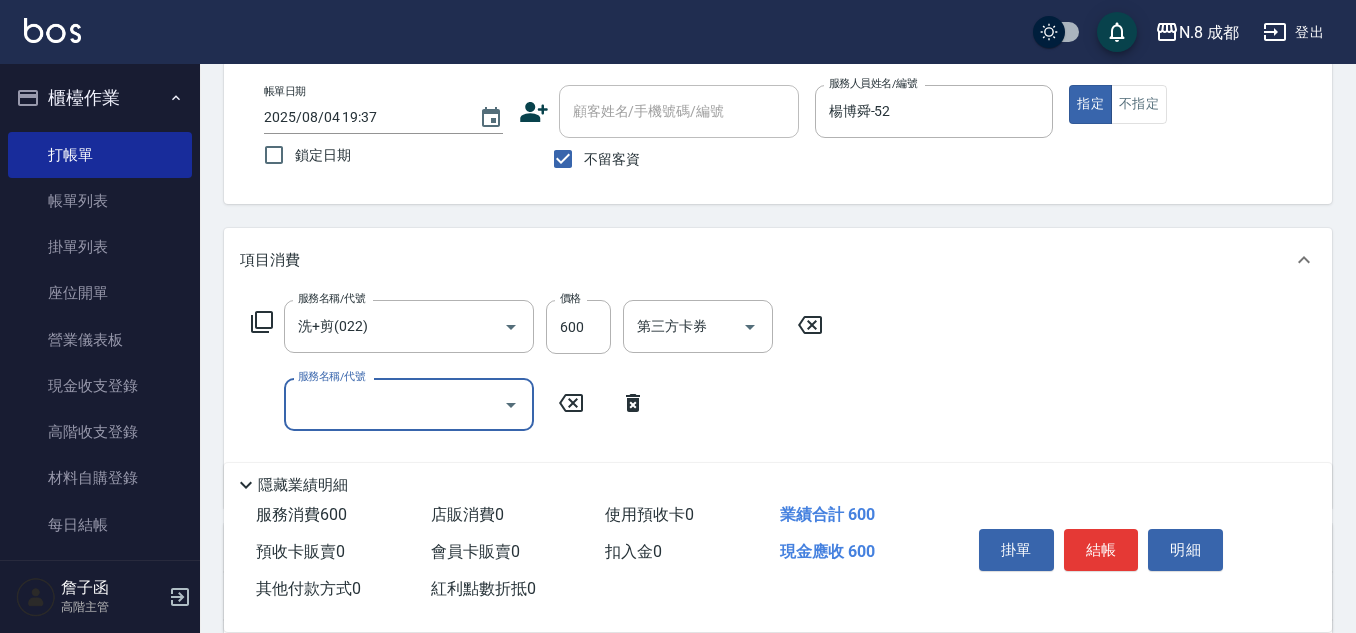 click on "服務名稱/代號" at bounding box center (394, 404) 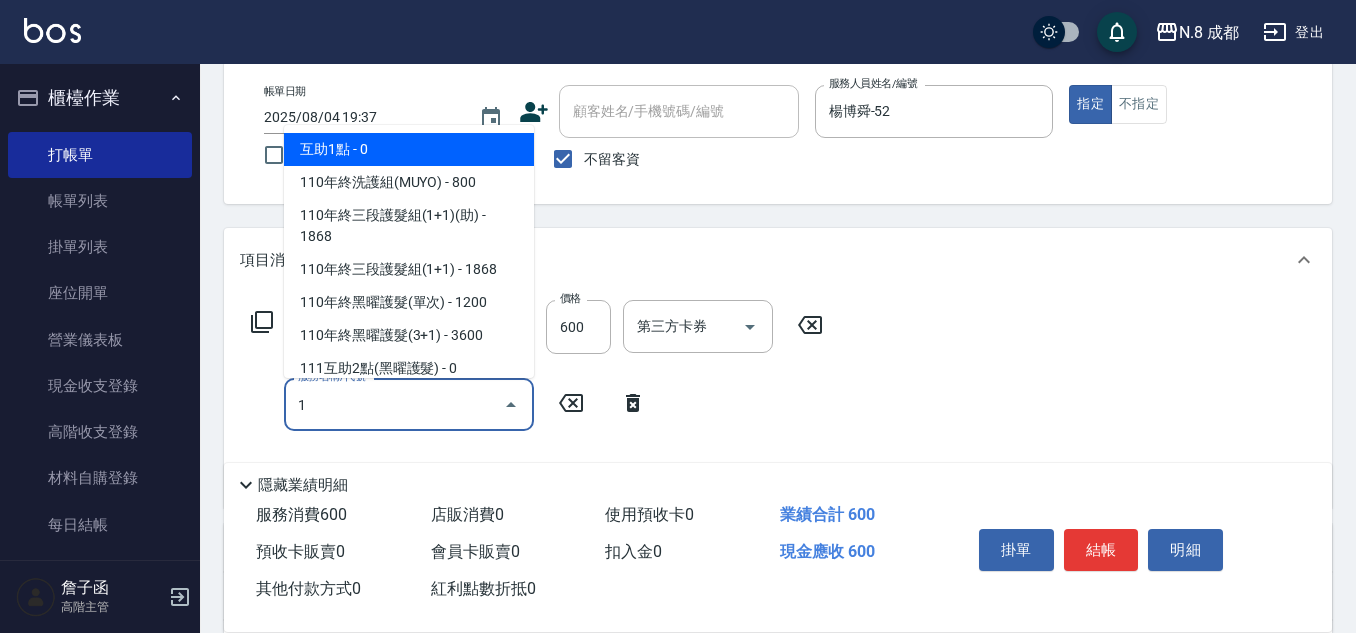 click on "互助1點 - 0" at bounding box center [409, 149] 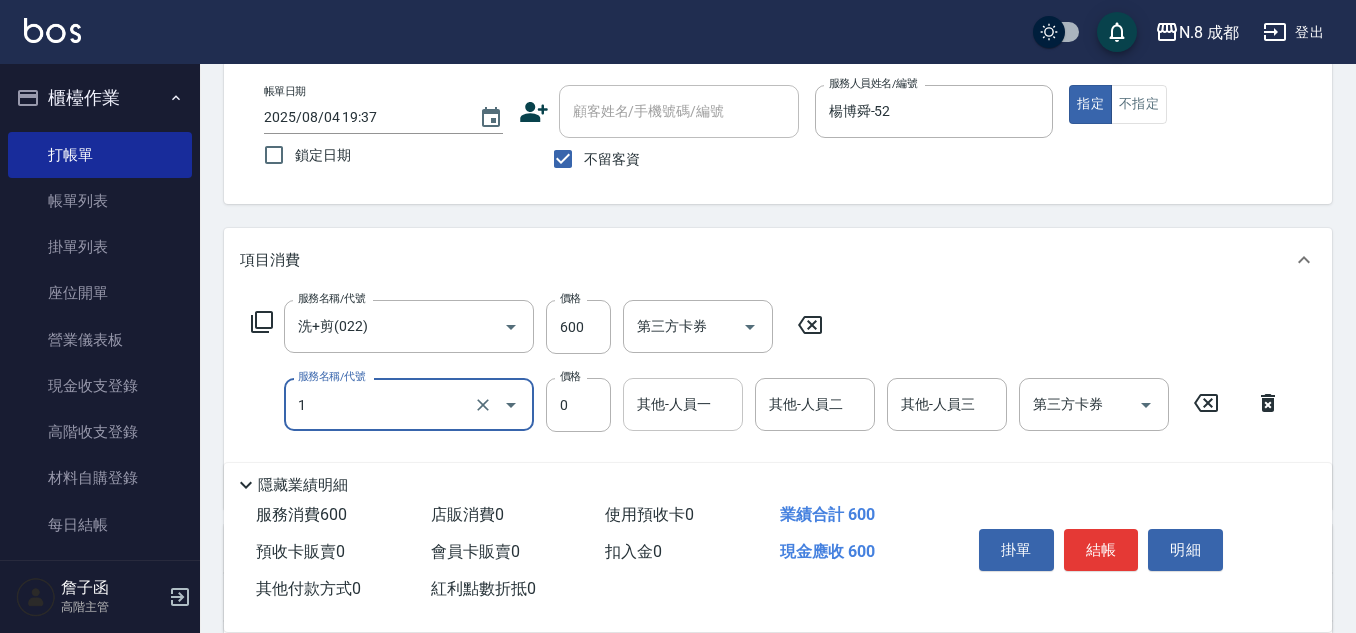 type on "互助1點(1)" 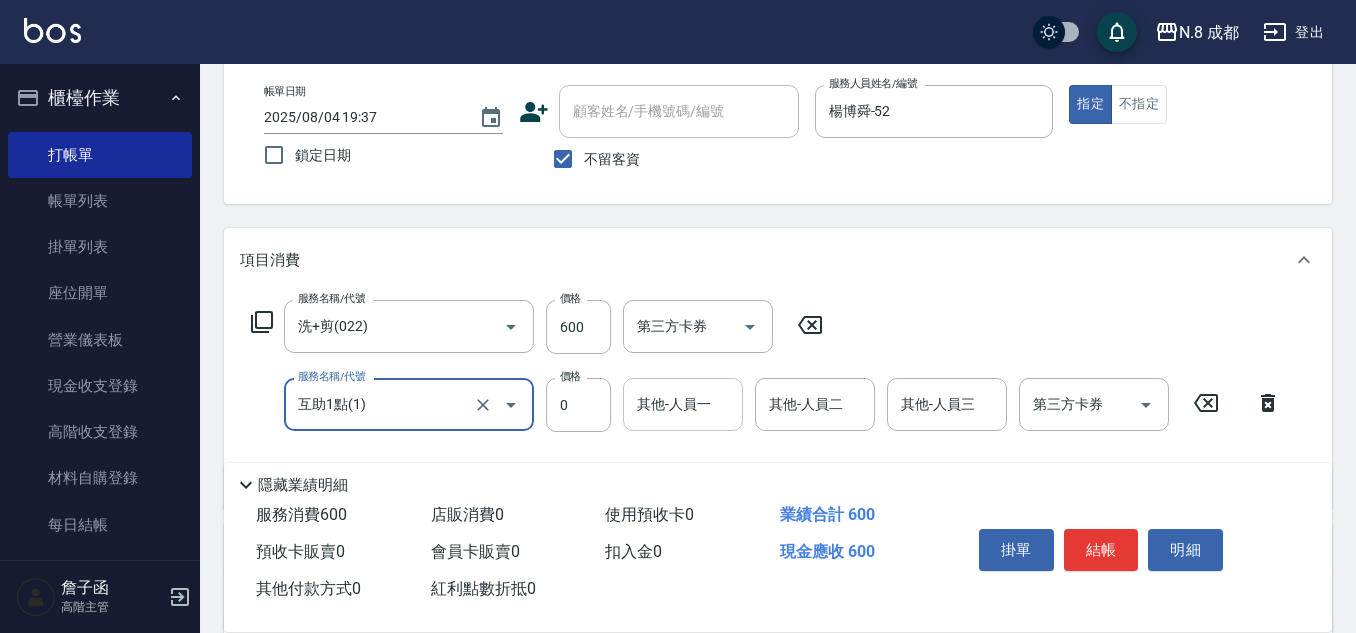 click on "其他-人員一" at bounding box center [683, 404] 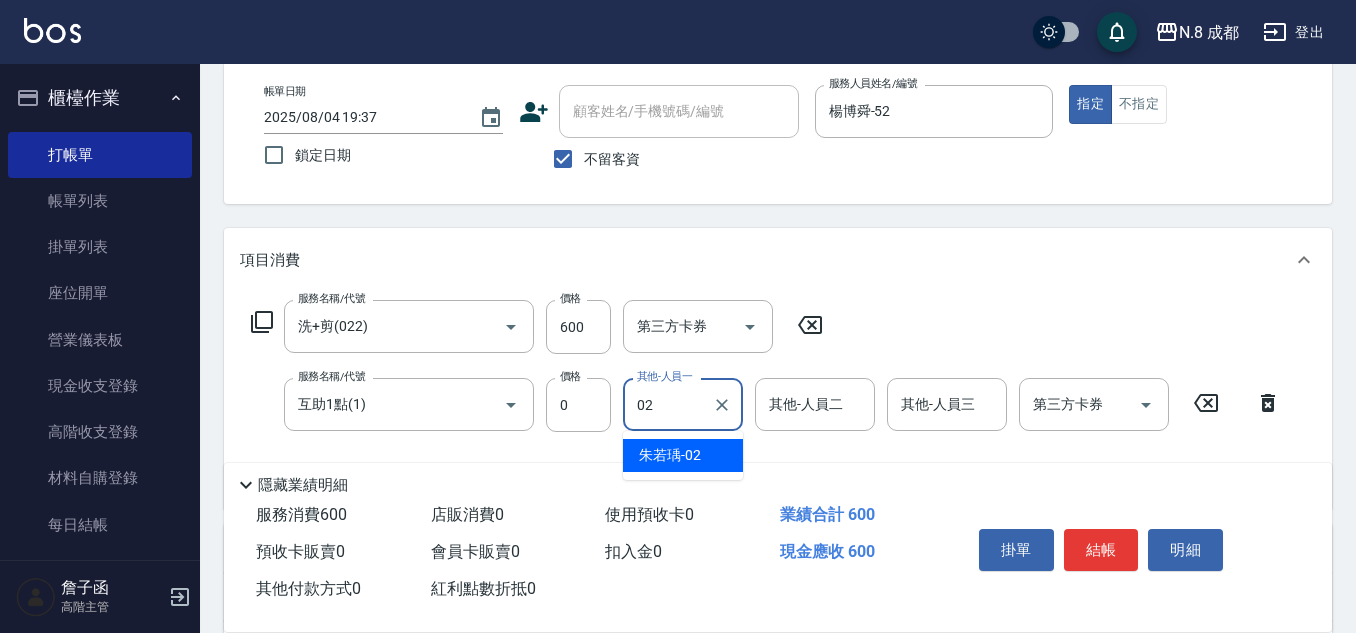 drag, startPoint x: 685, startPoint y: 457, endPoint x: 655, endPoint y: 420, distance: 47.63402 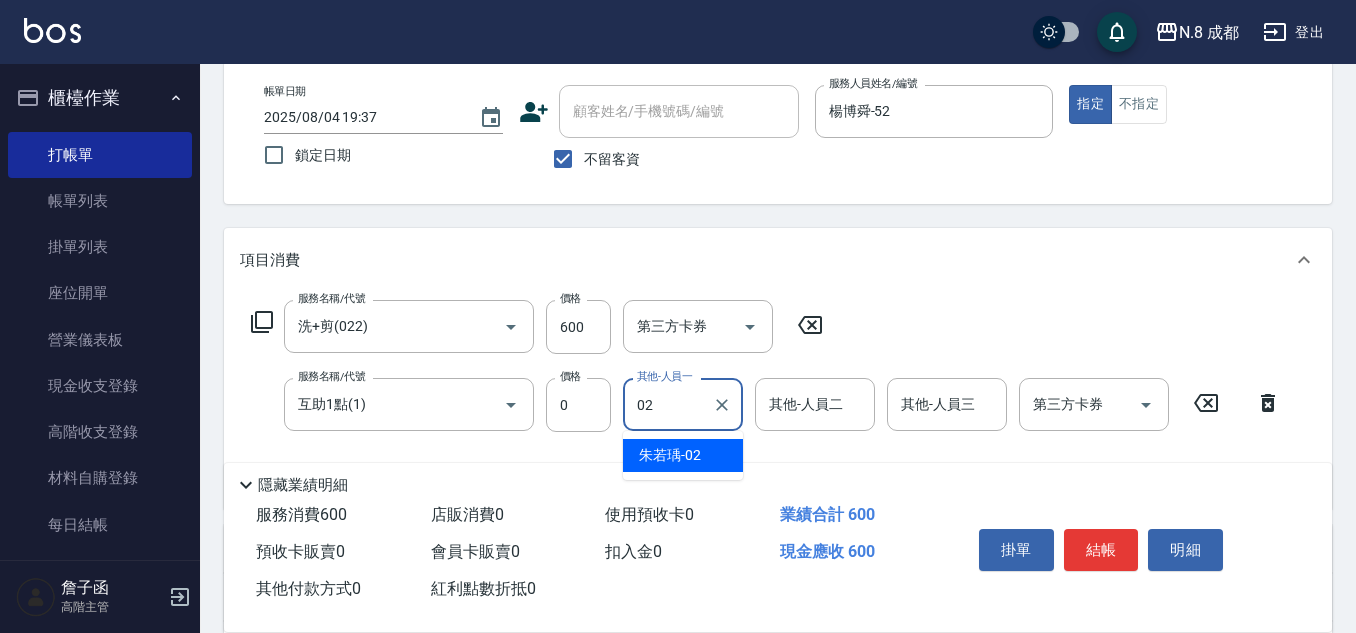 click on "朱若瑀 -02" at bounding box center [670, 455] 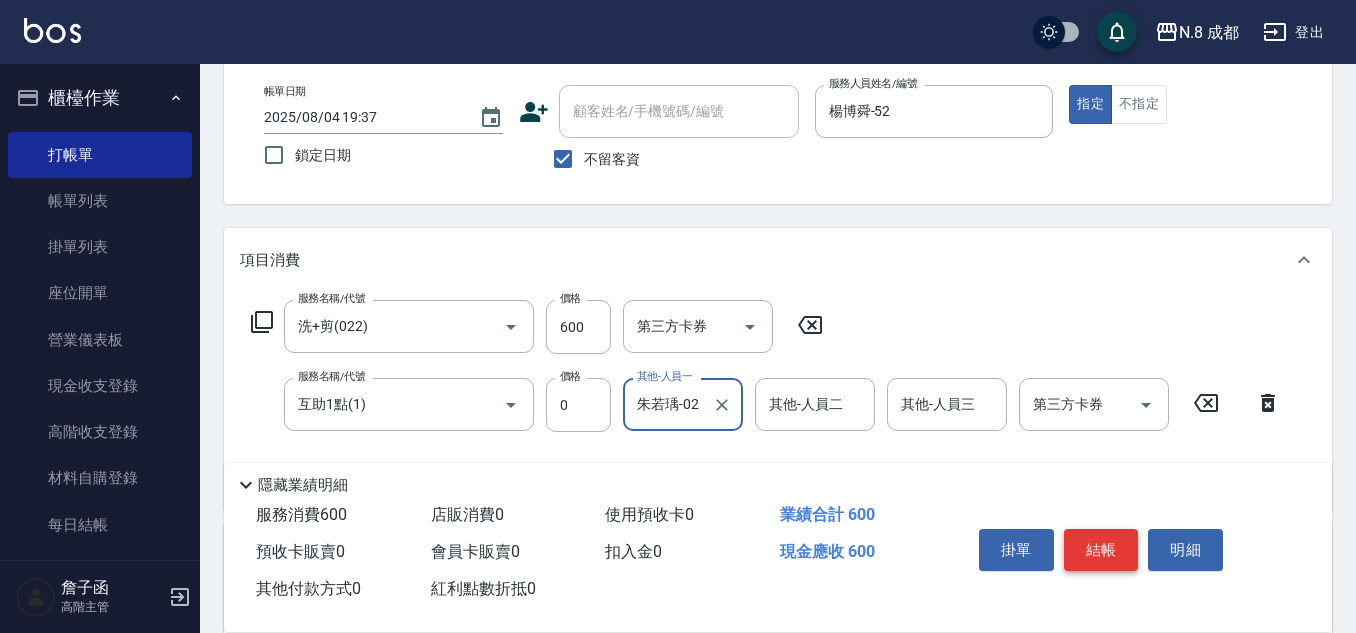 type on "朱若瑀-02" 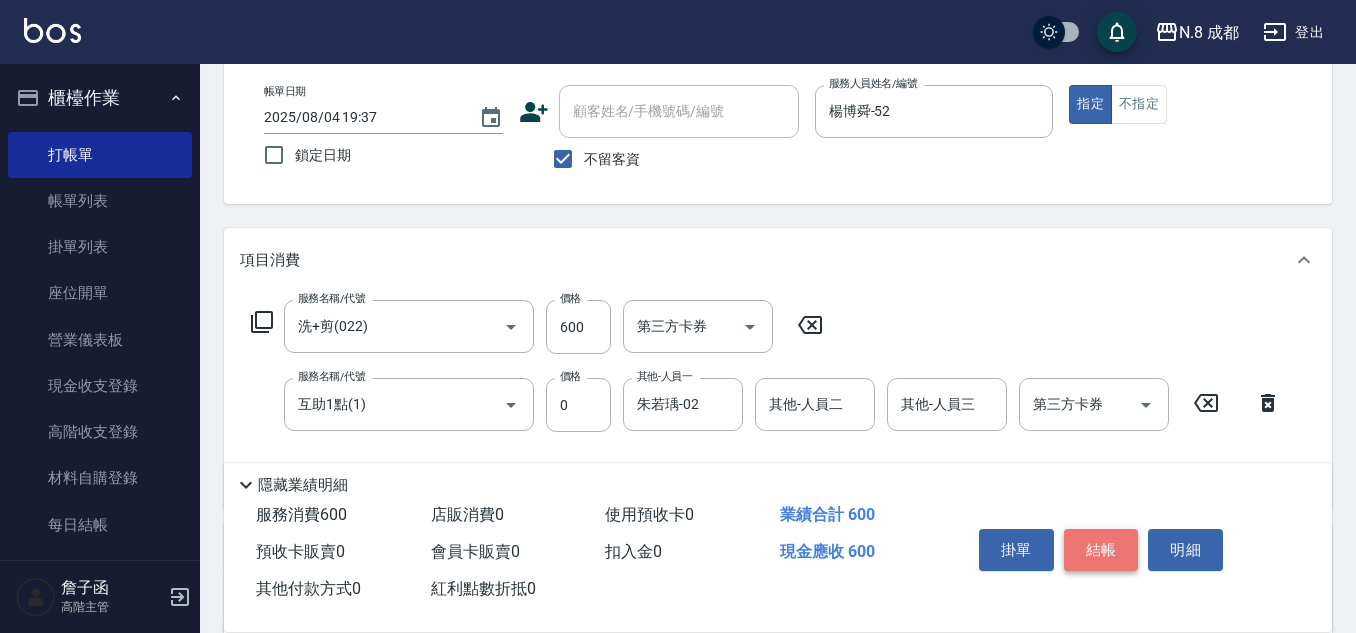 click on "結帳" at bounding box center (1101, 550) 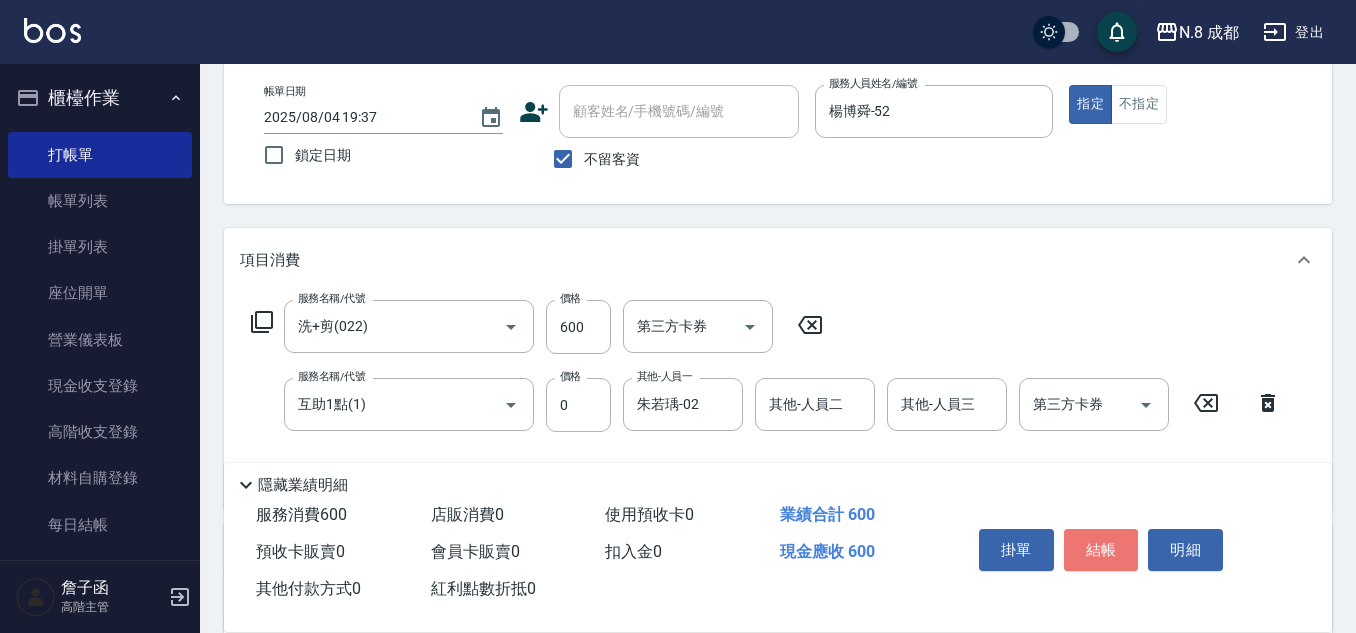 type on "2025/08/04 19:38" 